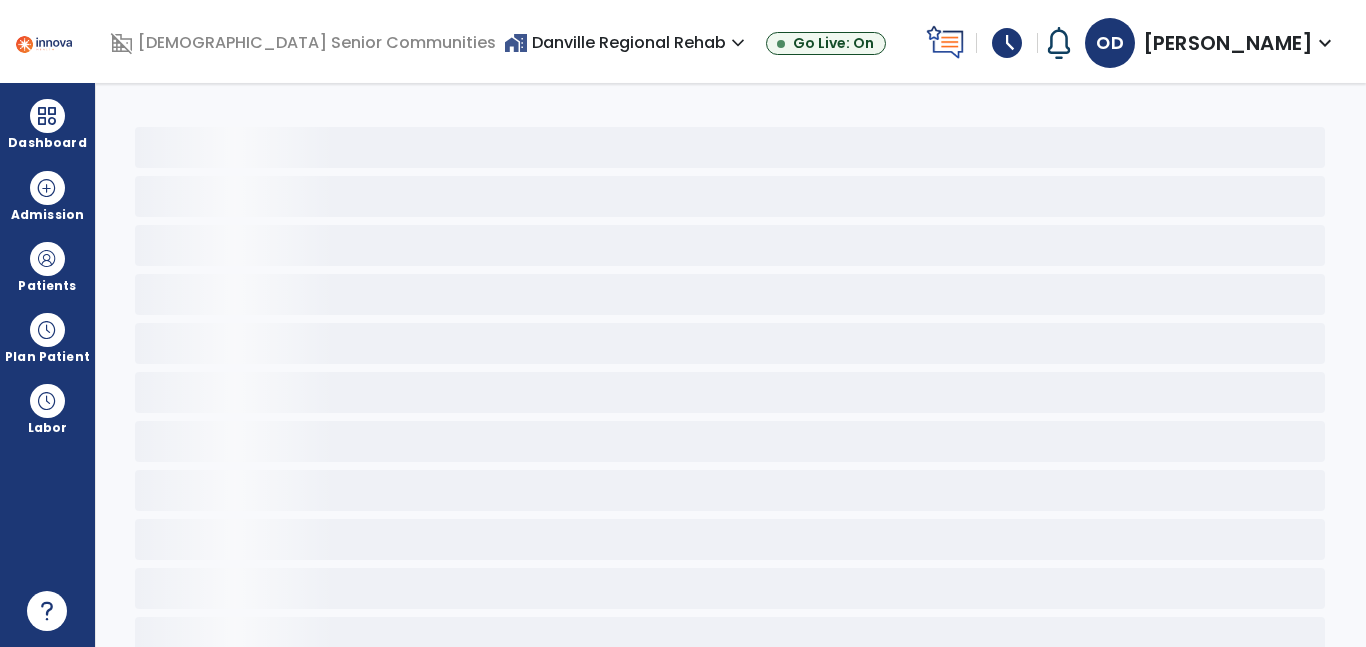scroll, scrollTop: 0, scrollLeft: 0, axis: both 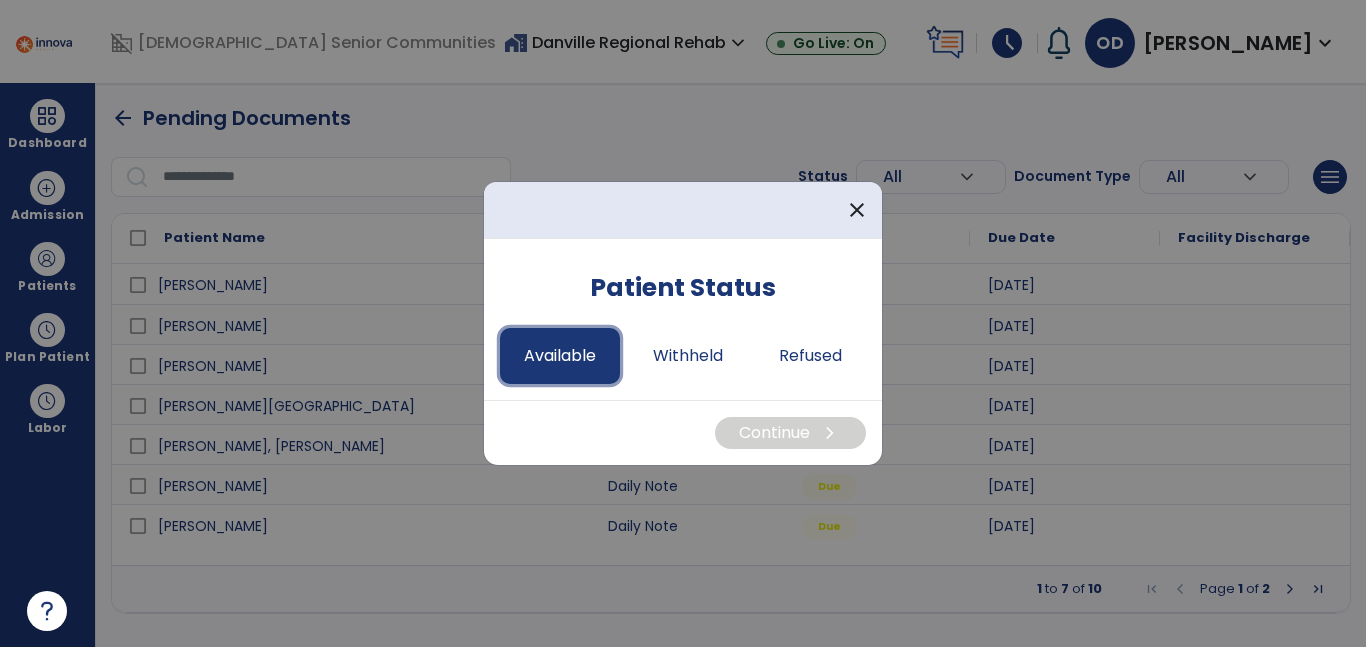 click on "Available" at bounding box center (560, 356) 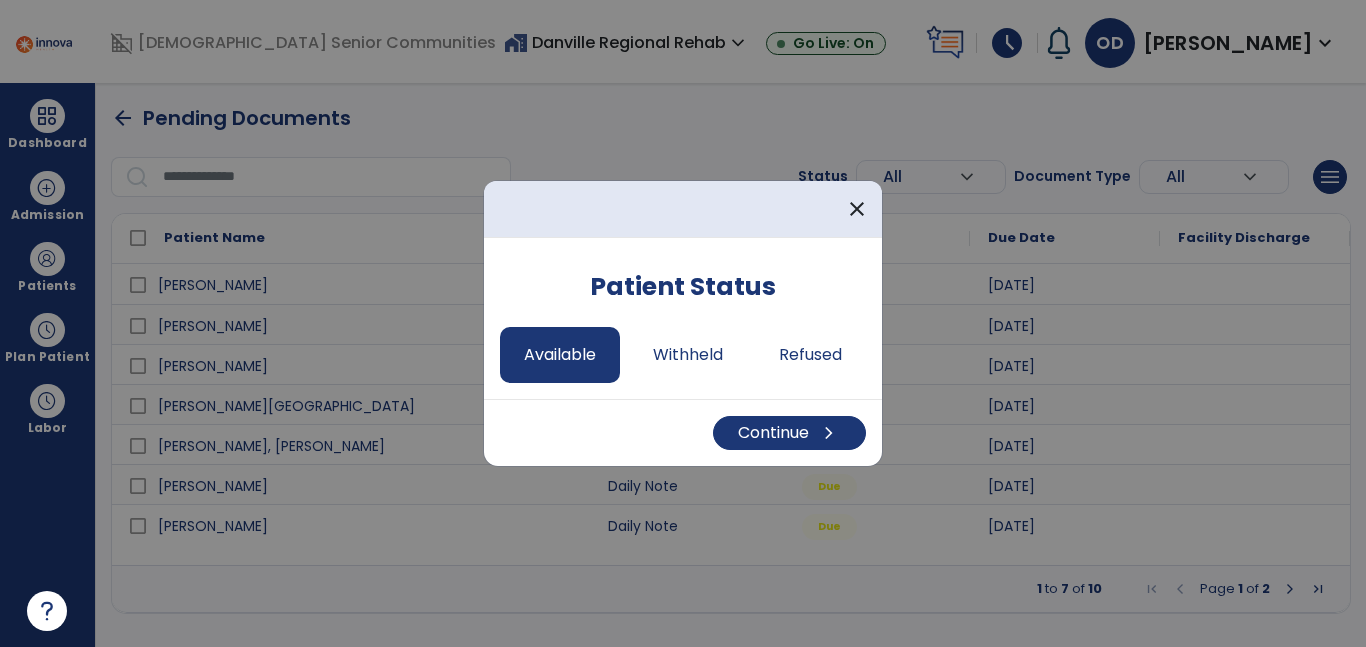 click on "Continue   chevron_right" at bounding box center (683, 432) 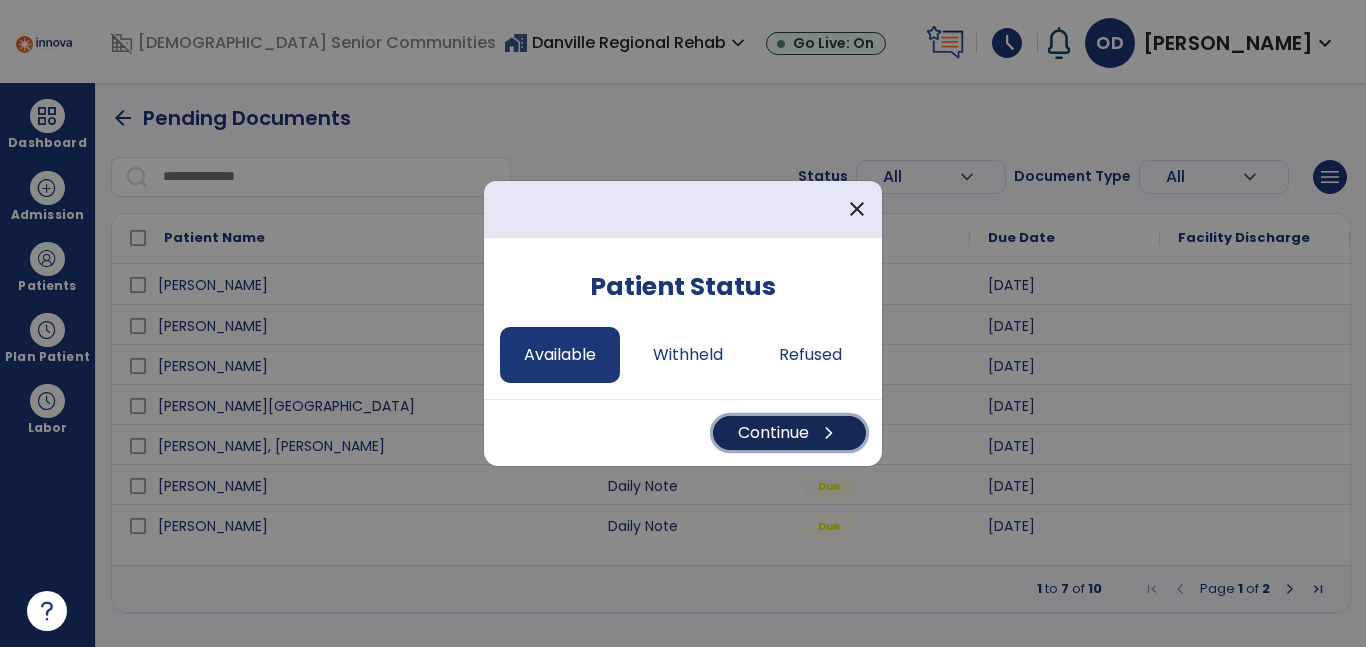 click on "Continue   chevron_right" at bounding box center (789, 433) 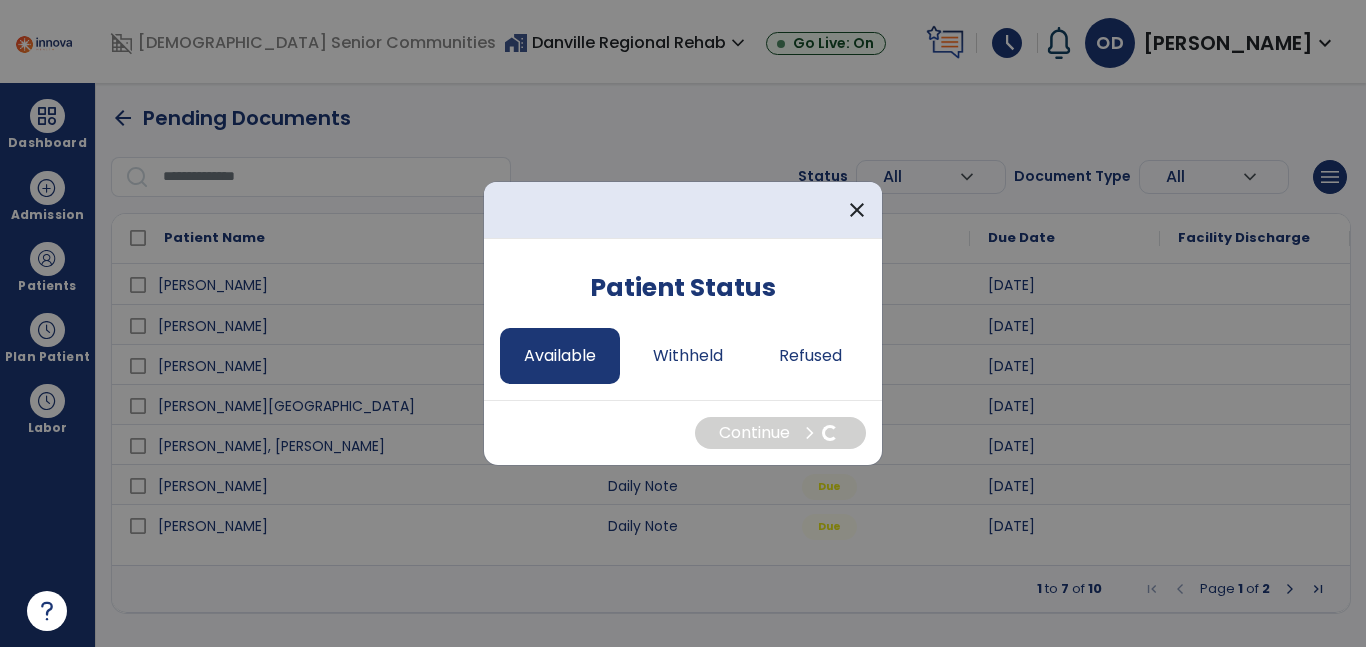 select on "*" 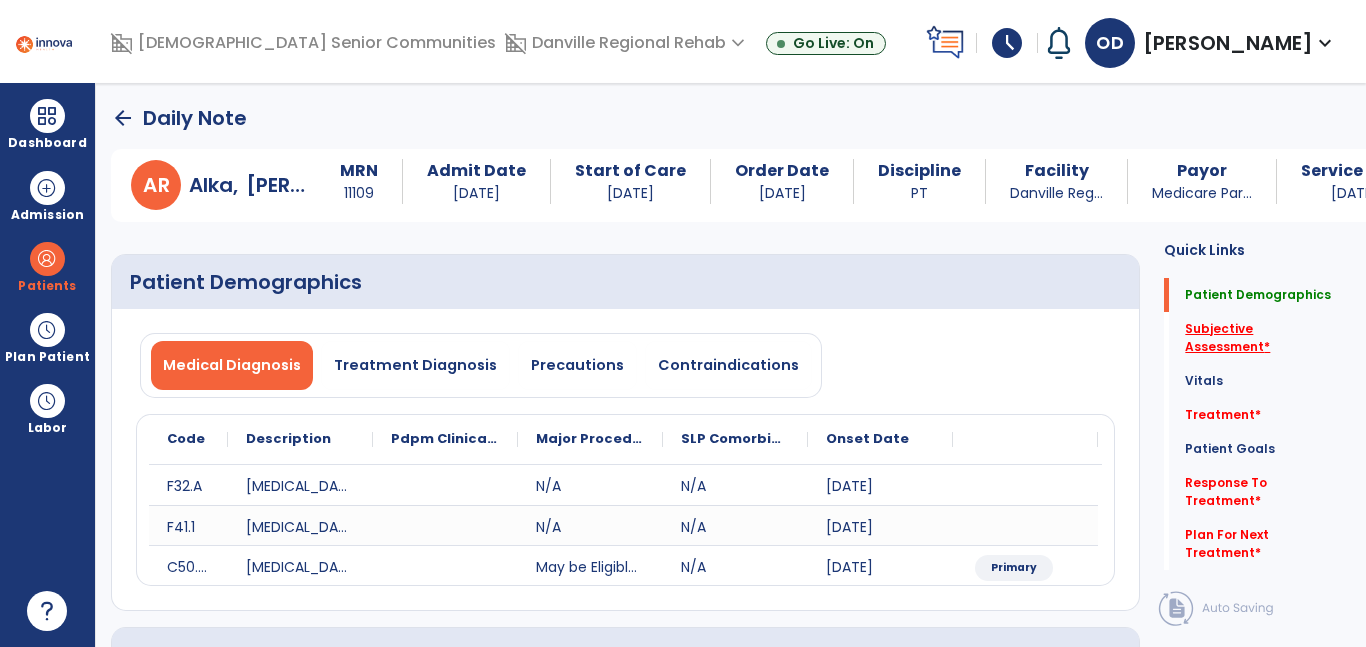 click on "Subjective Assessment   *" 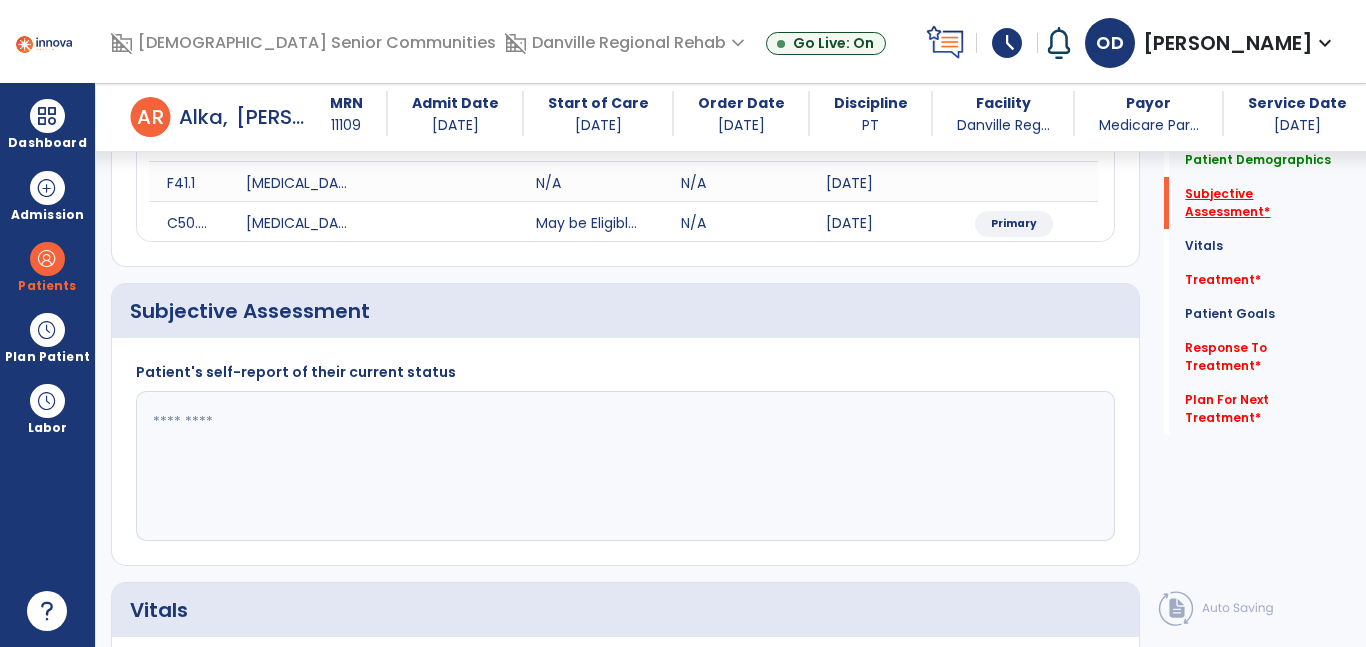 scroll, scrollTop: 403, scrollLeft: 0, axis: vertical 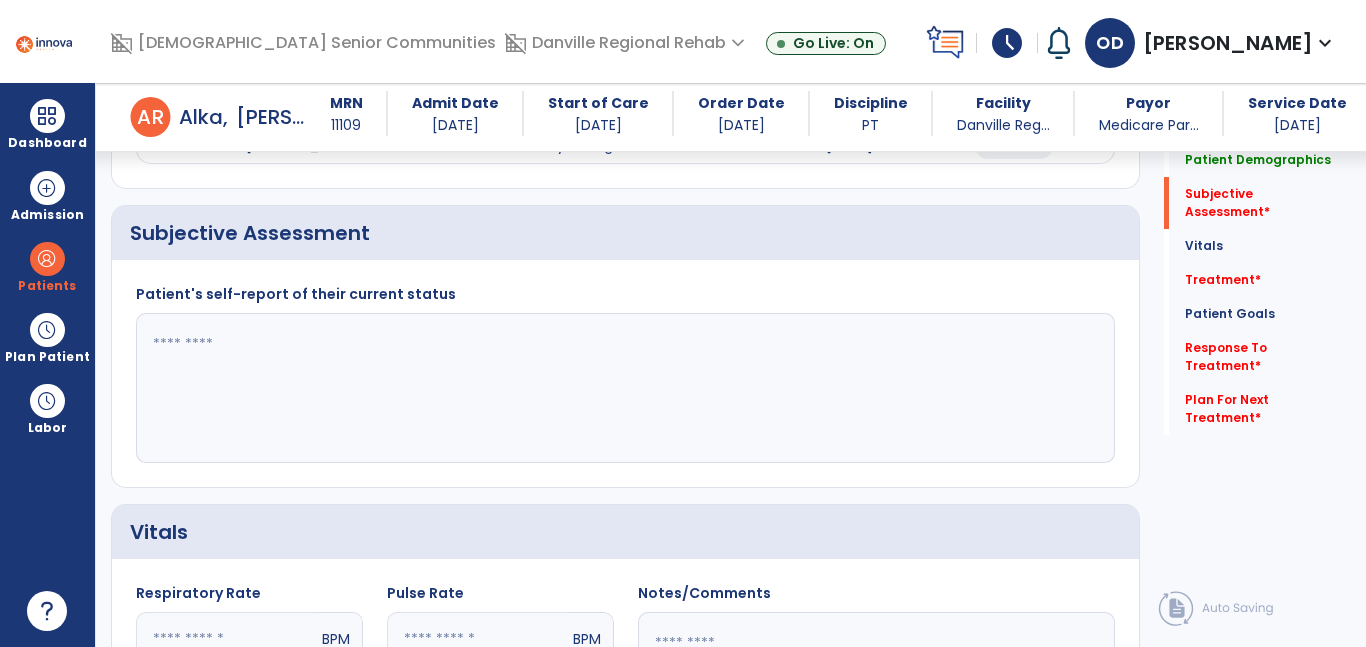 click 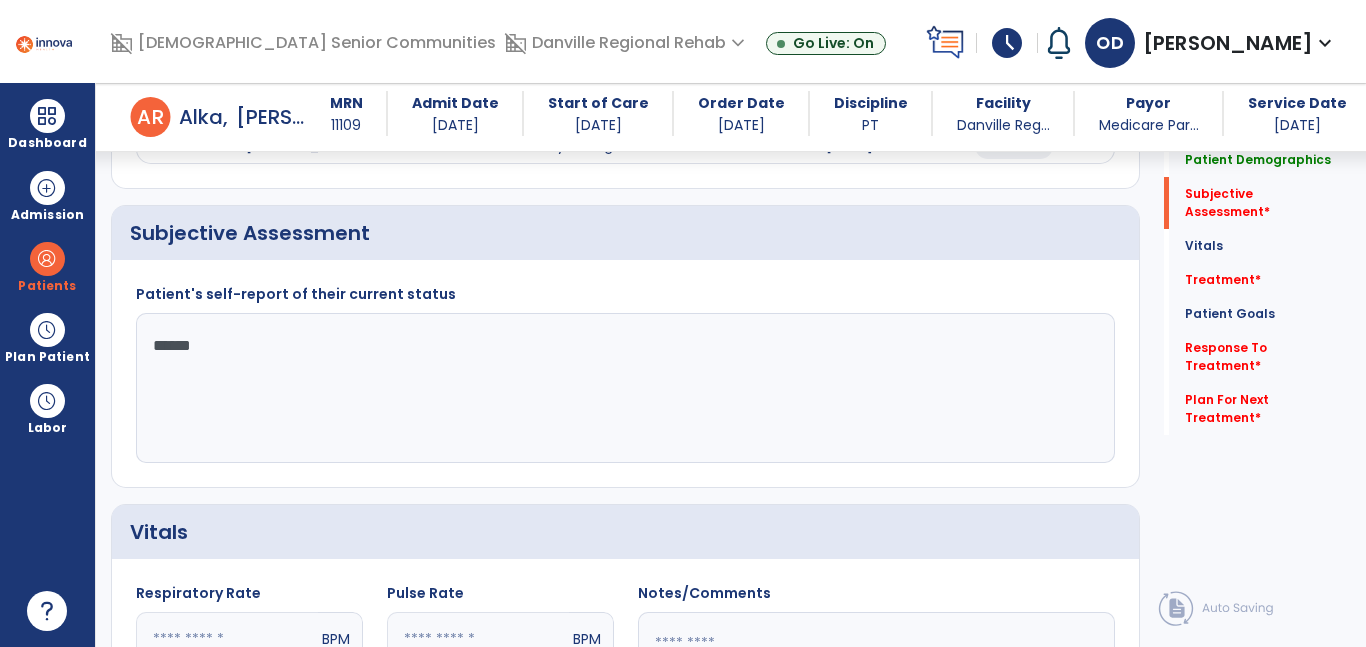 type on "*******" 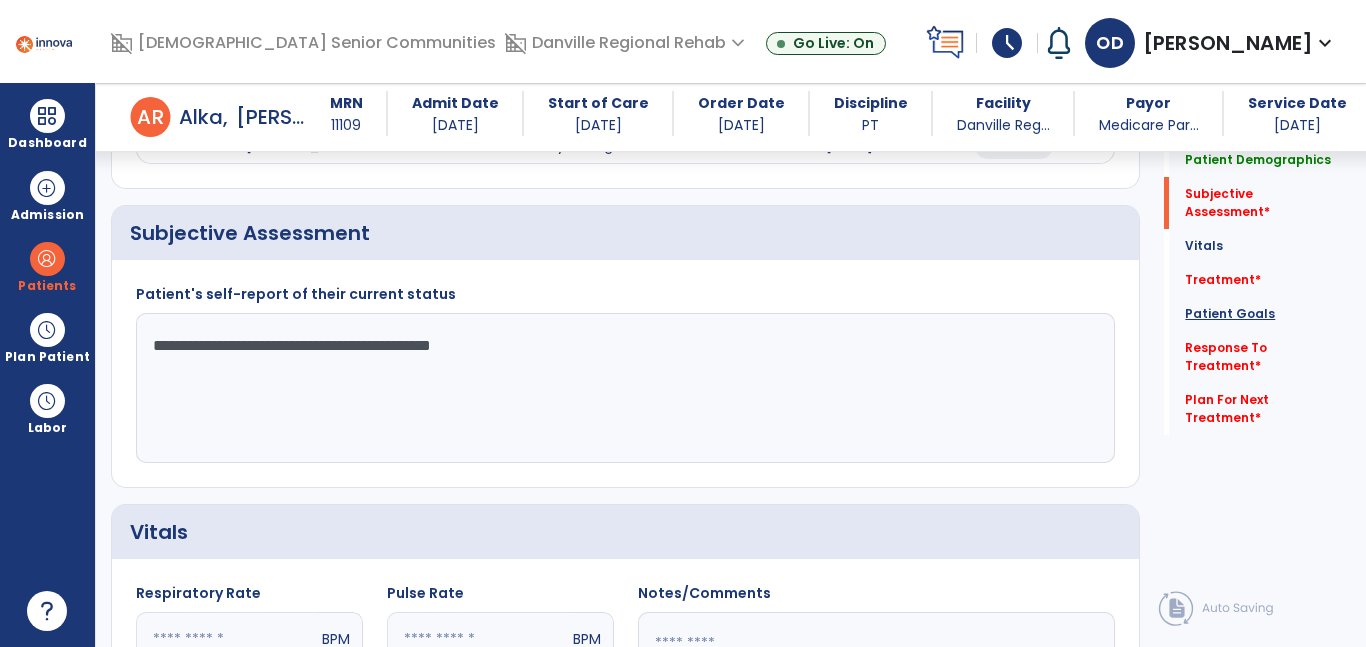 type on "**********" 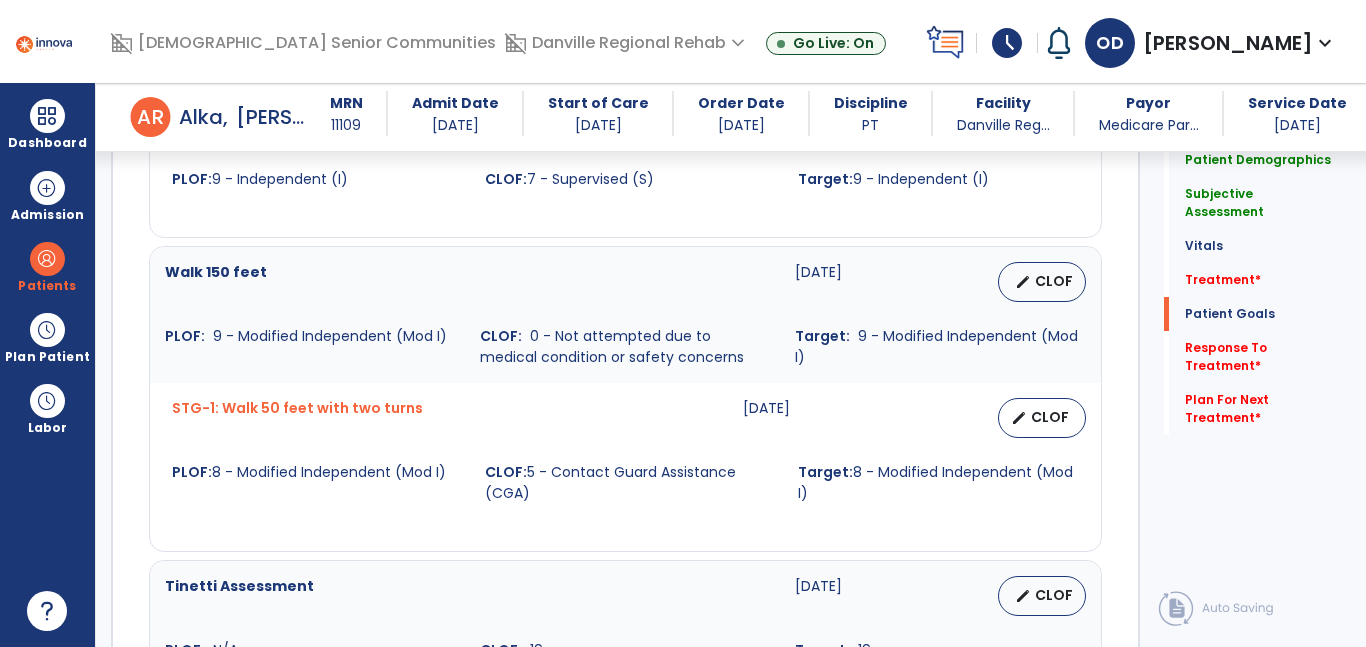 click on "Treatment   *  Treatment   *" 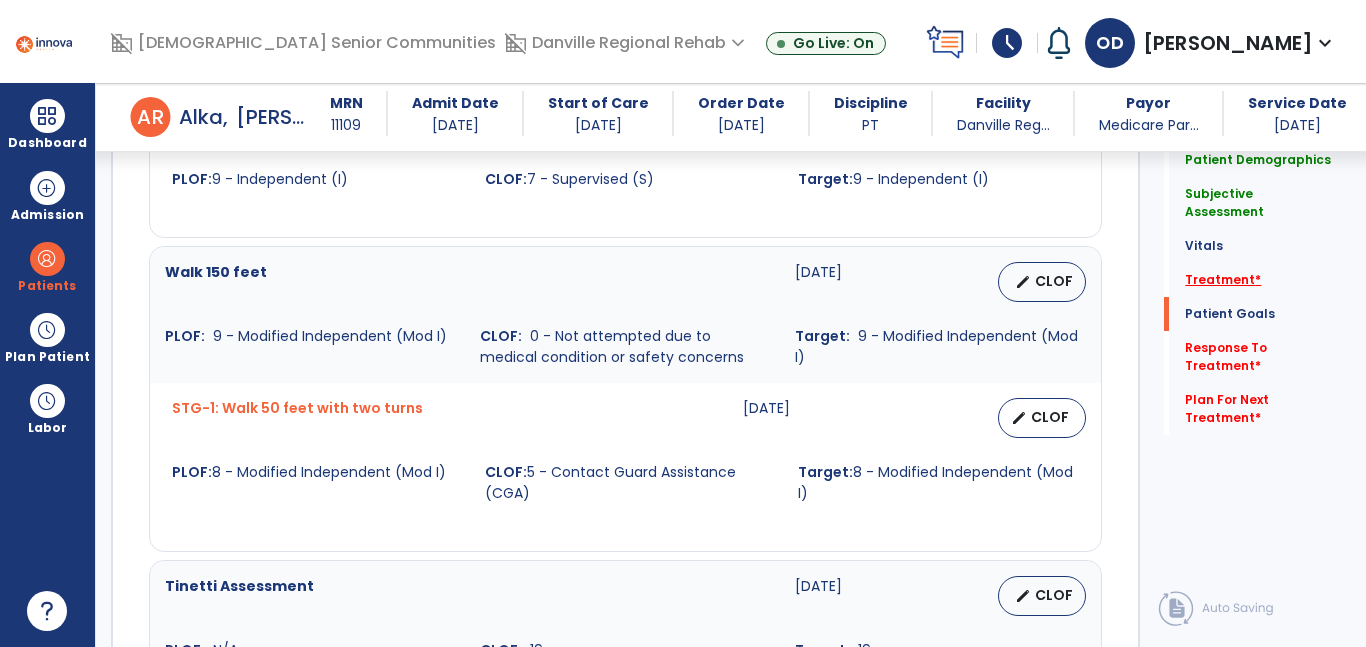 click on "Treatment   *" 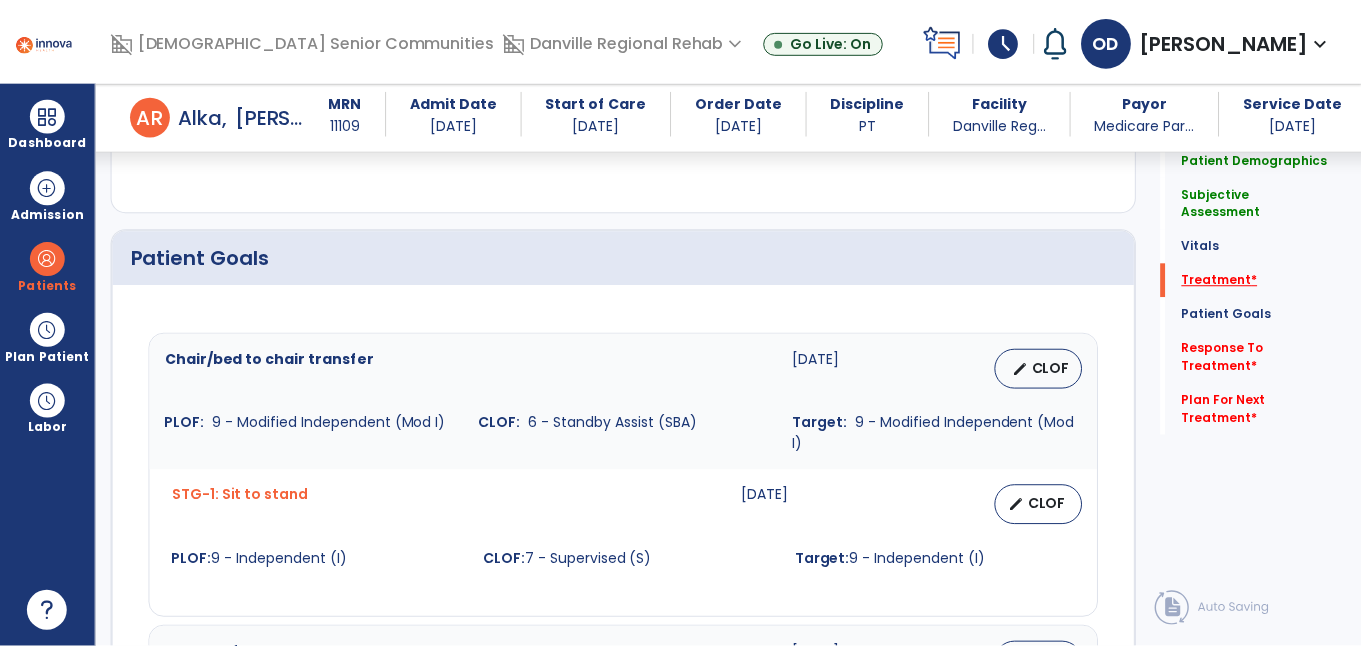 scroll, scrollTop: 1092, scrollLeft: 0, axis: vertical 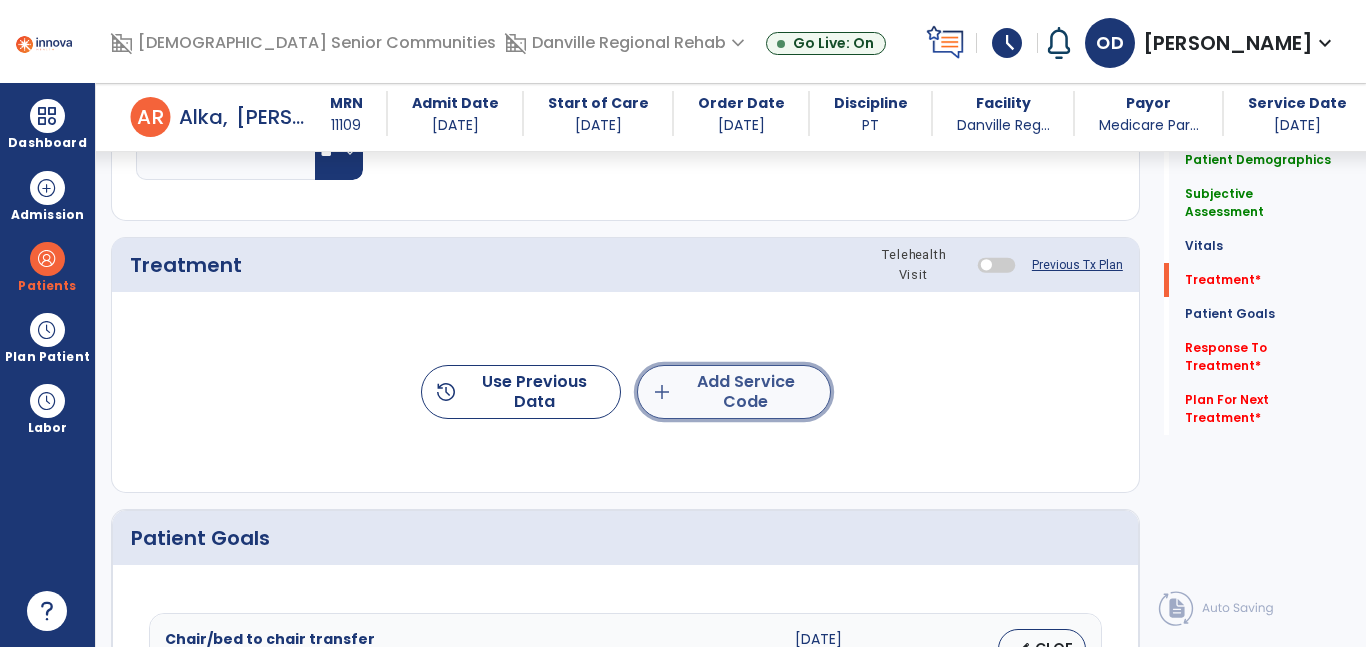 click on "add  Add Service Code" 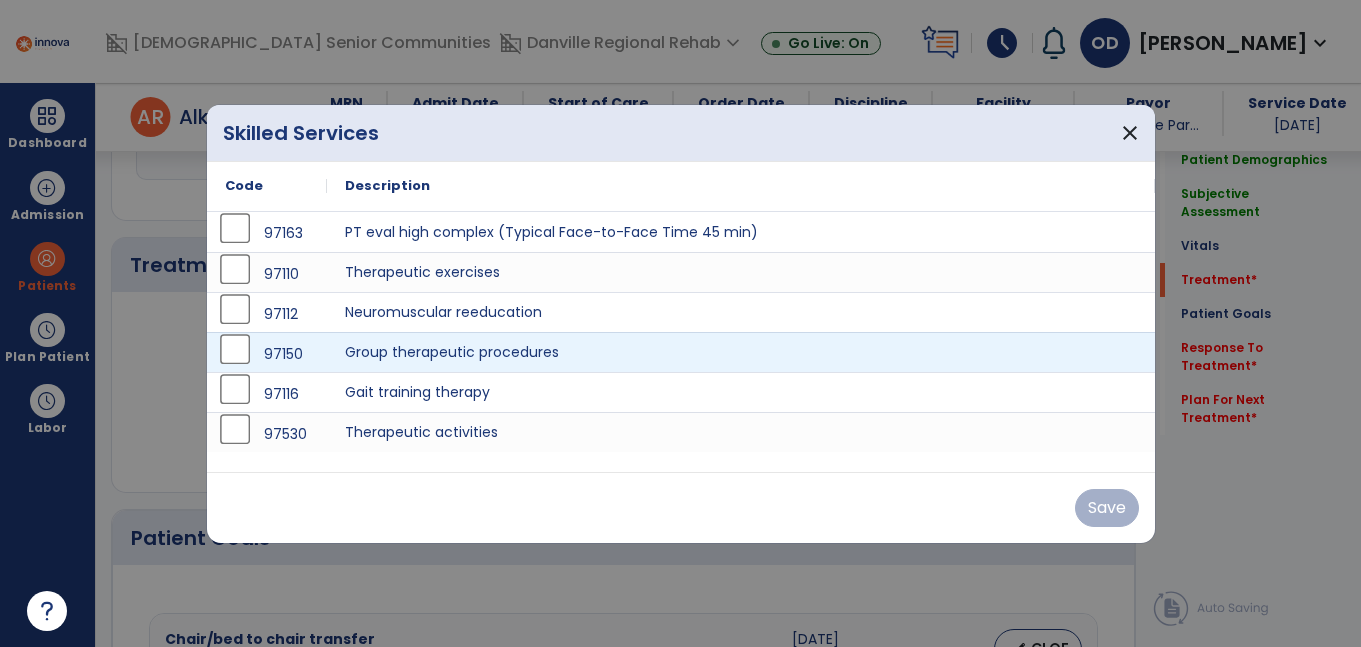 scroll, scrollTop: 1092, scrollLeft: 0, axis: vertical 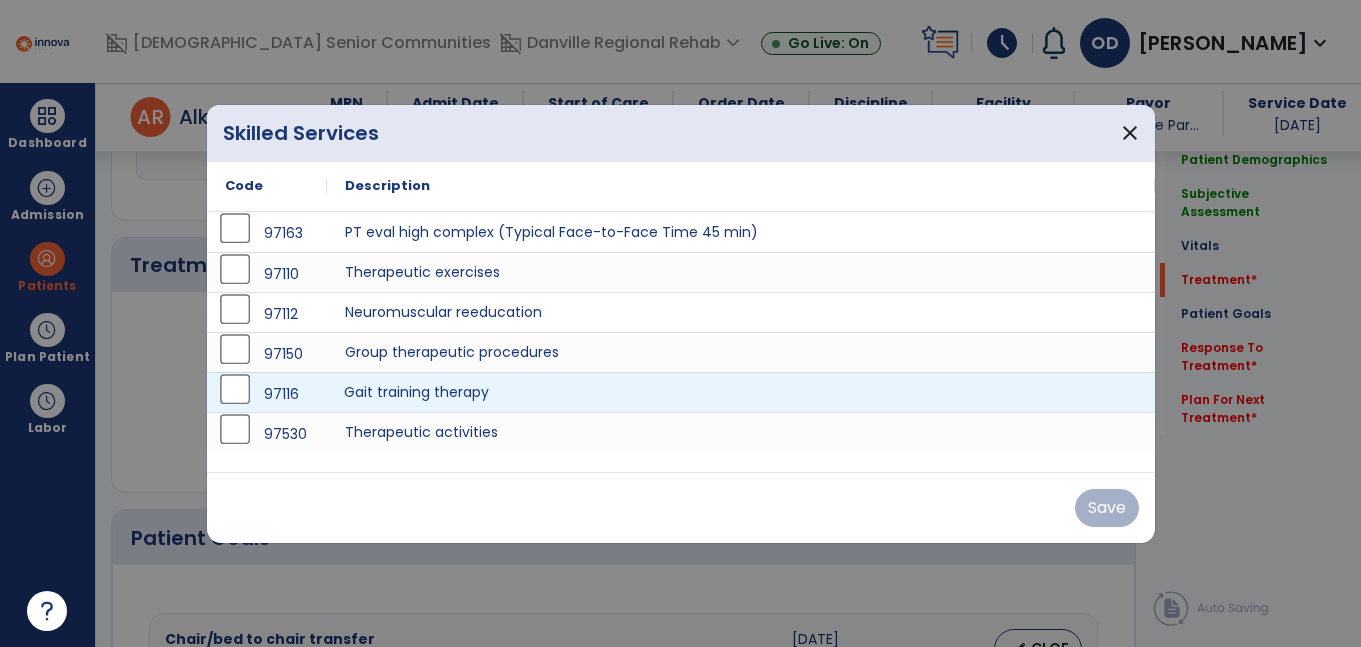 click on "Gait training therapy" at bounding box center (741, 392) 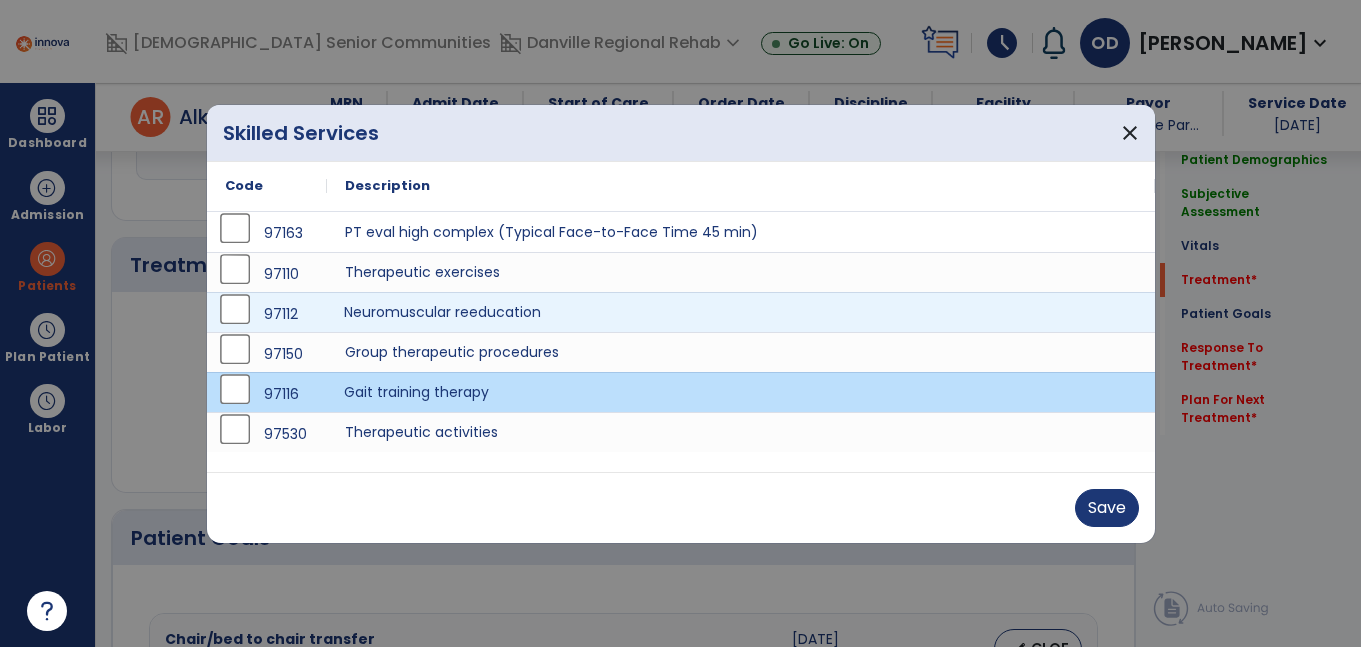 click on "Neuromuscular reeducation" at bounding box center (741, 312) 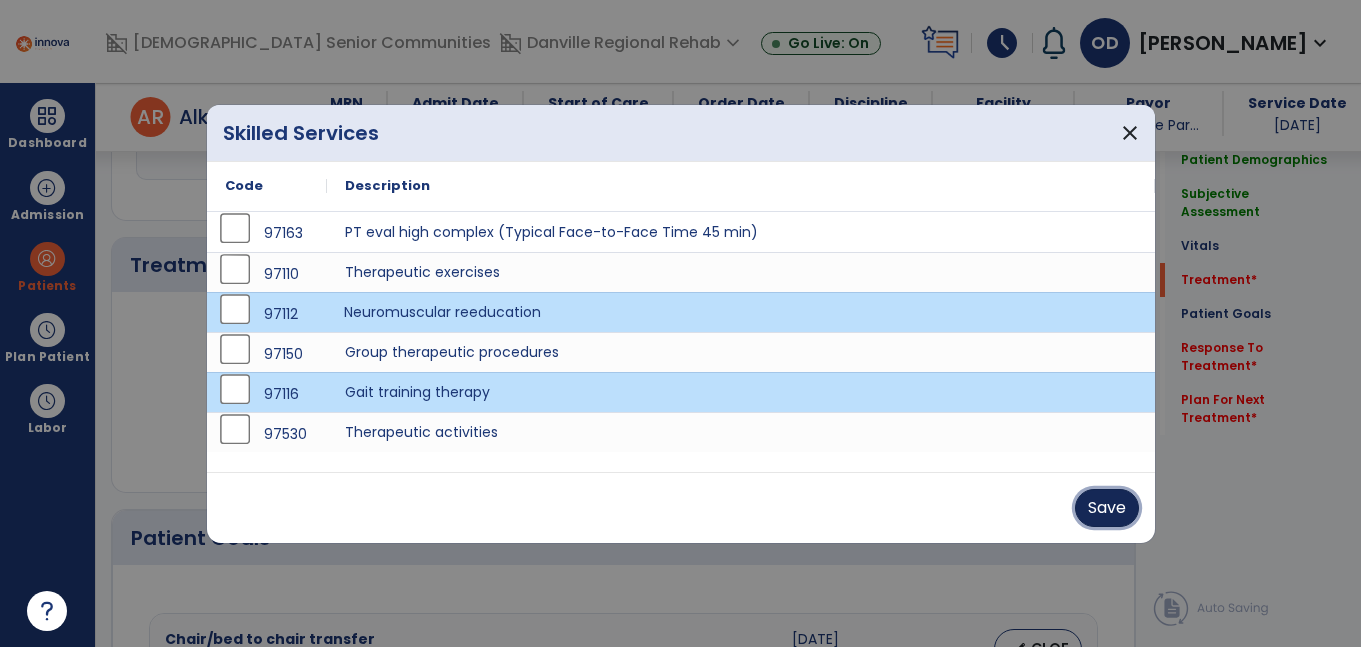 click on "Save" at bounding box center (1107, 508) 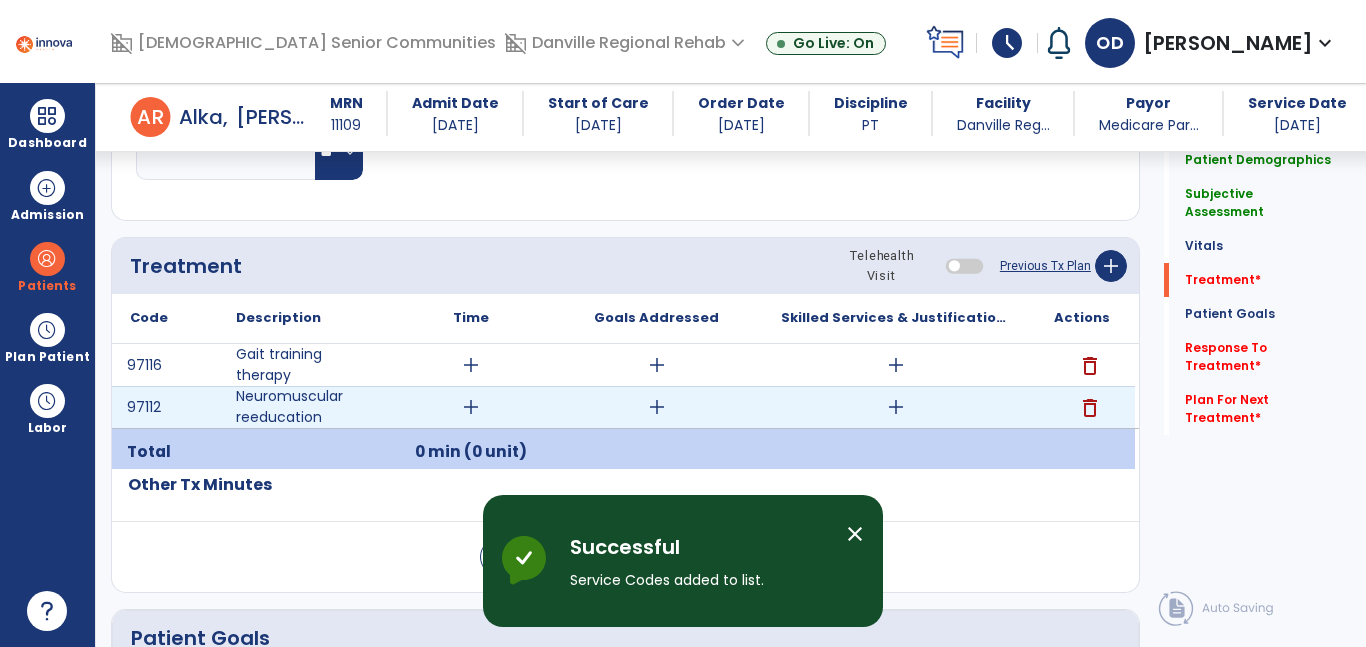 click on "add" at bounding box center [657, 407] 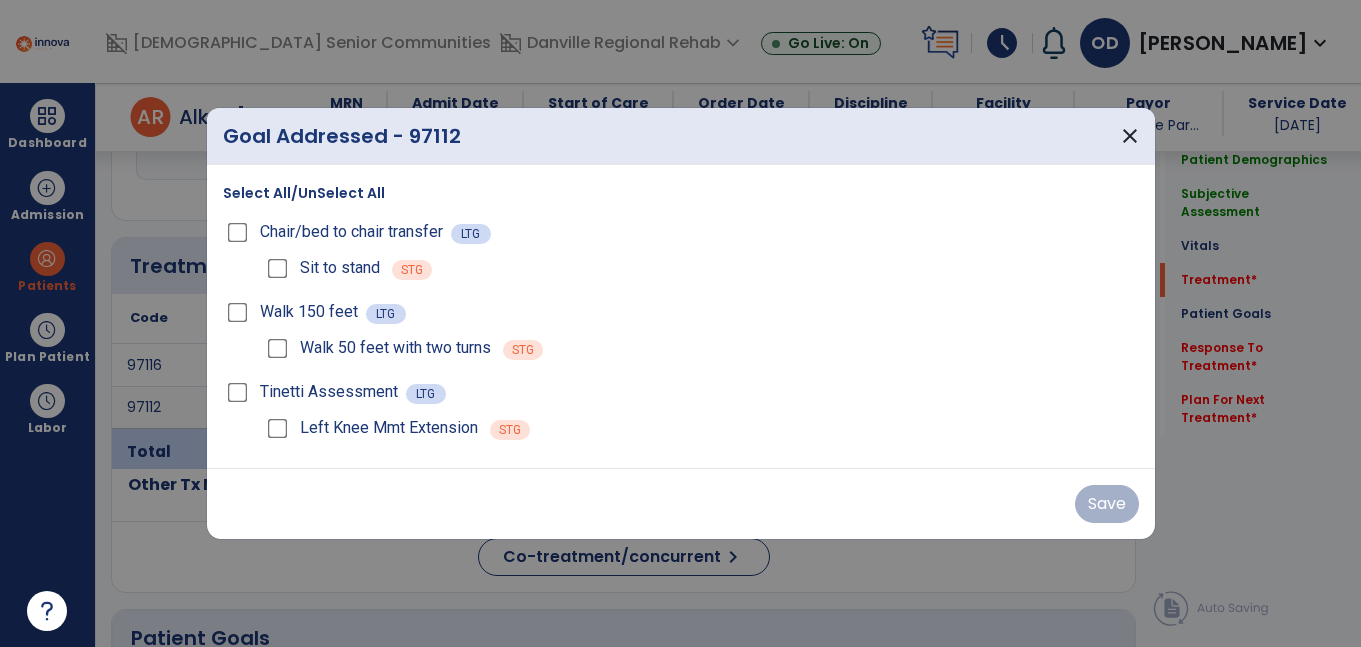 scroll, scrollTop: 1092, scrollLeft: 0, axis: vertical 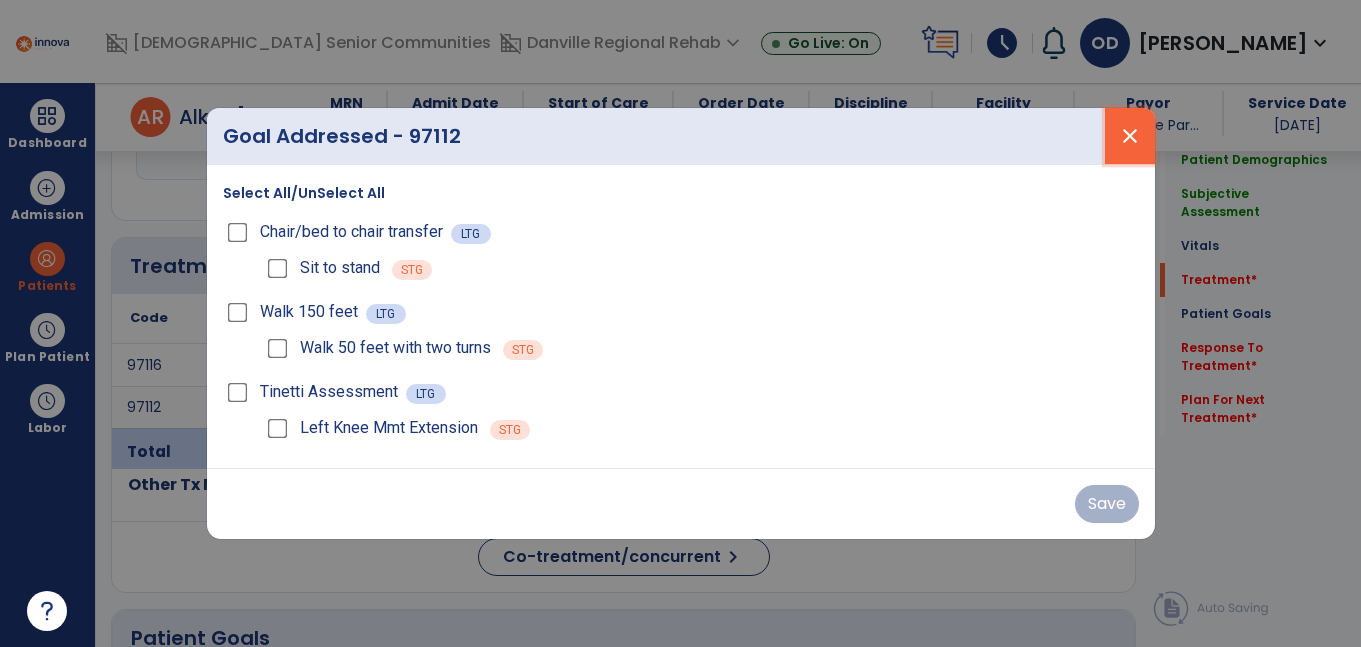 click on "close" at bounding box center (1130, 136) 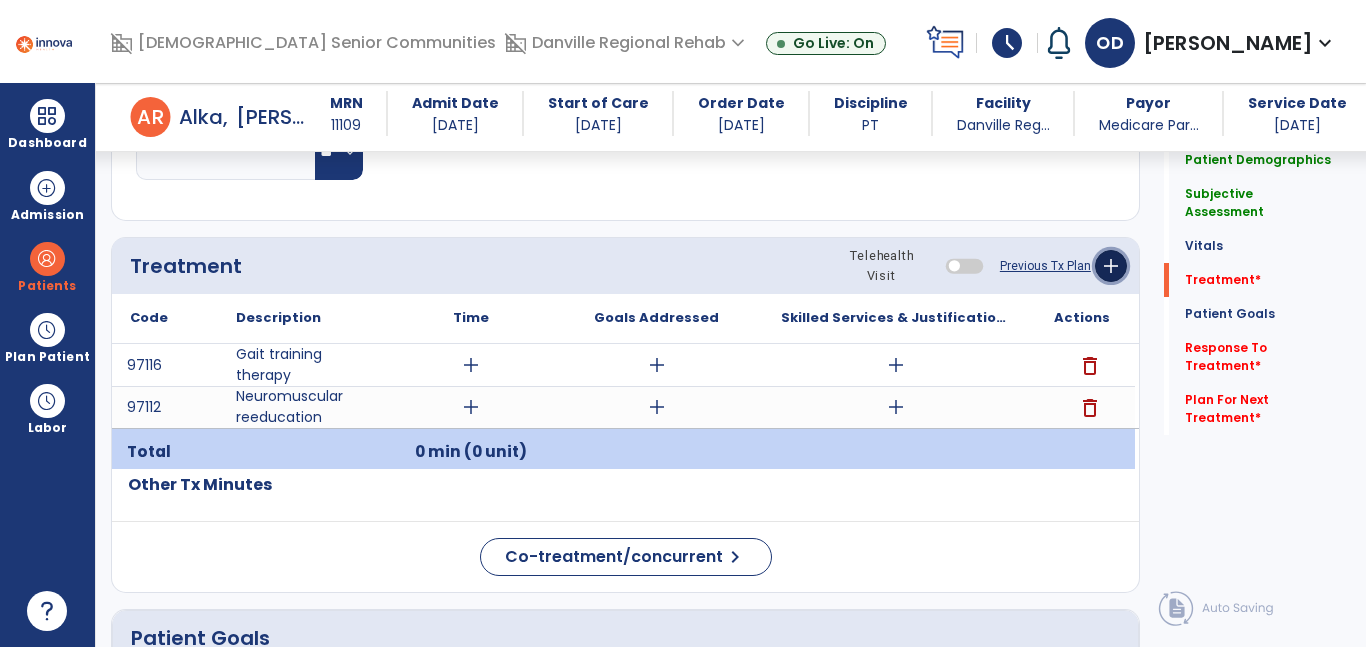 click on "add" 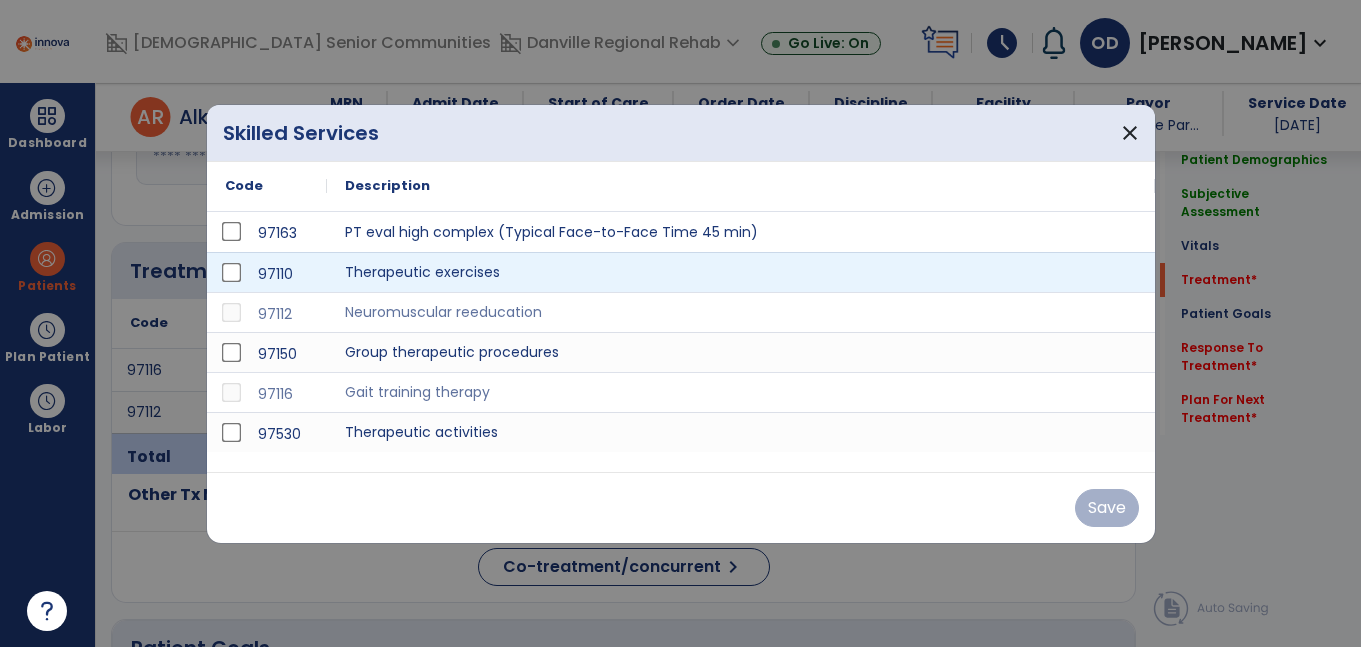 scroll, scrollTop: 1092, scrollLeft: 0, axis: vertical 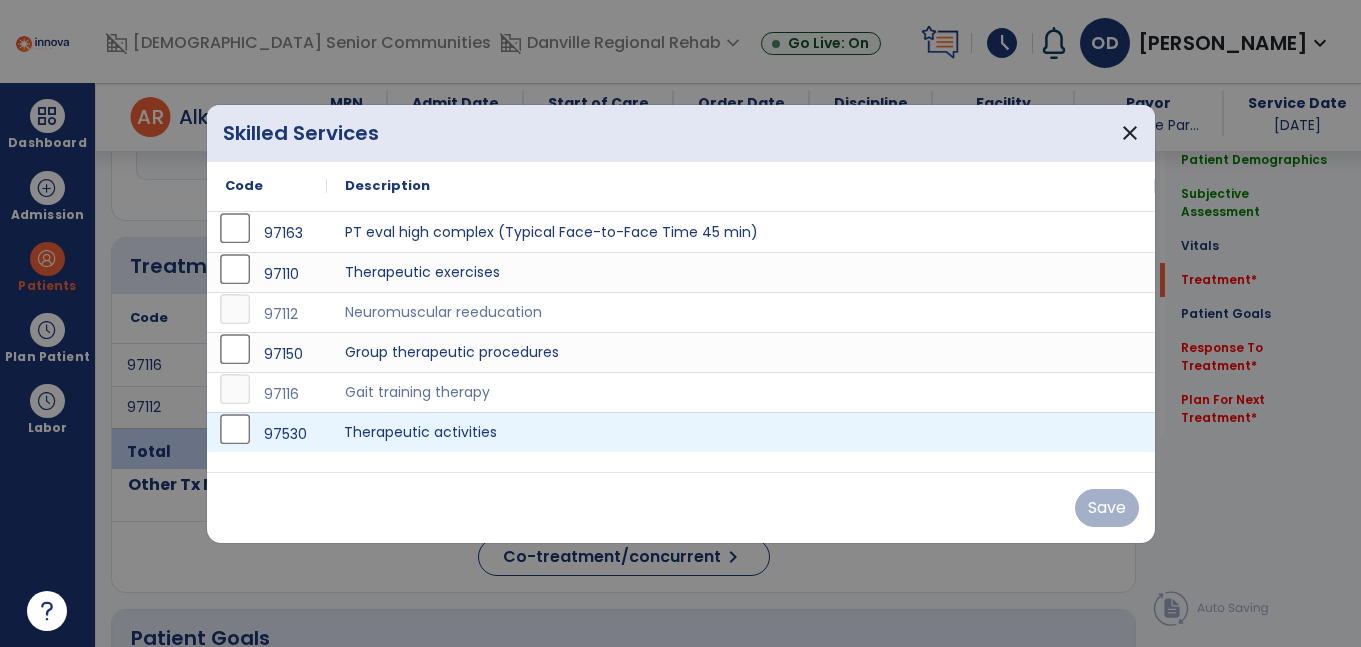 click on "Therapeutic activities" at bounding box center [741, 432] 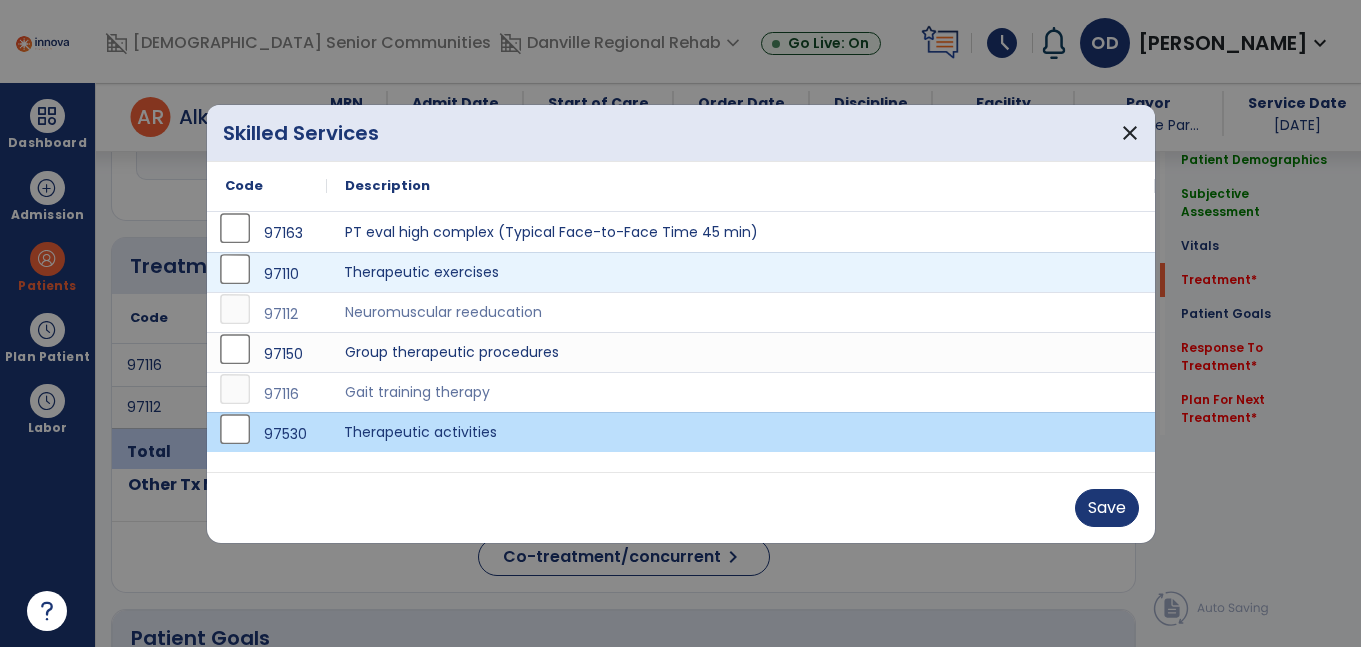 click on "Therapeutic exercises" at bounding box center (741, 272) 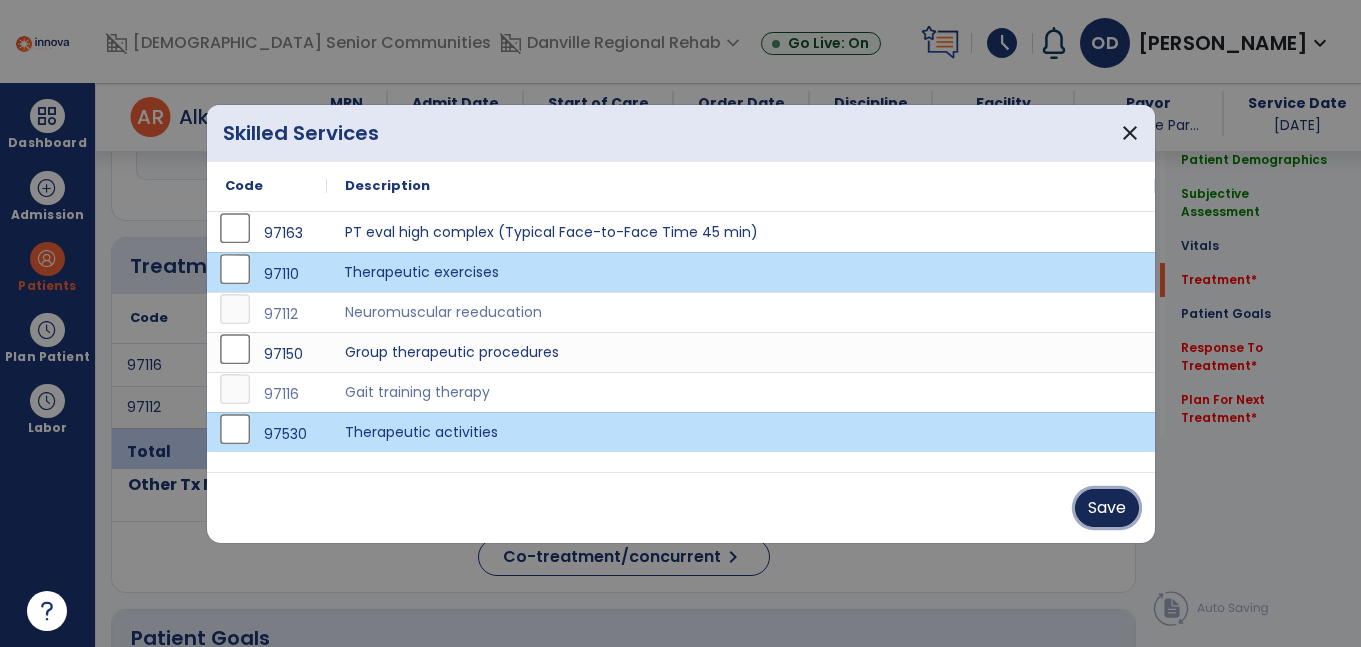 click on "Save" at bounding box center [1107, 508] 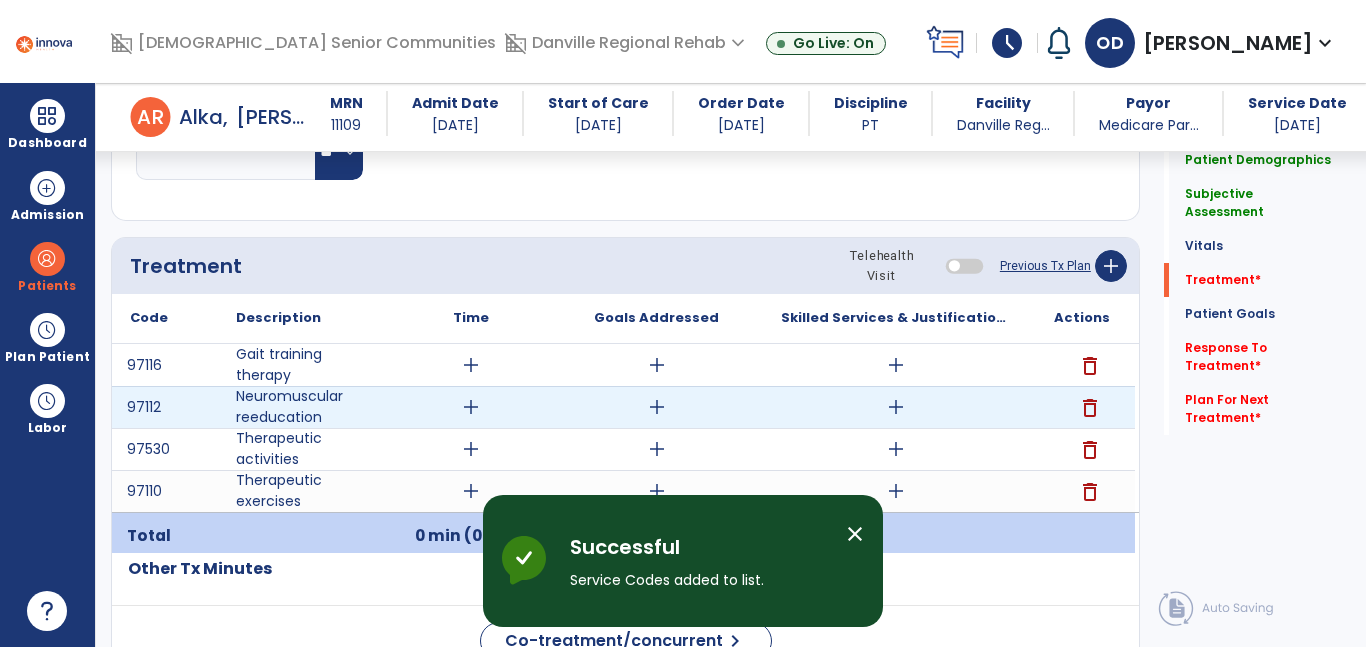 click on "delete" at bounding box center [1090, 408] 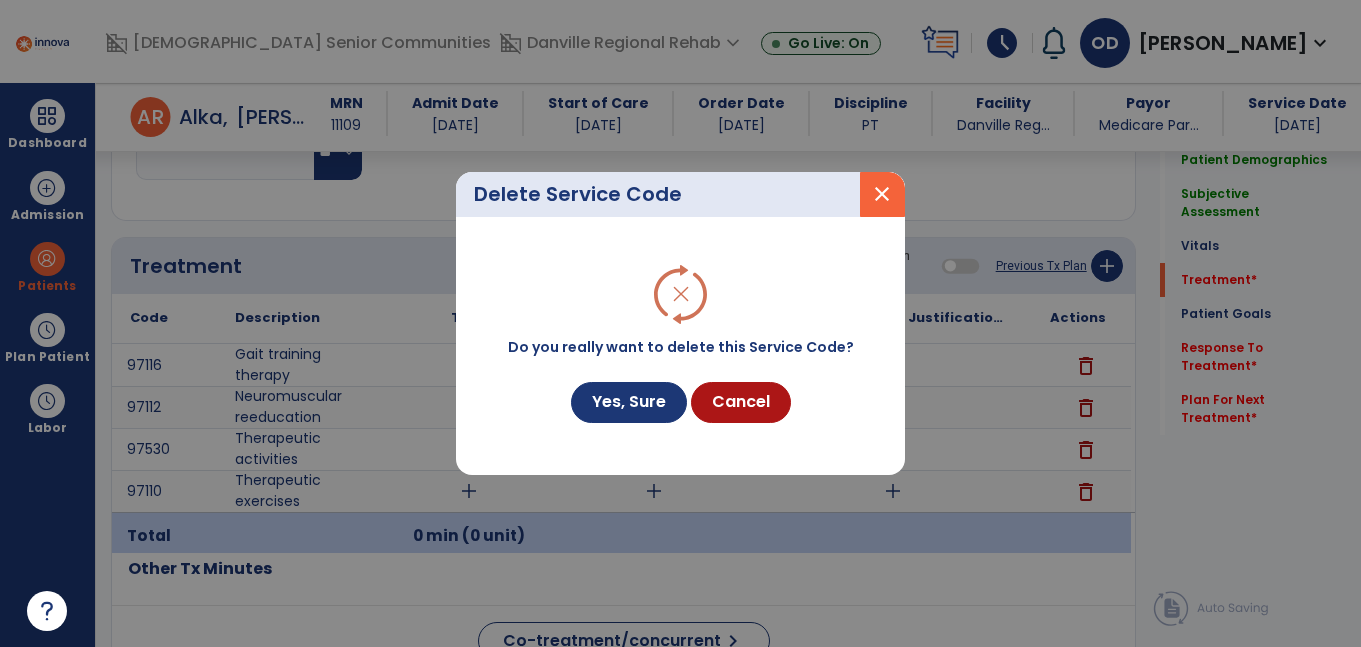 scroll, scrollTop: 1092, scrollLeft: 0, axis: vertical 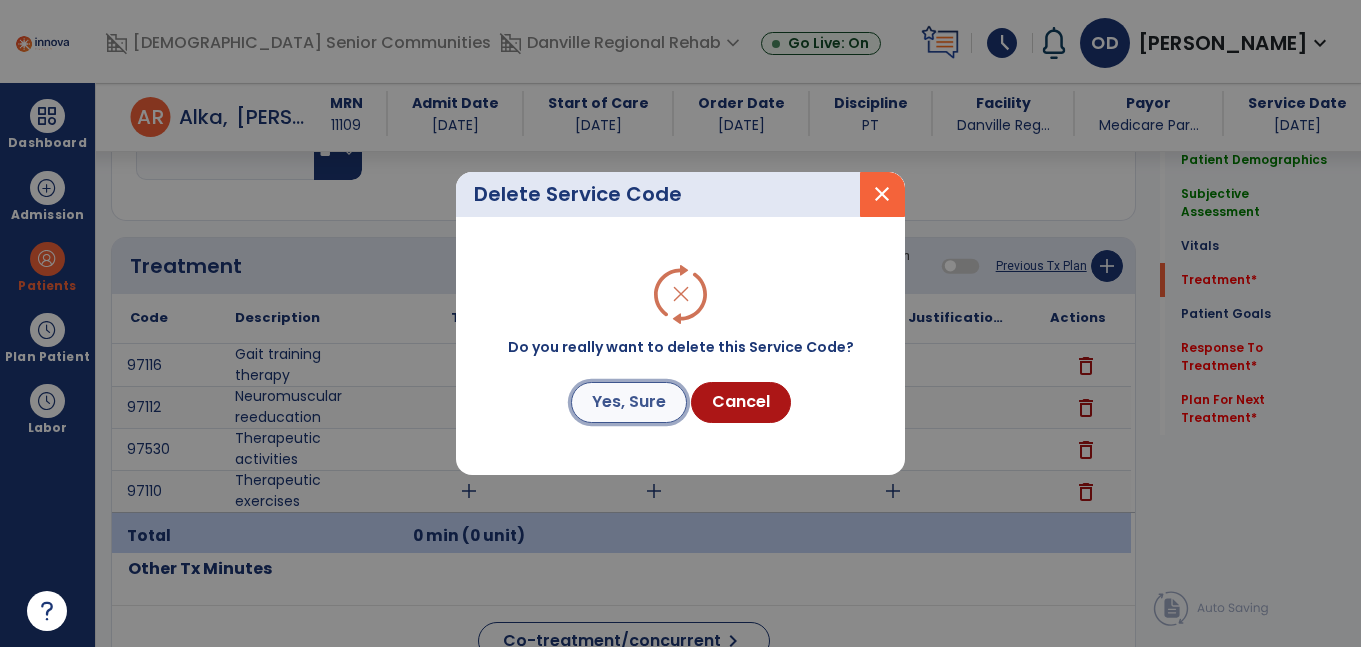 click on "Yes, Sure" at bounding box center (629, 402) 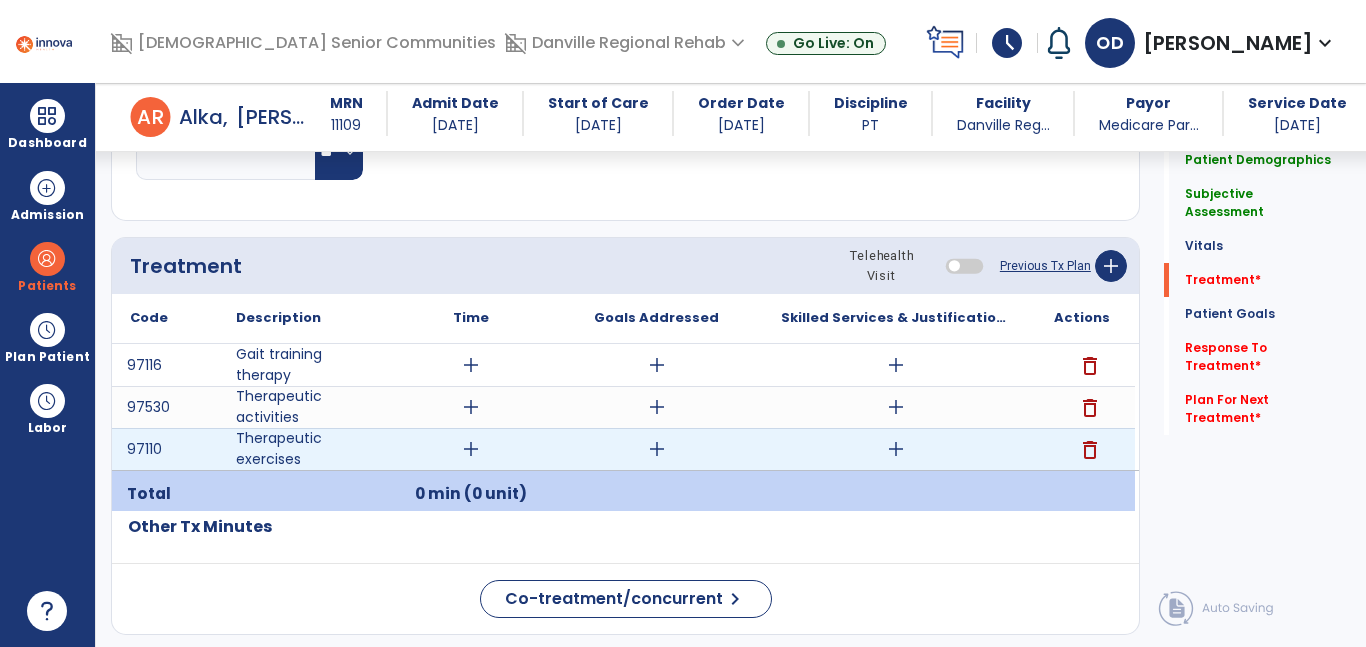 click on "add" at bounding box center [896, 449] 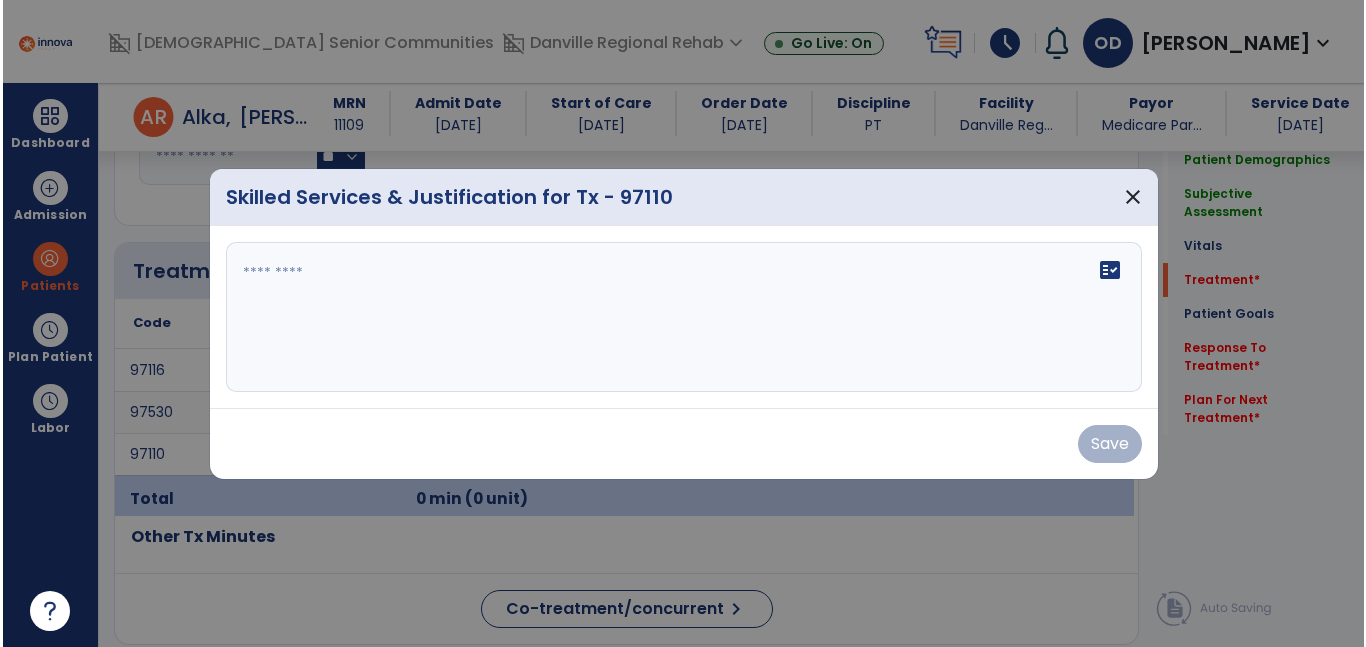 scroll, scrollTop: 1092, scrollLeft: 0, axis: vertical 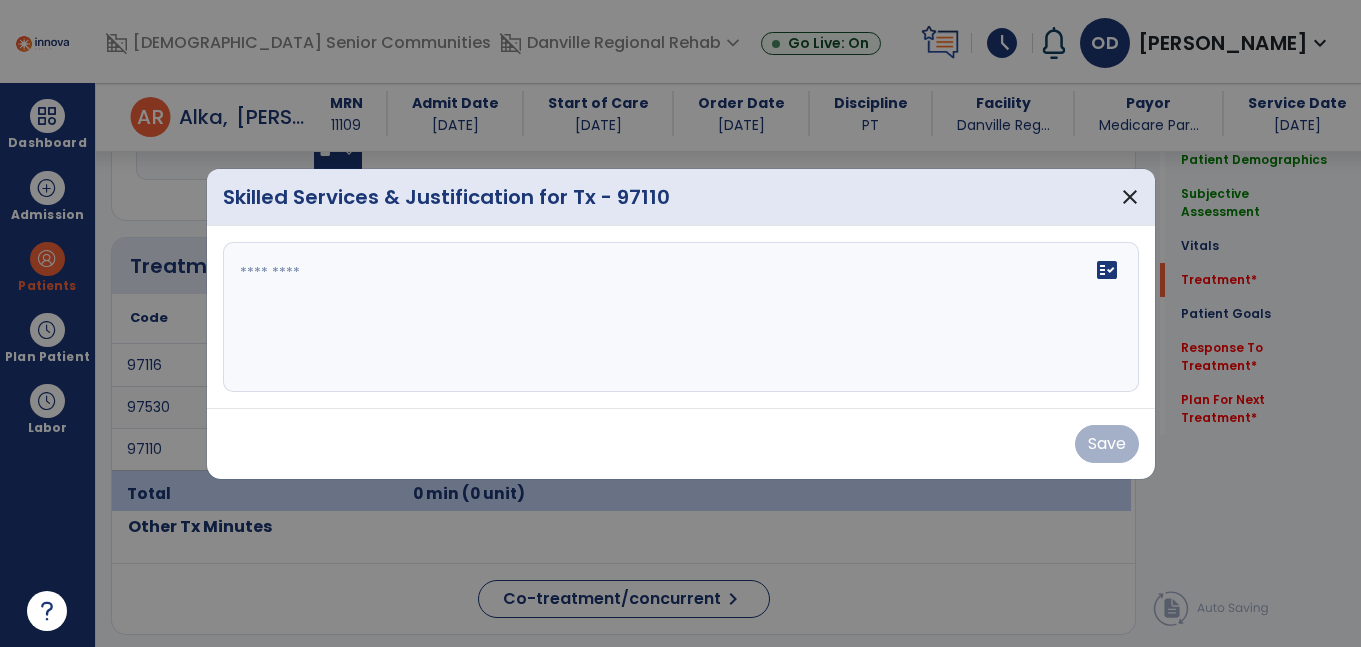 click on "fact_check" at bounding box center (681, 317) 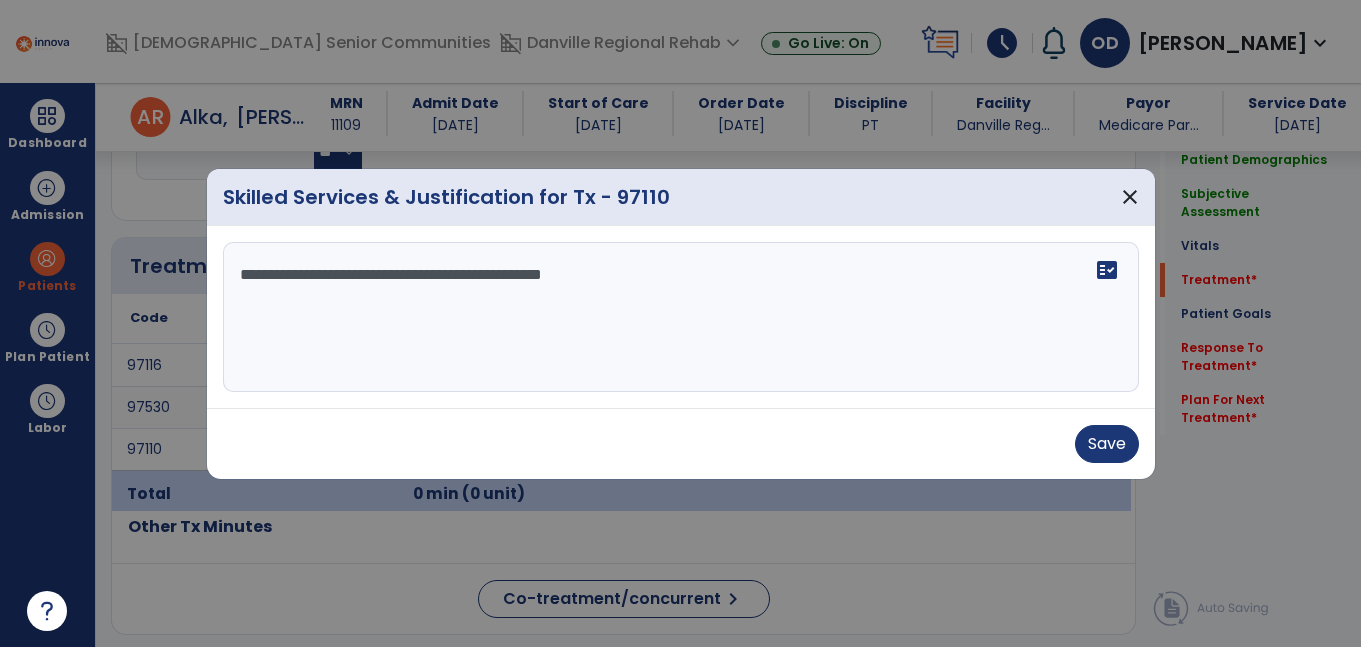type on "**********" 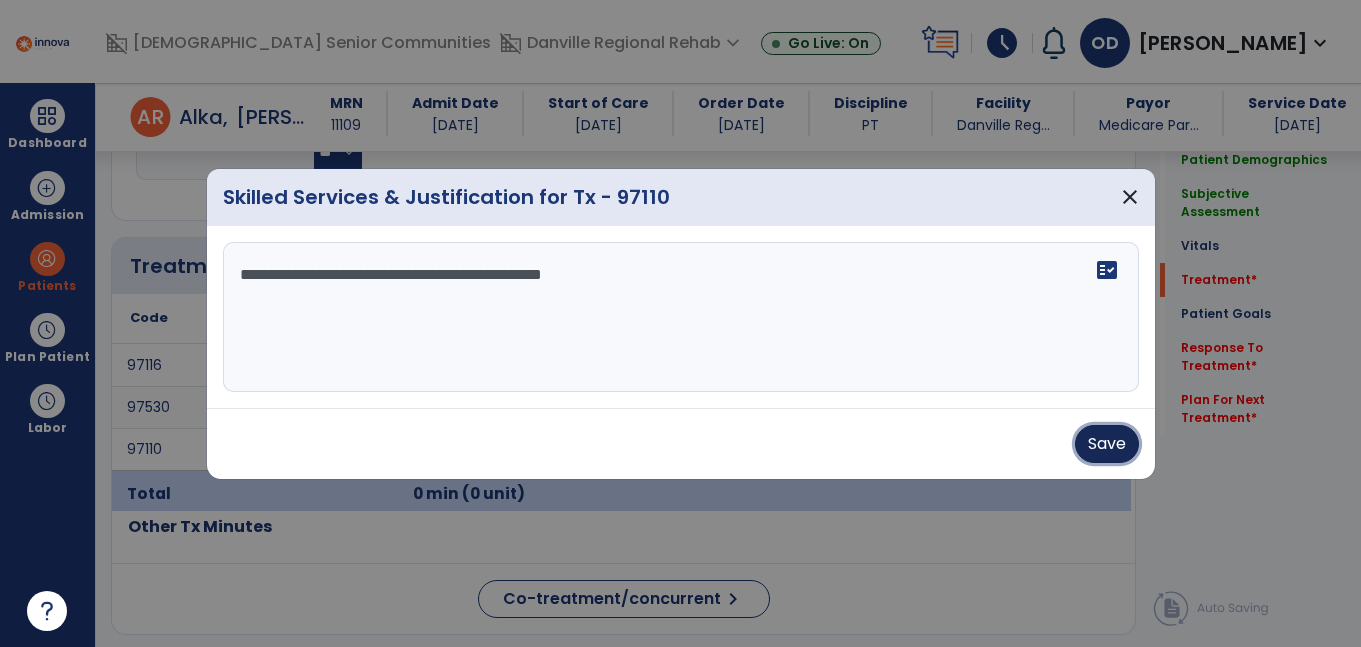 click on "Save" at bounding box center (1107, 444) 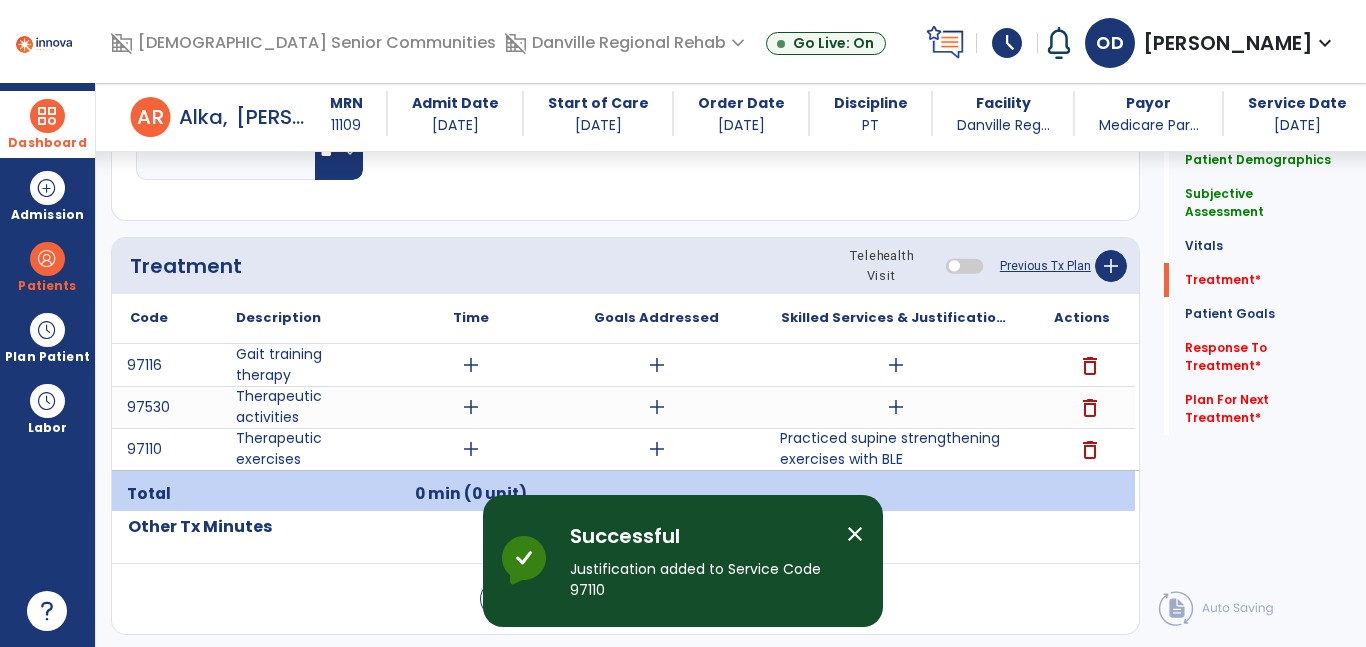 click on "Dashboard" at bounding box center [47, 124] 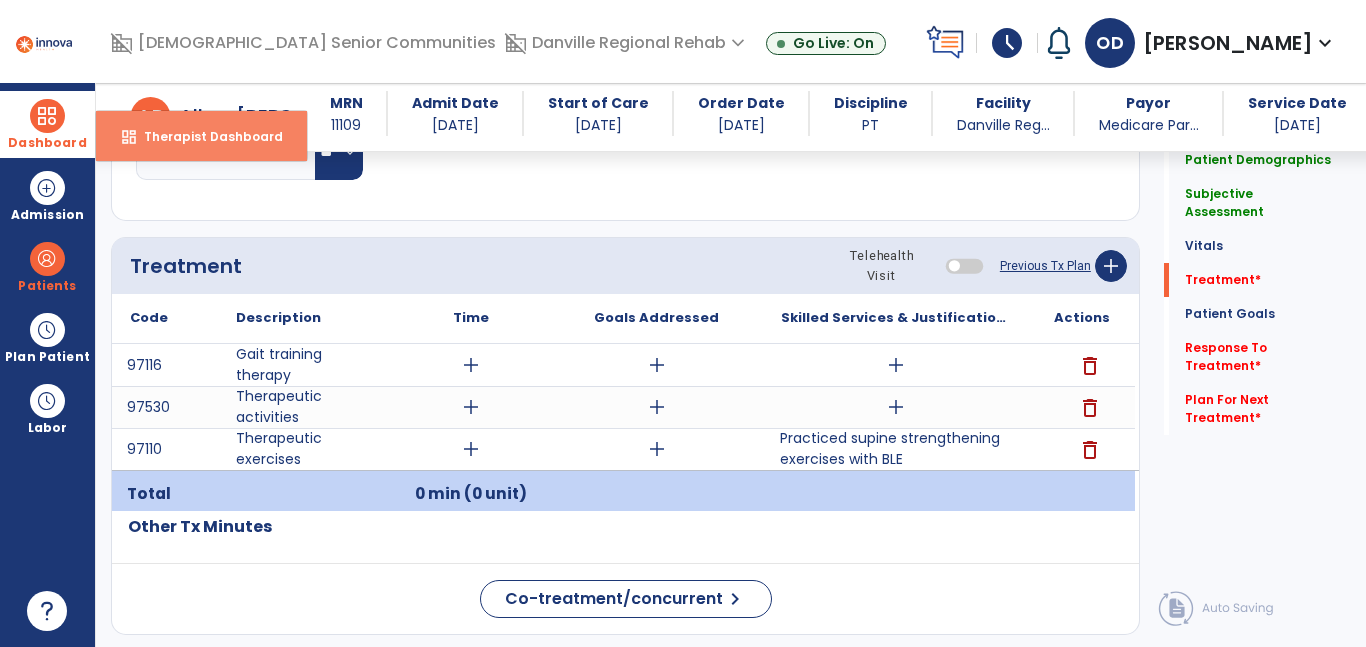 click on "dashboard  Therapist Dashboard" at bounding box center (201, 136) 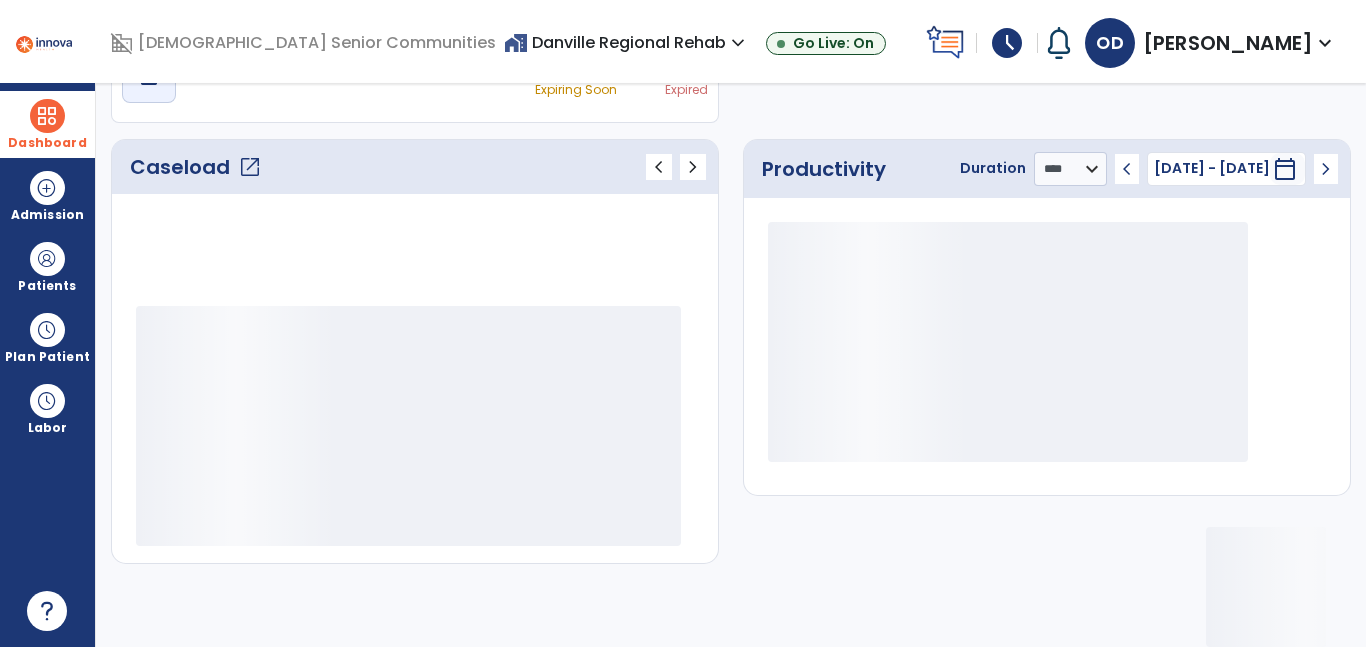 scroll, scrollTop: 228, scrollLeft: 0, axis: vertical 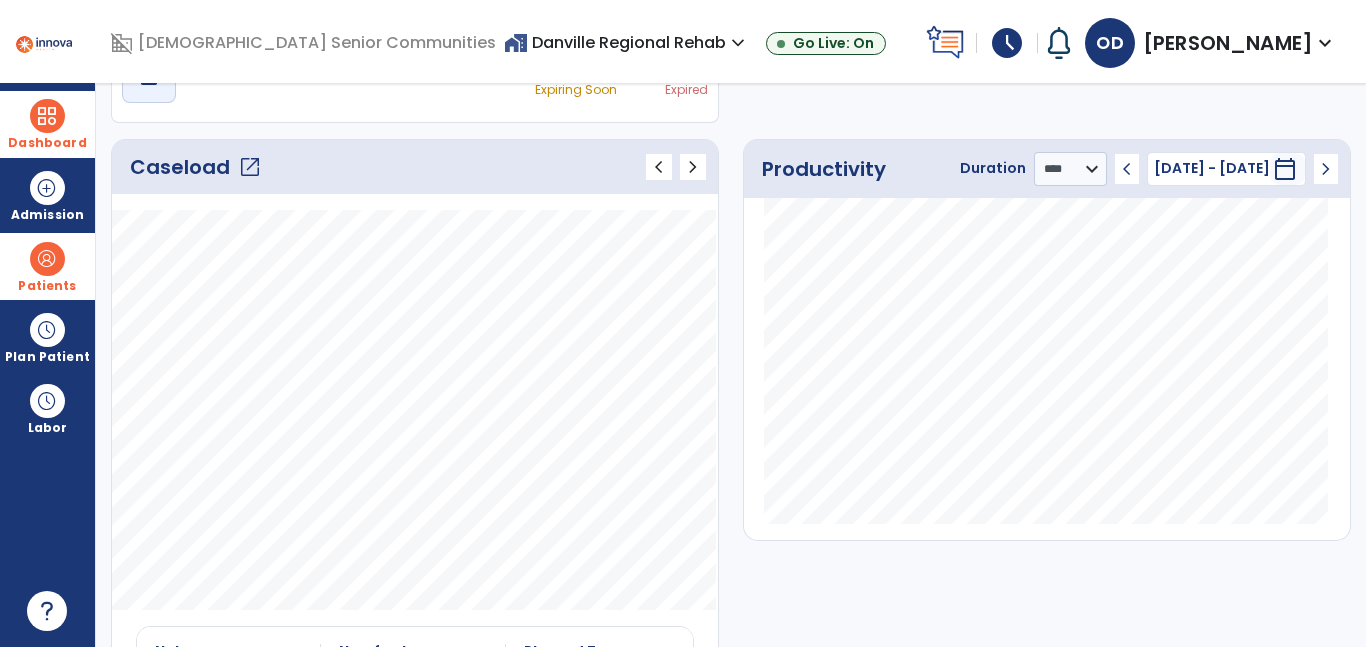 click on "Patients" at bounding box center (47, 266) 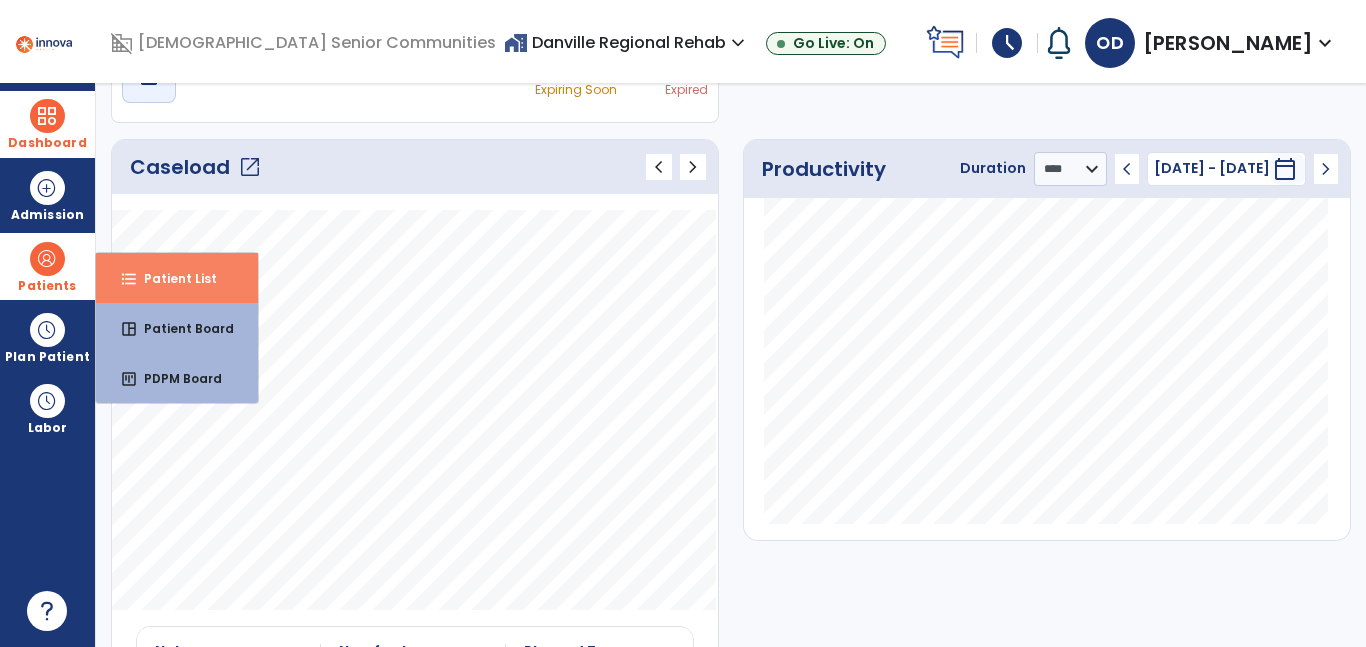 click on "format_list_bulleted  Patient List" at bounding box center [177, 278] 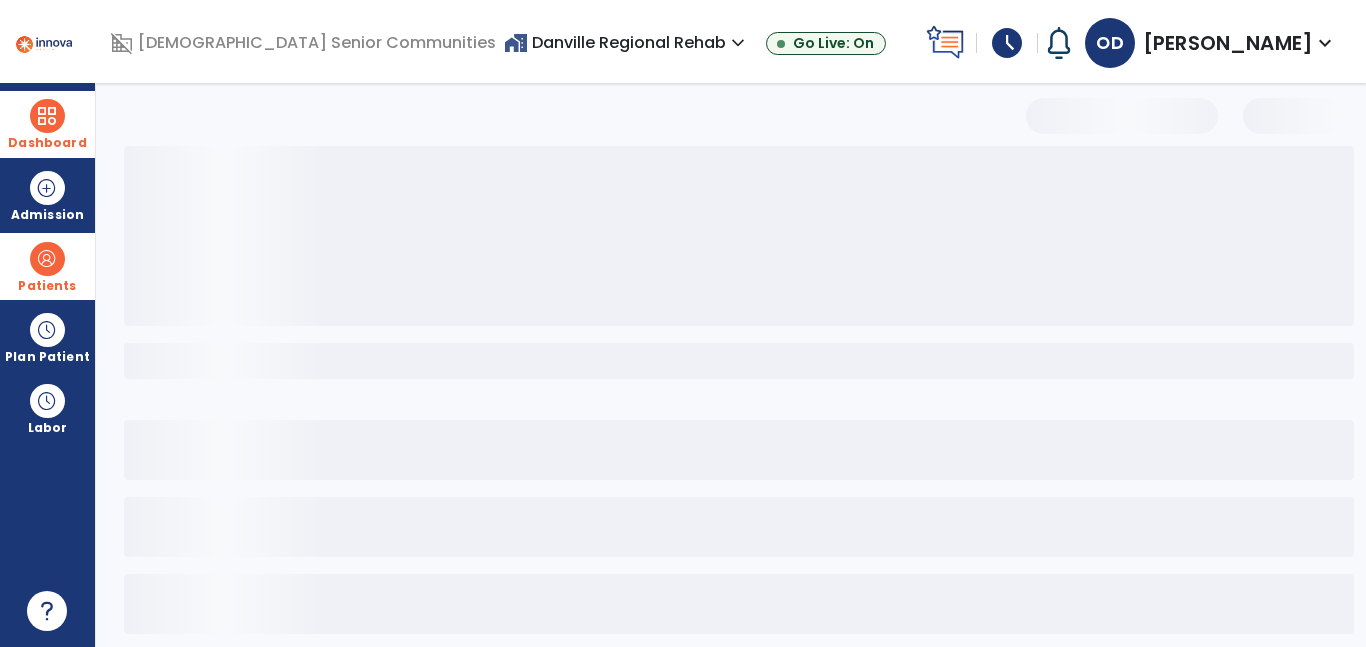 scroll, scrollTop: 96, scrollLeft: 0, axis: vertical 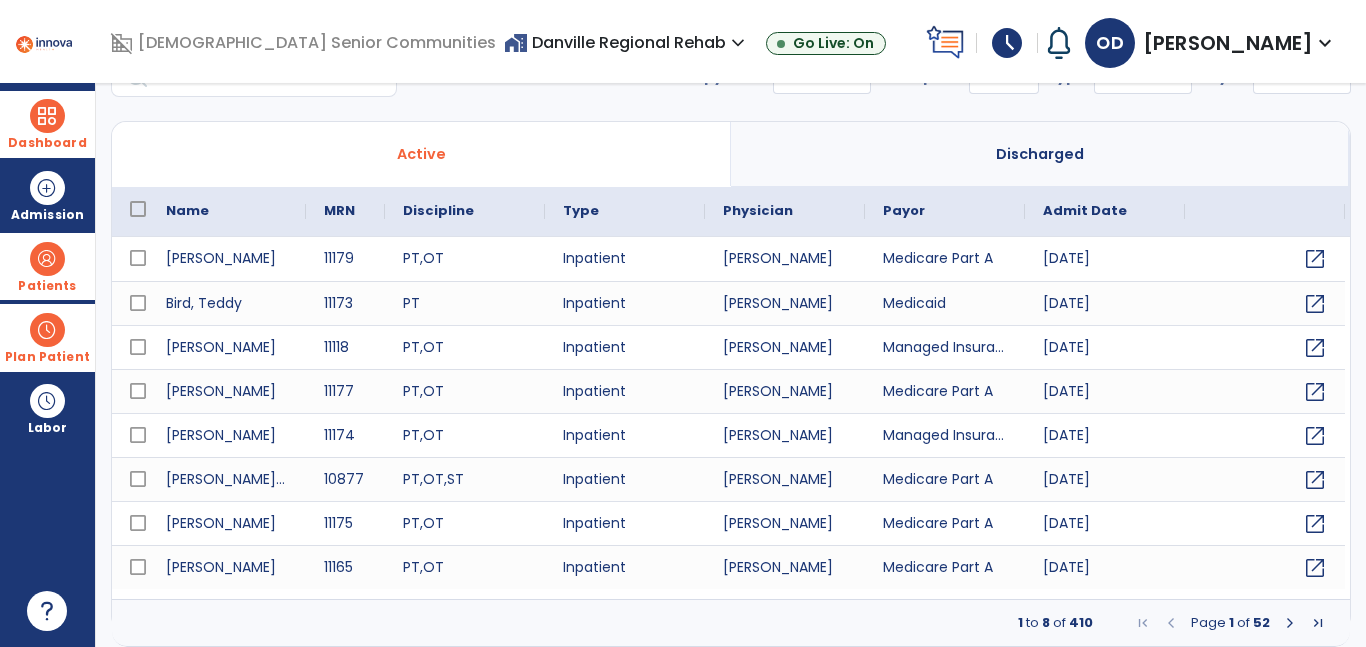 click on "Plan Patient" at bounding box center [47, 266] 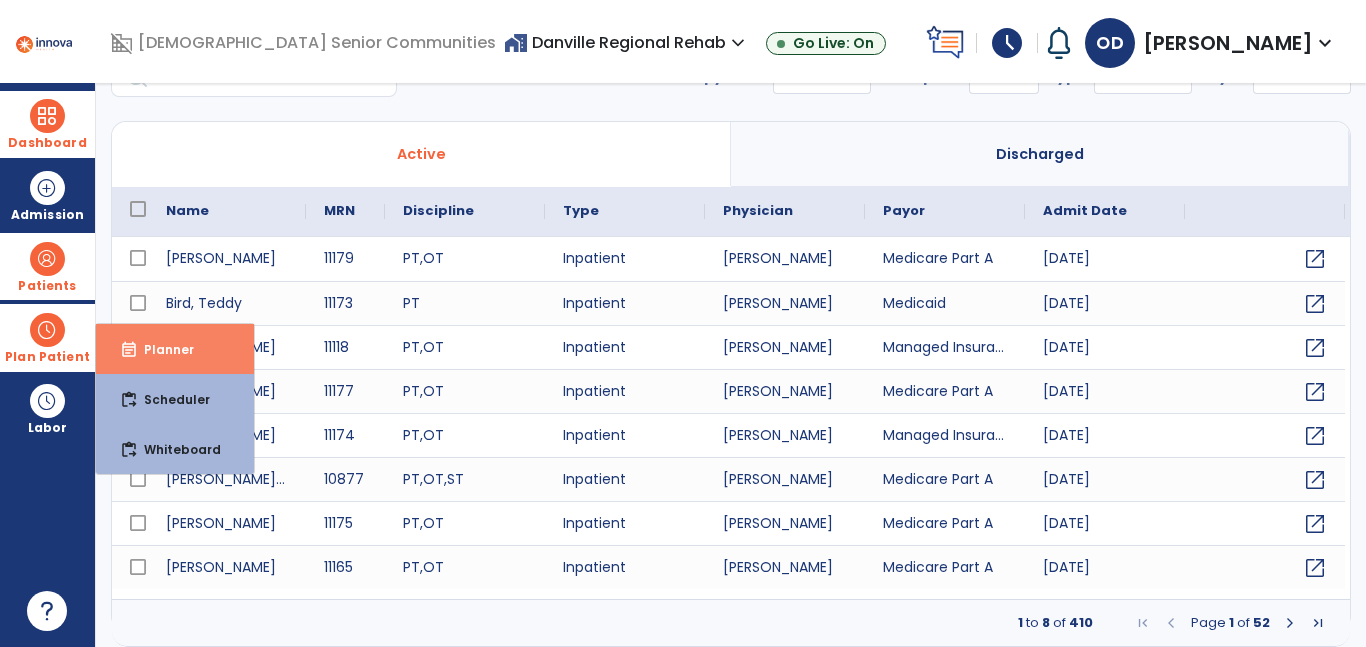 click on "event_note  Planner" at bounding box center [175, 349] 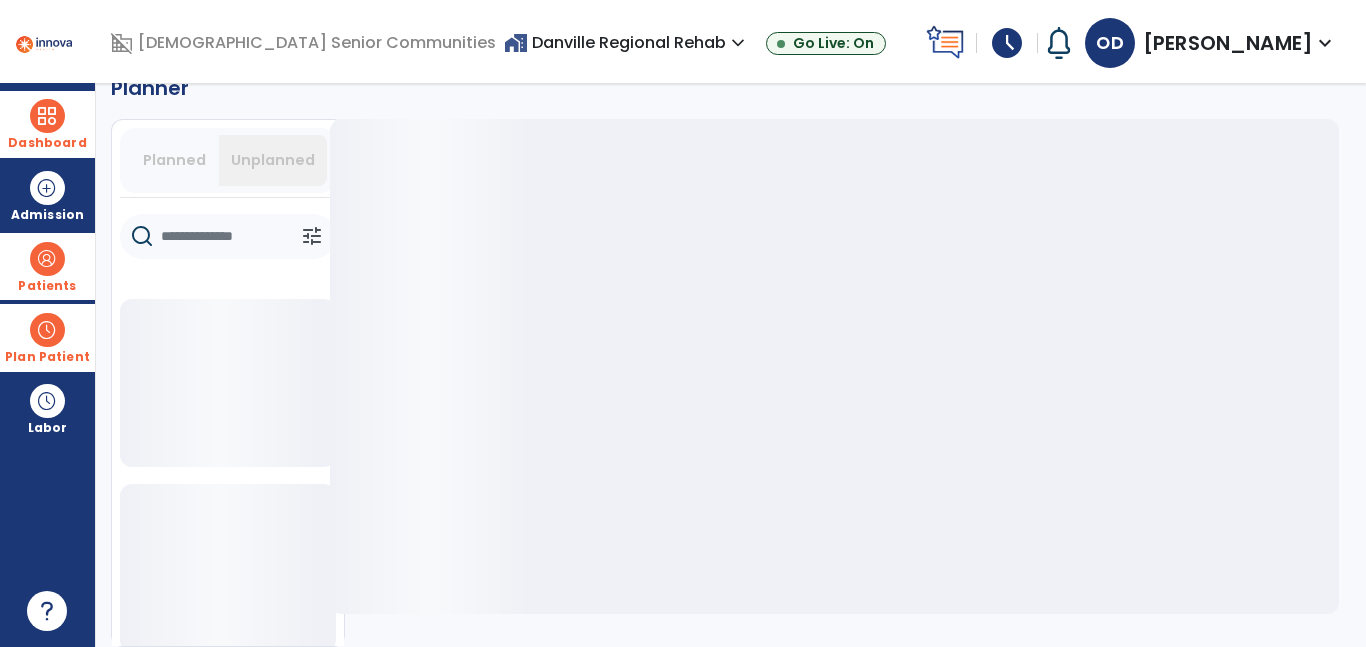 scroll, scrollTop: 38, scrollLeft: 0, axis: vertical 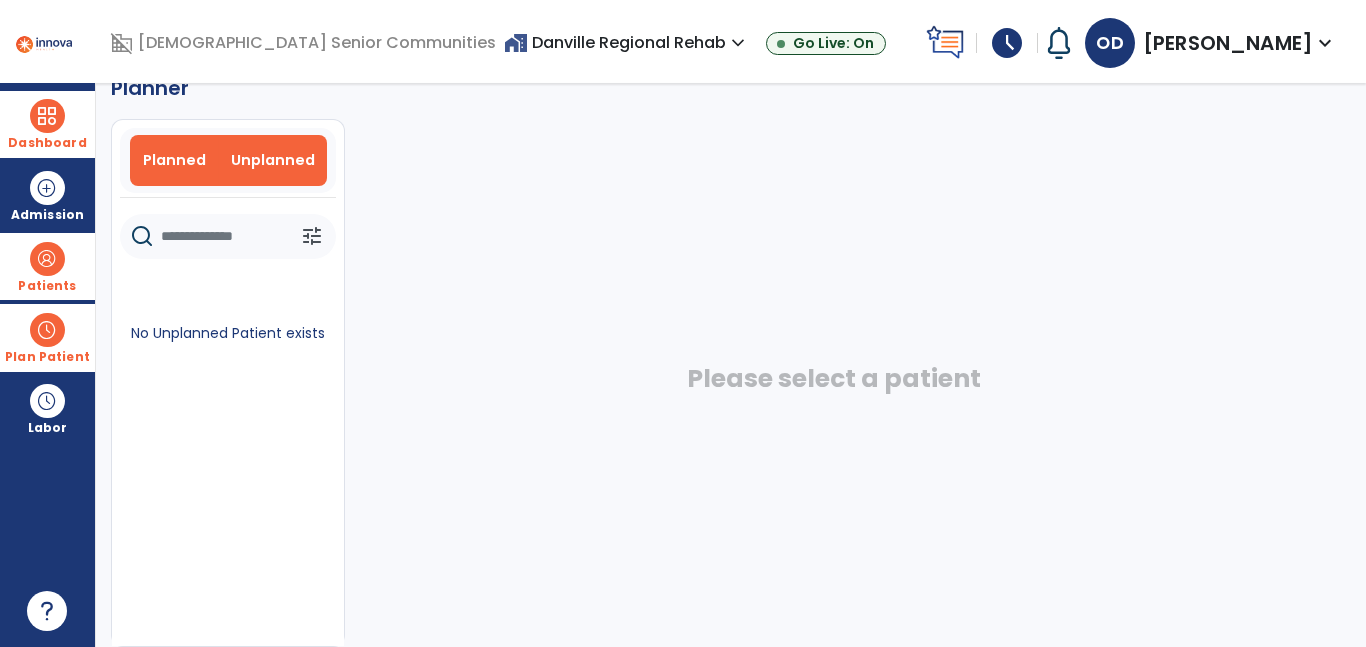 click on "Planned" at bounding box center (174, 160) 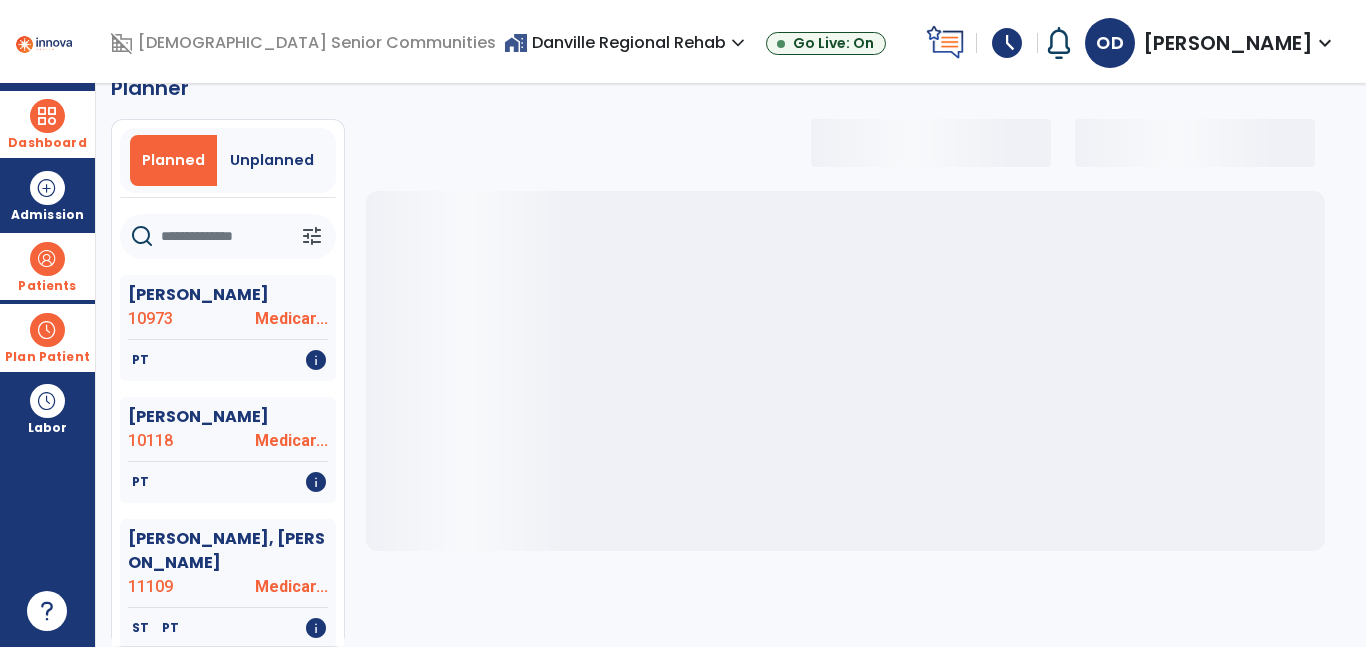 click 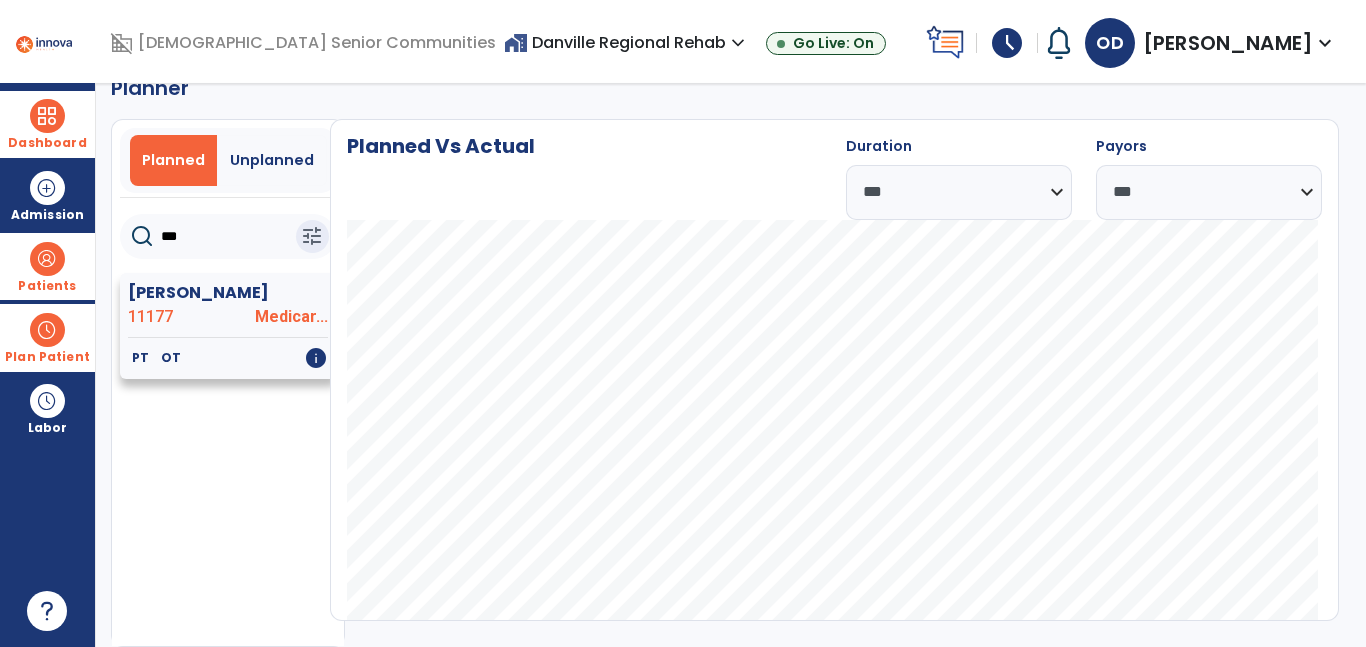 type on "***" 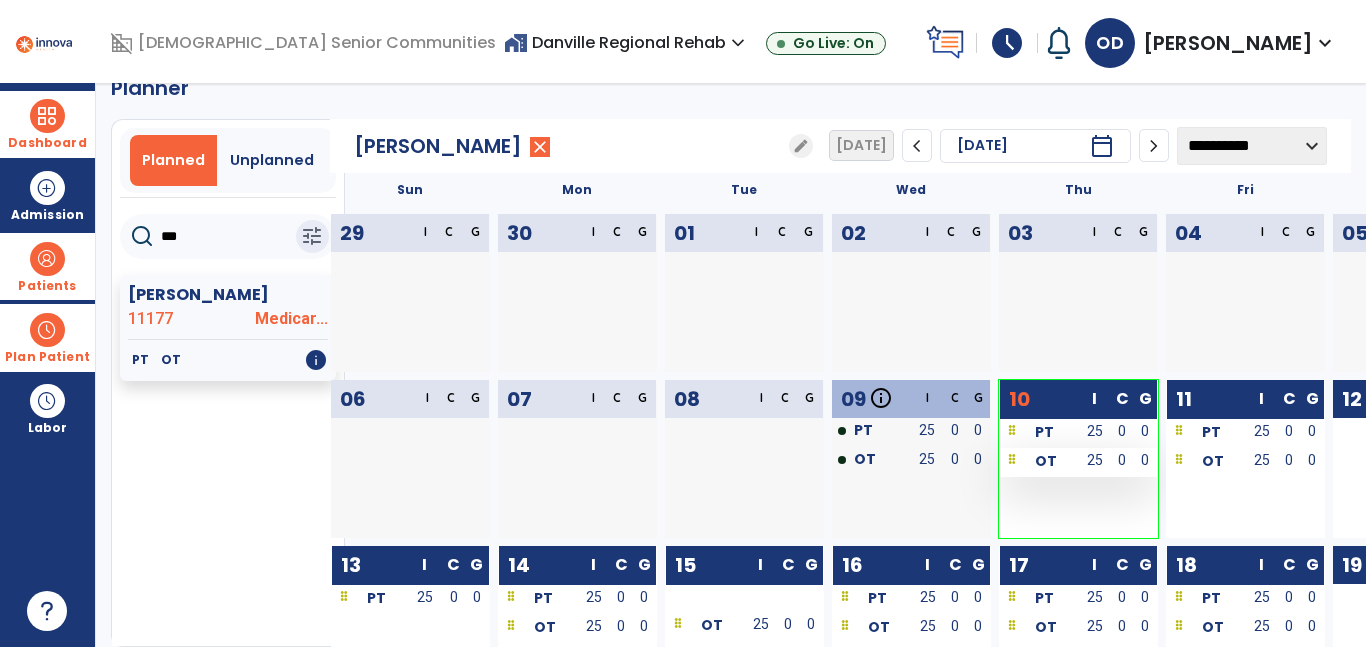 click on "25" at bounding box center (1094, 460) 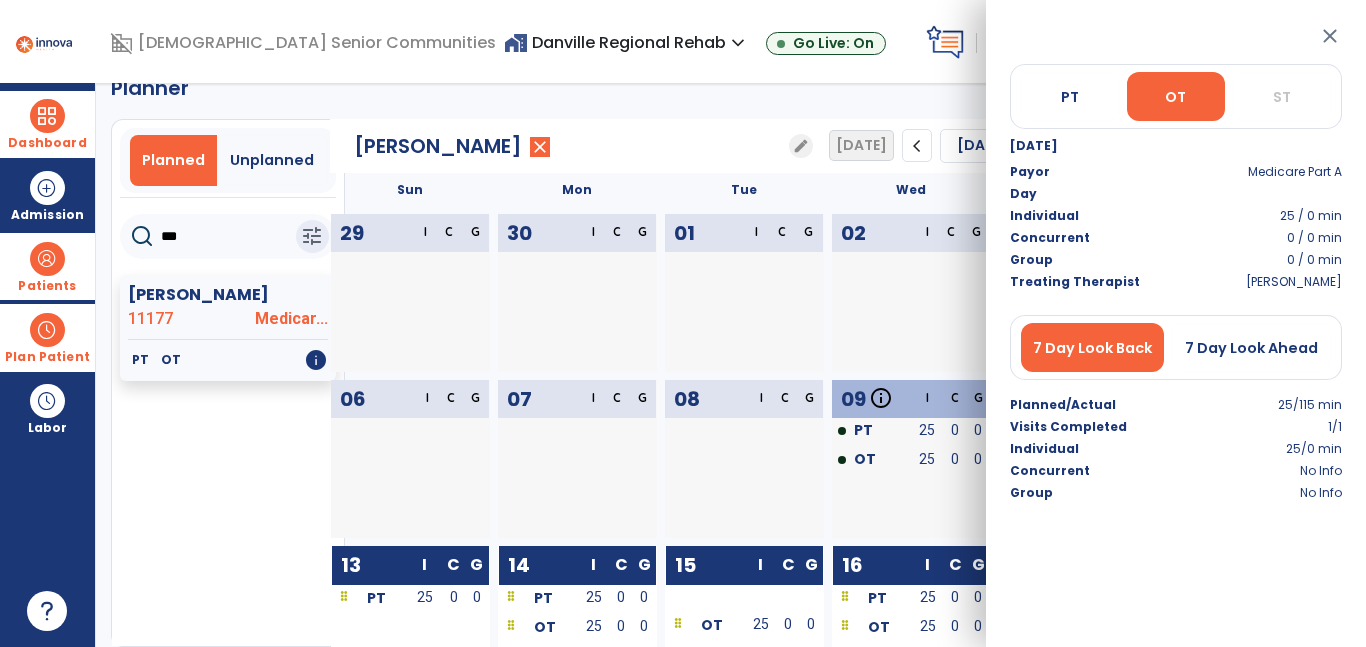 click on "close" at bounding box center [1330, 36] 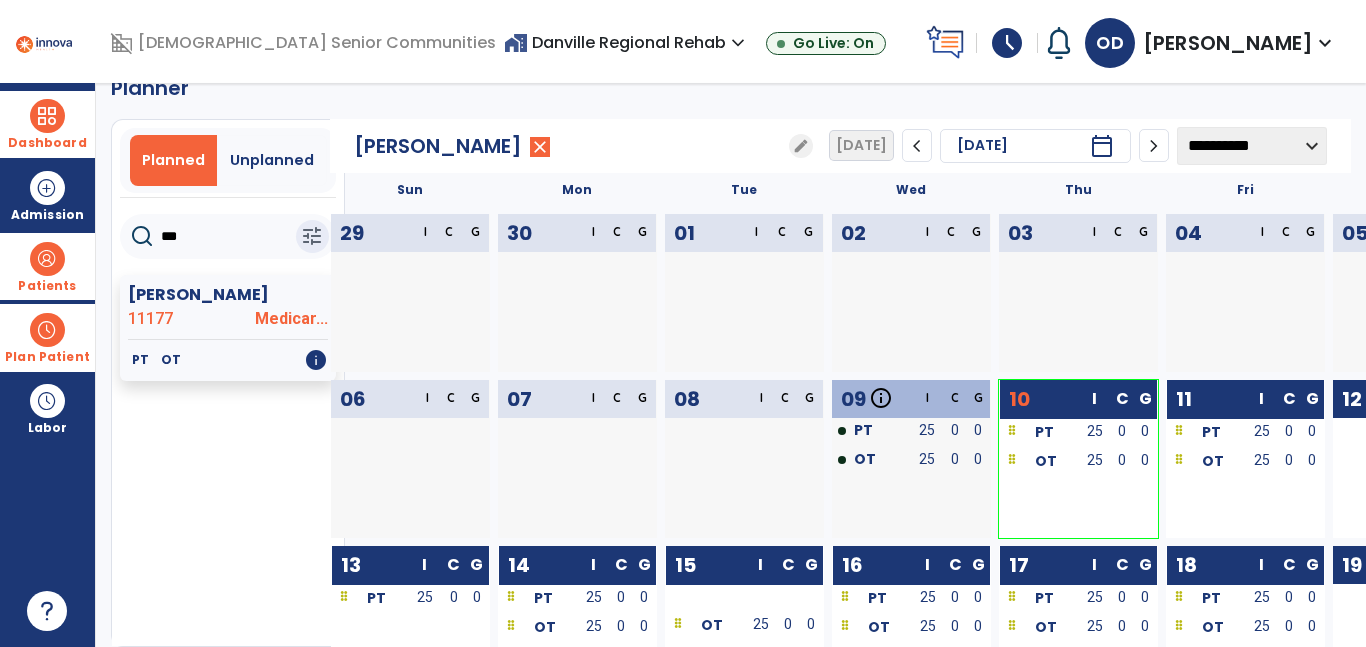 click on "Dashboard  dashboard  Therapist Dashboard" at bounding box center [47, 124] 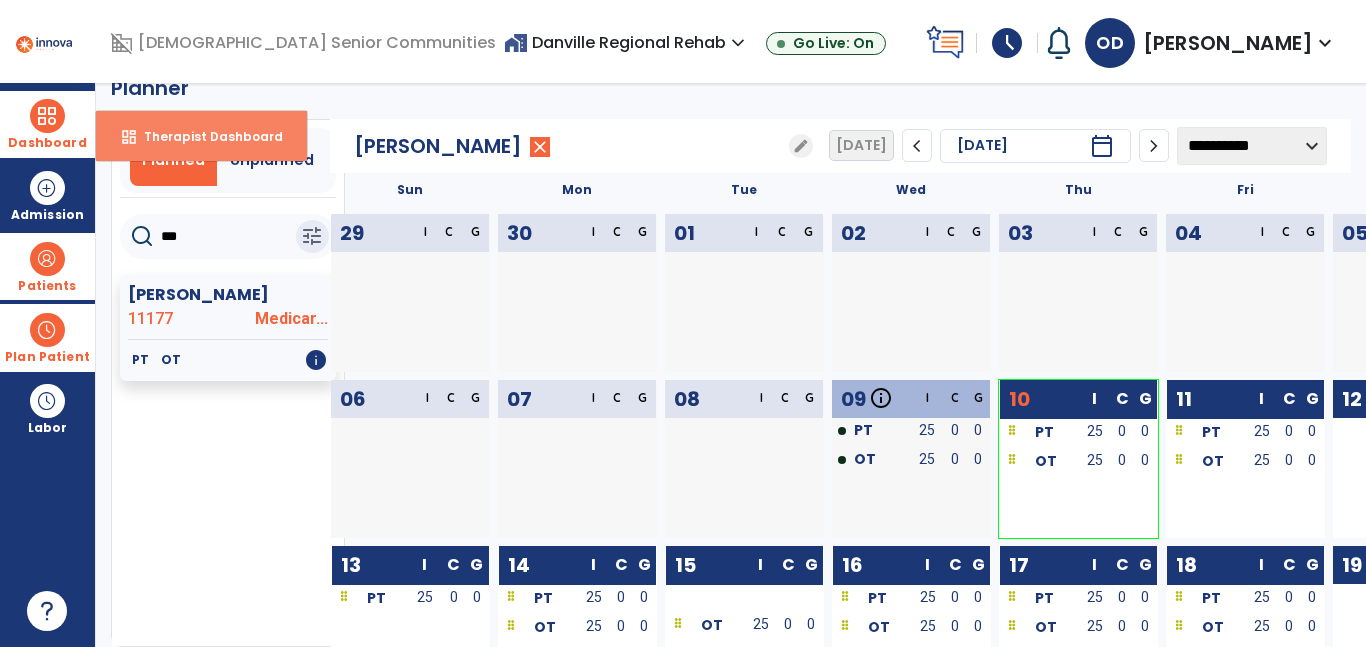 click on "dashboard  Therapist Dashboard" at bounding box center (201, 136) 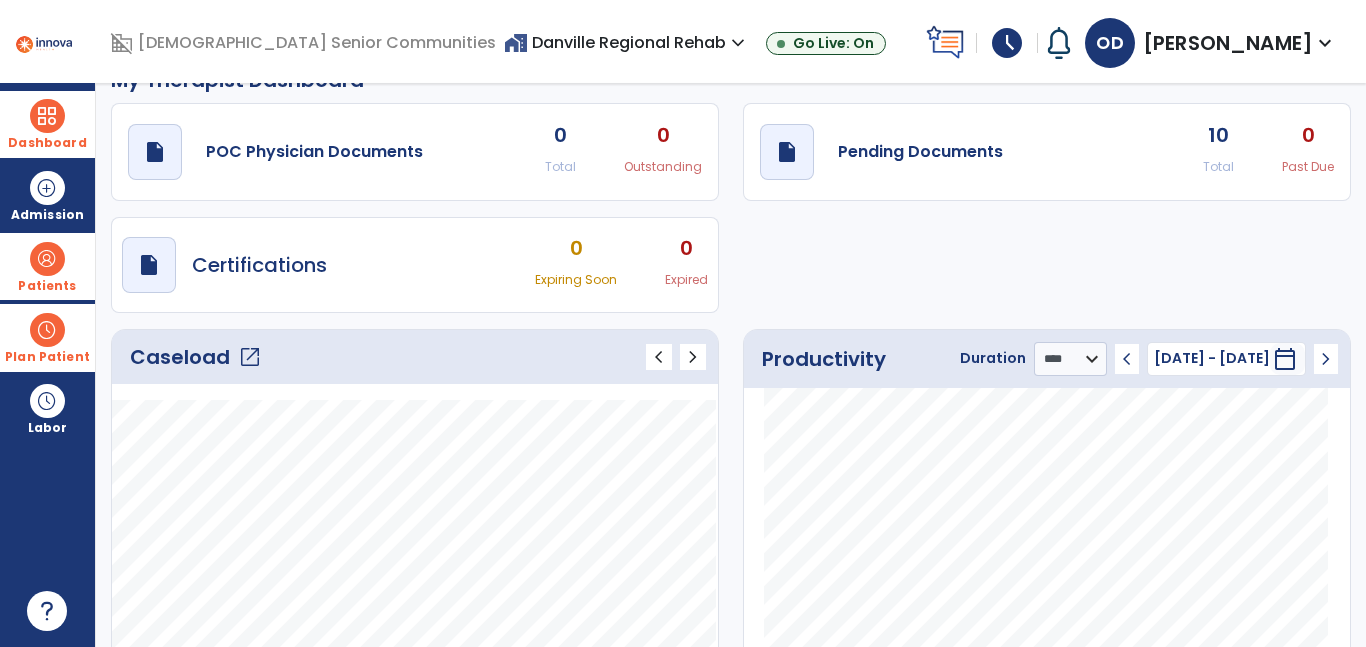 scroll, scrollTop: 0, scrollLeft: 0, axis: both 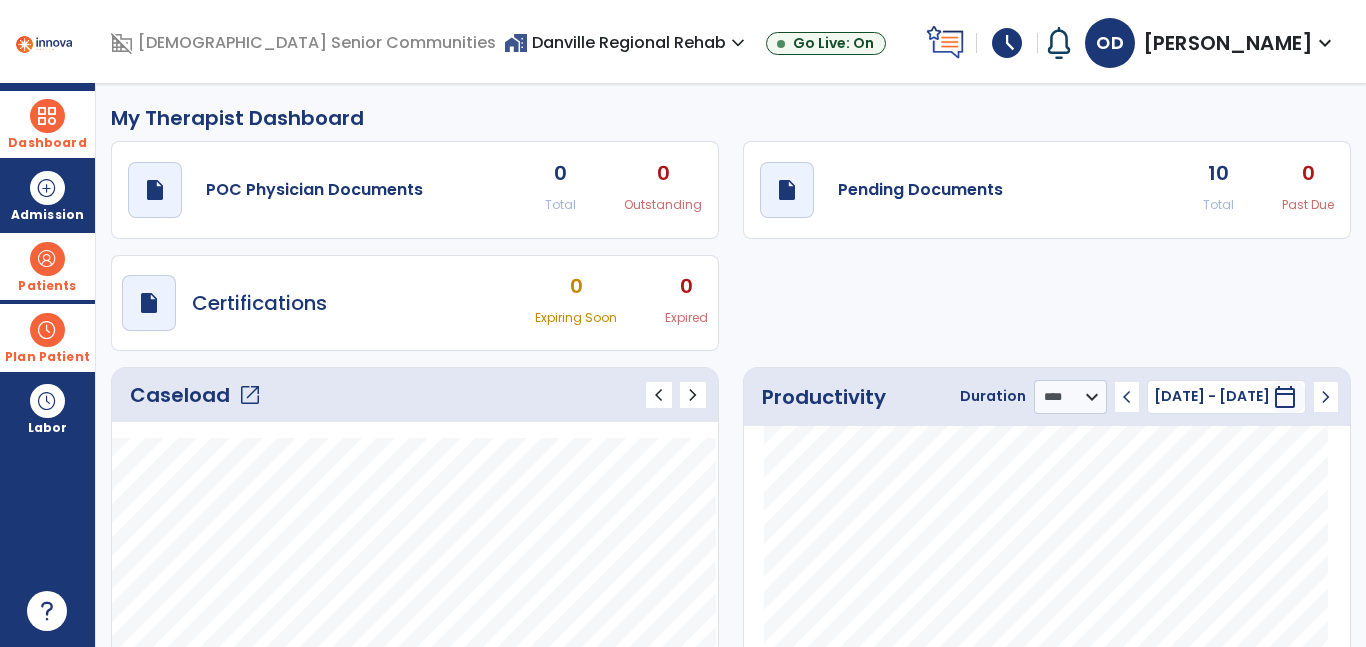 click on "10 Total" 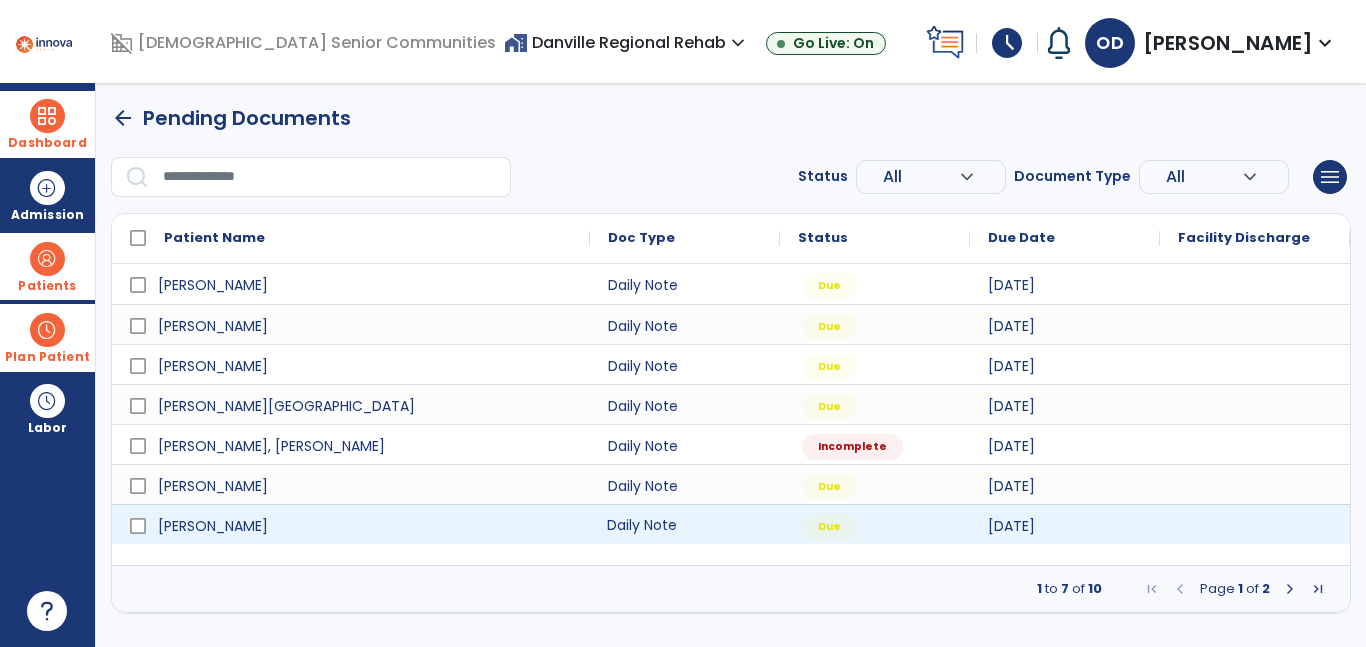 click on "Daily Note" at bounding box center (685, 524) 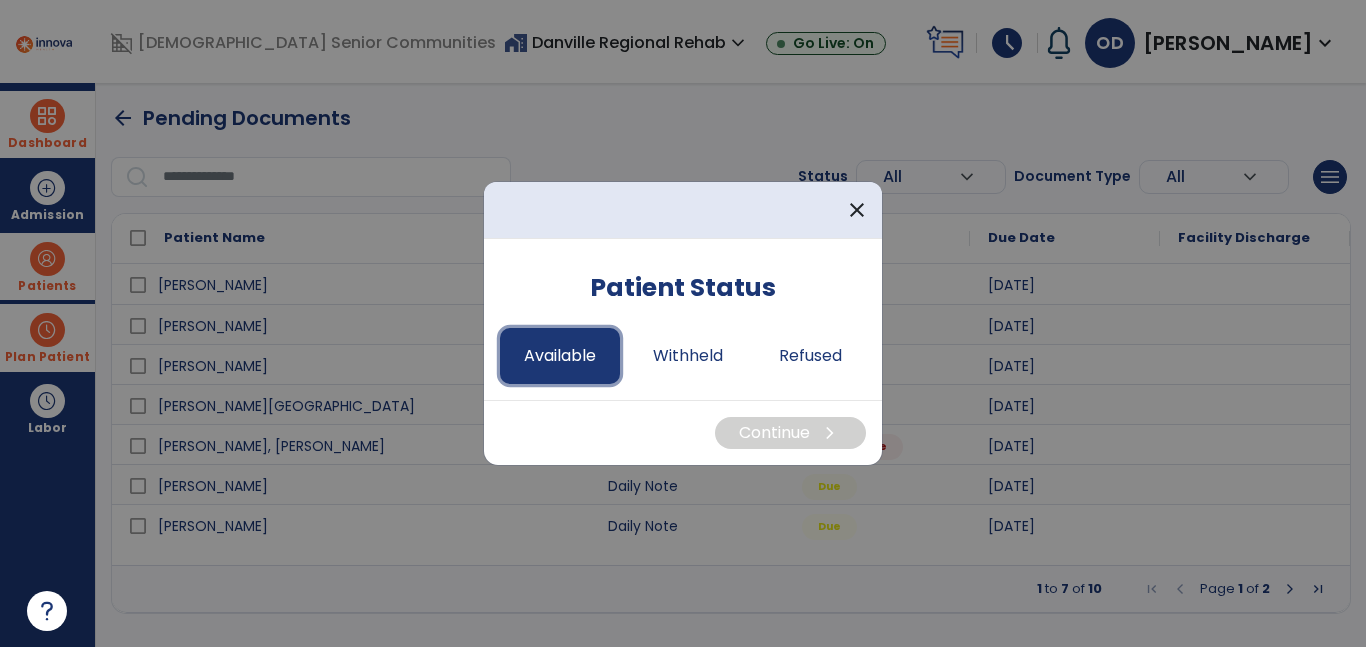 click on "Available" at bounding box center (560, 356) 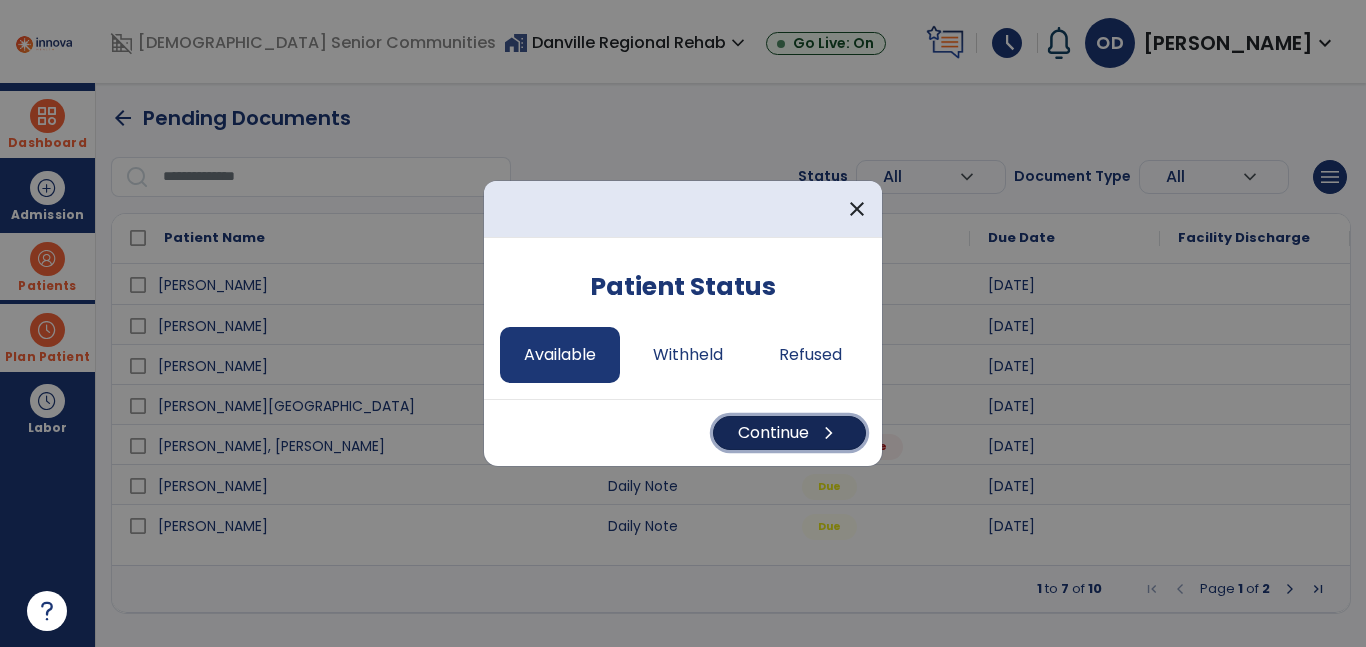 click on "Continue   chevron_right" at bounding box center [789, 433] 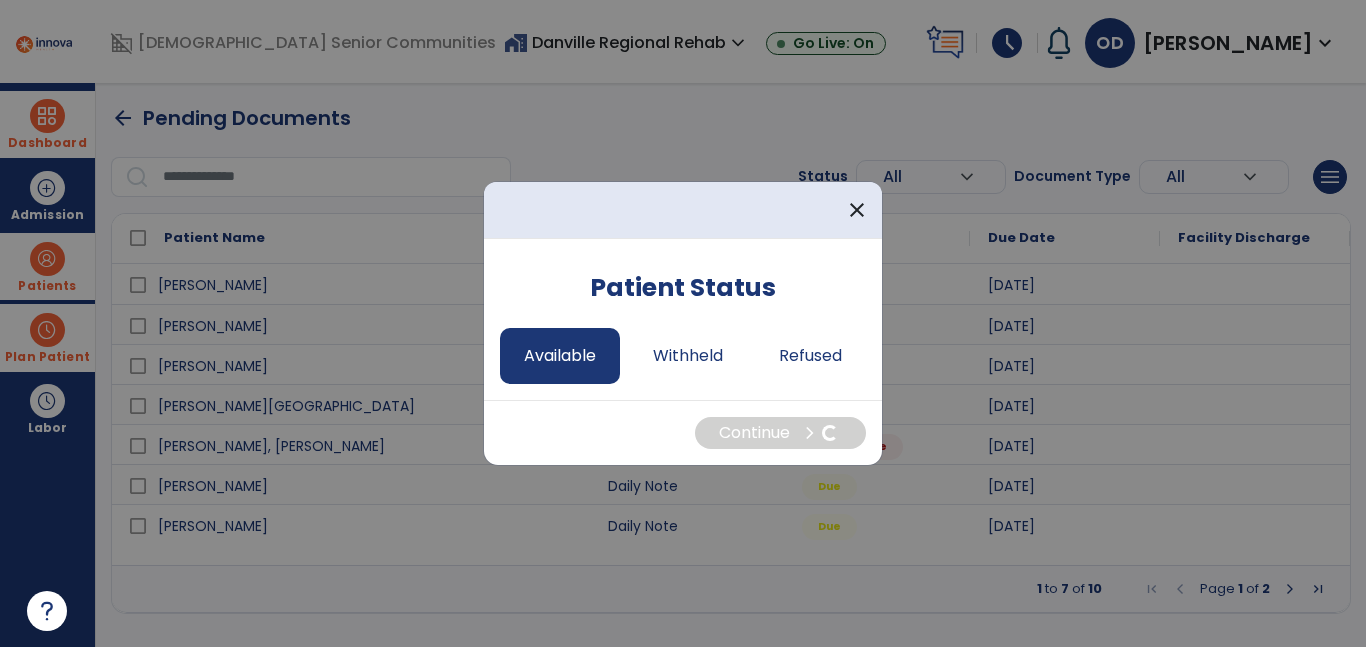 select on "*" 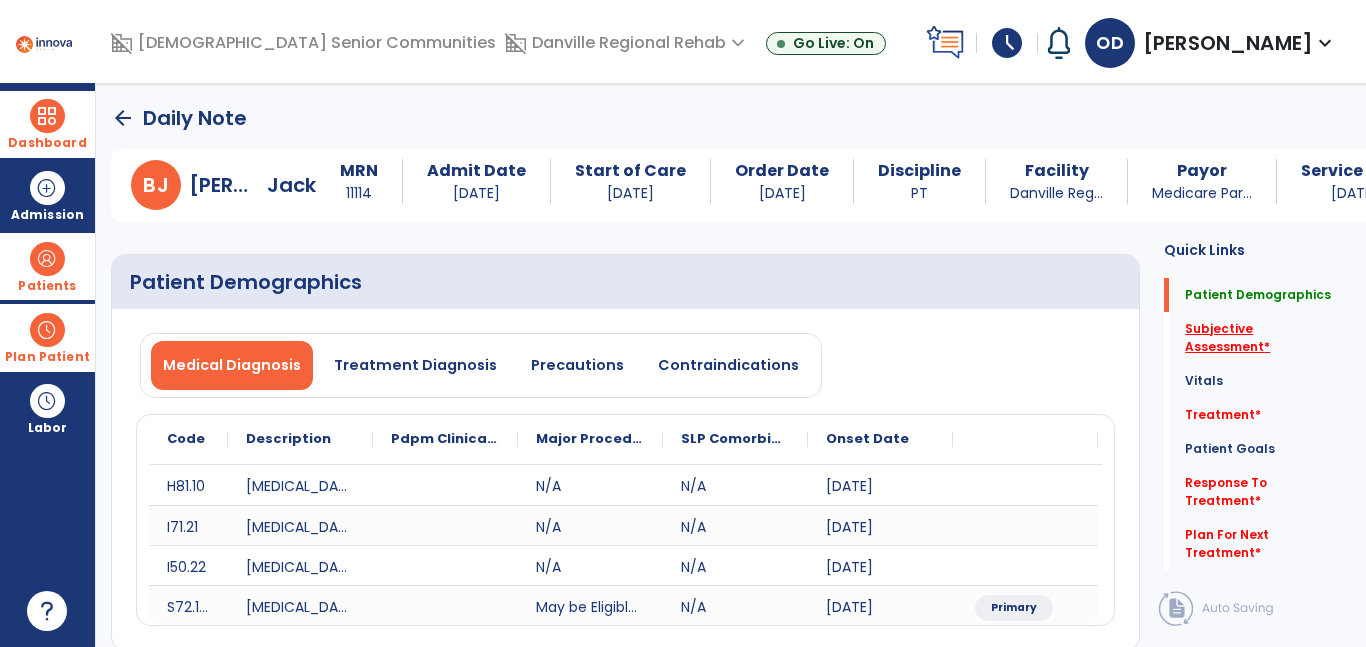click on "Subjective Assessment   *" 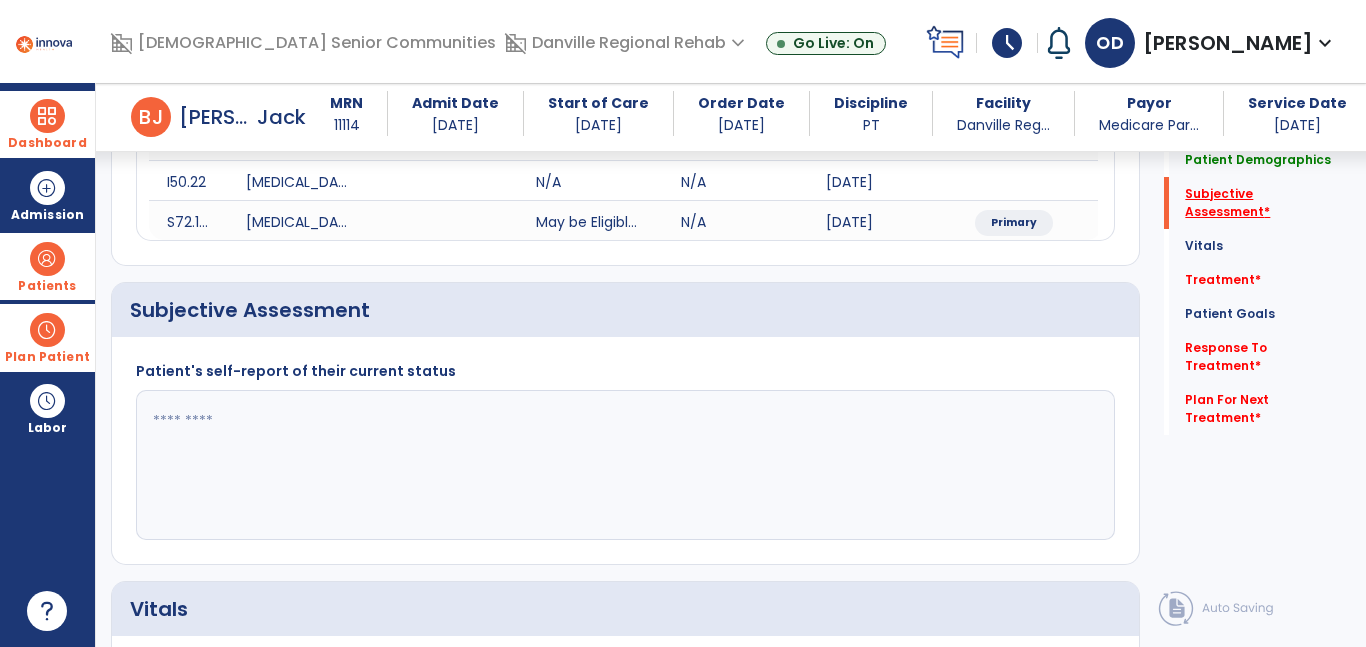 scroll, scrollTop: 443, scrollLeft: 0, axis: vertical 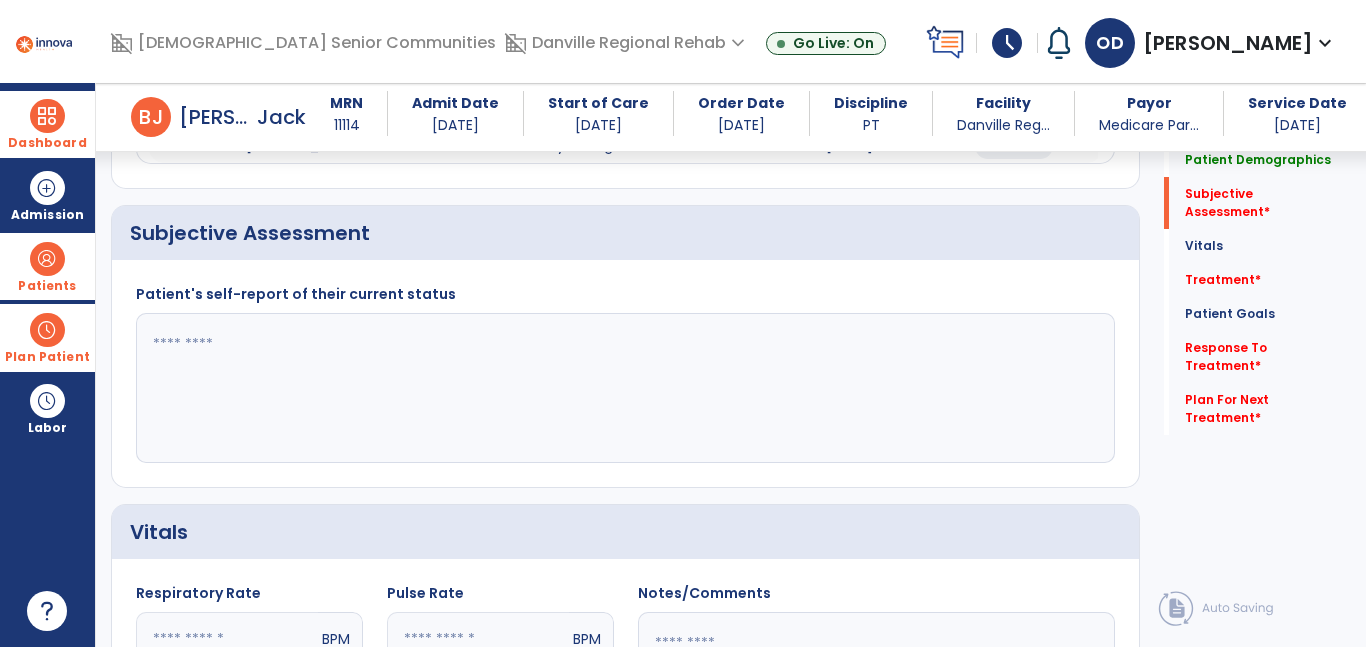 click 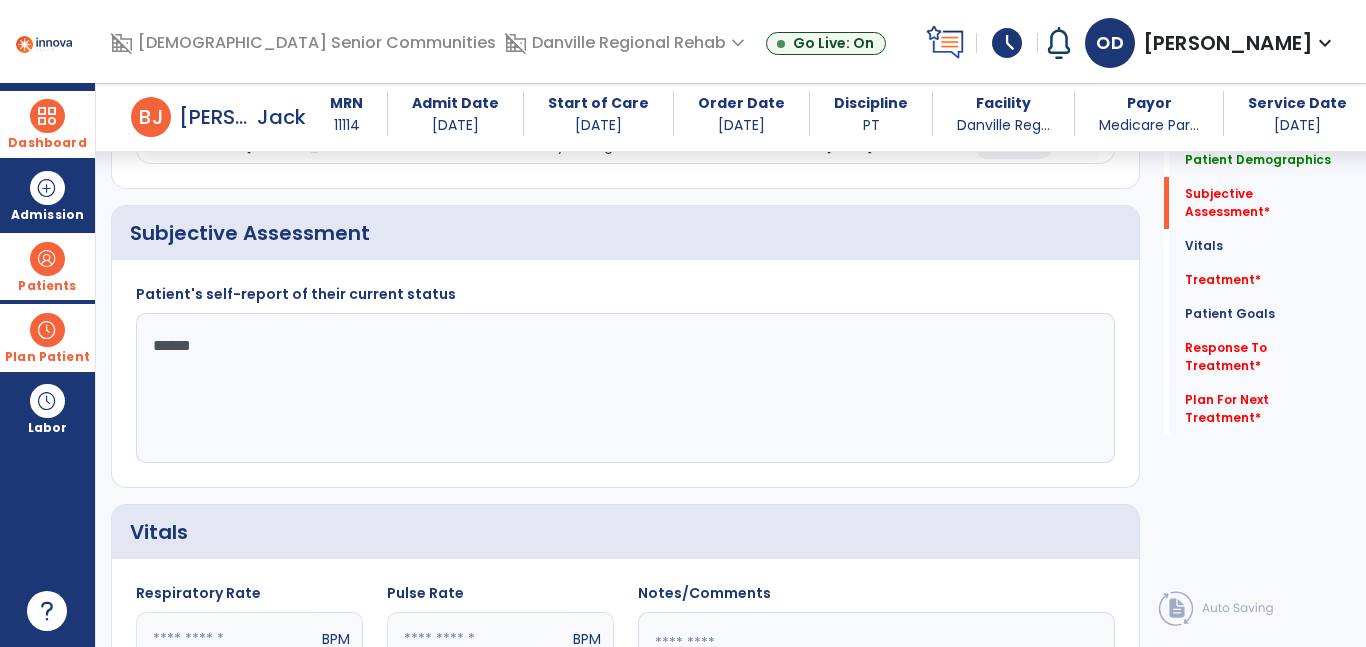 type on "*******" 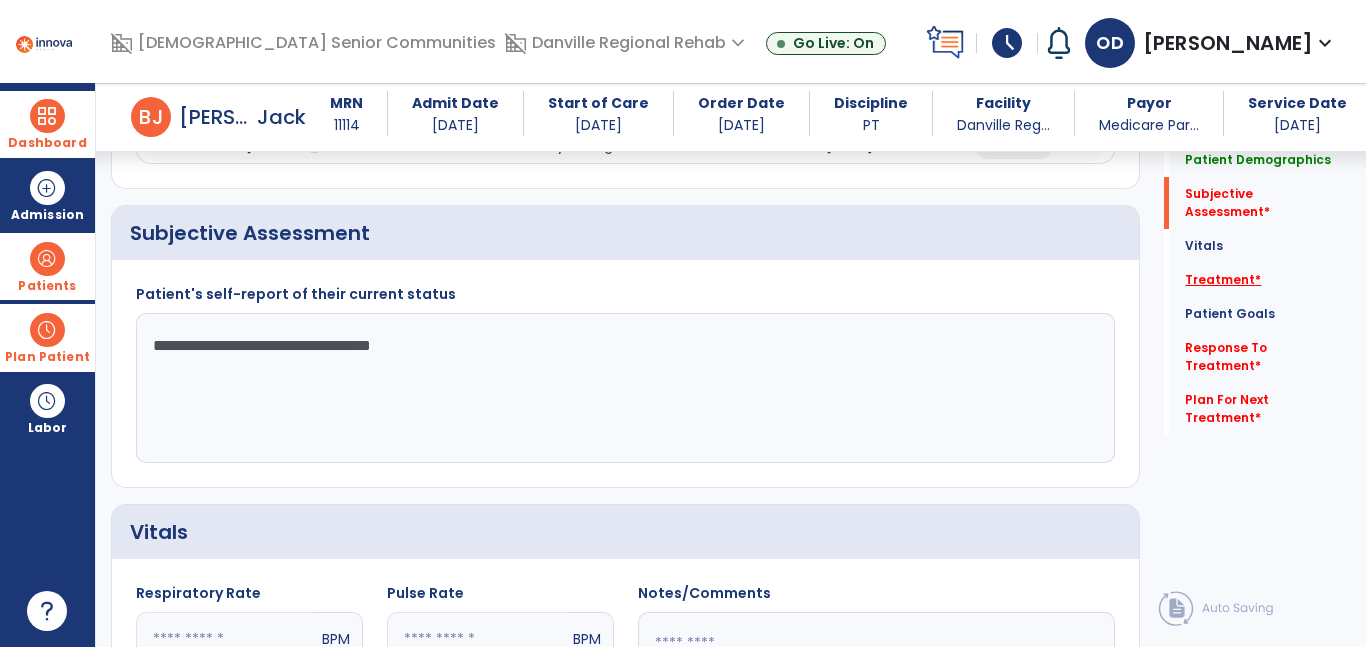 type on "**********" 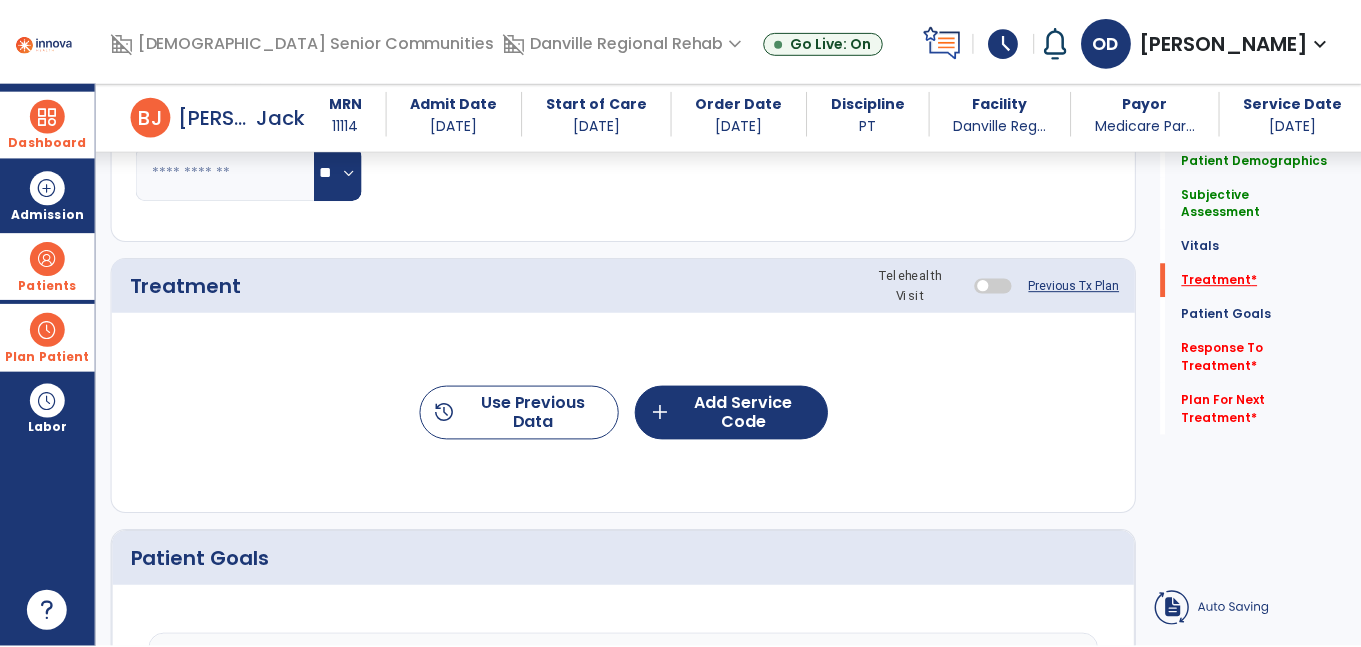scroll, scrollTop: 1132, scrollLeft: 0, axis: vertical 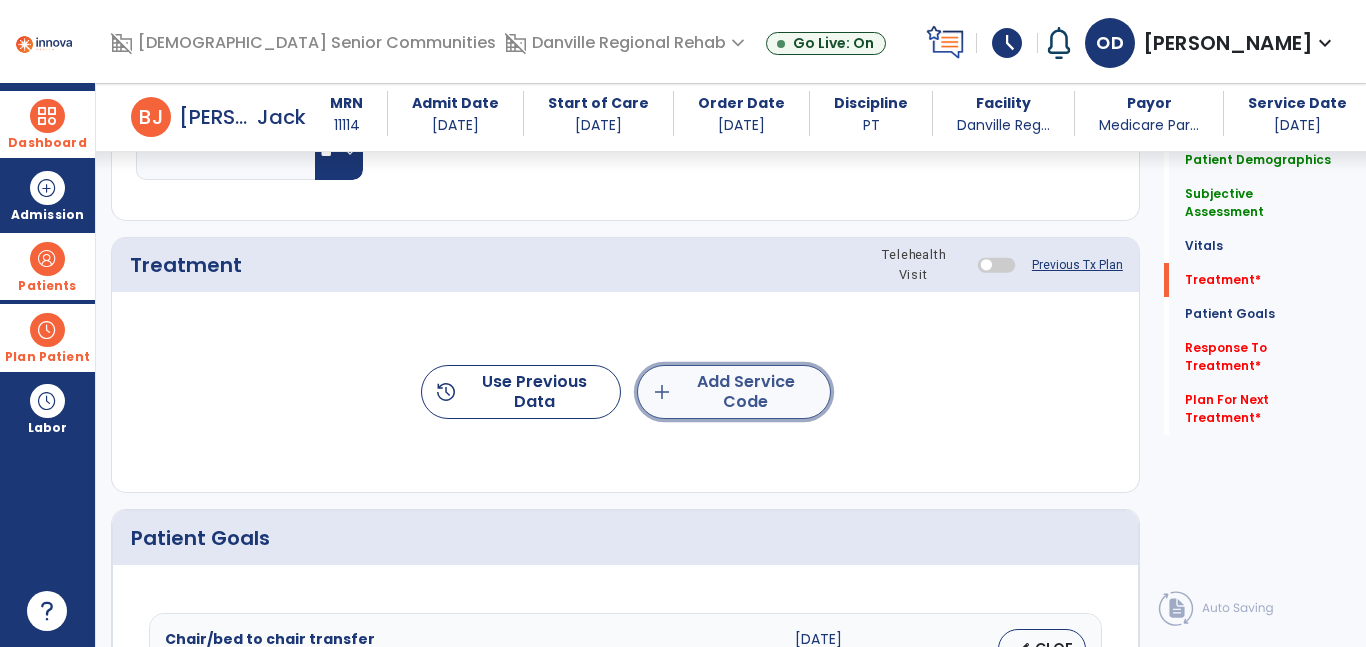 click on "add  Add Service Code" 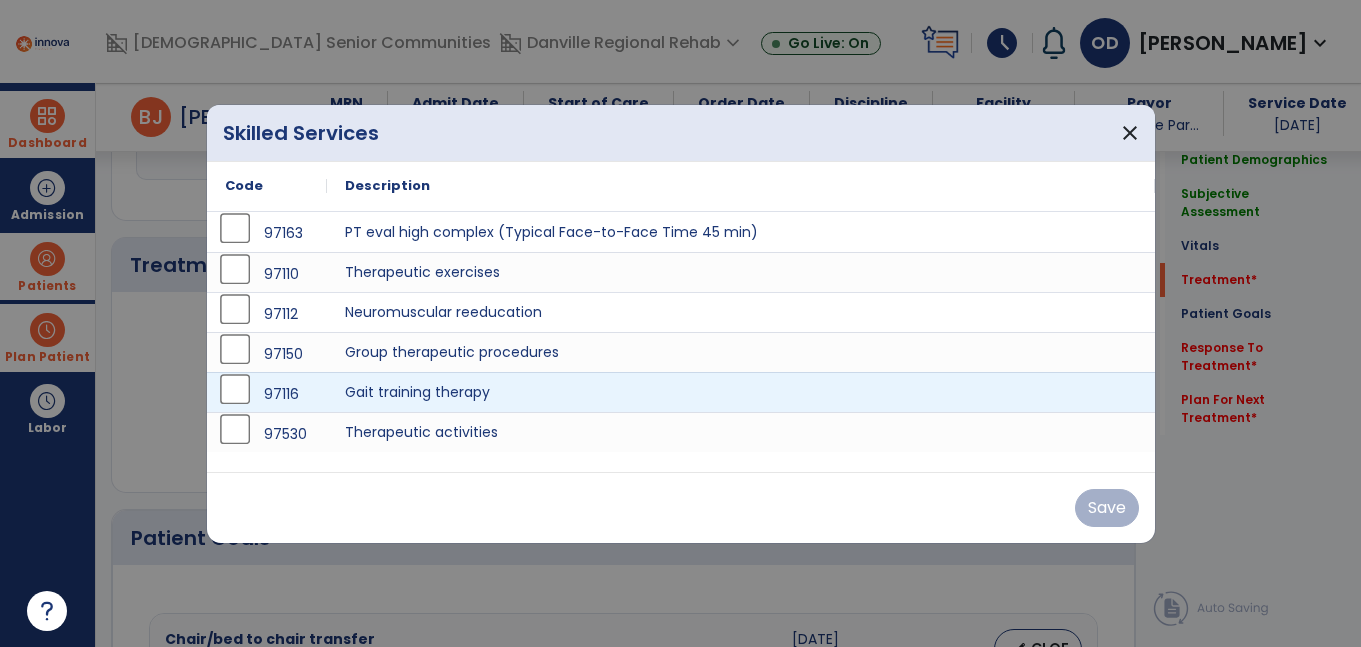 scroll, scrollTop: 1132, scrollLeft: 0, axis: vertical 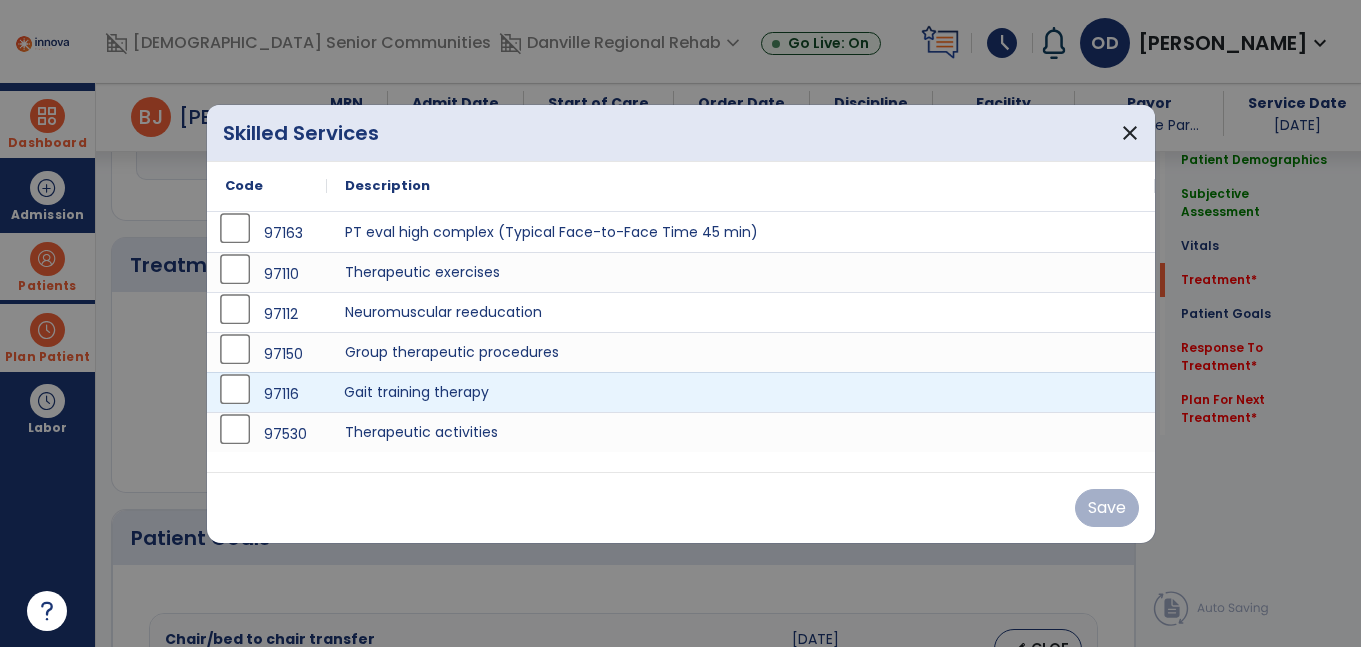 click on "Gait training therapy" at bounding box center (741, 392) 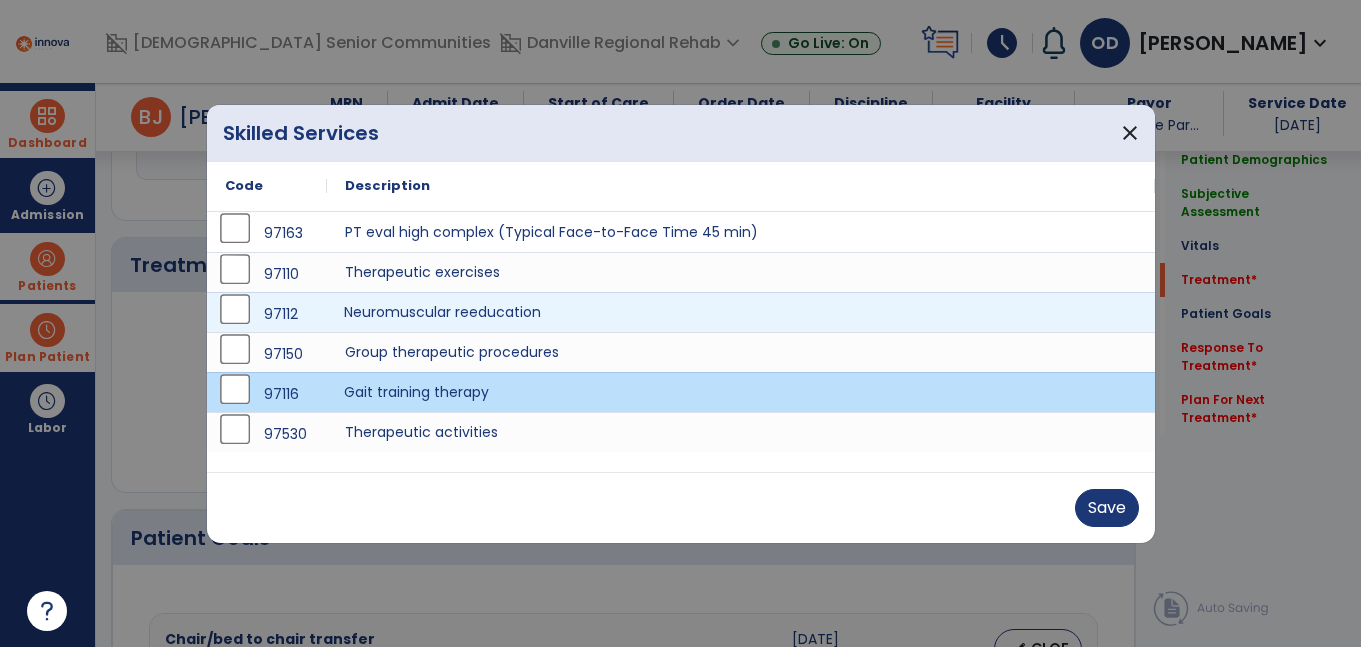 click on "Neuromuscular reeducation" at bounding box center [741, 312] 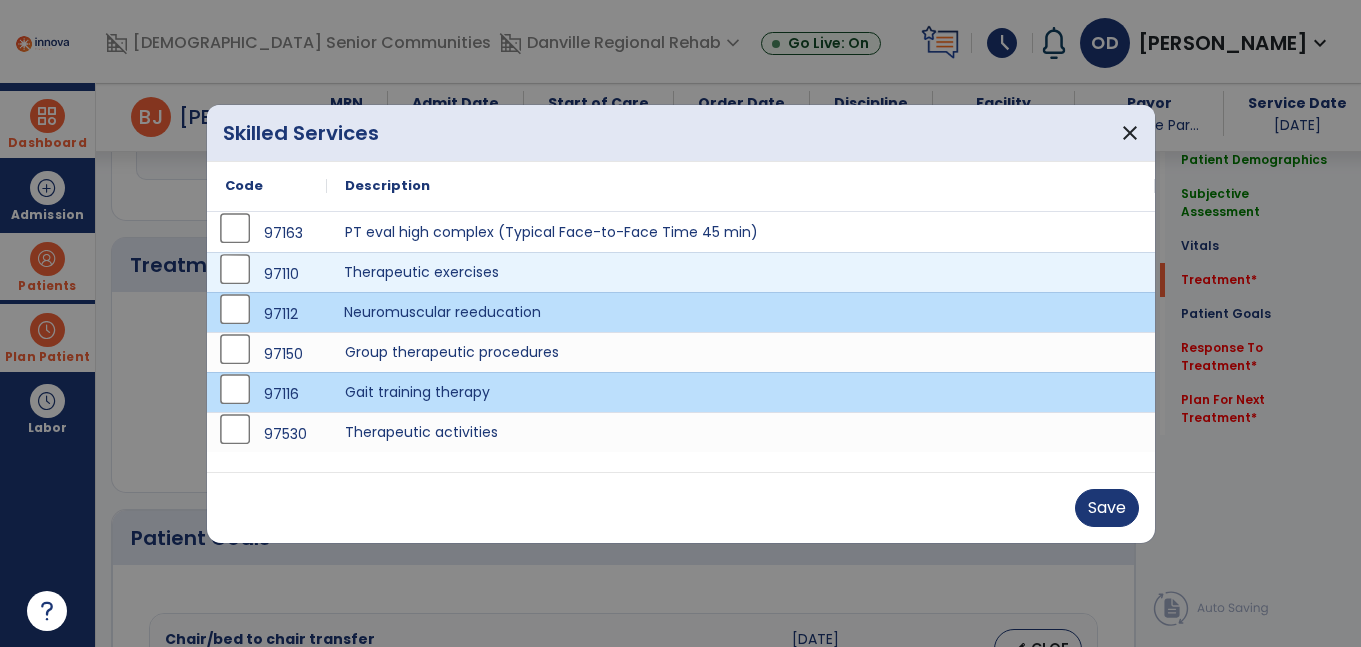 click on "Therapeutic exercises" at bounding box center (741, 272) 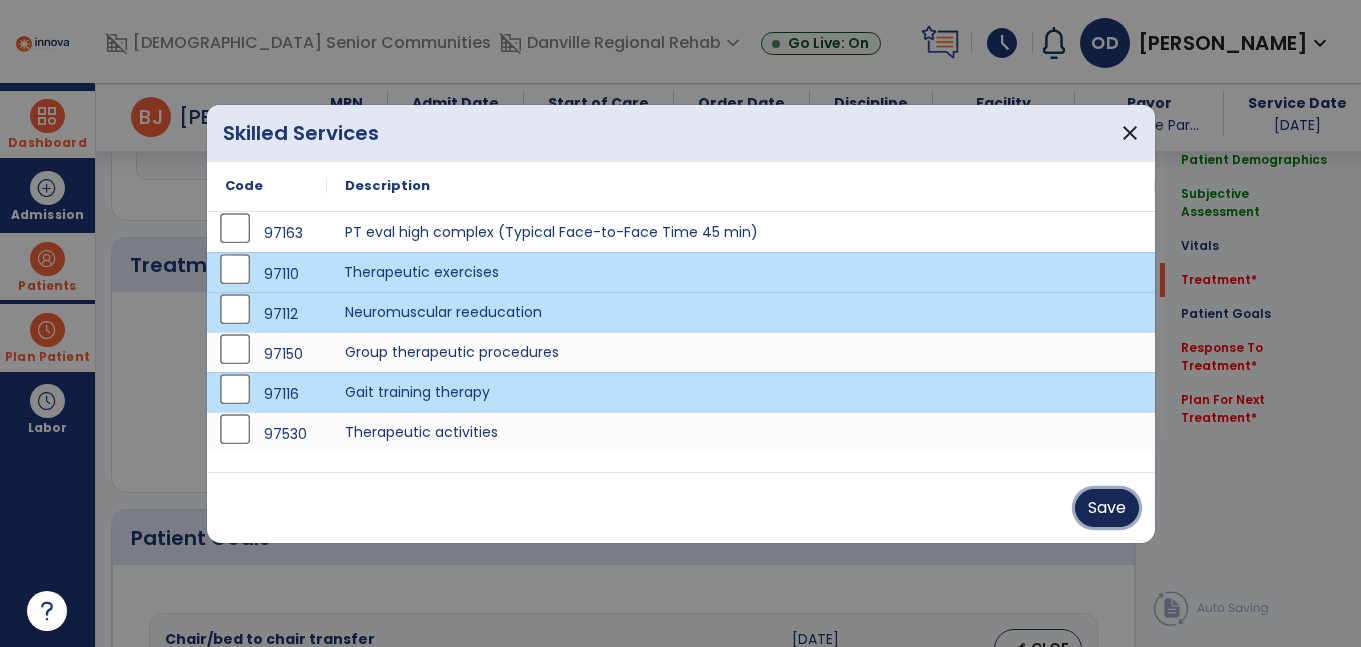 click on "Save" at bounding box center [1107, 508] 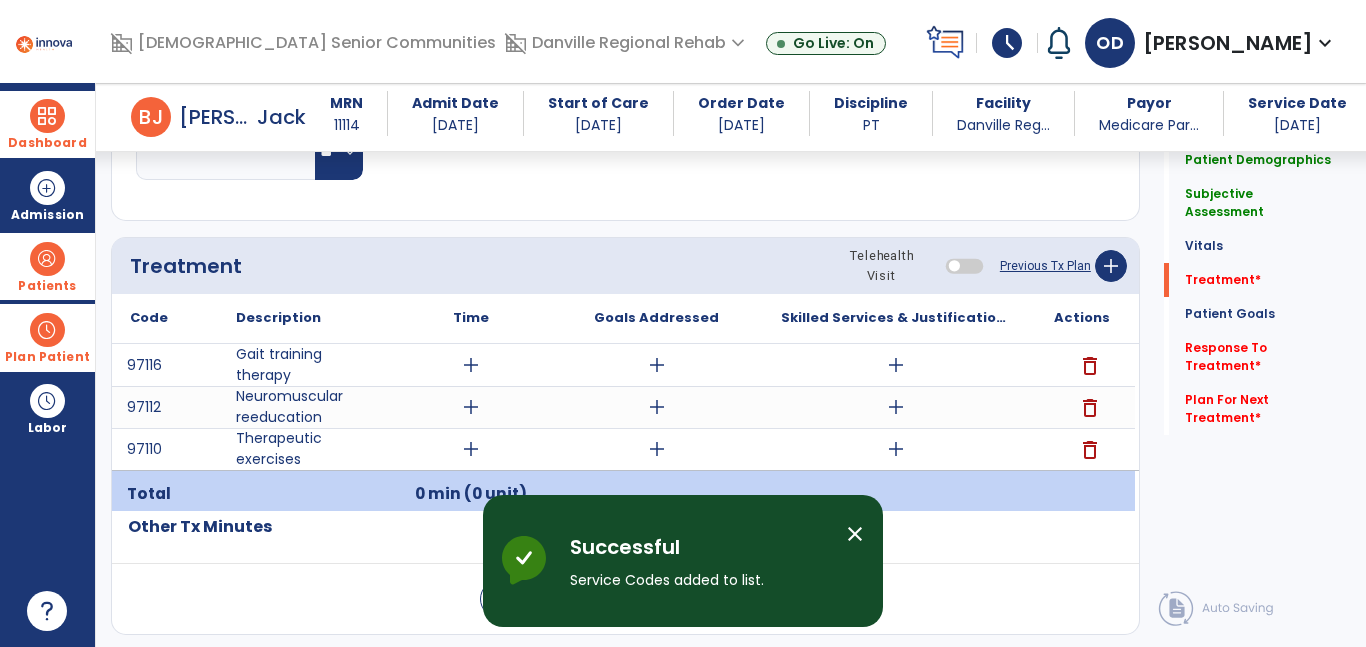 click on "close" at bounding box center [855, 534] 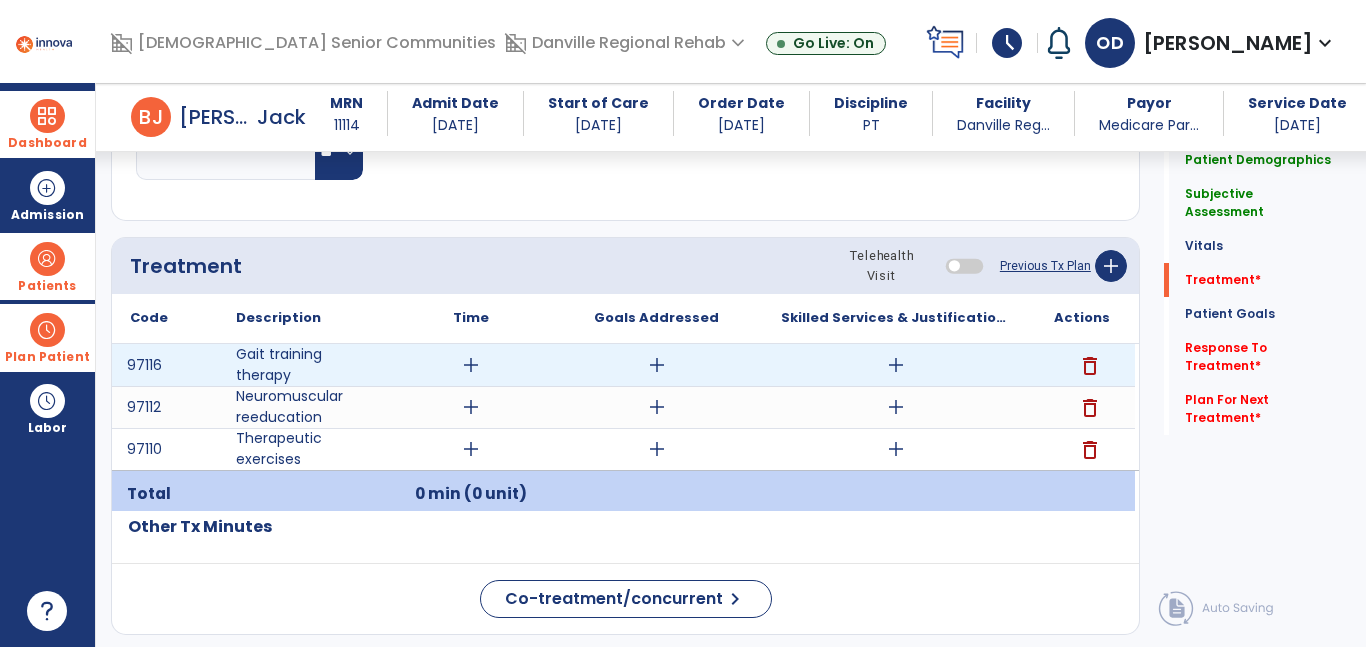 click on "delete" at bounding box center [1090, 366] 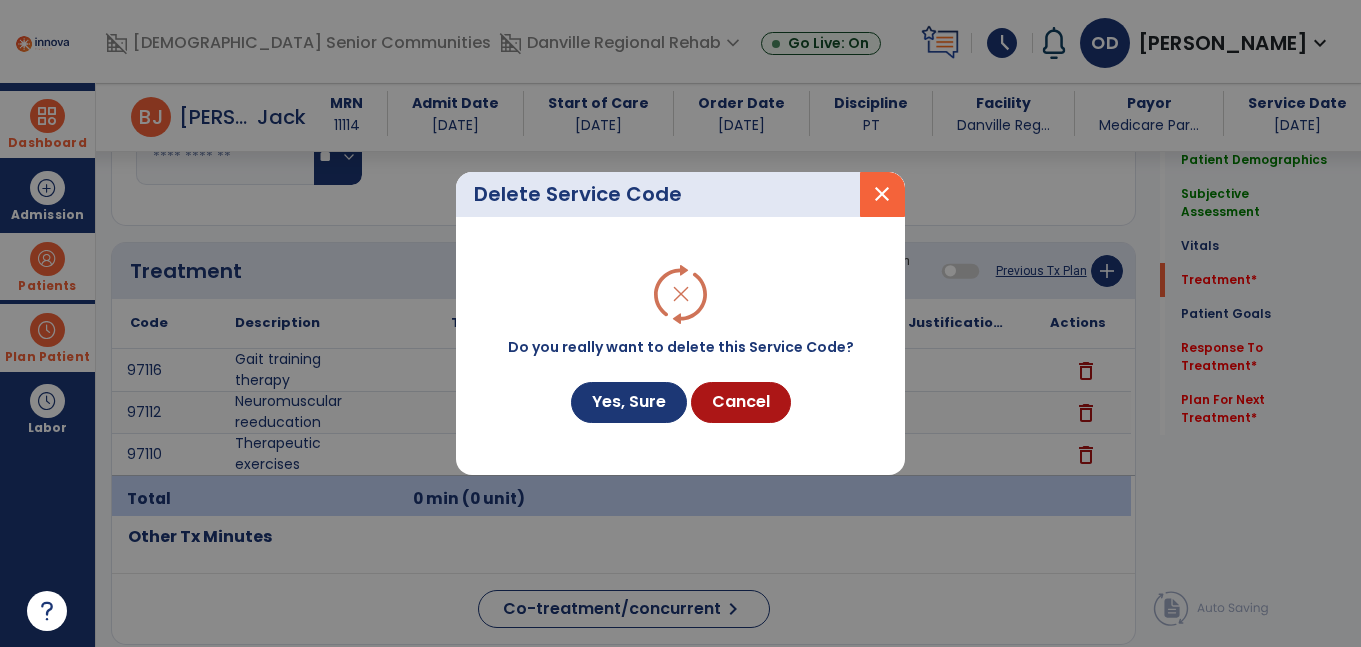 scroll, scrollTop: 1132, scrollLeft: 0, axis: vertical 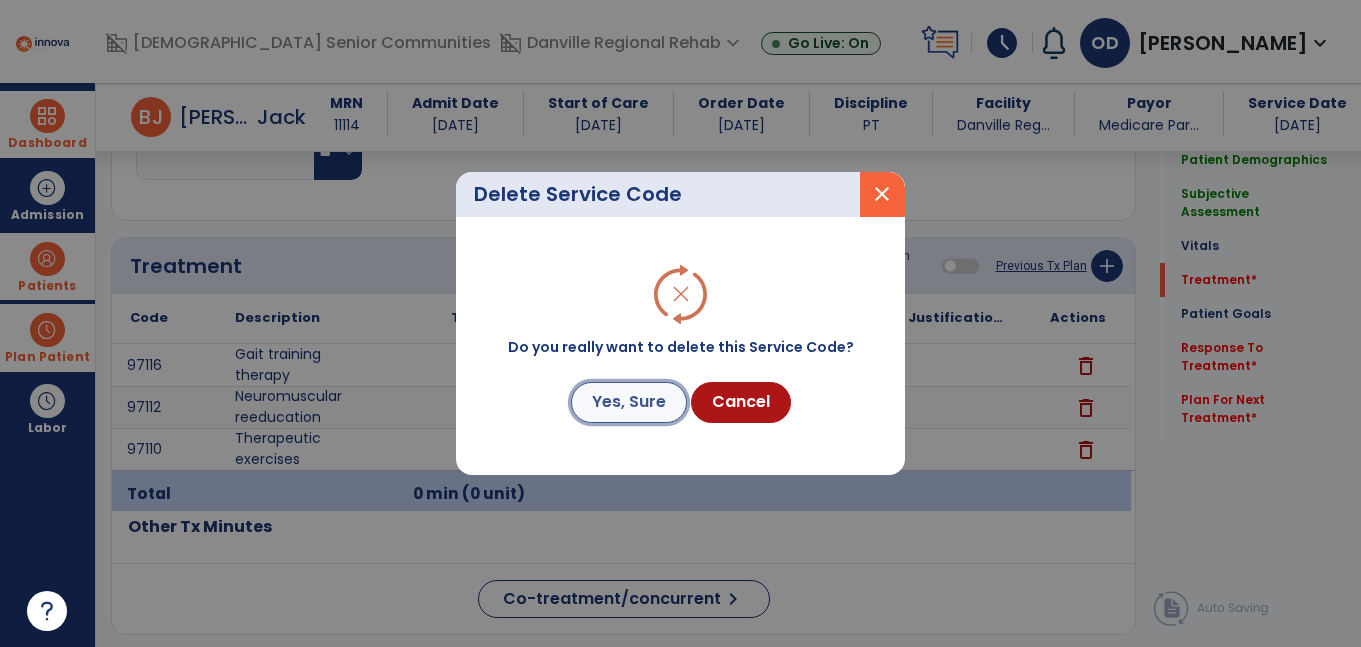 click on "Yes, Sure" at bounding box center [629, 402] 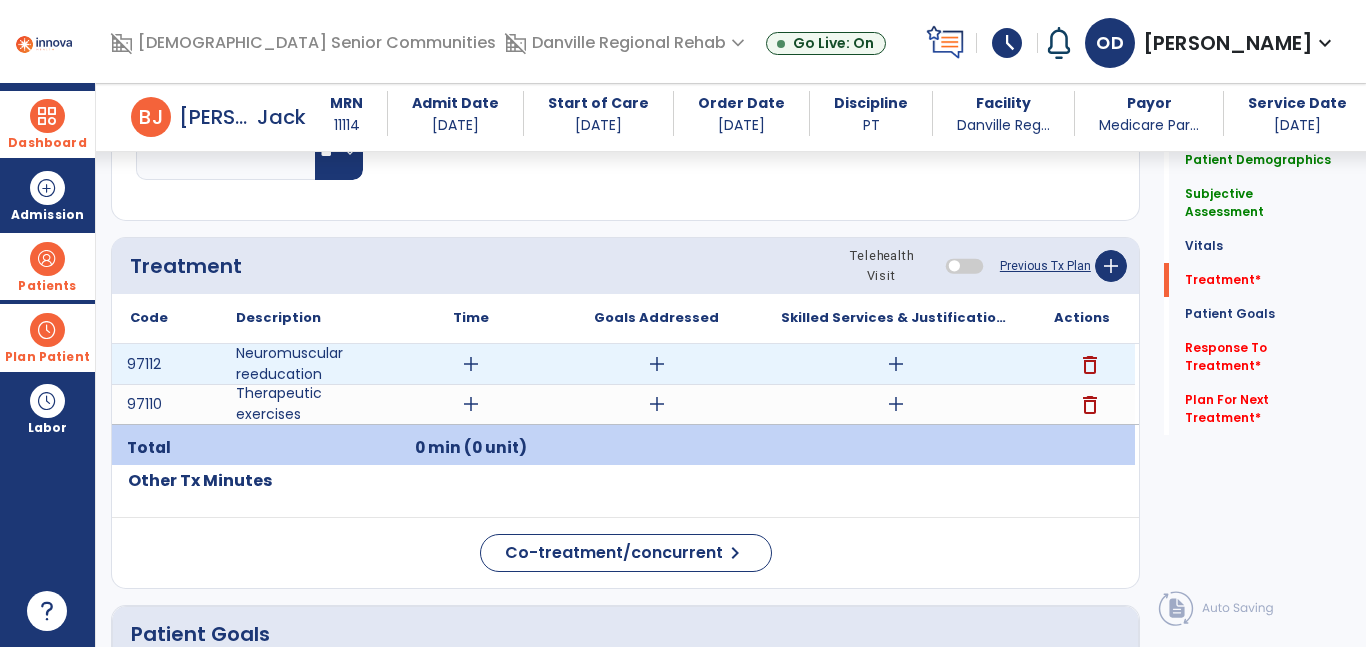 click on "delete" at bounding box center [1090, 365] 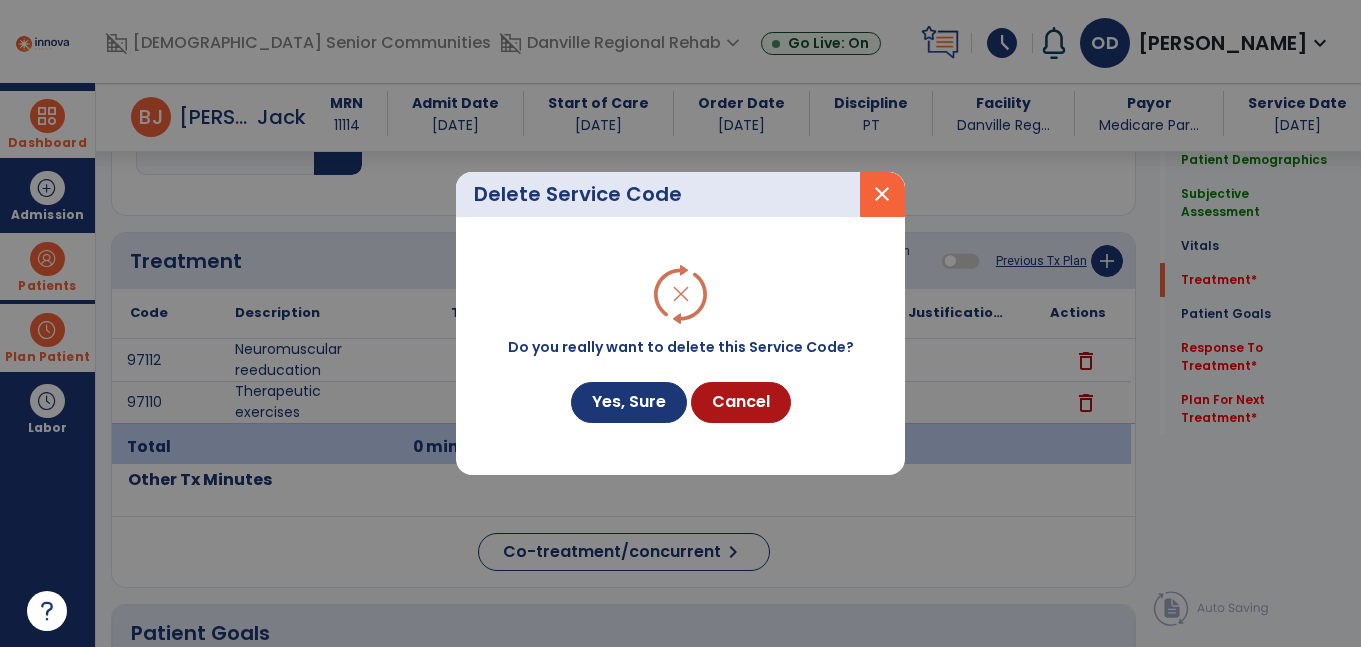 scroll, scrollTop: 1132, scrollLeft: 0, axis: vertical 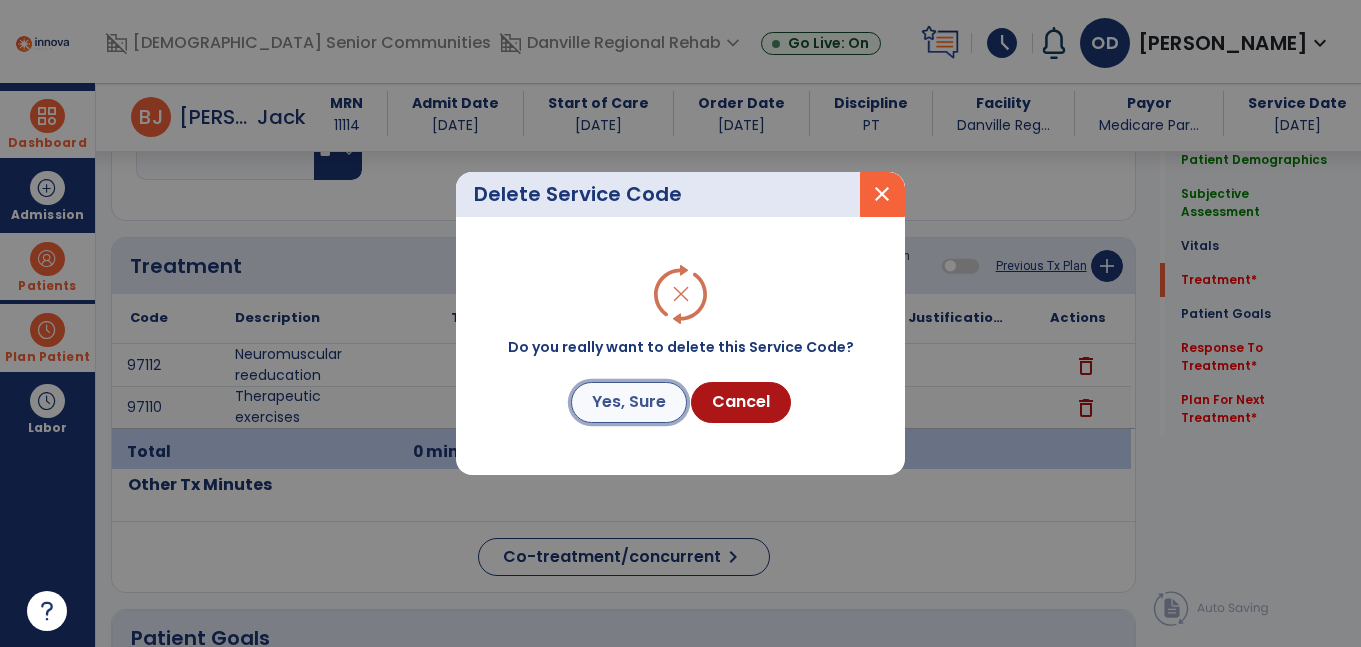 click on "Yes, Sure" at bounding box center (629, 402) 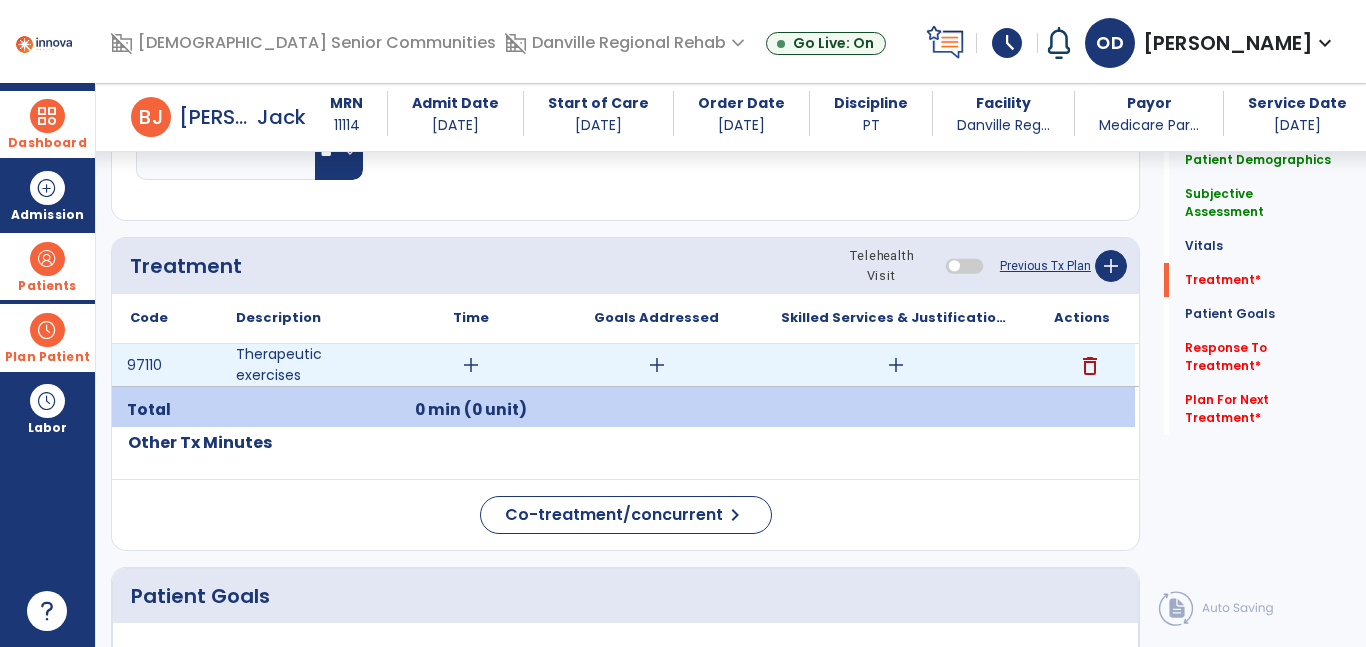 click on "delete" at bounding box center (1090, 366) 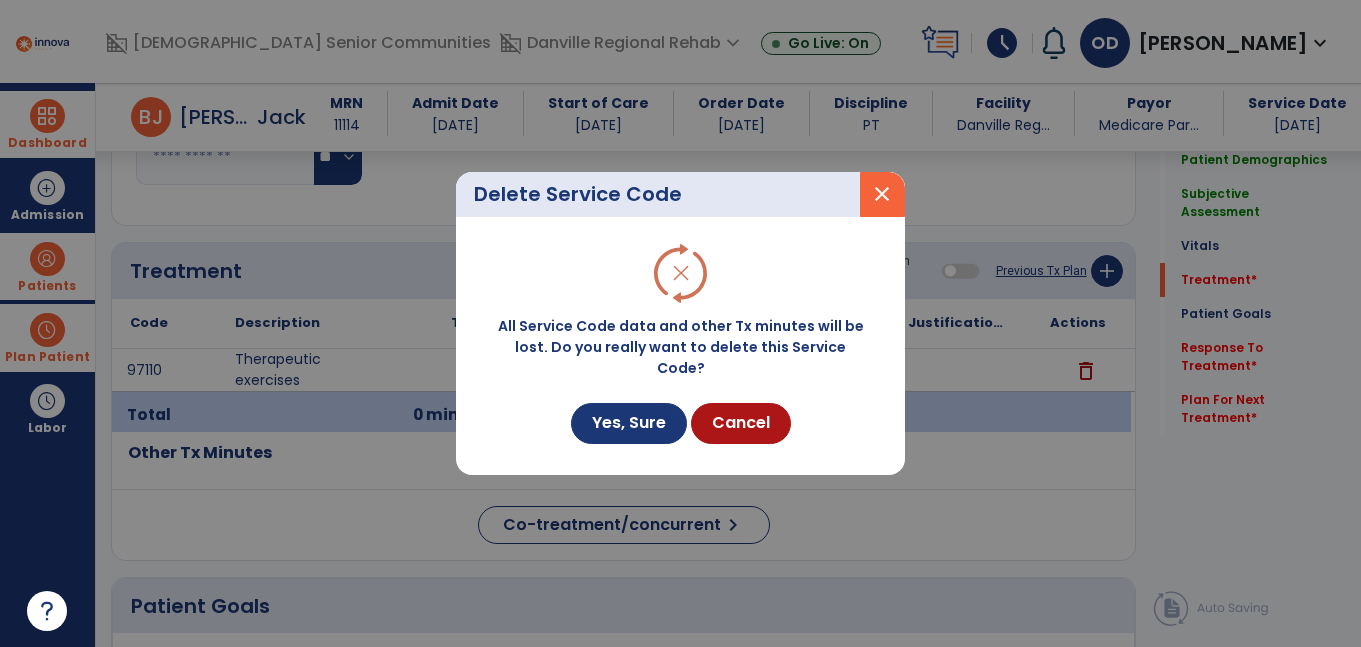scroll, scrollTop: 1132, scrollLeft: 0, axis: vertical 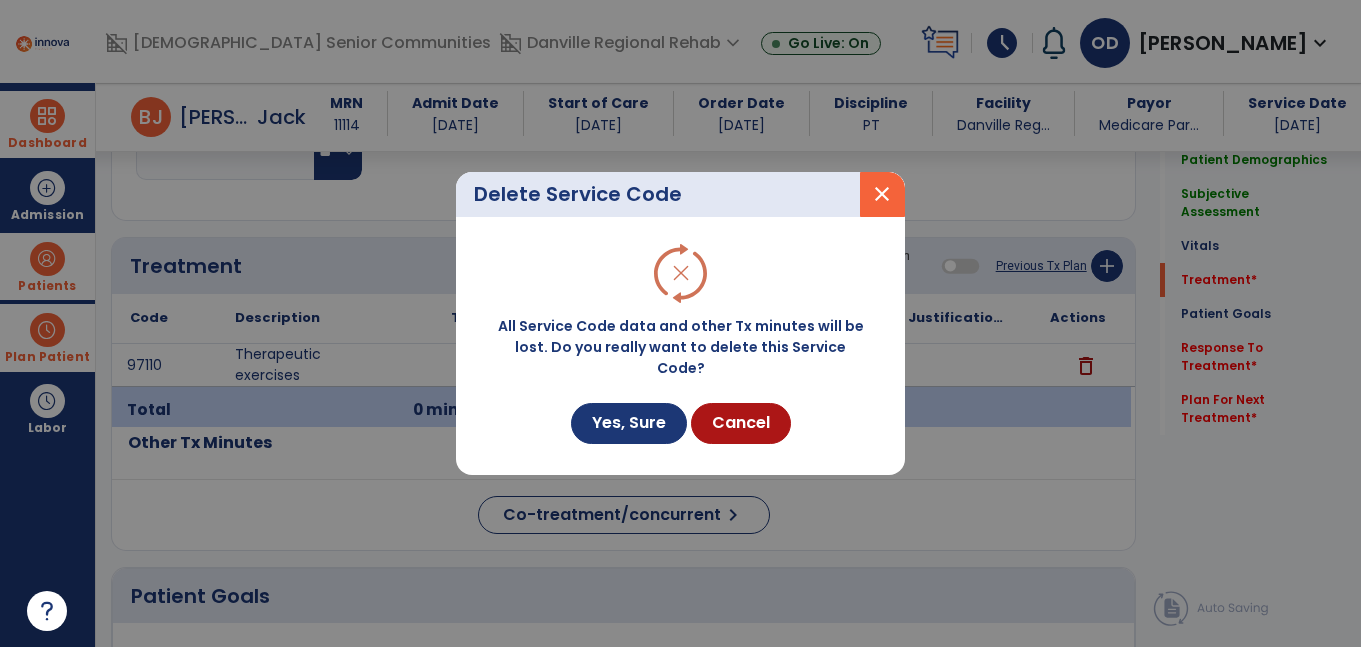 click on "All Service Code data and other Tx minutes will be lost.
Do you really want to delete this Service Code? Yes, Sure Cancel" at bounding box center [681, 345] 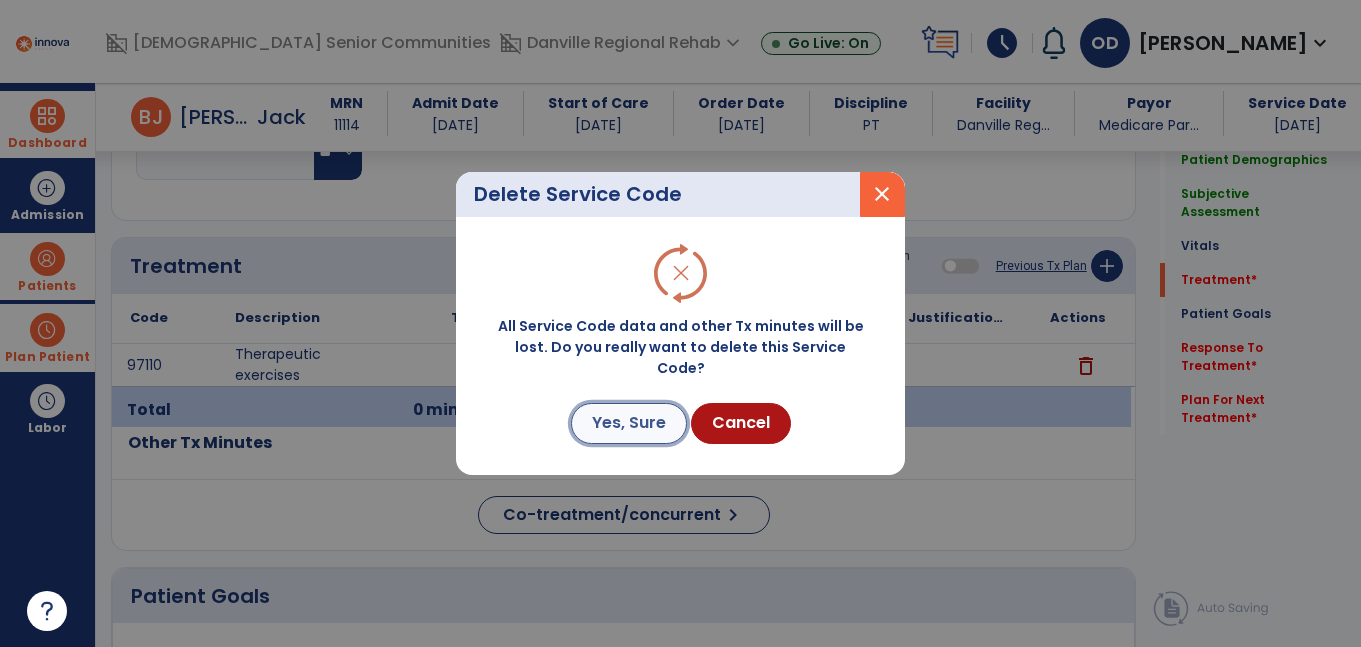 click on "Yes, Sure" at bounding box center (629, 423) 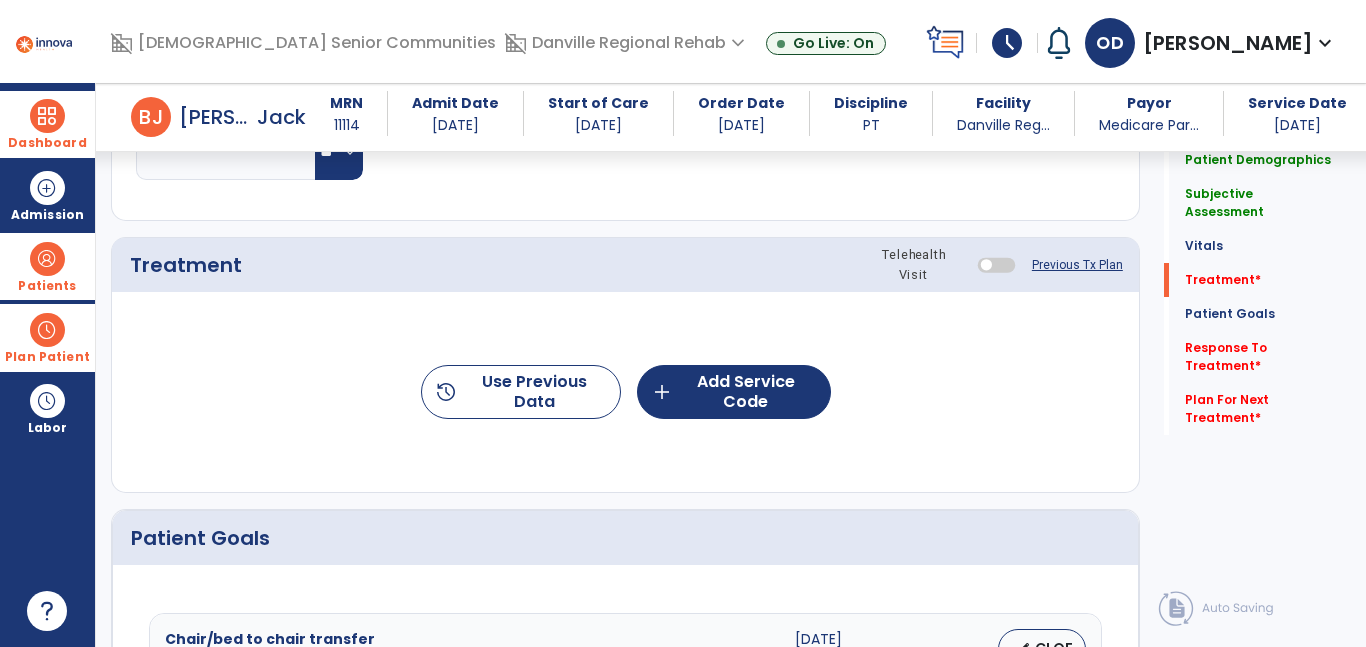 click on "history  Use Previous Data  add  Add Service Code" 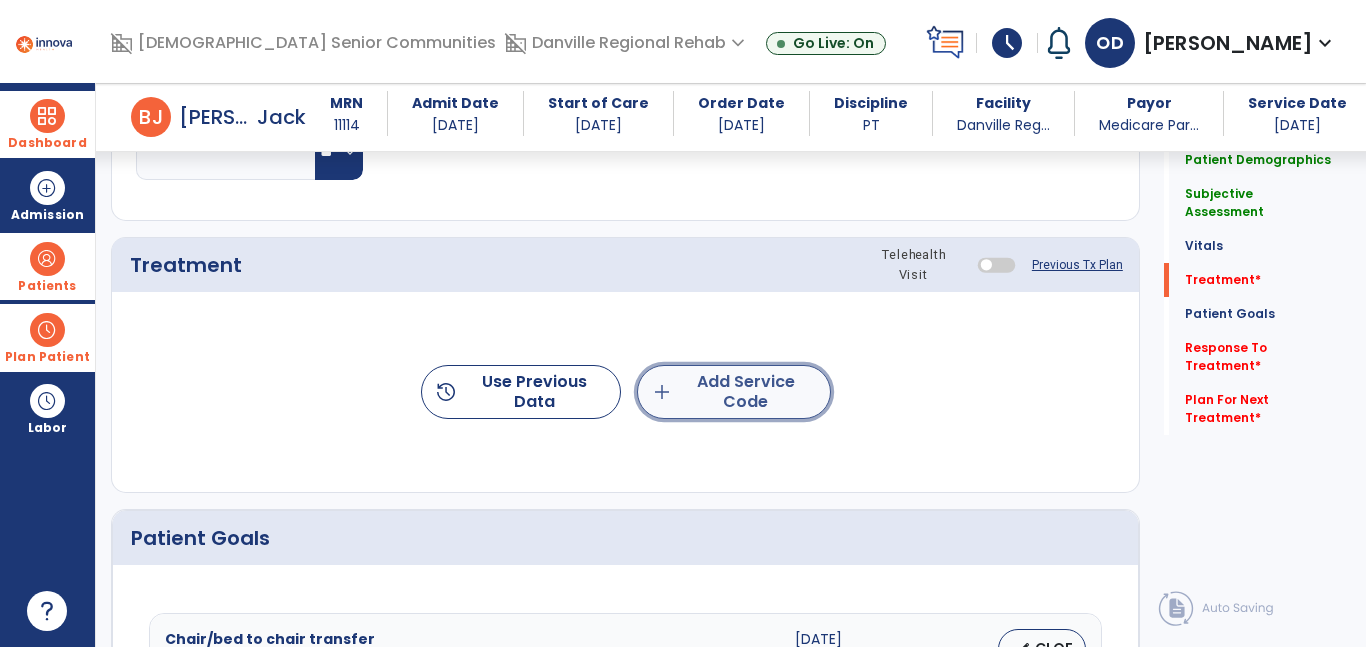 click on "add  Add Service Code" 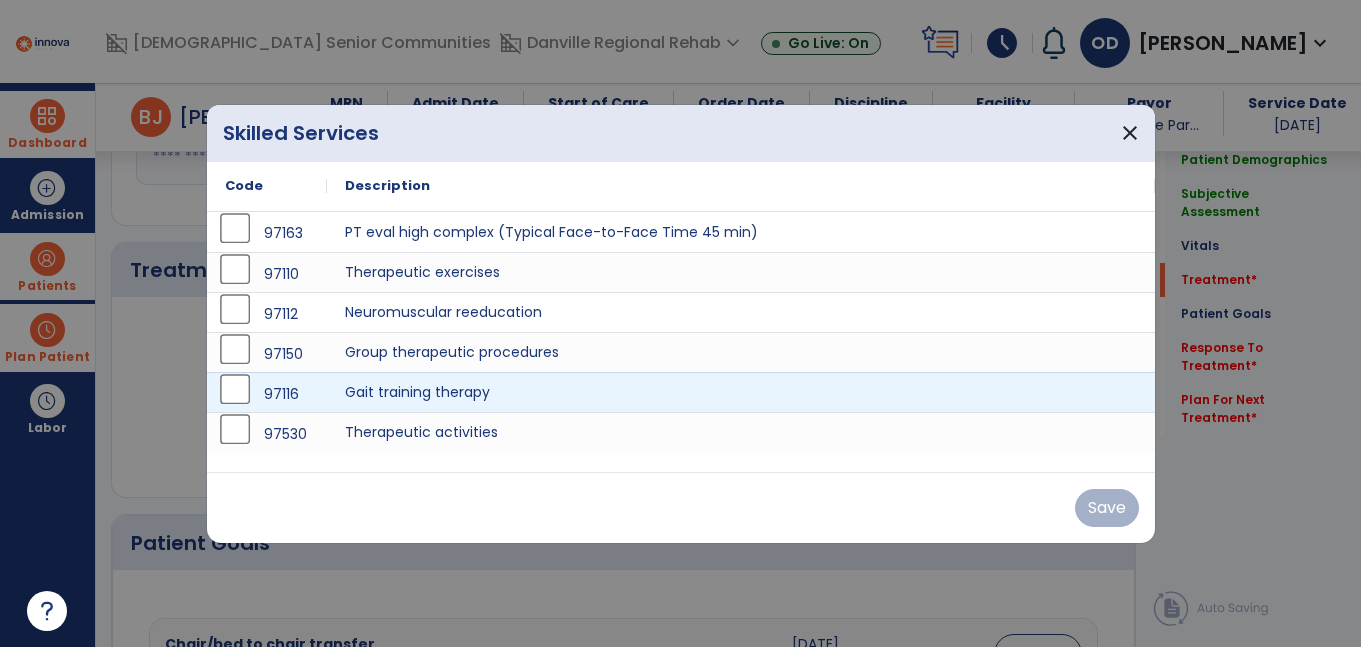 scroll, scrollTop: 1132, scrollLeft: 0, axis: vertical 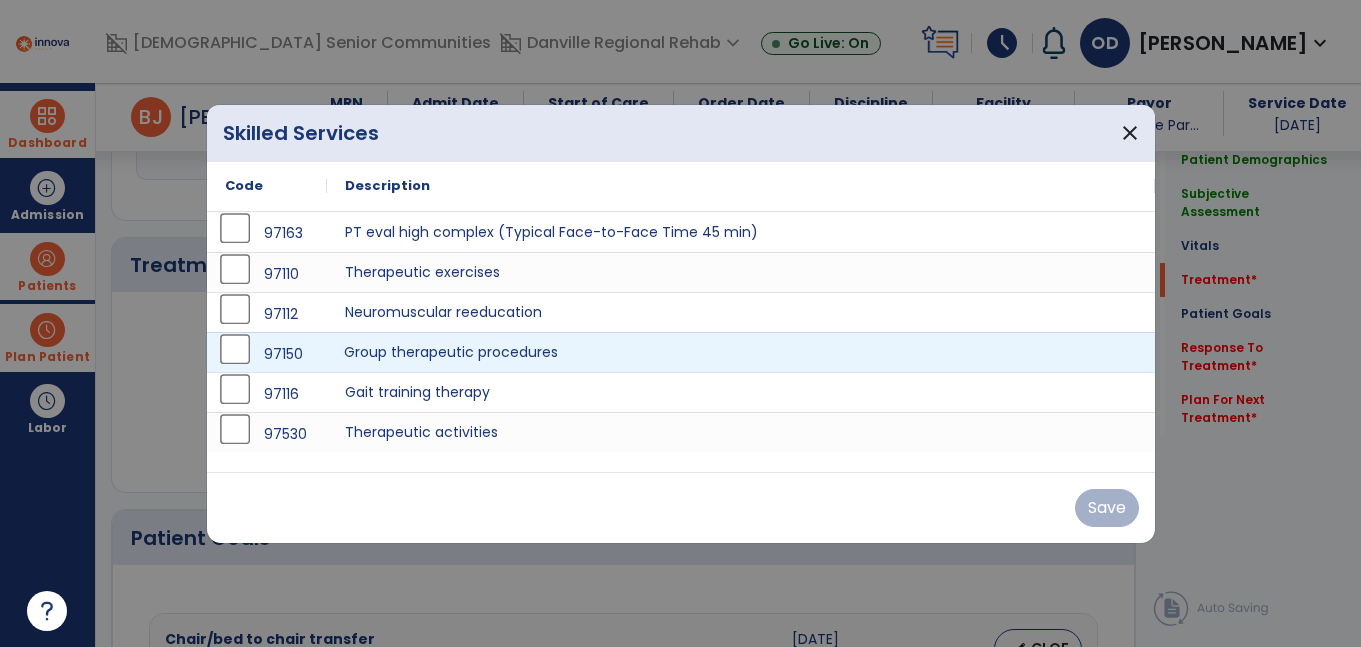 click on "Group therapeutic procedures" at bounding box center [741, 352] 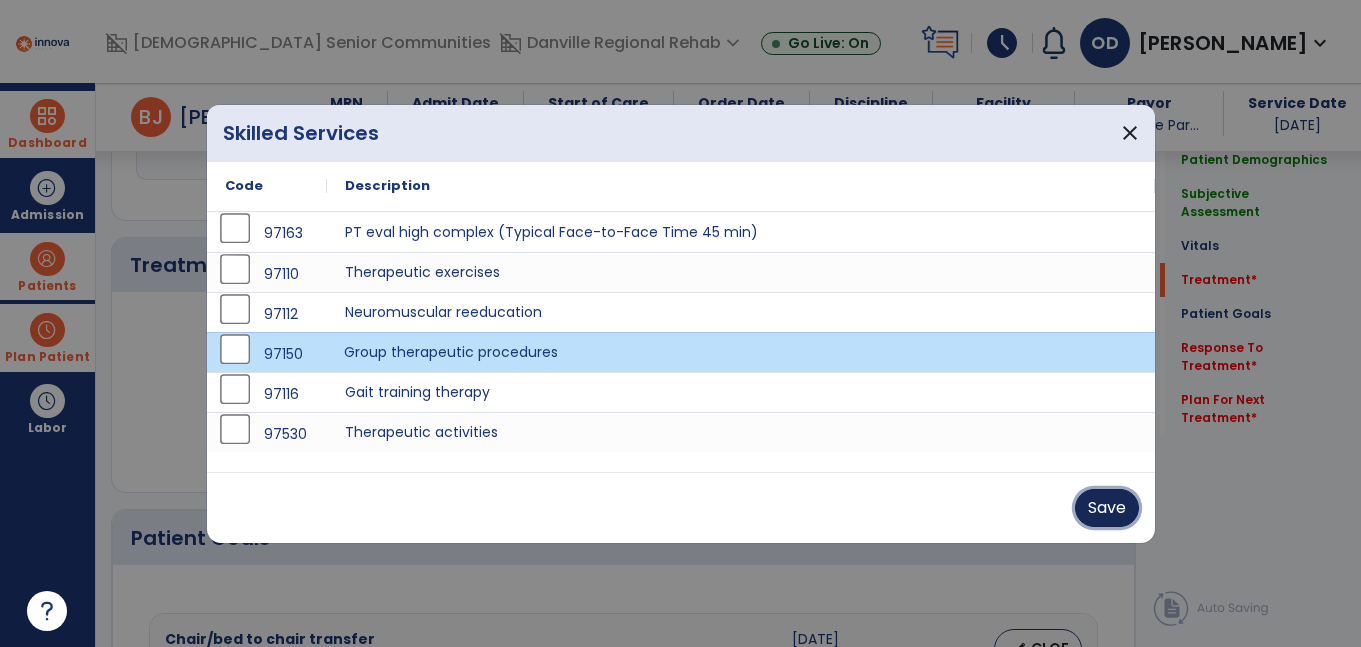 click on "Save" at bounding box center [1107, 508] 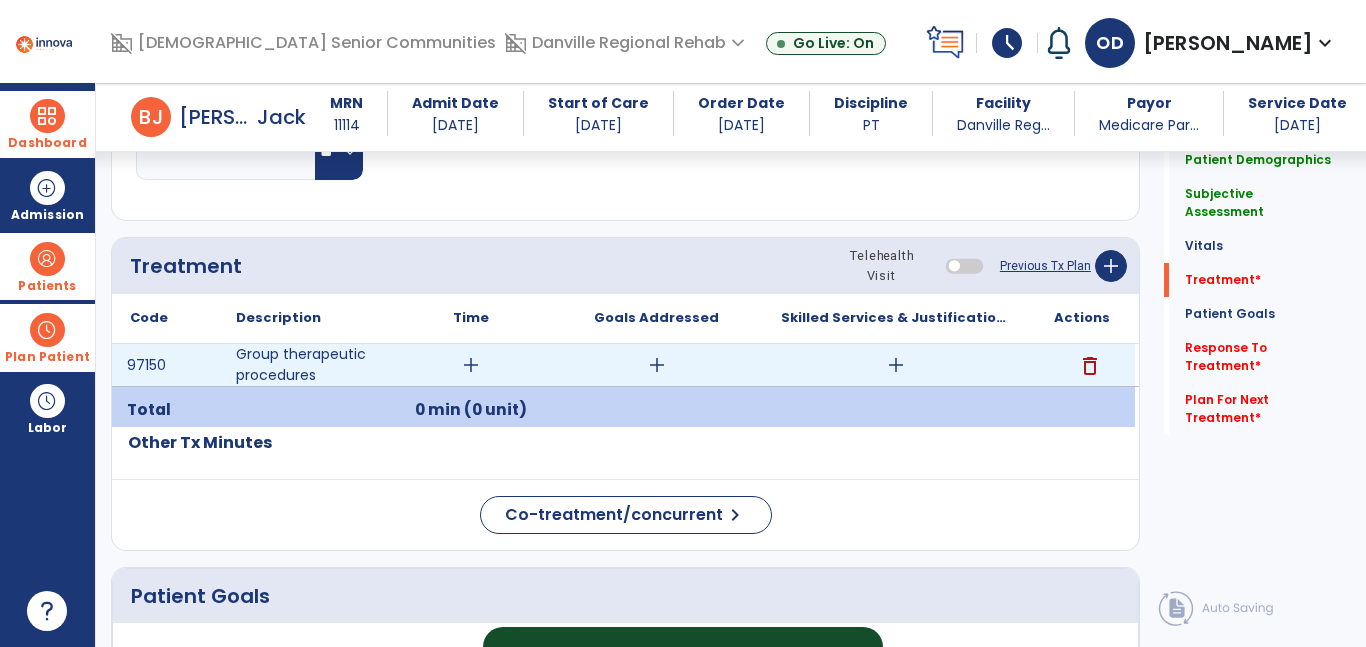 click on "add" at bounding box center (471, 365) 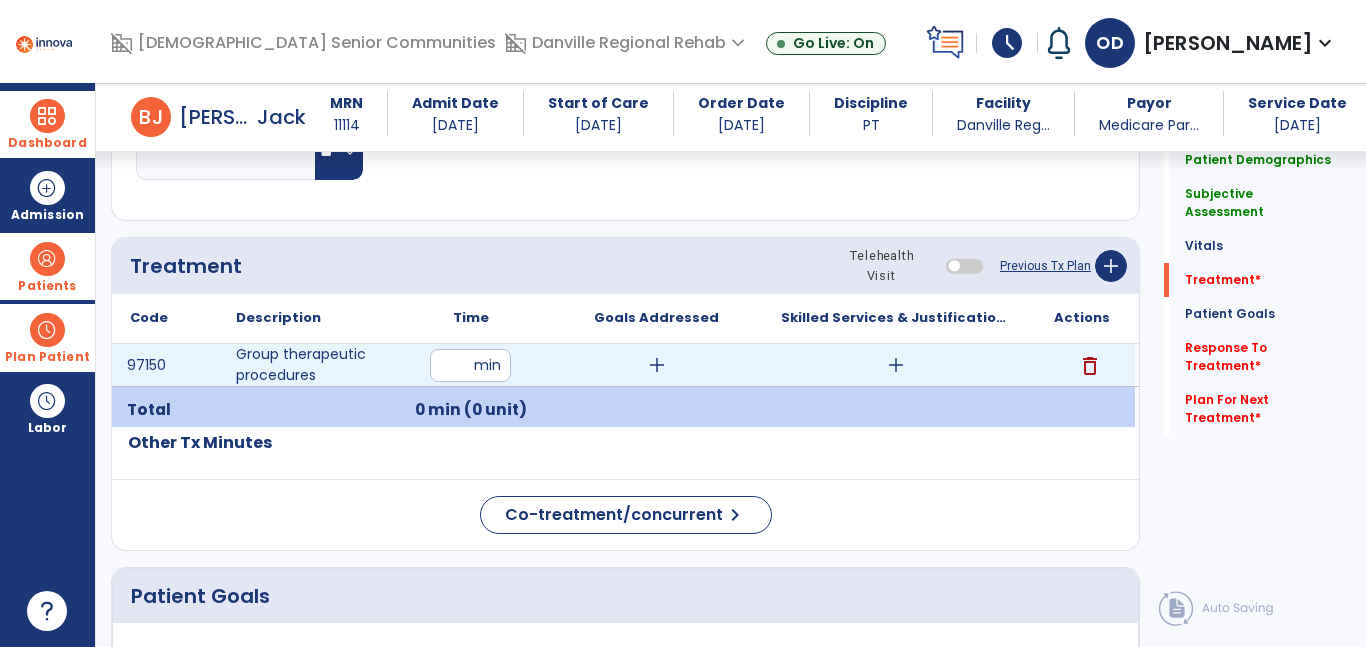 type on "**" 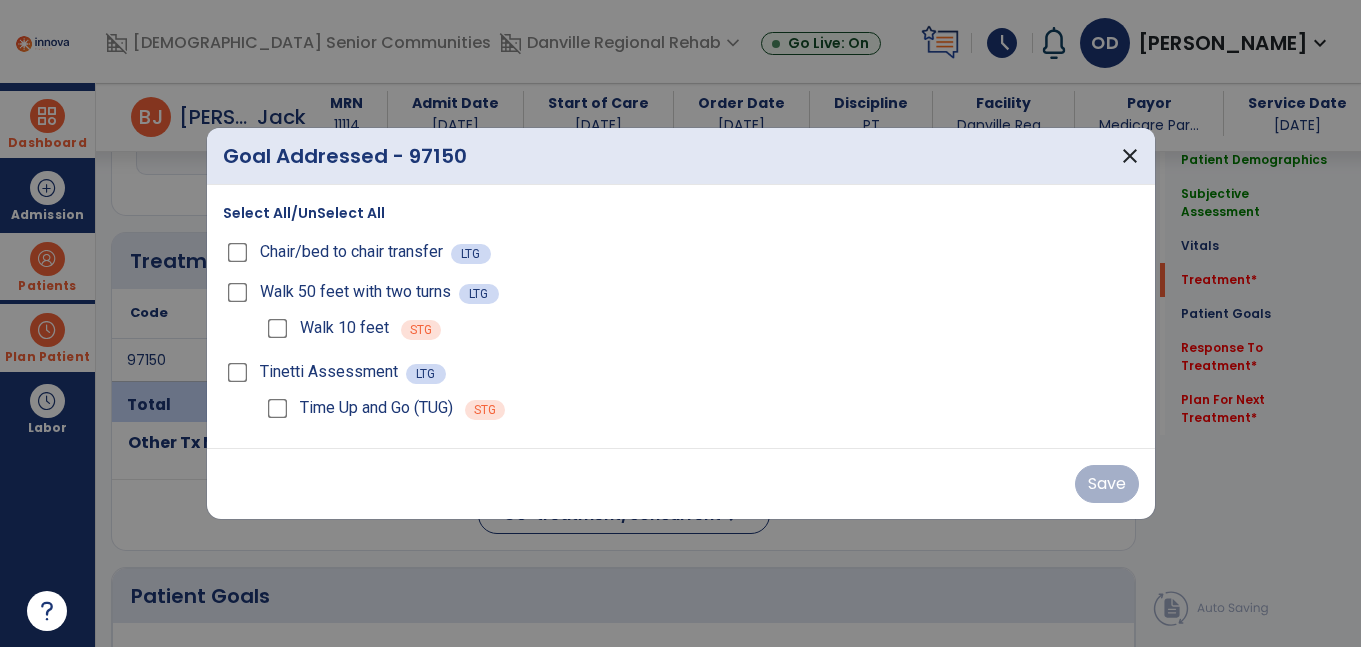 scroll, scrollTop: 1132, scrollLeft: 0, axis: vertical 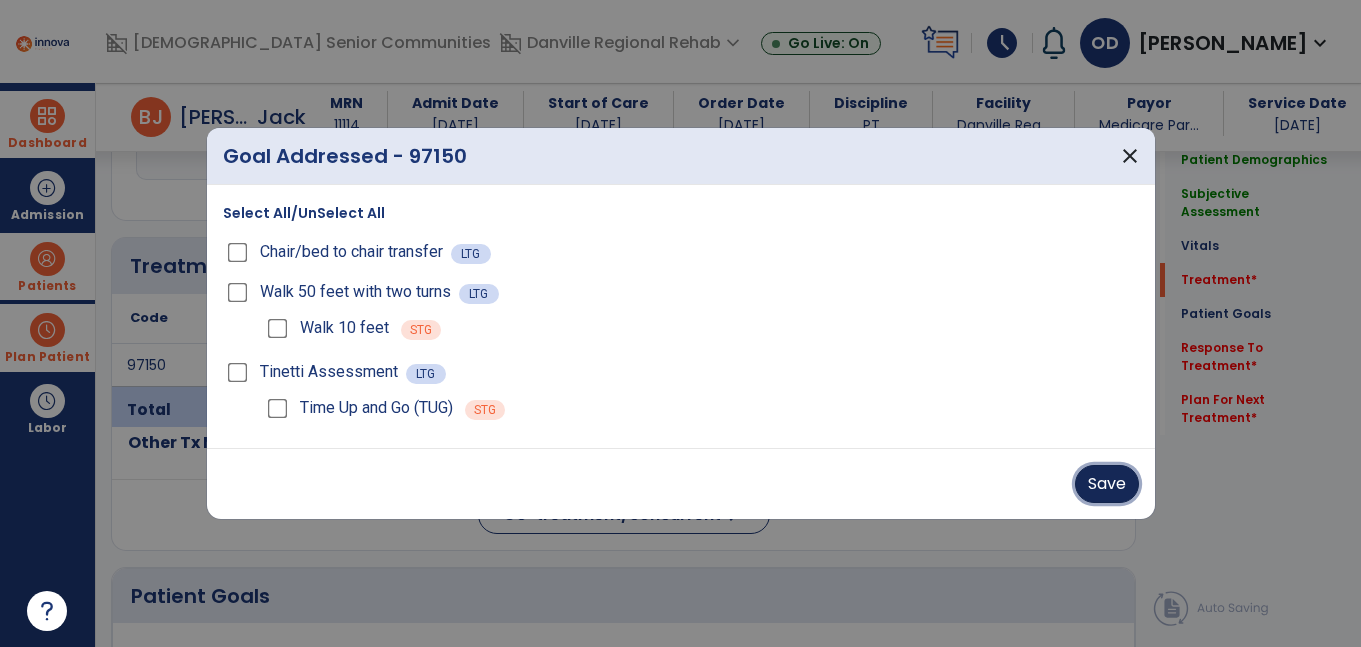 click on "Save" at bounding box center (1107, 484) 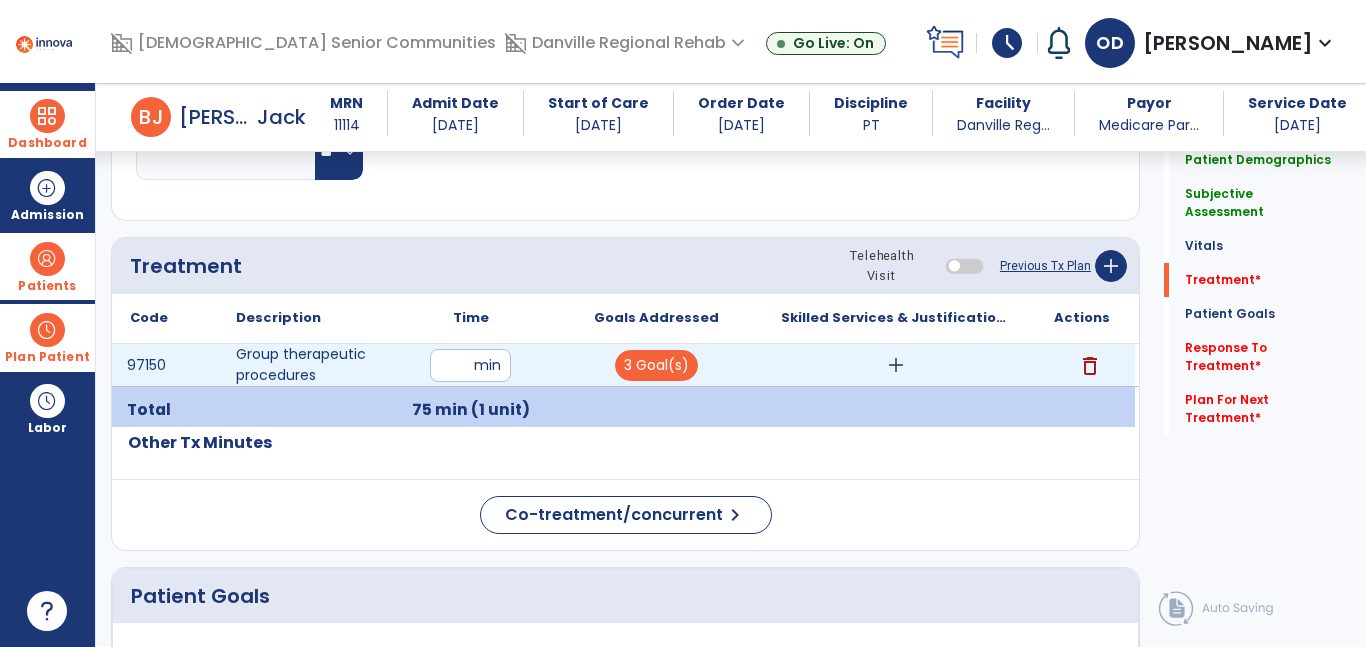 click on "add" at bounding box center (896, 365) 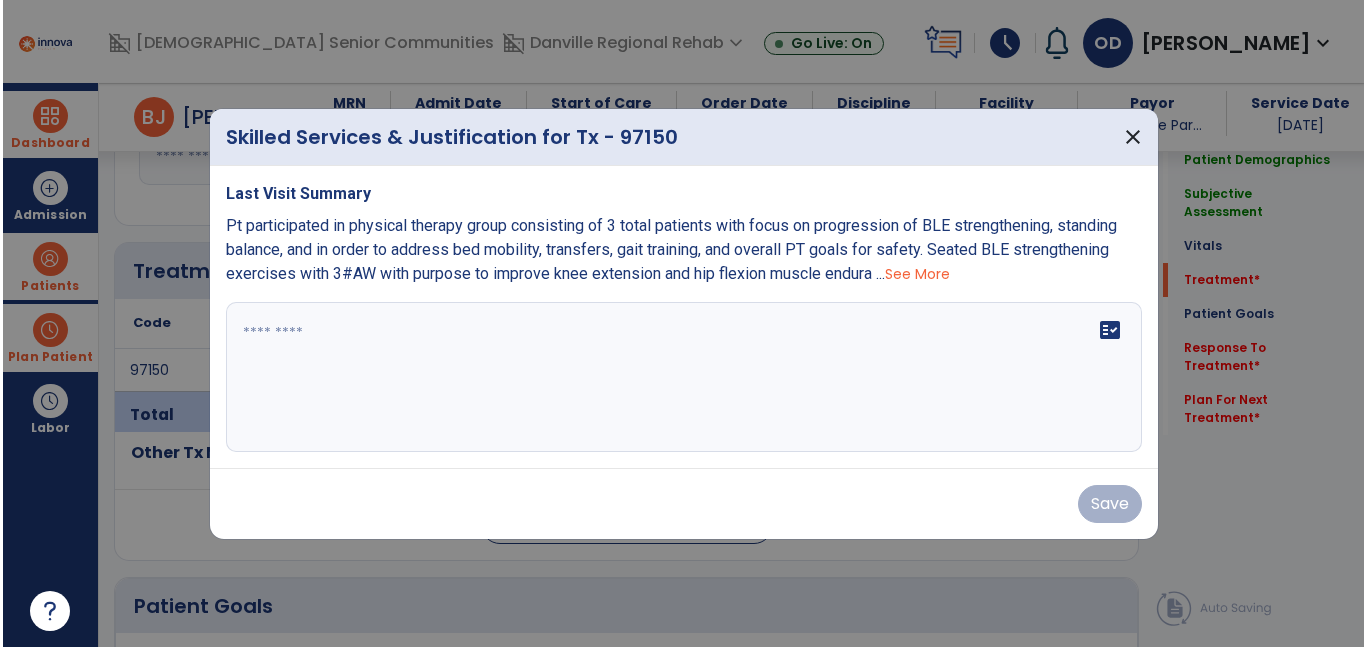 scroll, scrollTop: 1132, scrollLeft: 0, axis: vertical 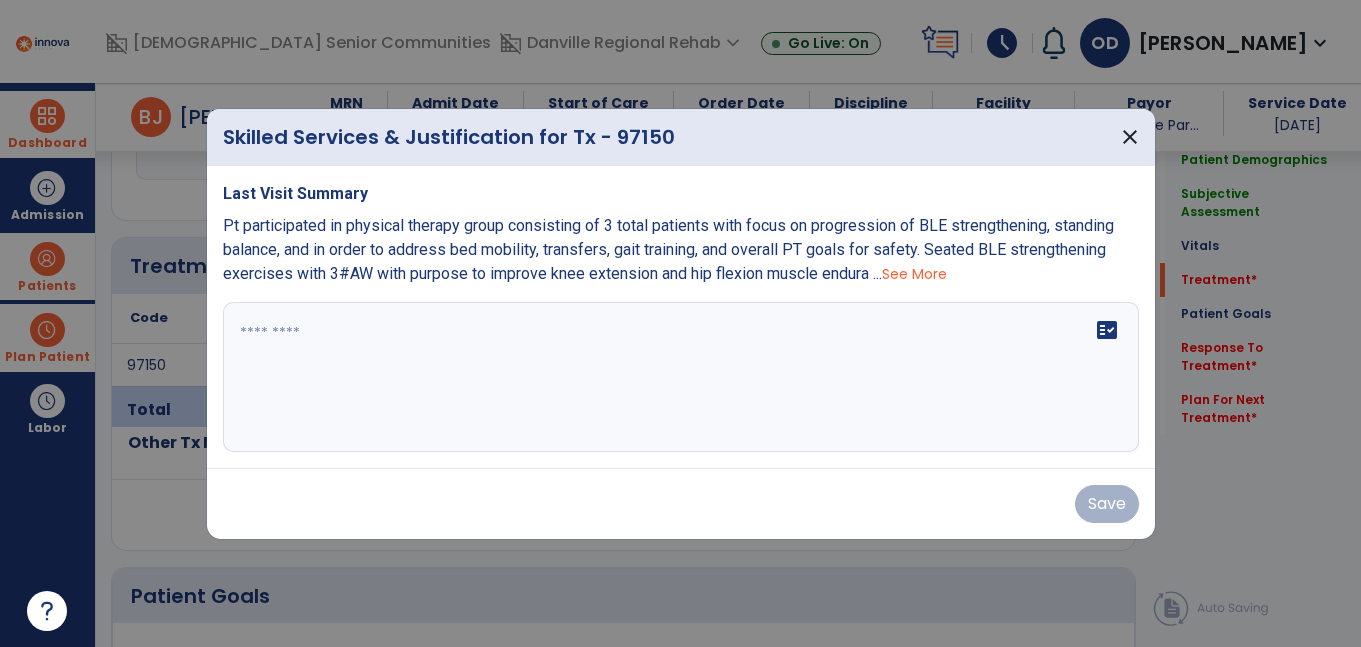 click on "See More" at bounding box center [914, 274] 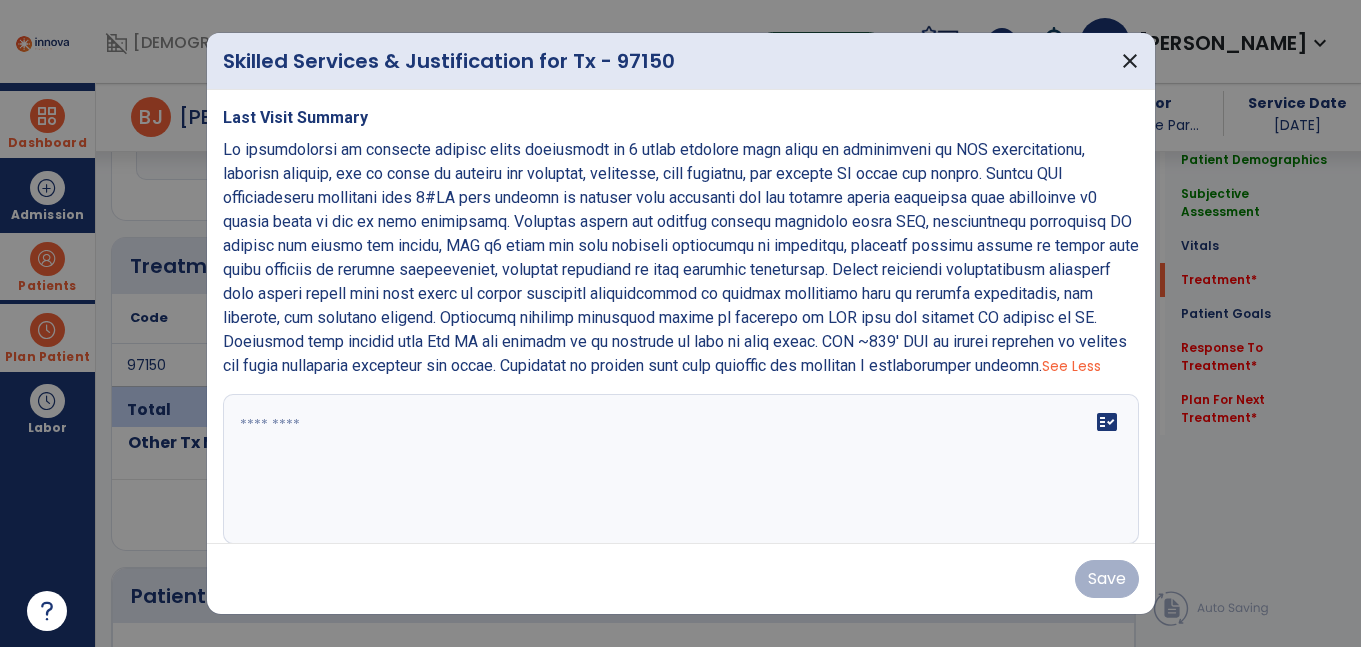 click on "fact_check" at bounding box center (681, 469) 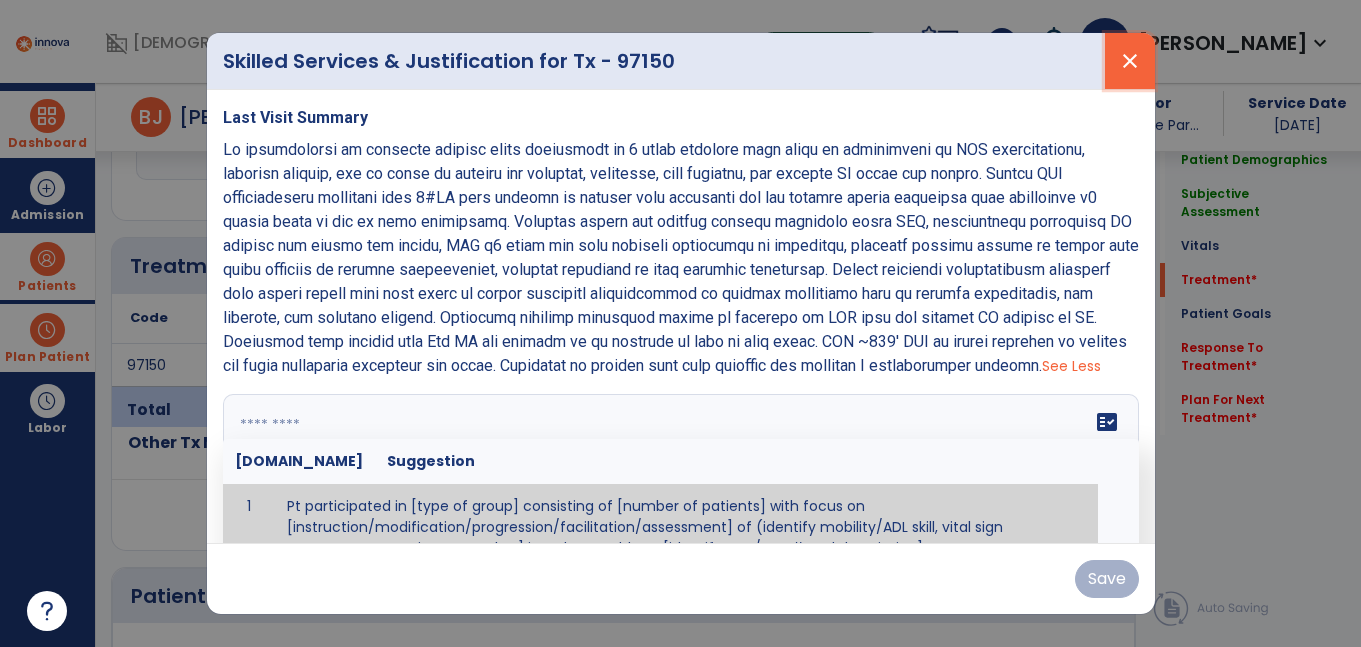 click on "close" at bounding box center [1130, 61] 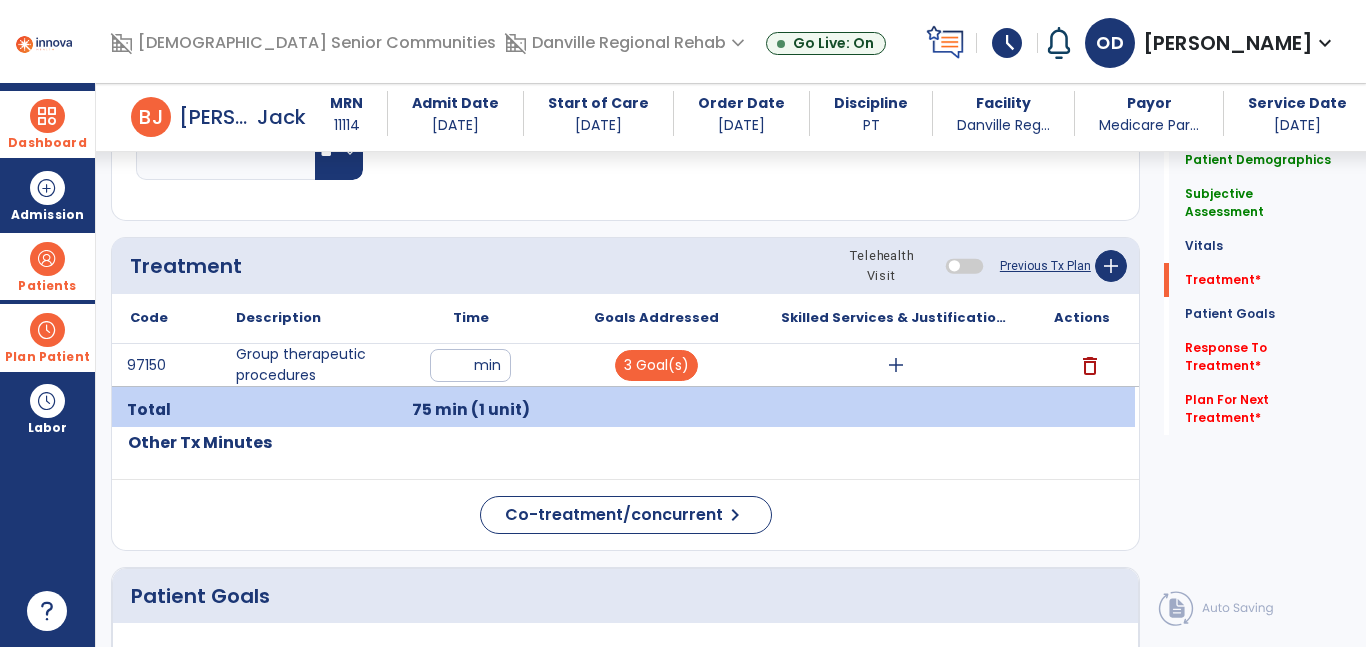 click on "Patients" at bounding box center [47, 286] 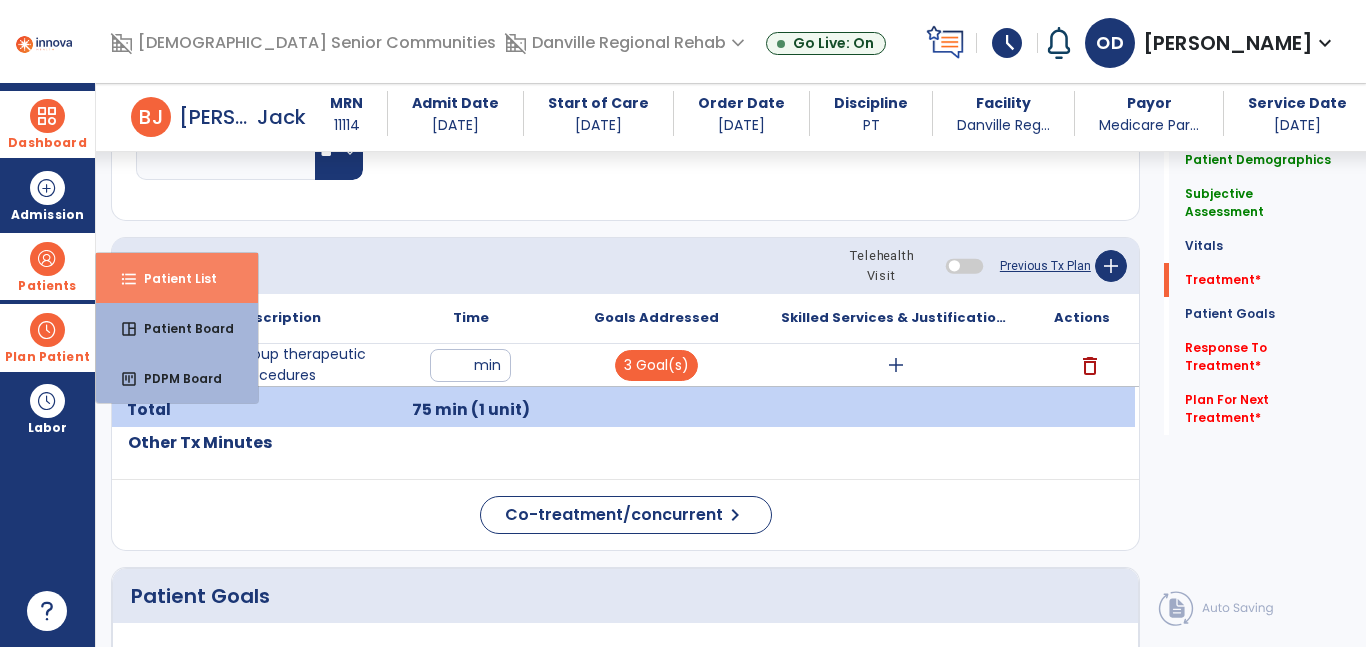 click on "format_list_bulleted  Patient List" at bounding box center (177, 278) 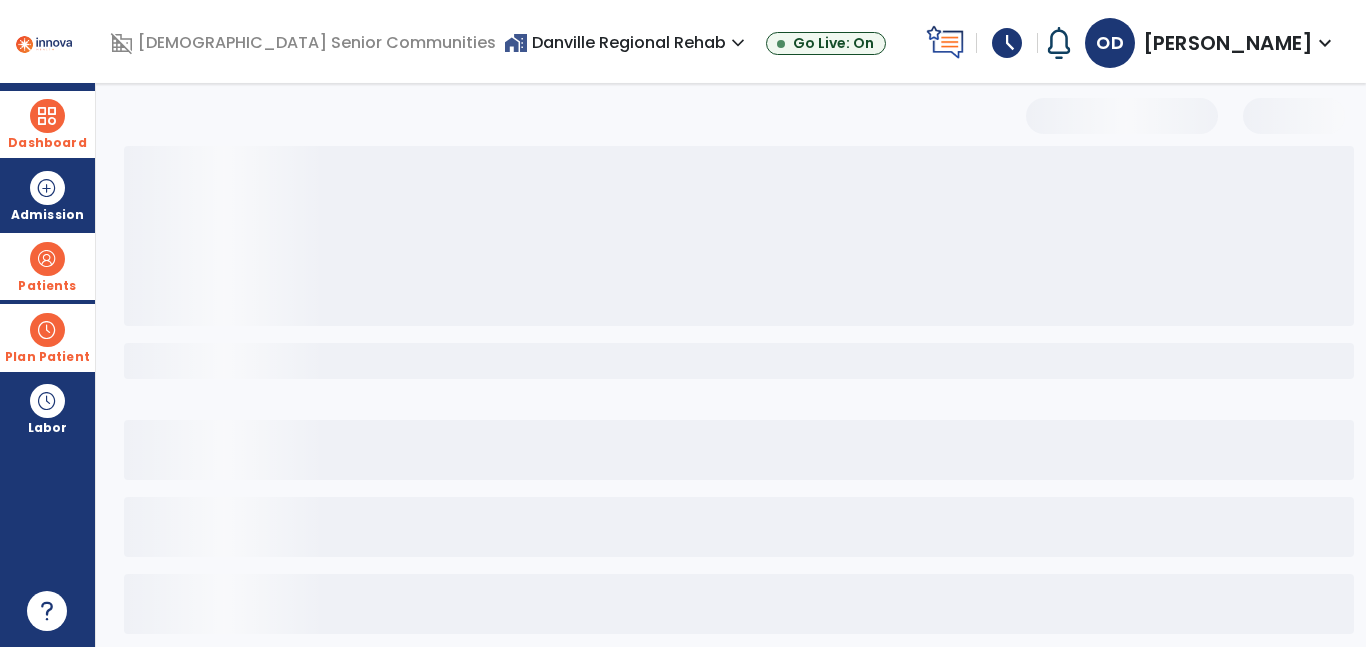 scroll, scrollTop: 96, scrollLeft: 0, axis: vertical 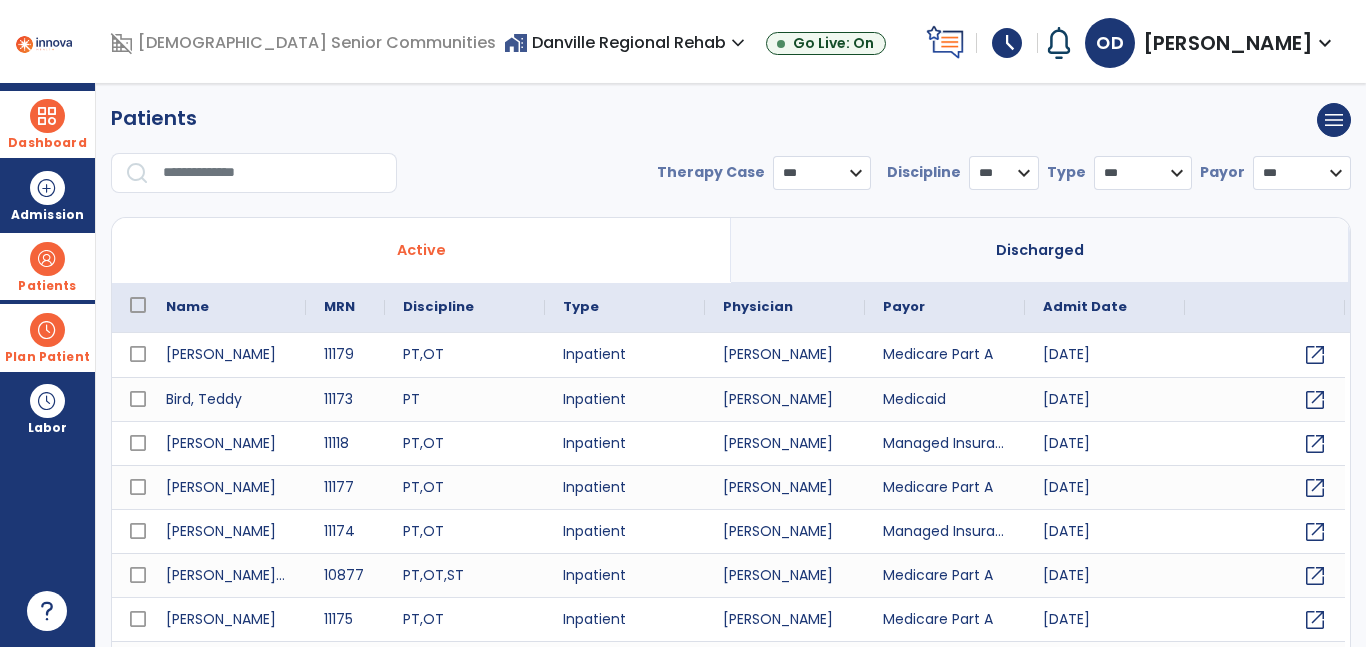 click at bounding box center (273, 173) 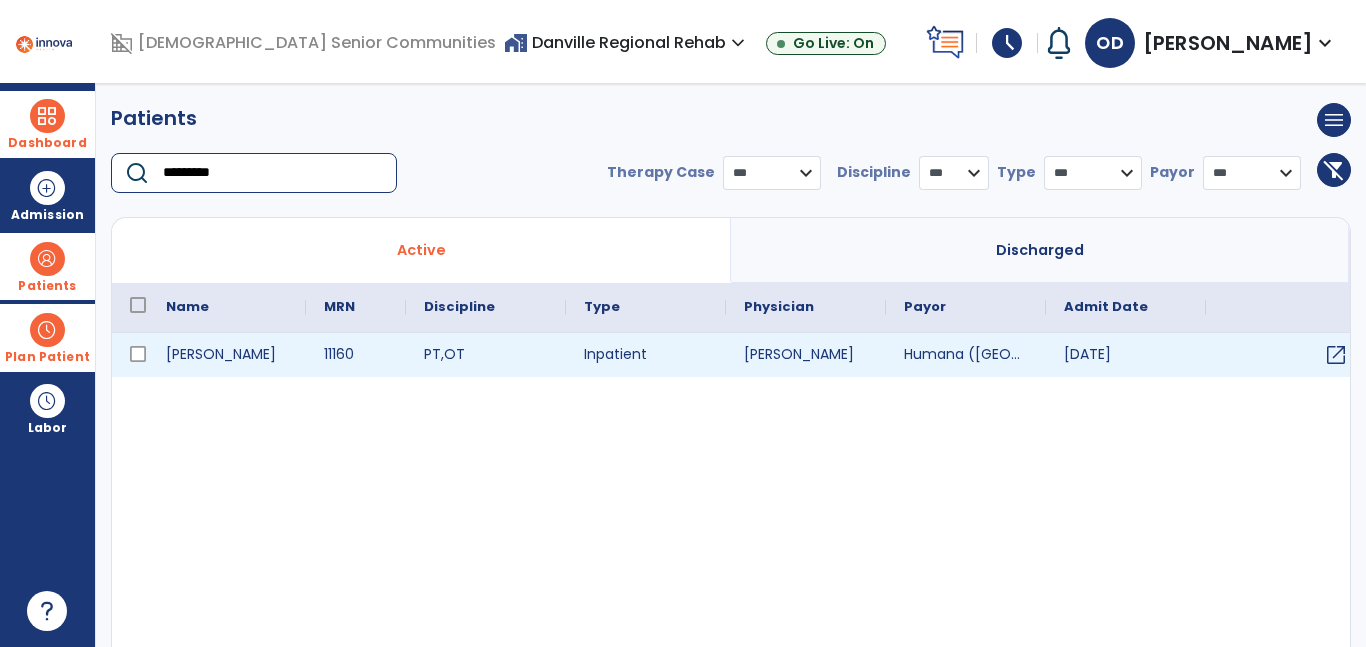 type on "*********" 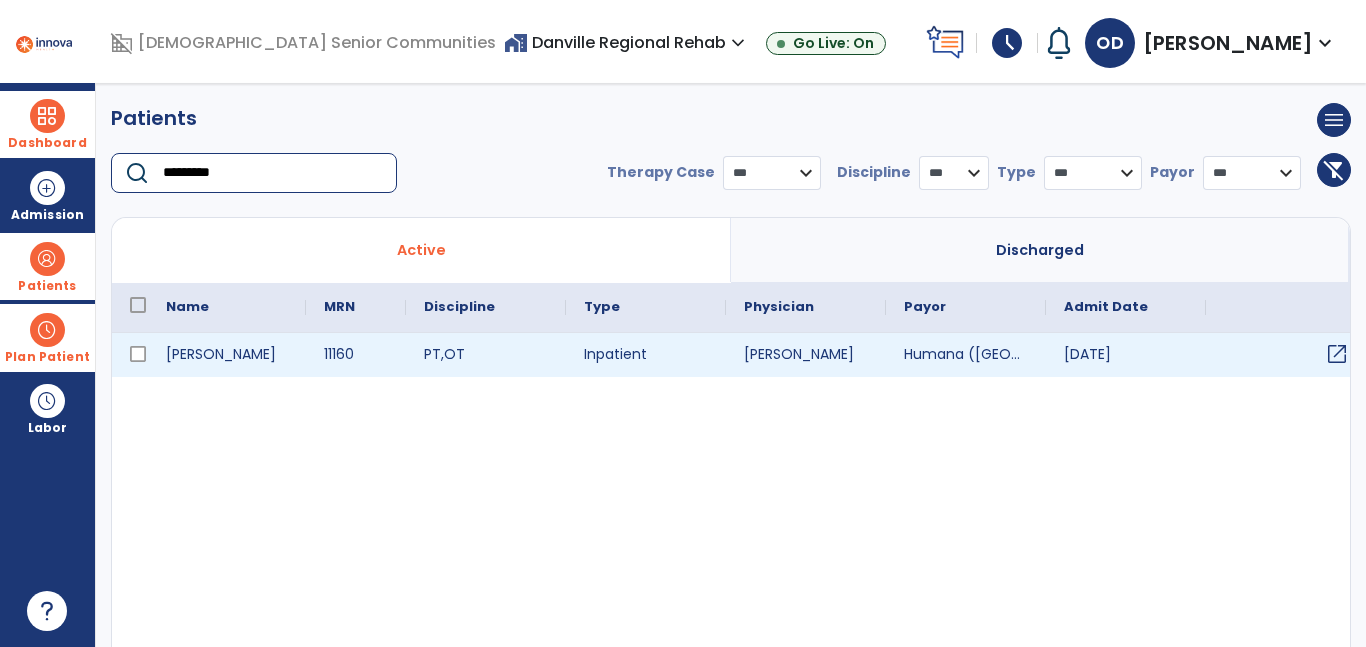click on "open_in_new" at bounding box center (1337, 354) 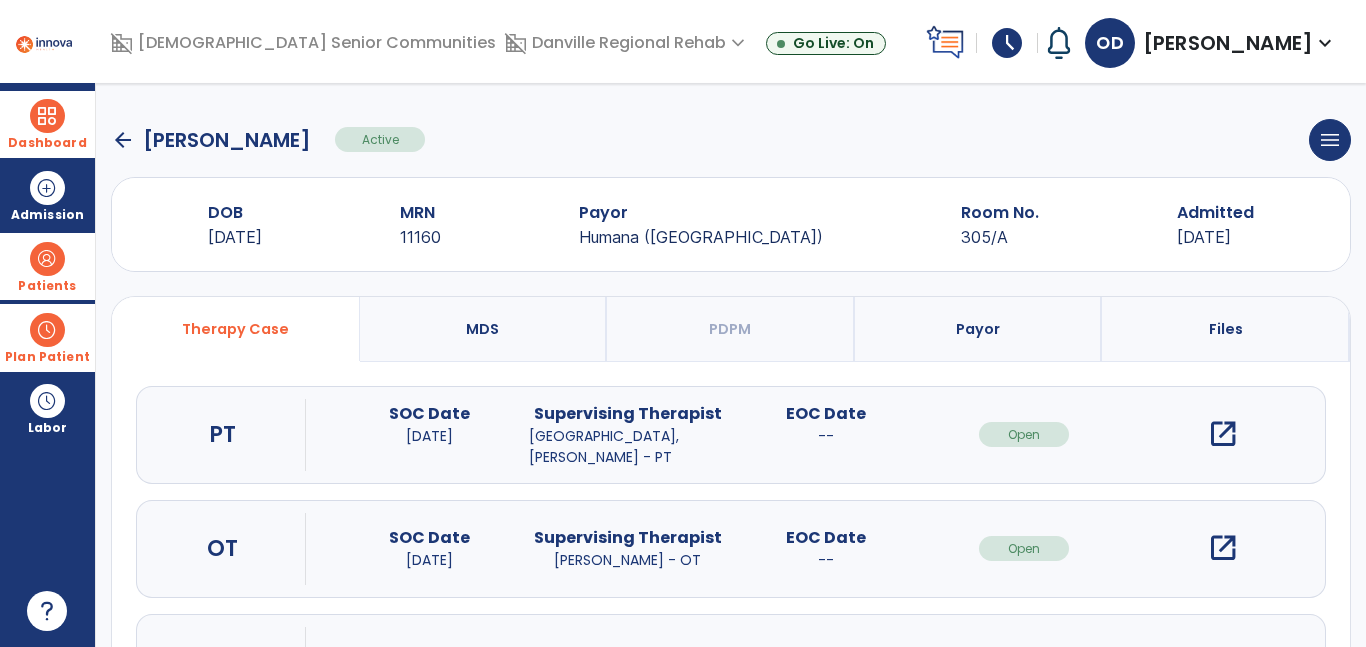 click on "open_in_new" at bounding box center (1223, 434) 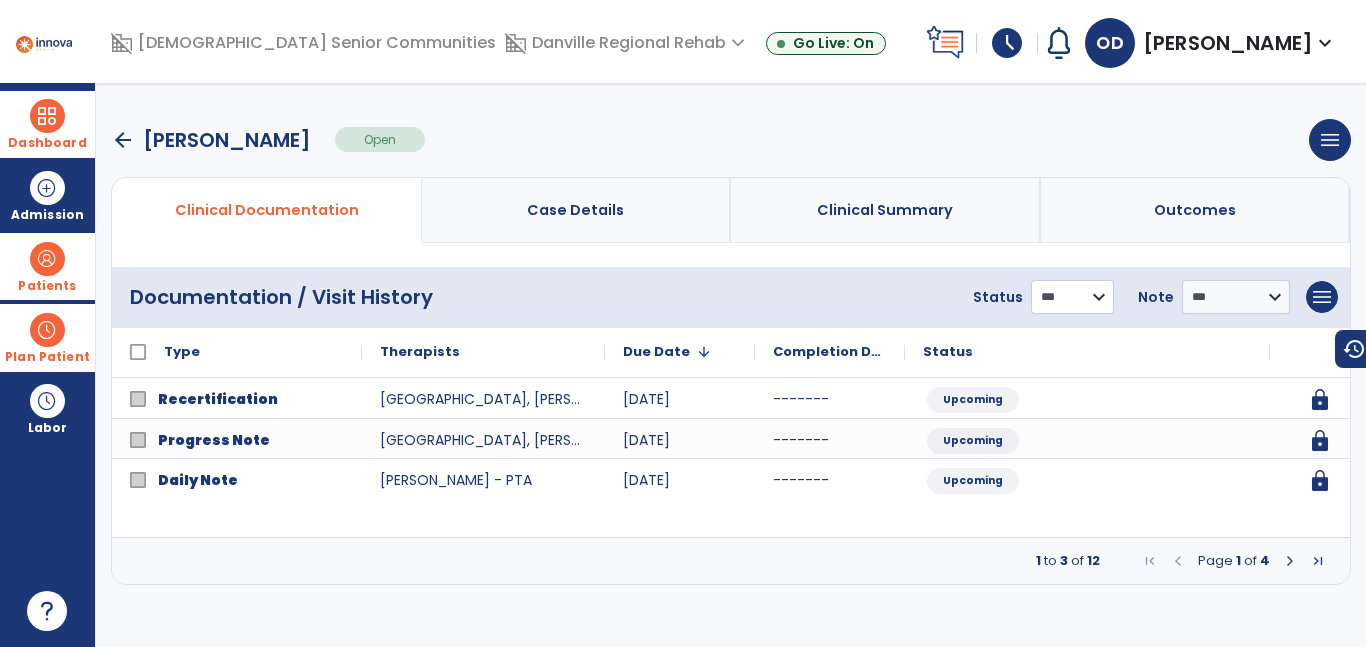click on "**********" at bounding box center [1072, 297] 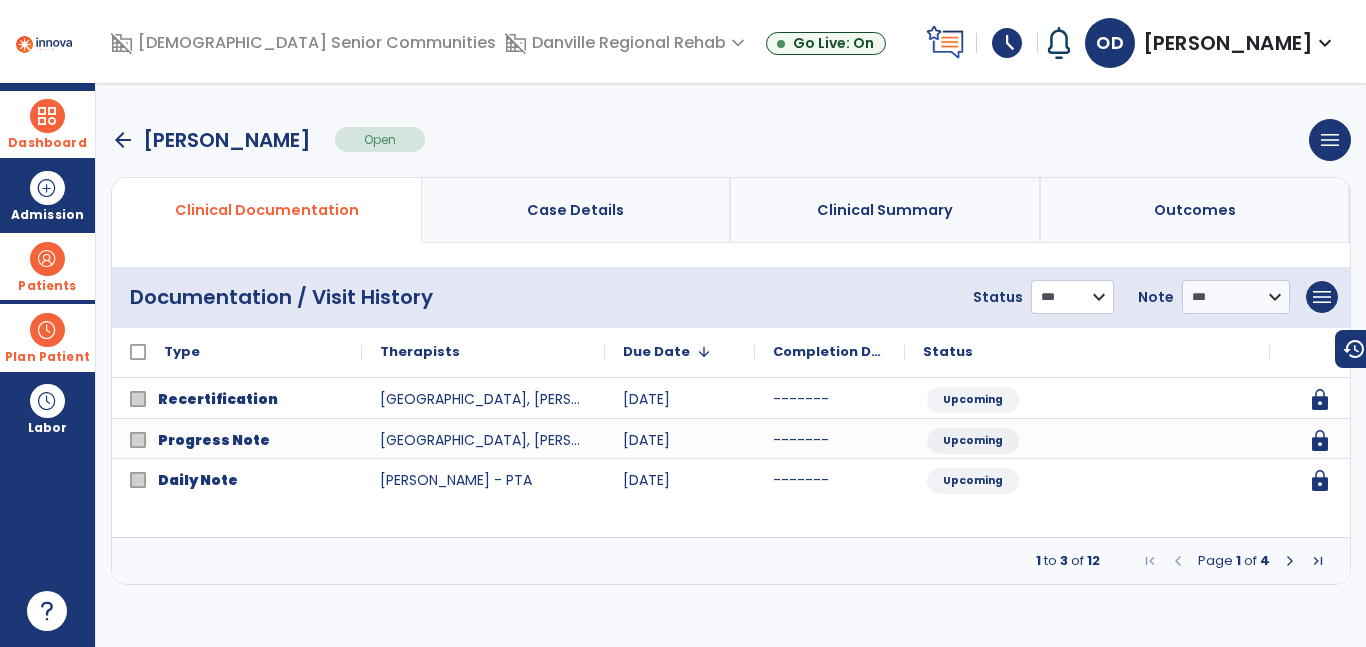 select on "*********" 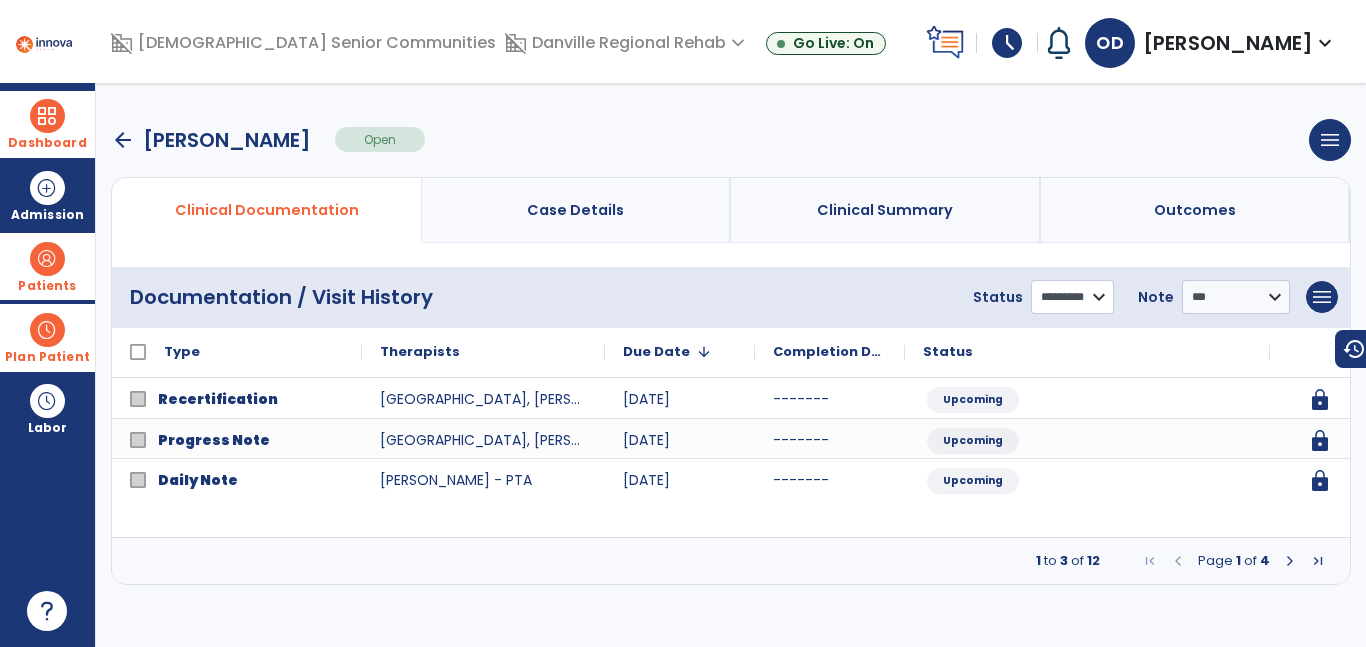 click on "**********" at bounding box center [1072, 297] 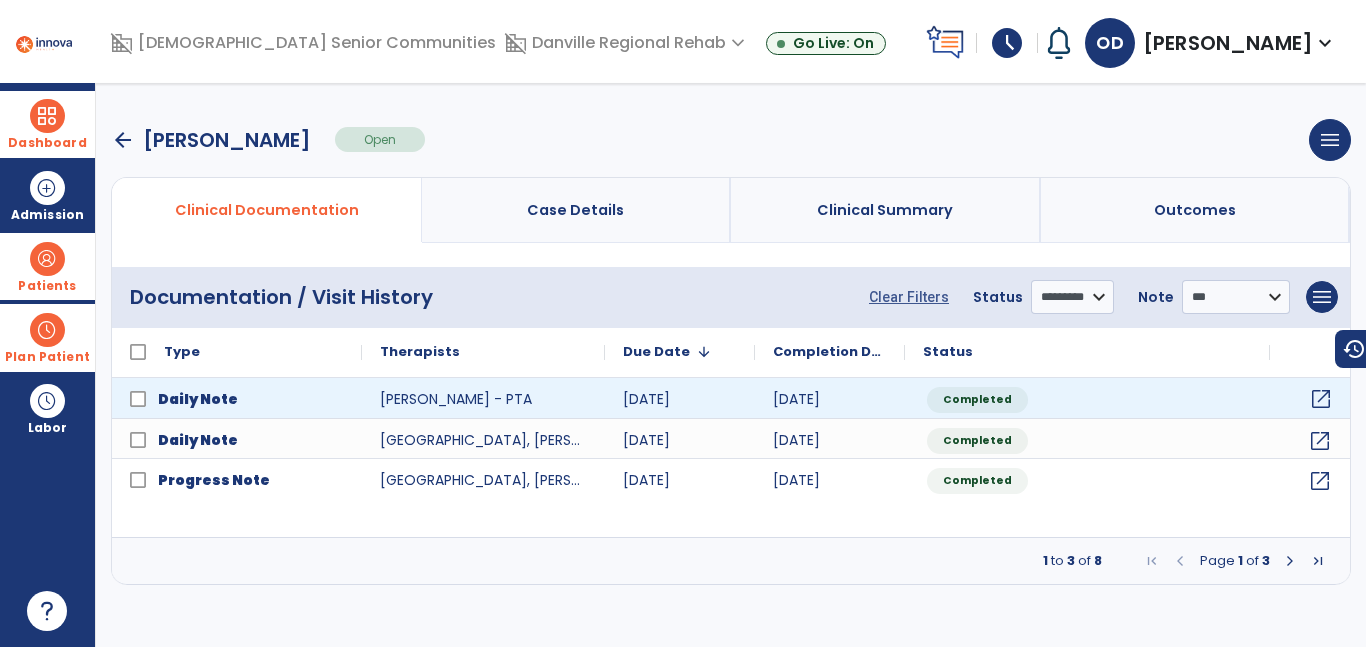 click on "open_in_new" 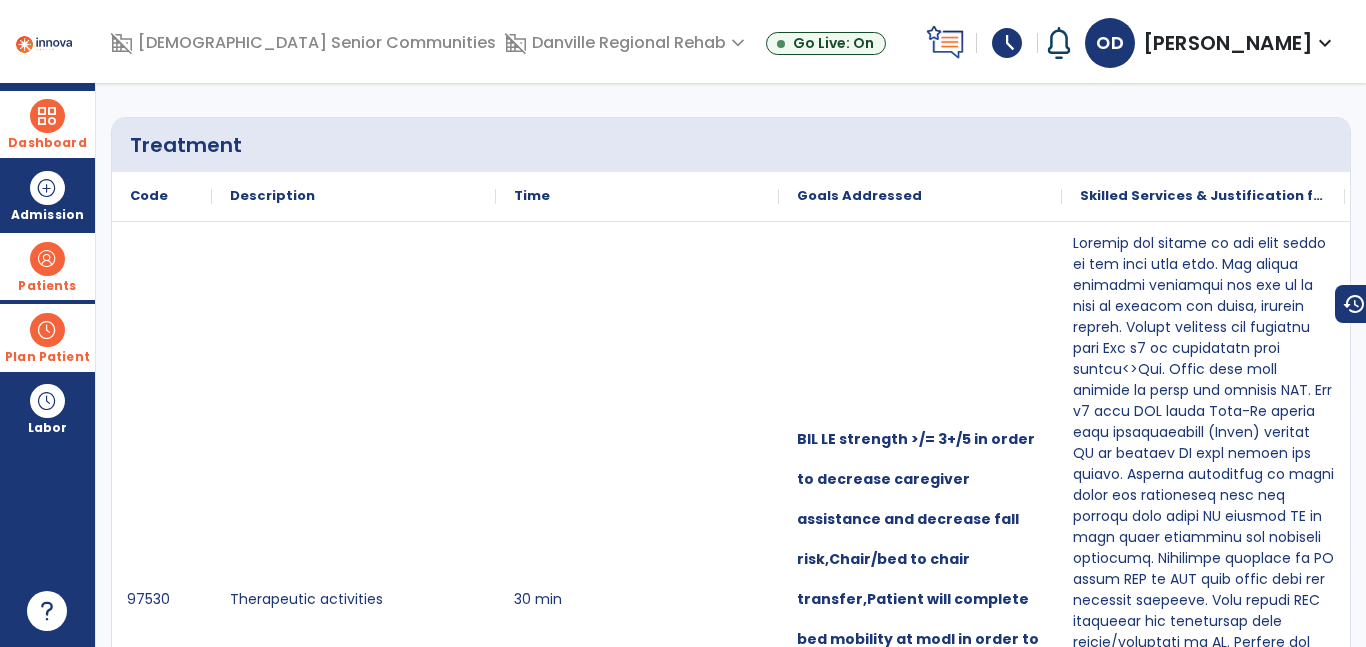 scroll, scrollTop: 0, scrollLeft: 0, axis: both 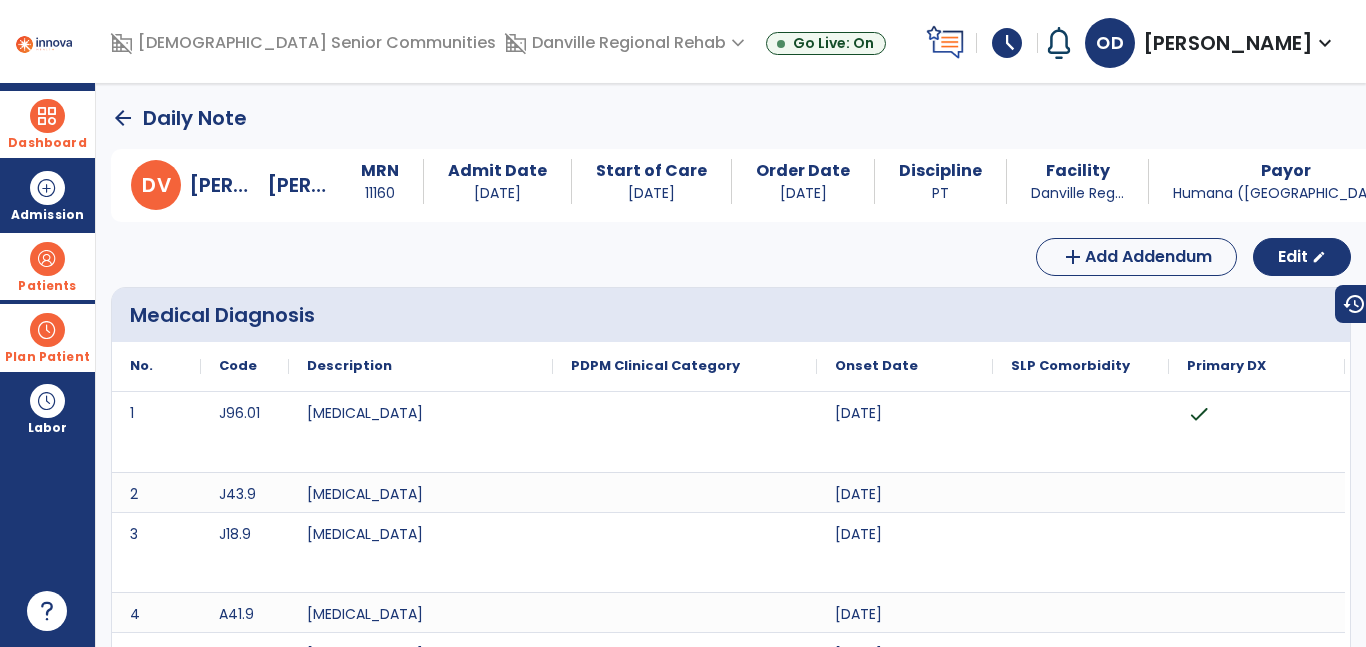 click at bounding box center (47, 116) 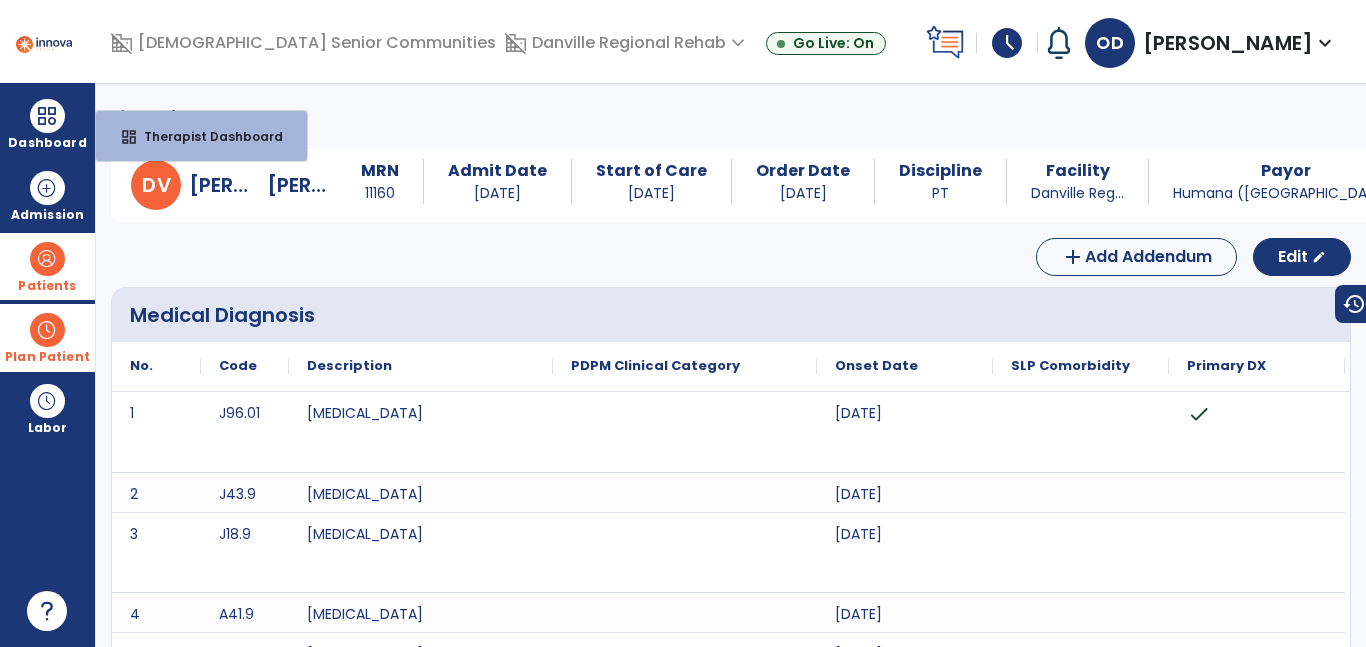 click on "arrow_back   Daily Note   D  V  [PERSON_NAME]  MRN [MEDICAL_RECORD_NUMBER] Admit Date [DATE] Start of Care [DATE] Order Date [DATE] Discipline PT Facility Danville Reg... Payor Humana ([GEOGRAPHIC_DATA]) Service Date [DATE]  add  Add Addendum Edit  edit  Medical Diagnosis
No.
Code" at bounding box center [731, 365] 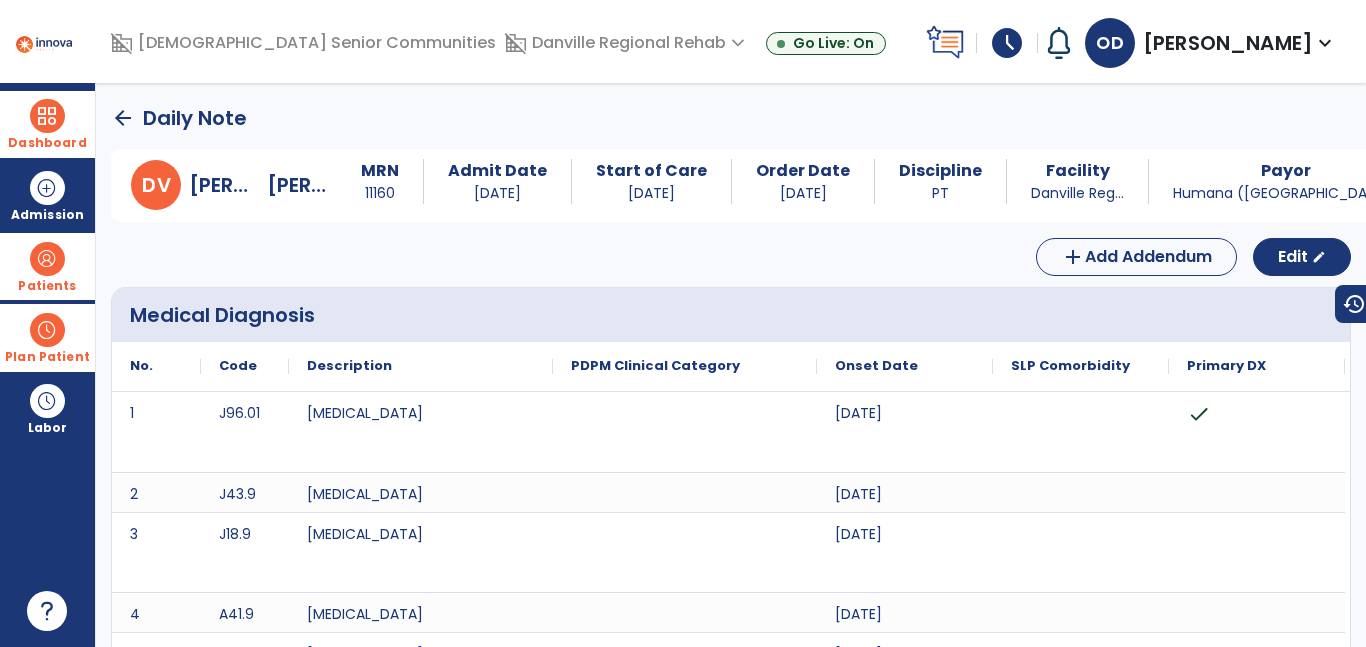 click on "Dashboard" at bounding box center [47, 124] 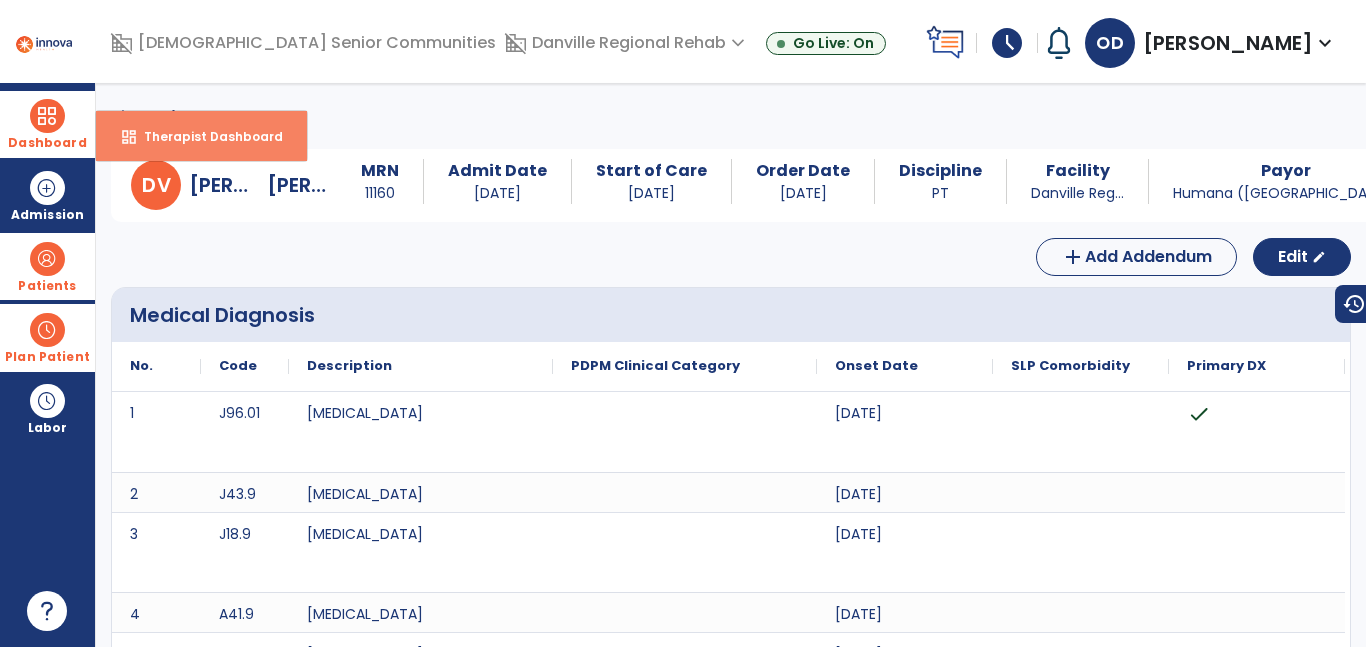 click on "dashboard  Therapist Dashboard" at bounding box center (201, 136) 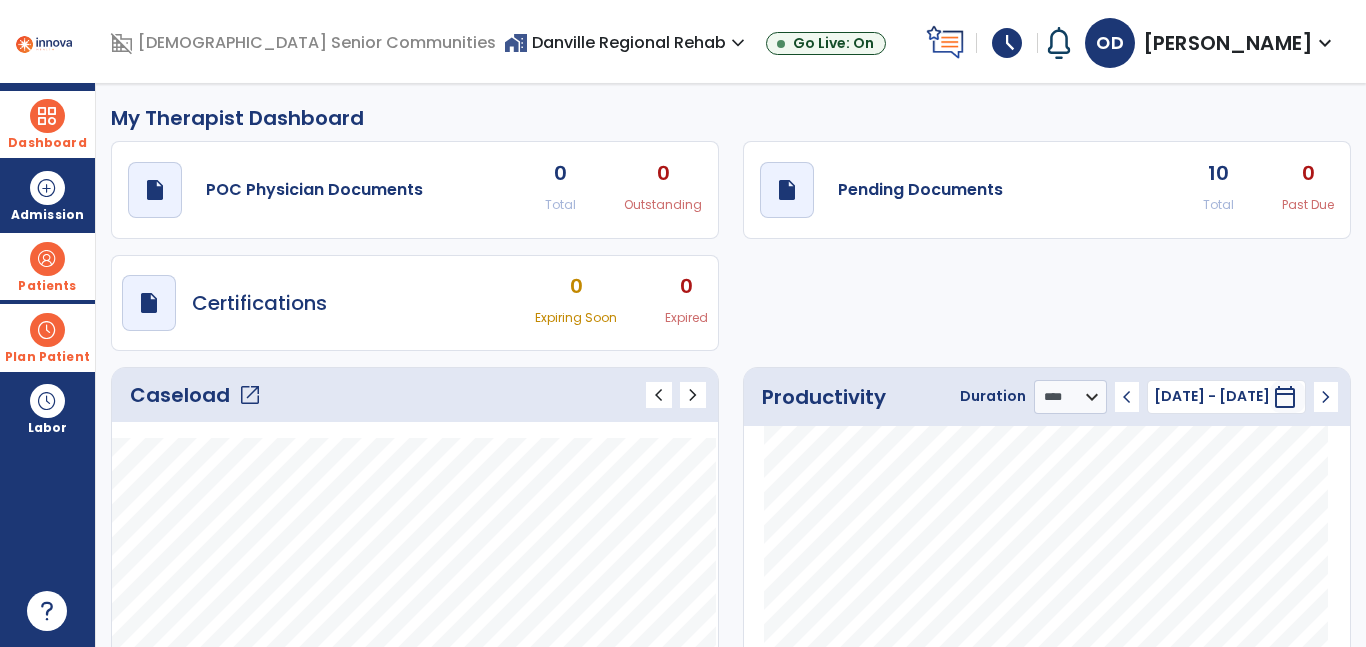 click on "10" 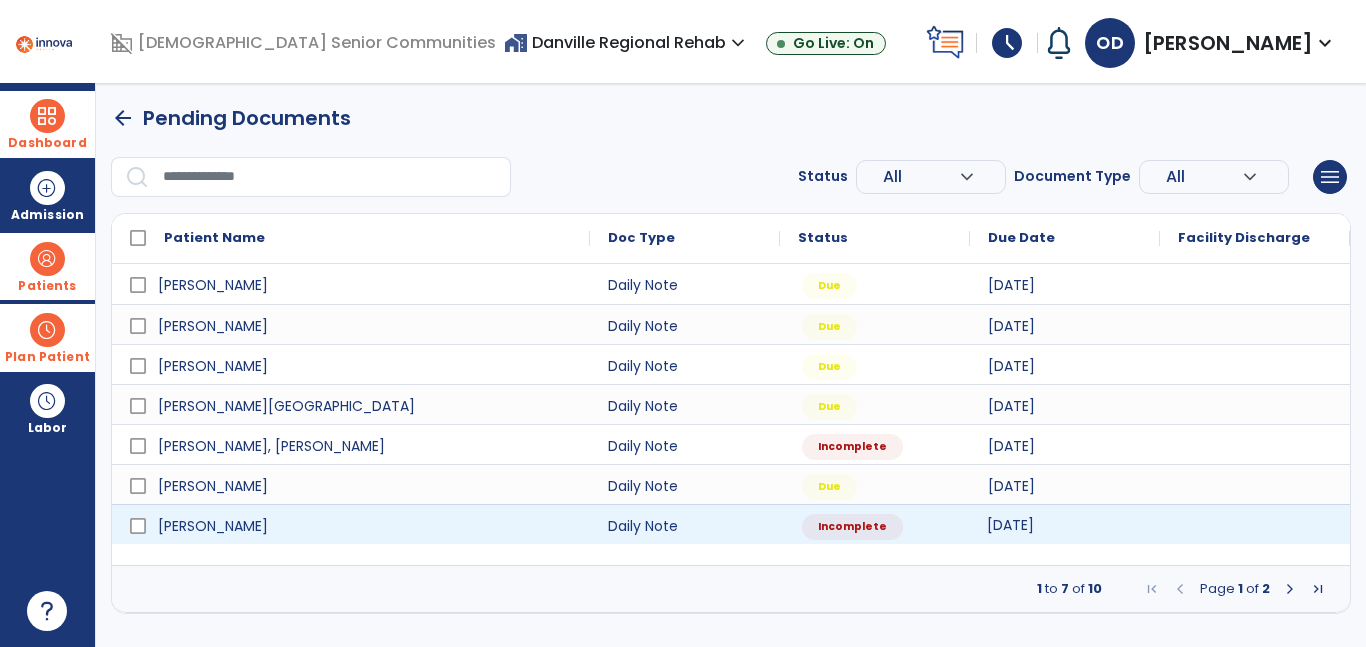 click on "[DATE]" at bounding box center (1065, 524) 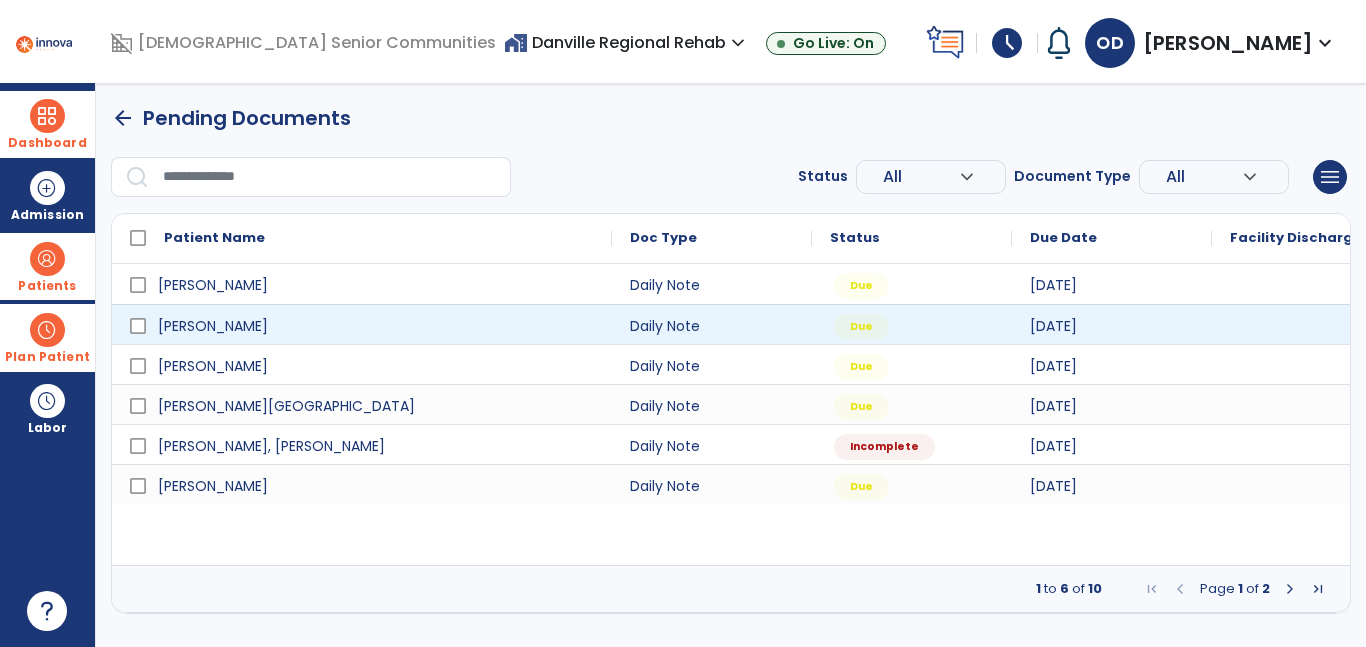 select on "*" 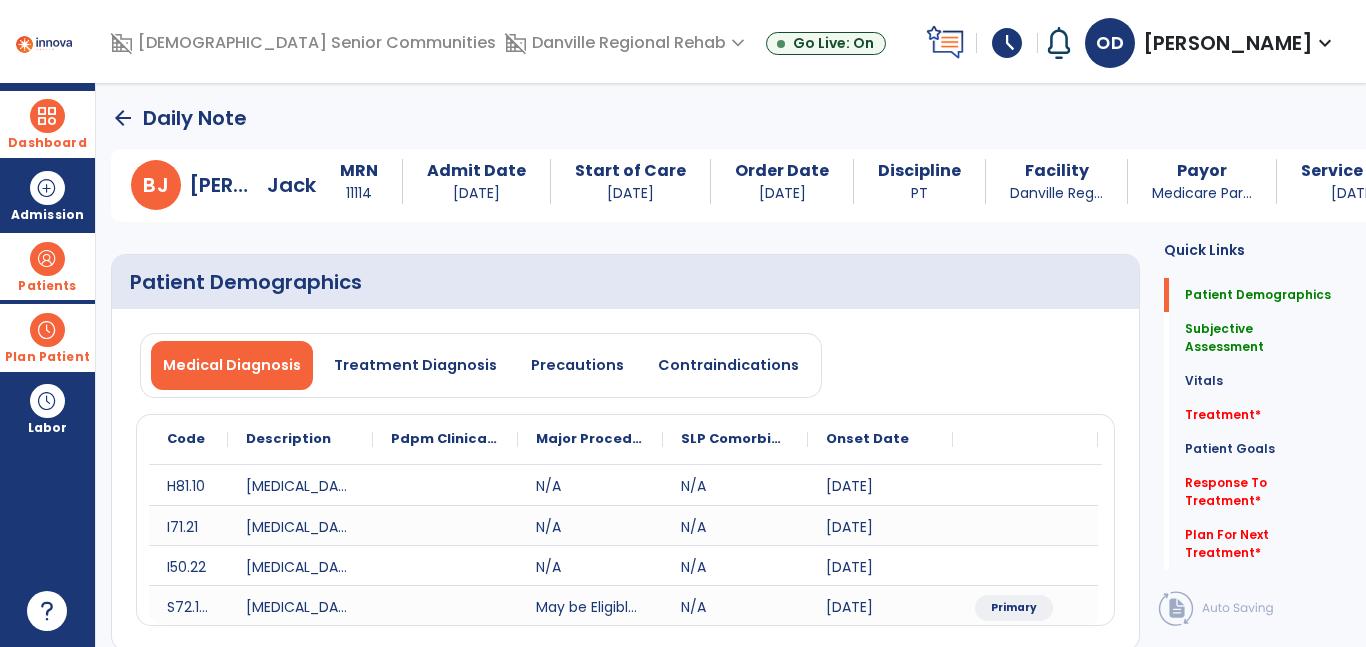 click on "Treatment   *  Treatment   *" 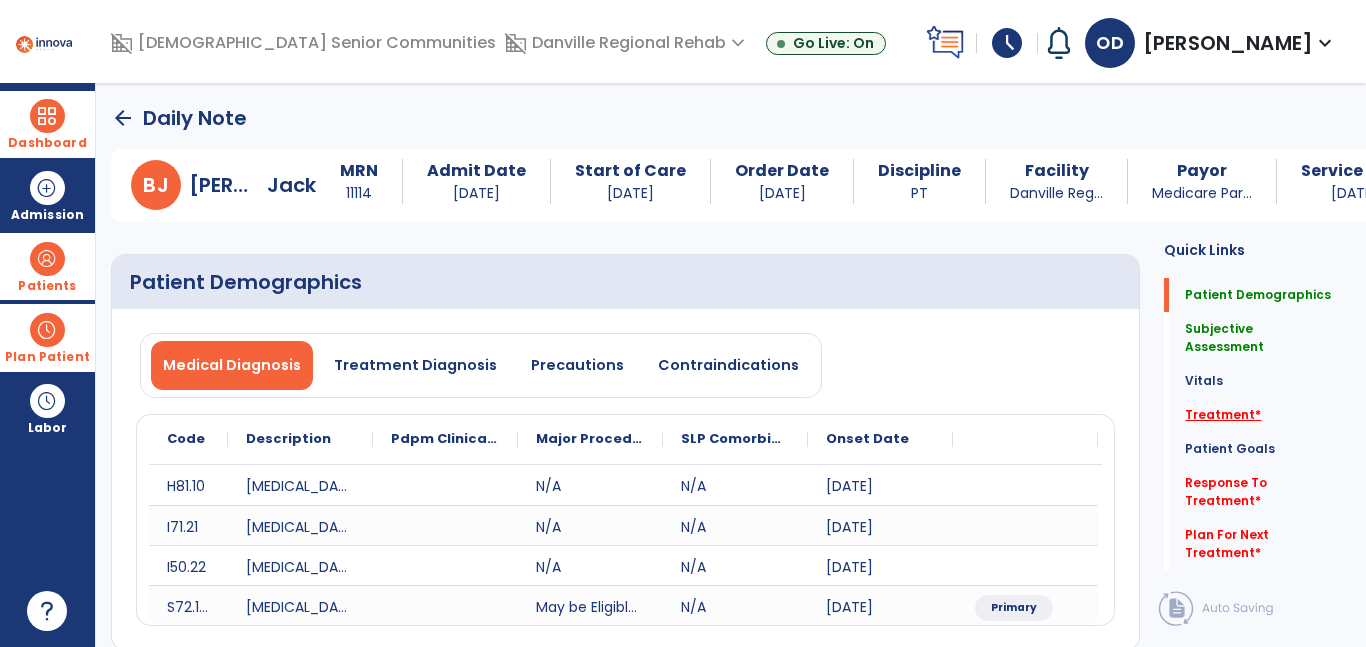 click on "Treatment   *" 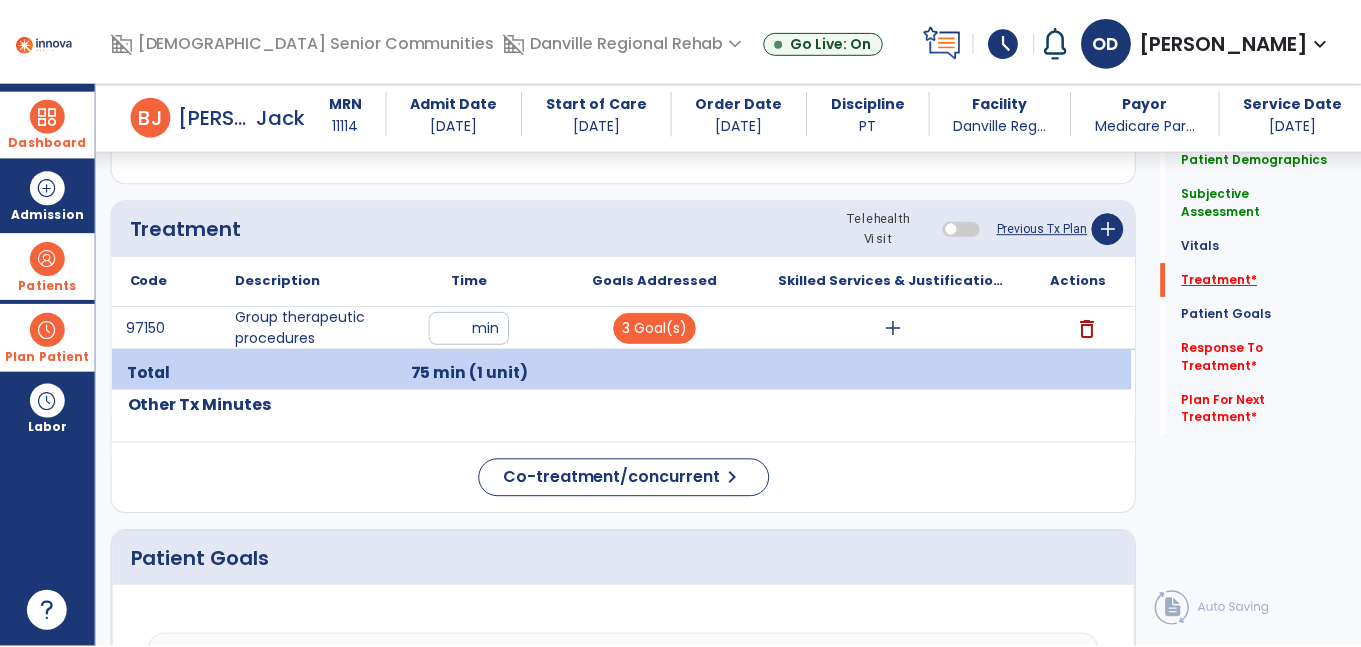 scroll, scrollTop: 1180, scrollLeft: 0, axis: vertical 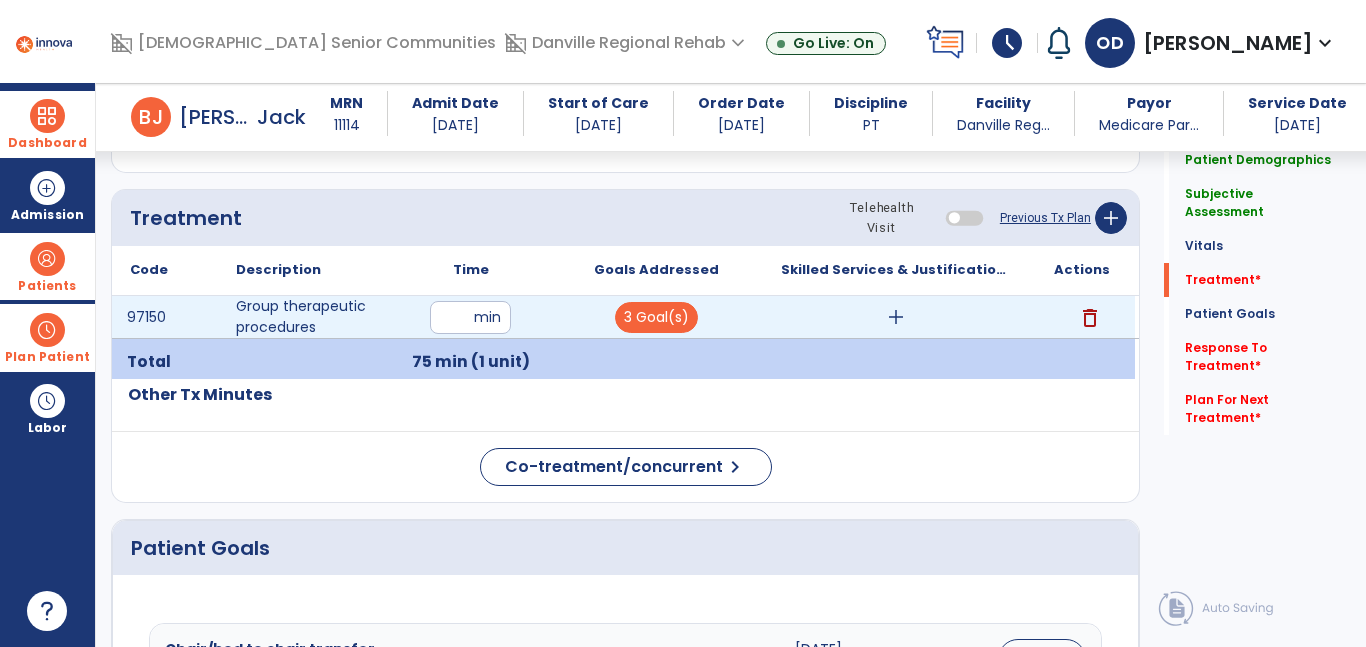 click on "add" at bounding box center (896, 317) 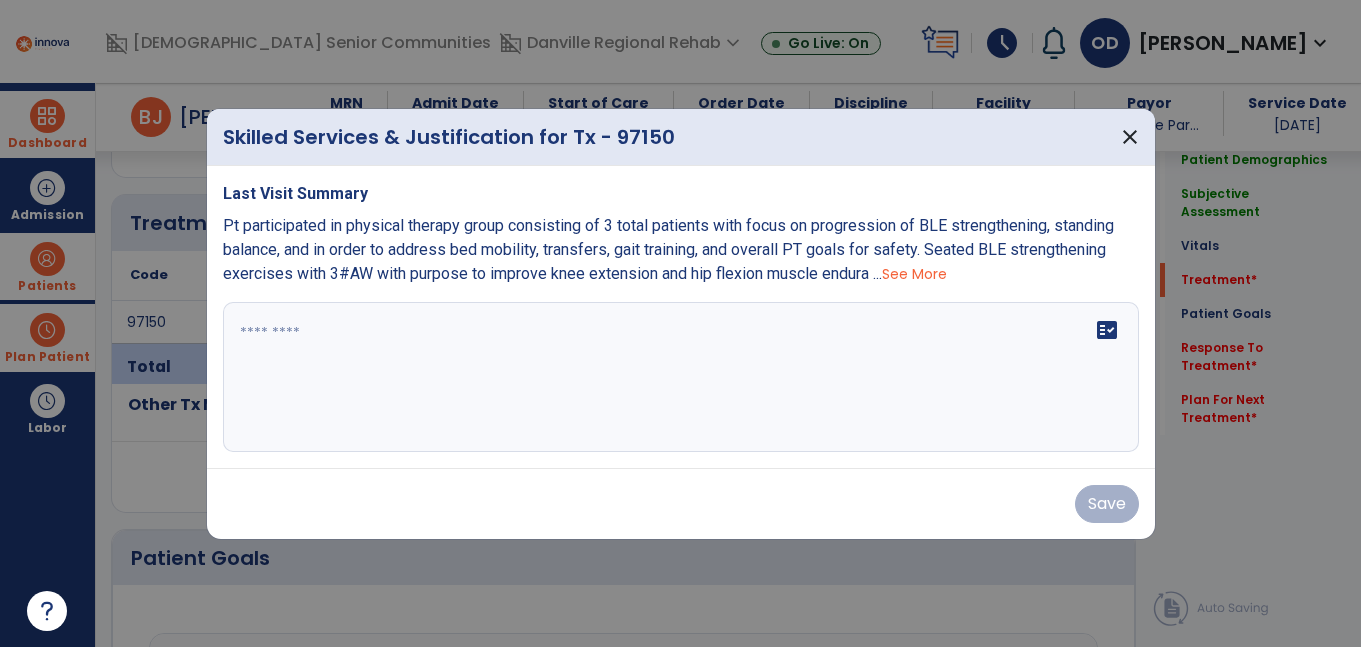 scroll, scrollTop: 1180, scrollLeft: 0, axis: vertical 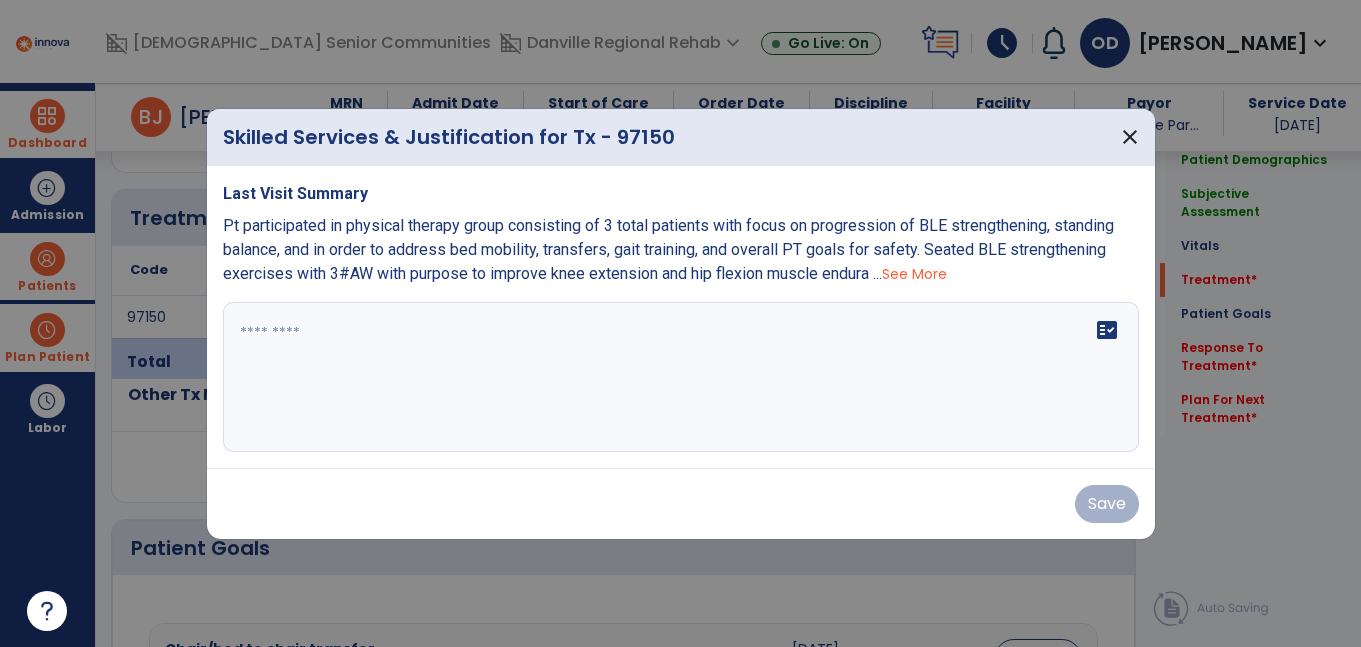 click on "fact_check" at bounding box center [681, 377] 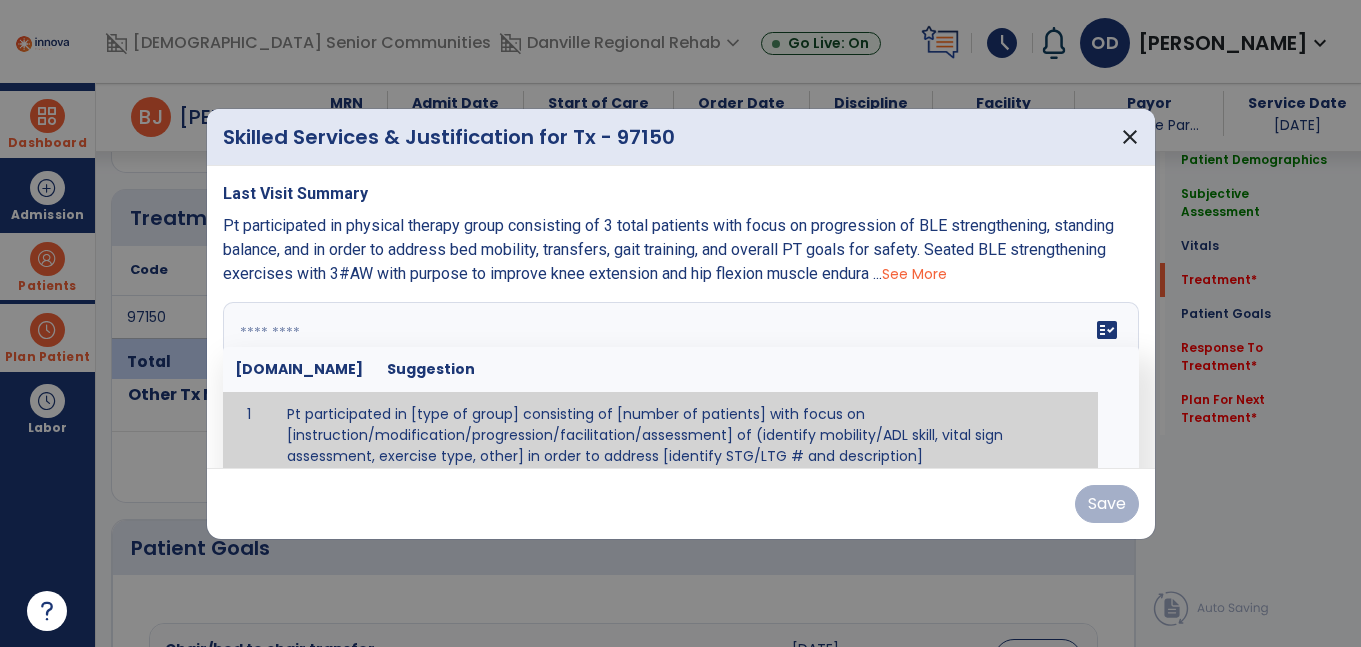 click on "See More" at bounding box center (914, 274) 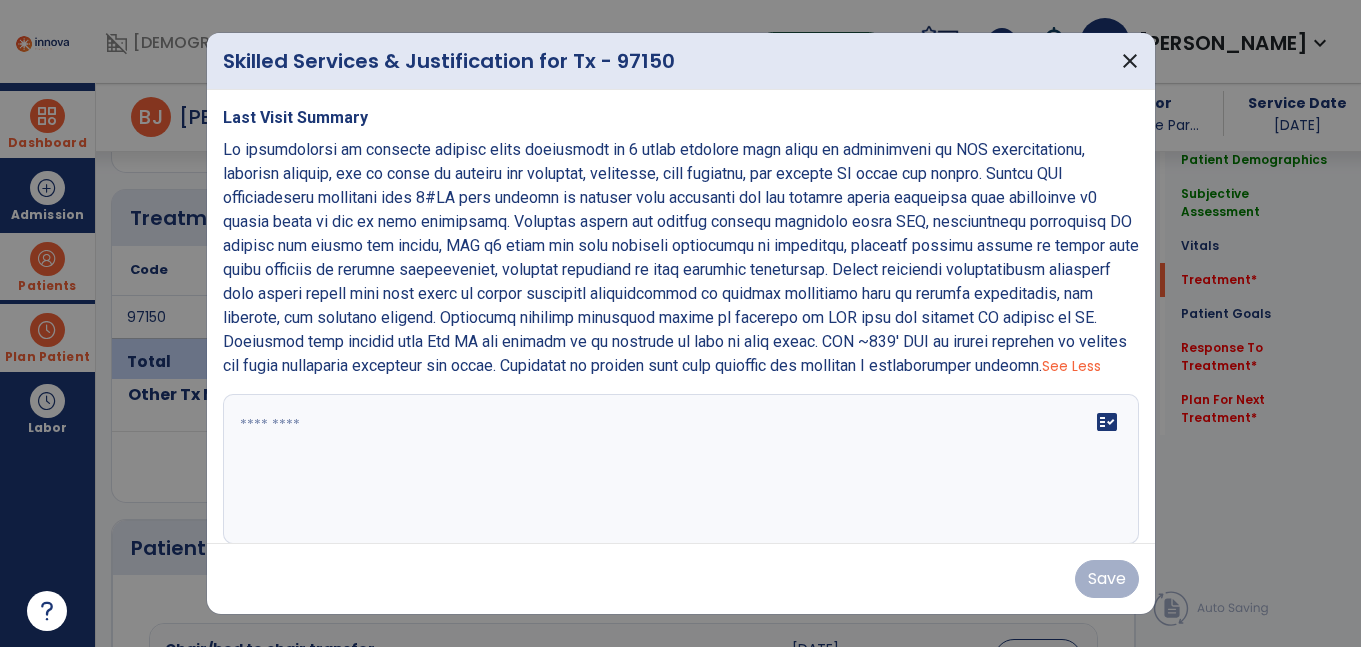 click at bounding box center [678, 469] 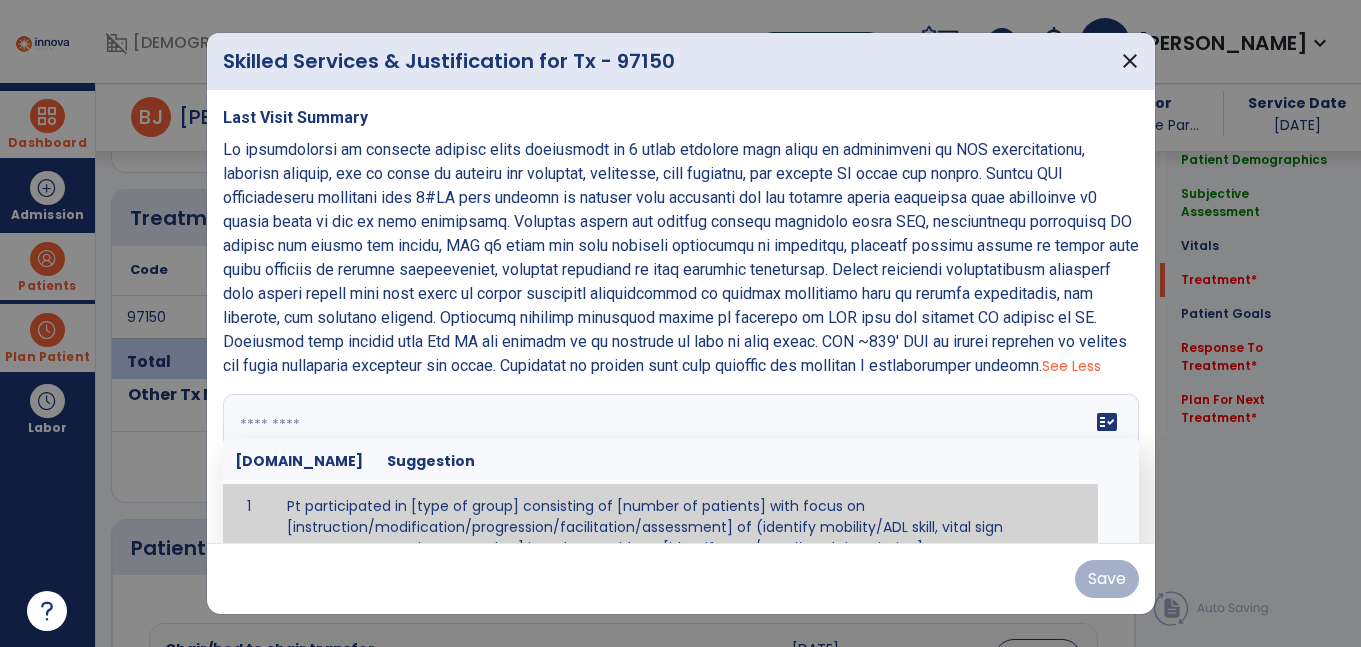 click at bounding box center (681, 257) 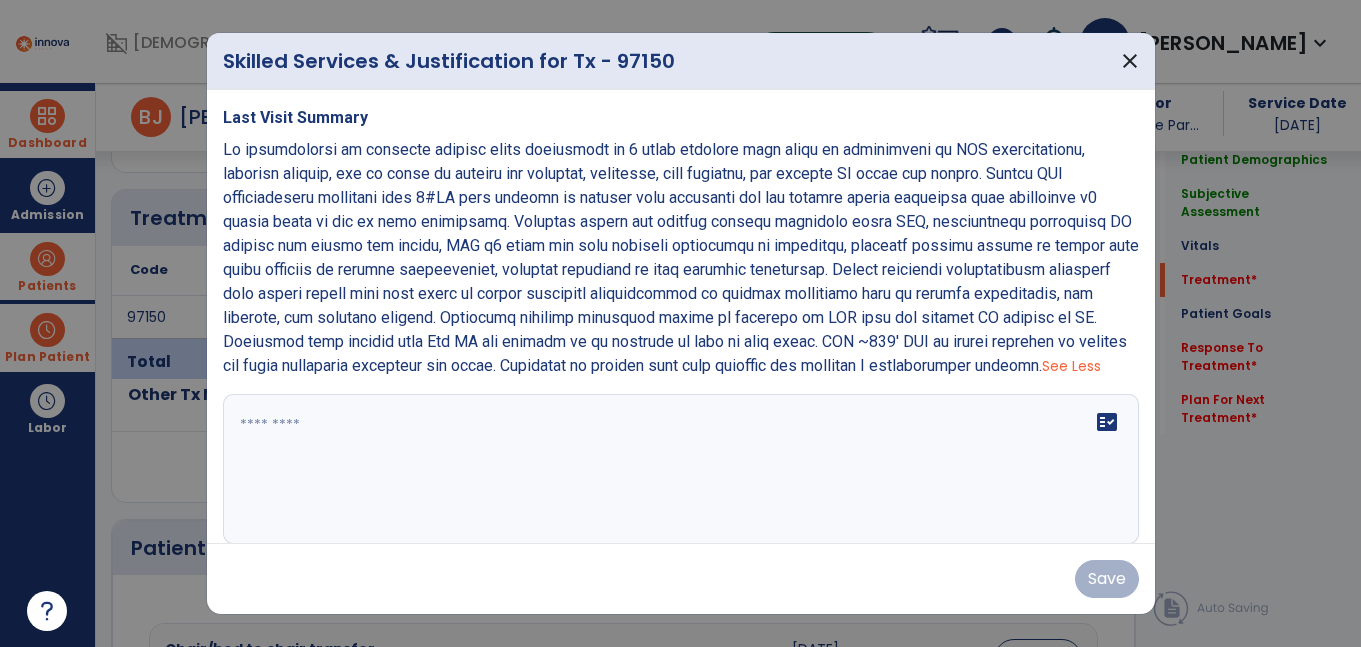click at bounding box center (681, 257) 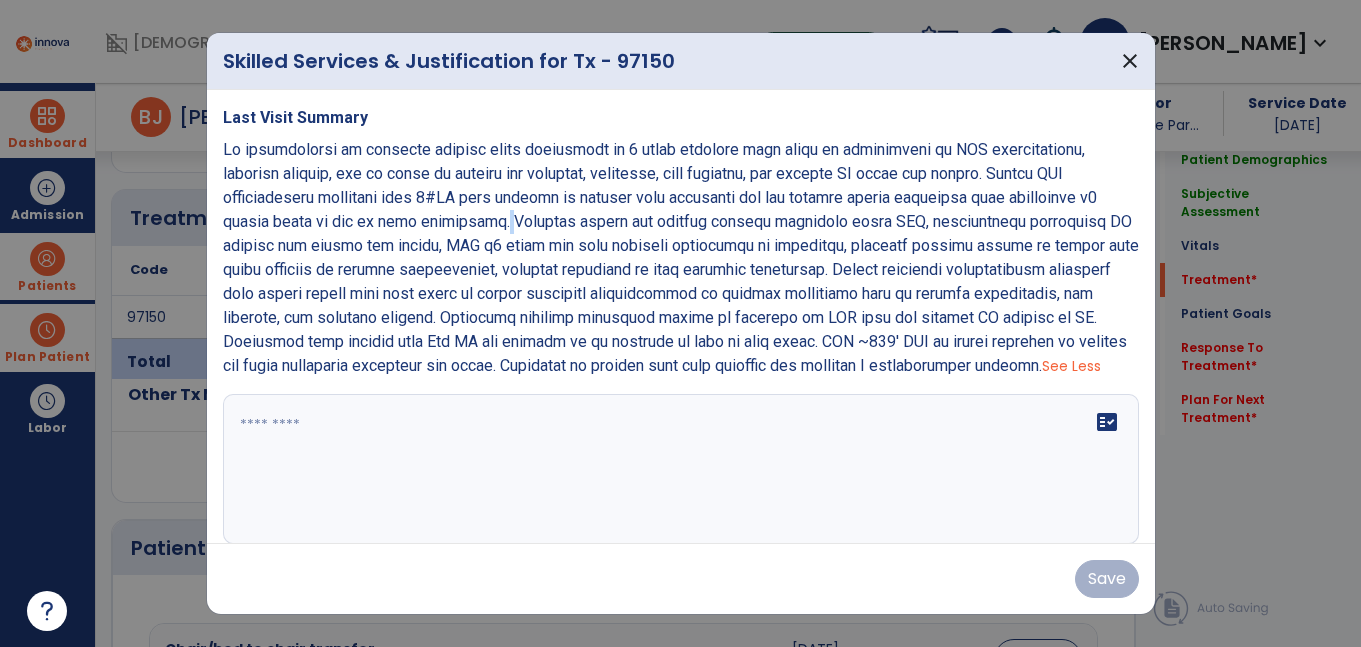 click at bounding box center [681, 257] 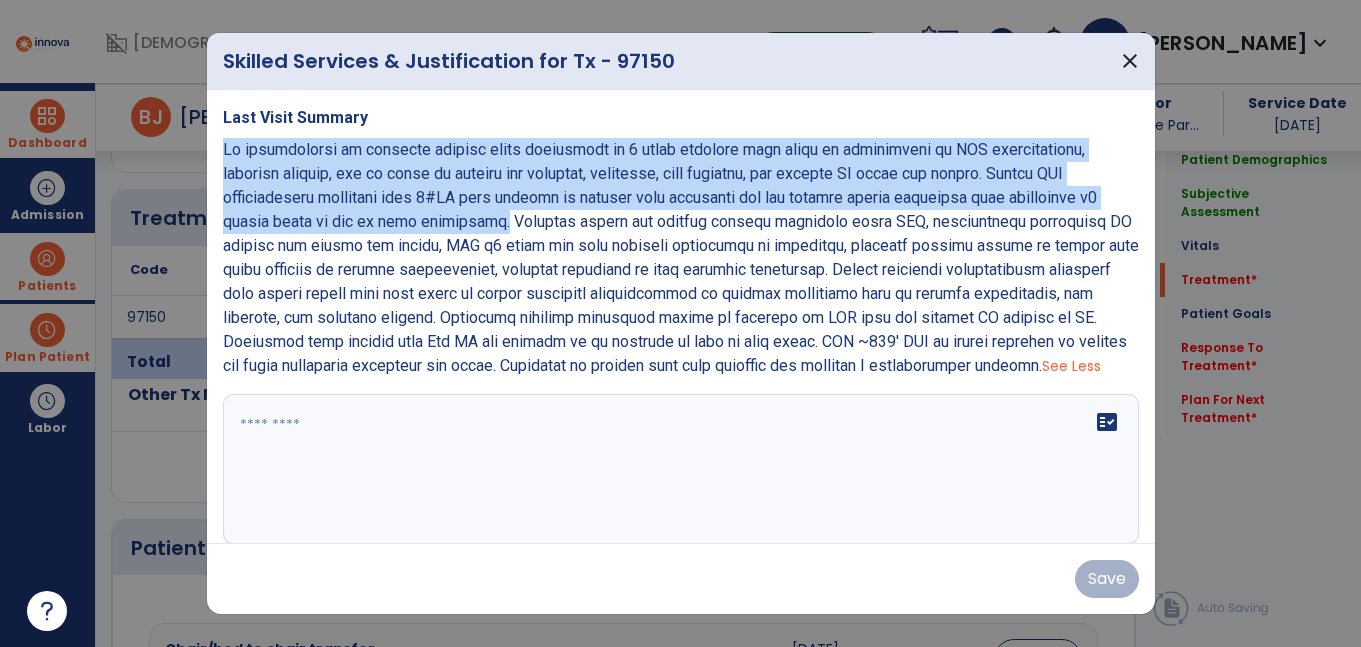 drag, startPoint x: 400, startPoint y: 220, endPoint x: 220, endPoint y: 155, distance: 191.37659 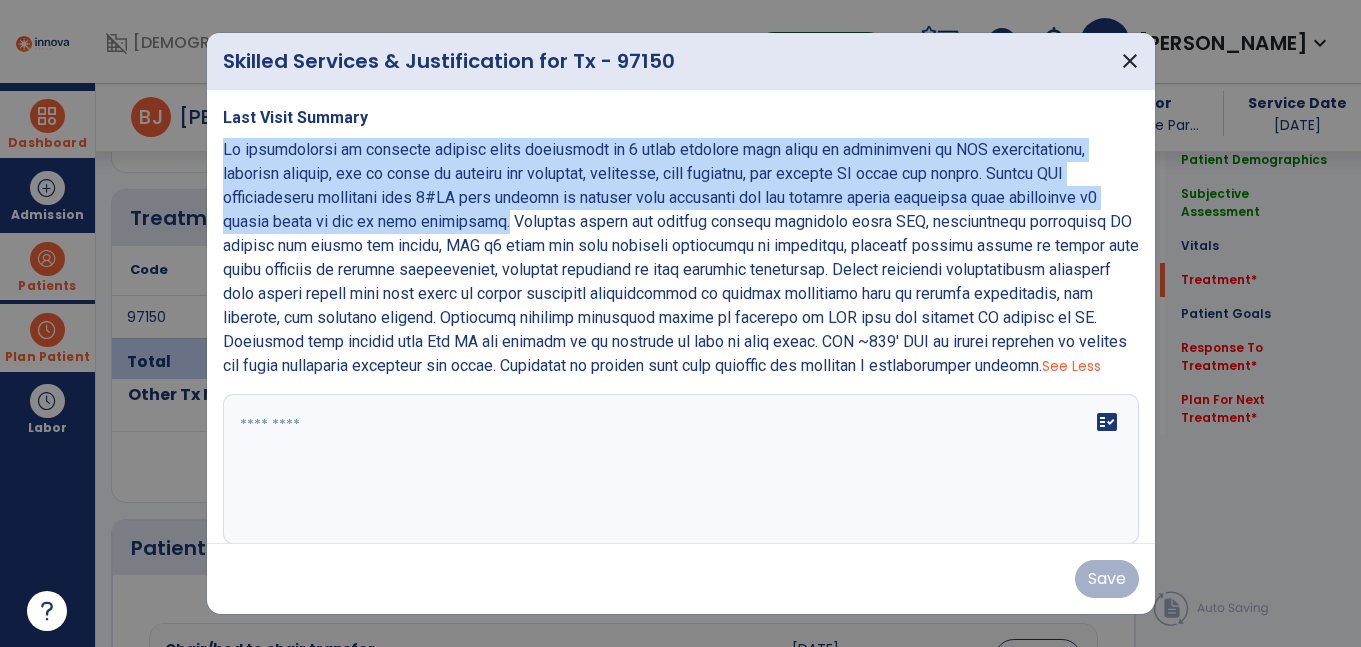 click on "Last Visit Summary  See Less   fact_check" at bounding box center (681, 316) 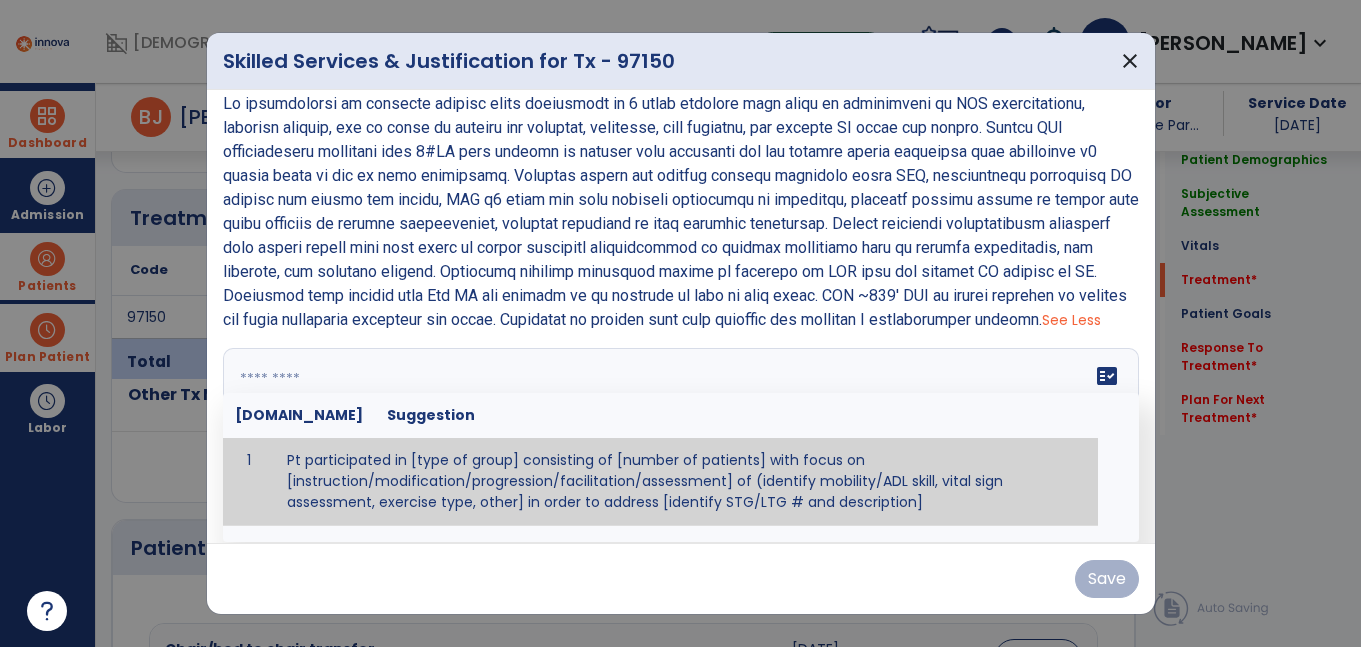 paste on "**********" 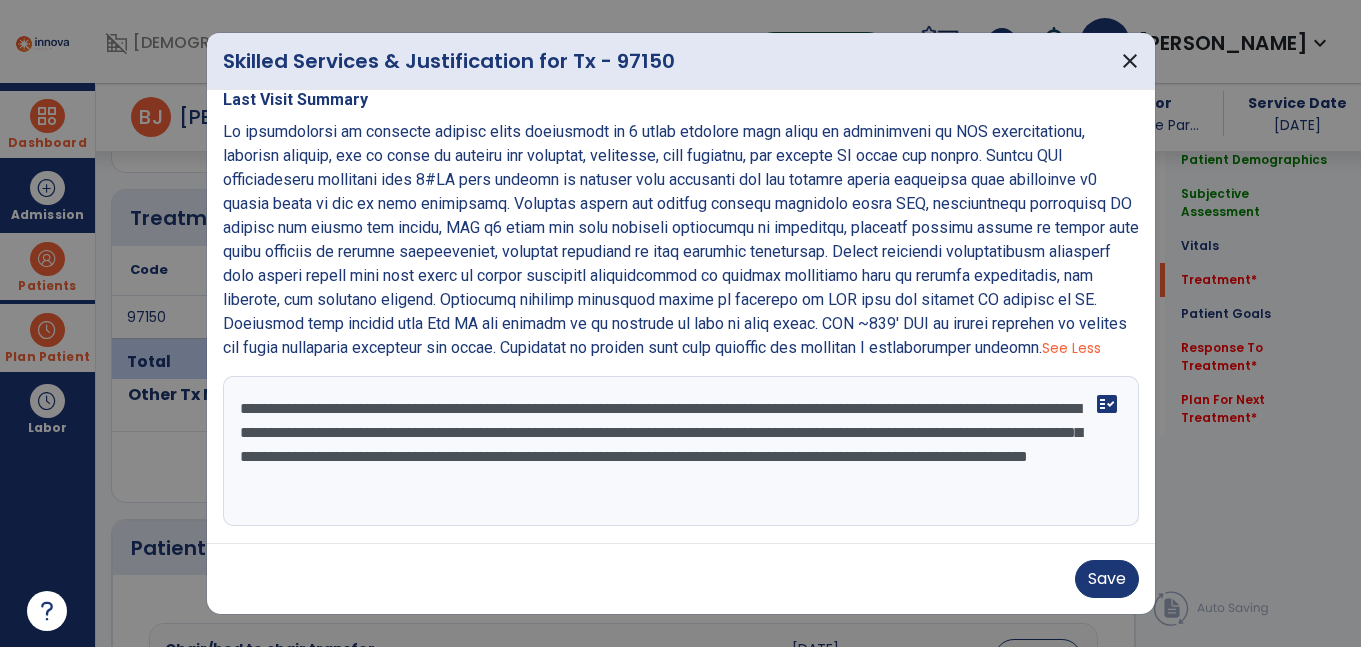 scroll, scrollTop: 42, scrollLeft: 0, axis: vertical 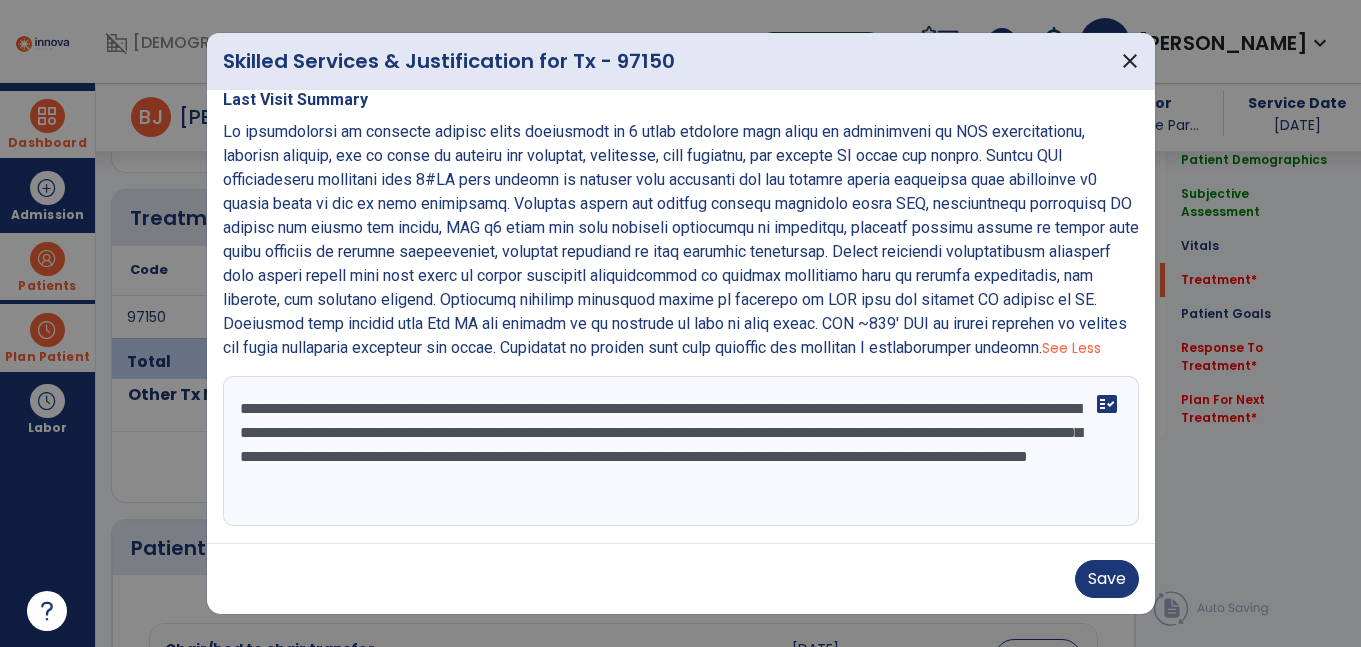 drag, startPoint x: 1059, startPoint y: 472, endPoint x: 396, endPoint y: 449, distance: 663.3988 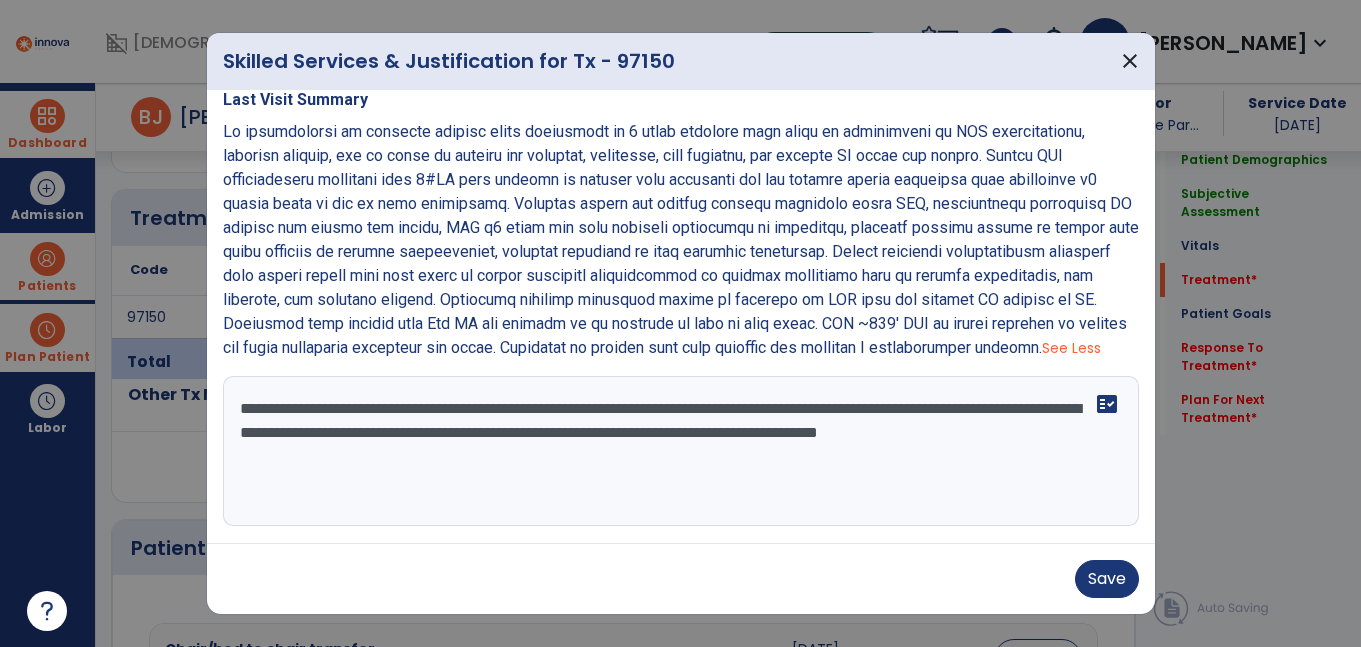 click on "**********" at bounding box center (678, 451) 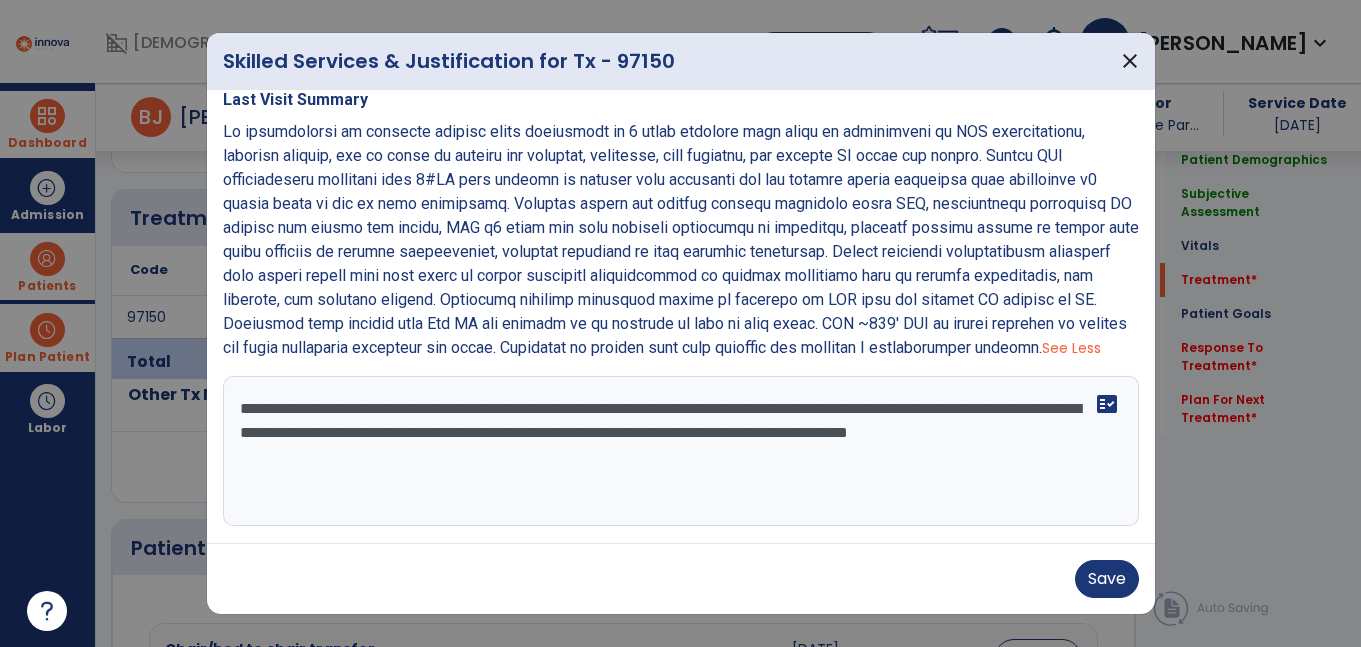 click on "**********" at bounding box center (678, 451) 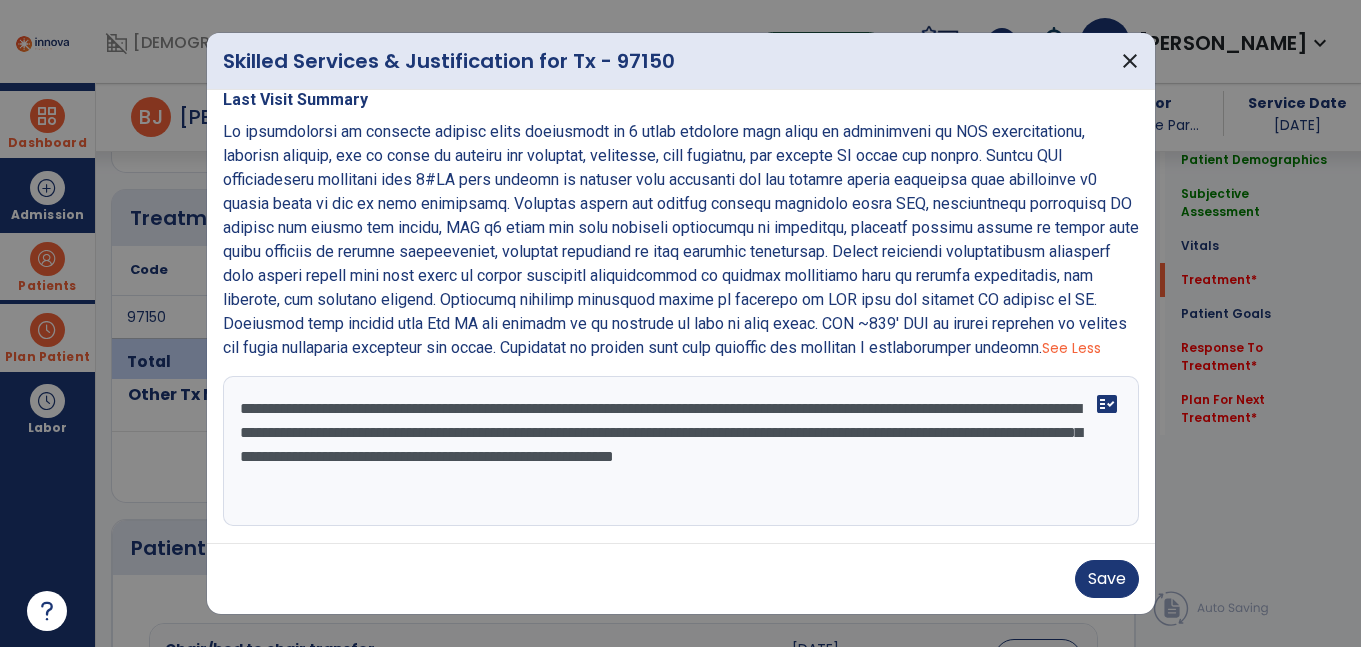 click on "**********" at bounding box center [678, 451] 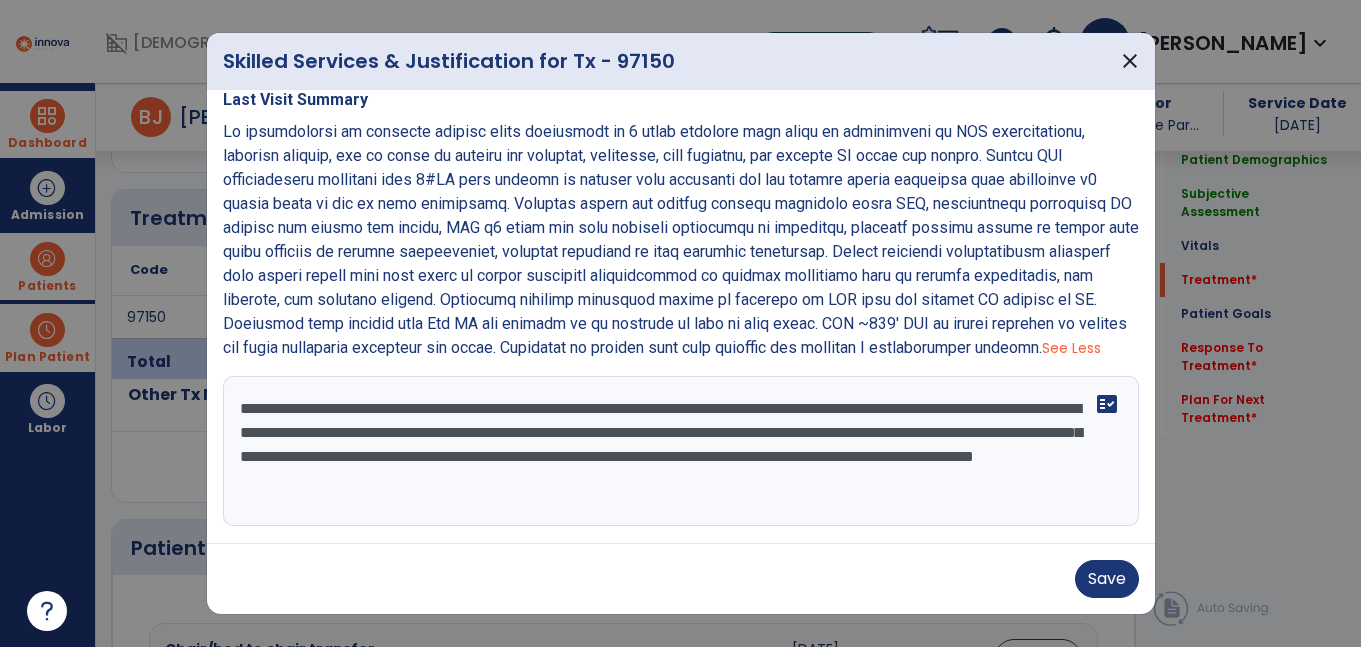 click at bounding box center (681, 239) 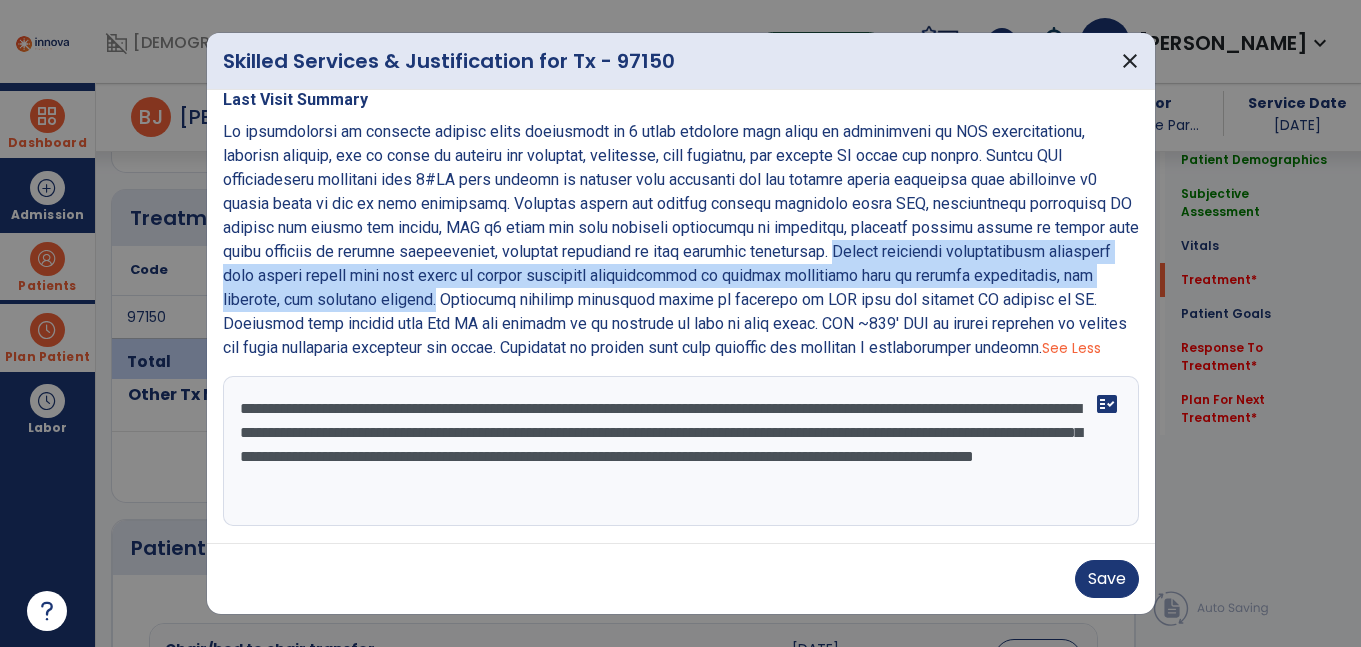 drag, startPoint x: 826, startPoint y: 227, endPoint x: 440, endPoint y: 279, distance: 389.48685 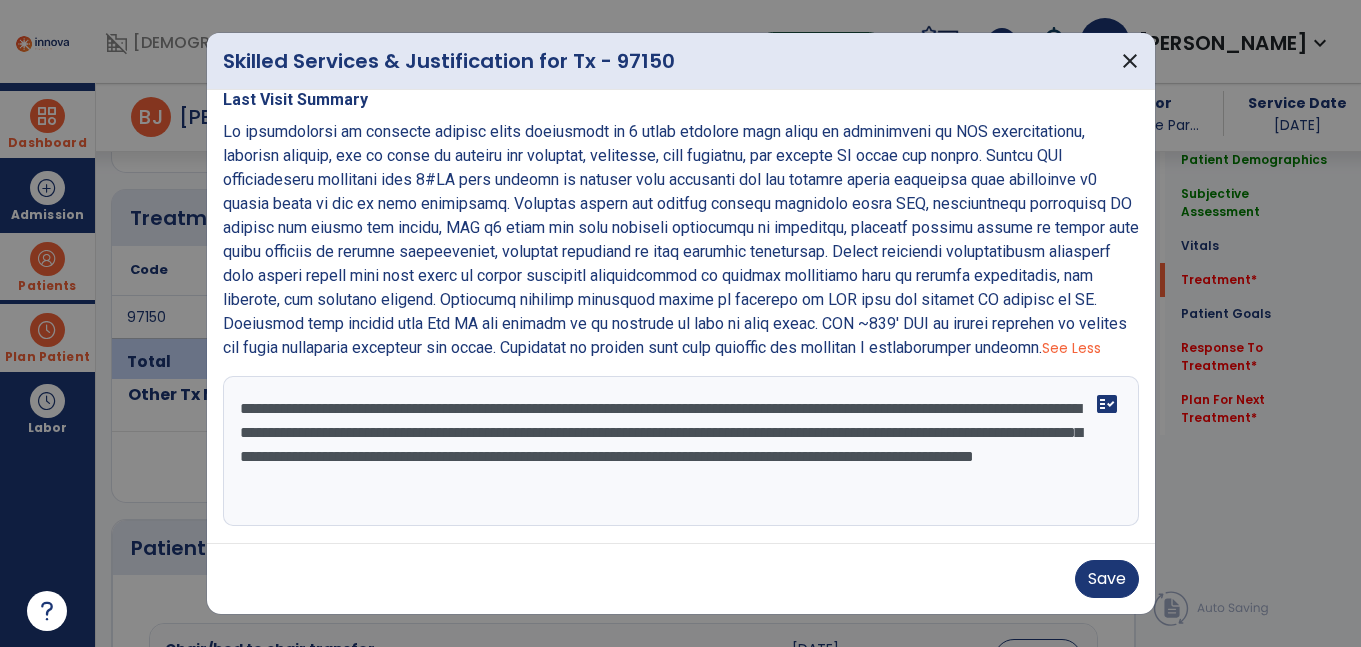 paste on "**********" 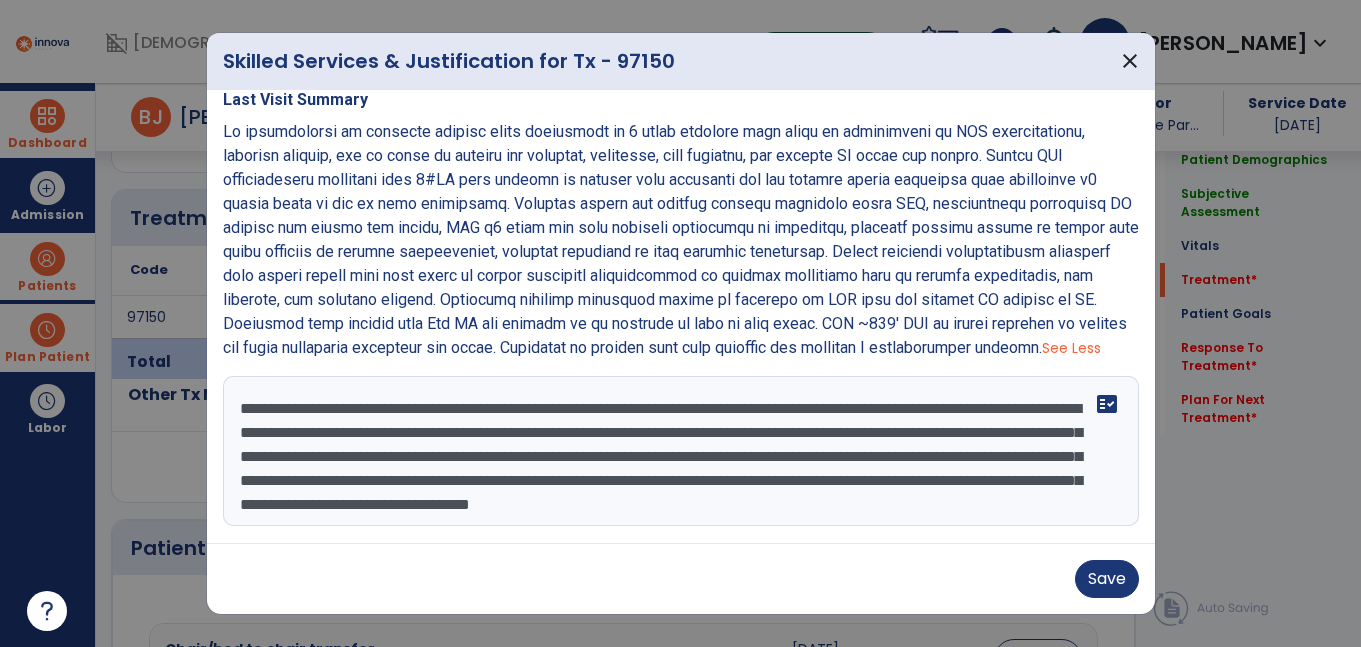 scroll, scrollTop: 16, scrollLeft: 0, axis: vertical 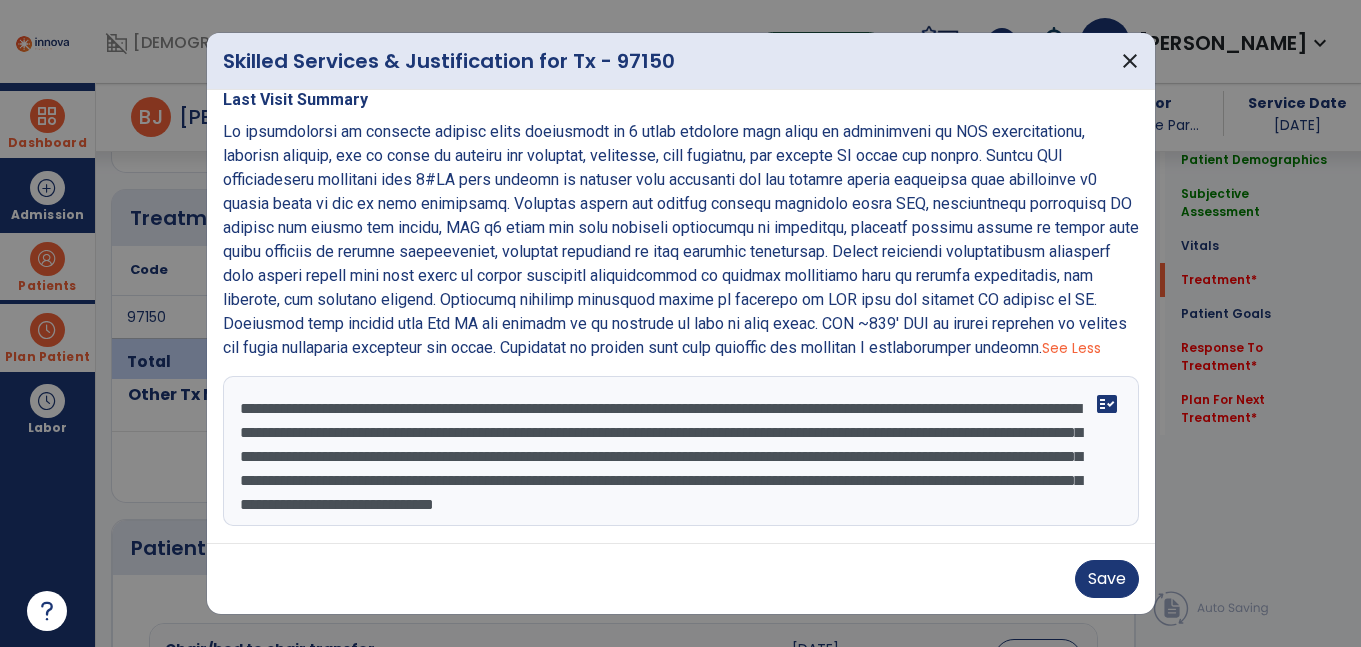 click on "**********" at bounding box center (678, 451) 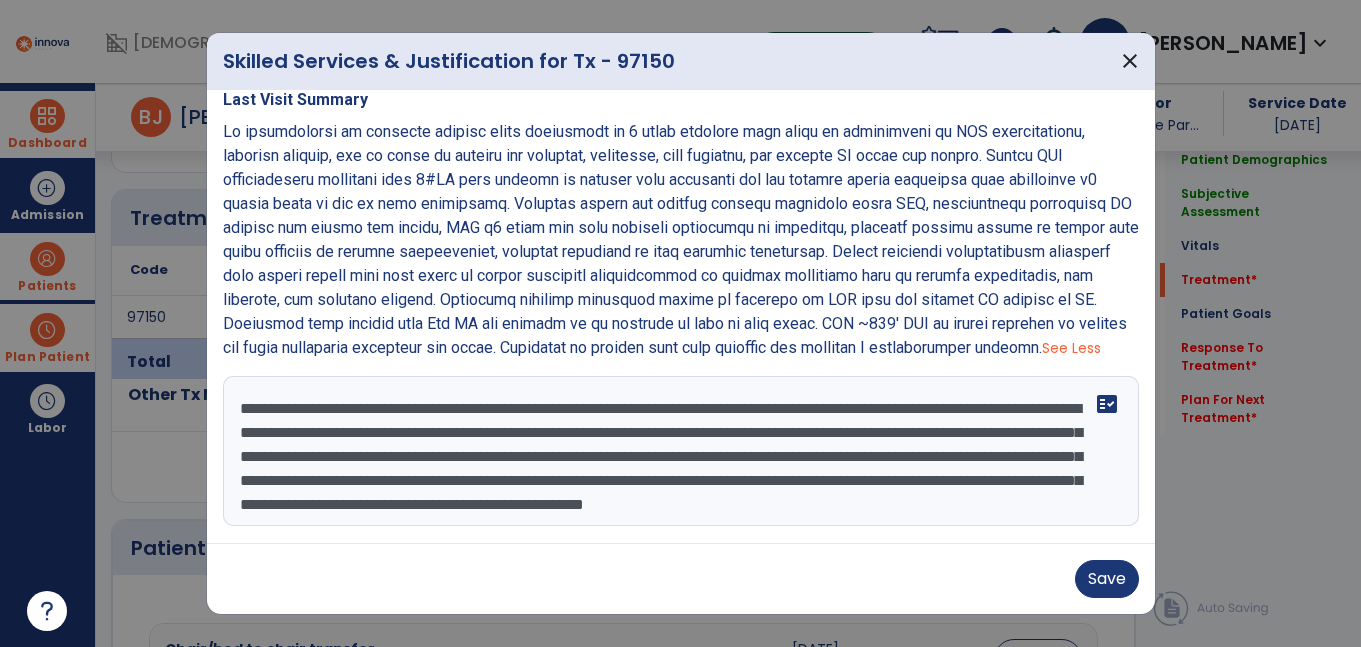 scroll, scrollTop: 40, scrollLeft: 0, axis: vertical 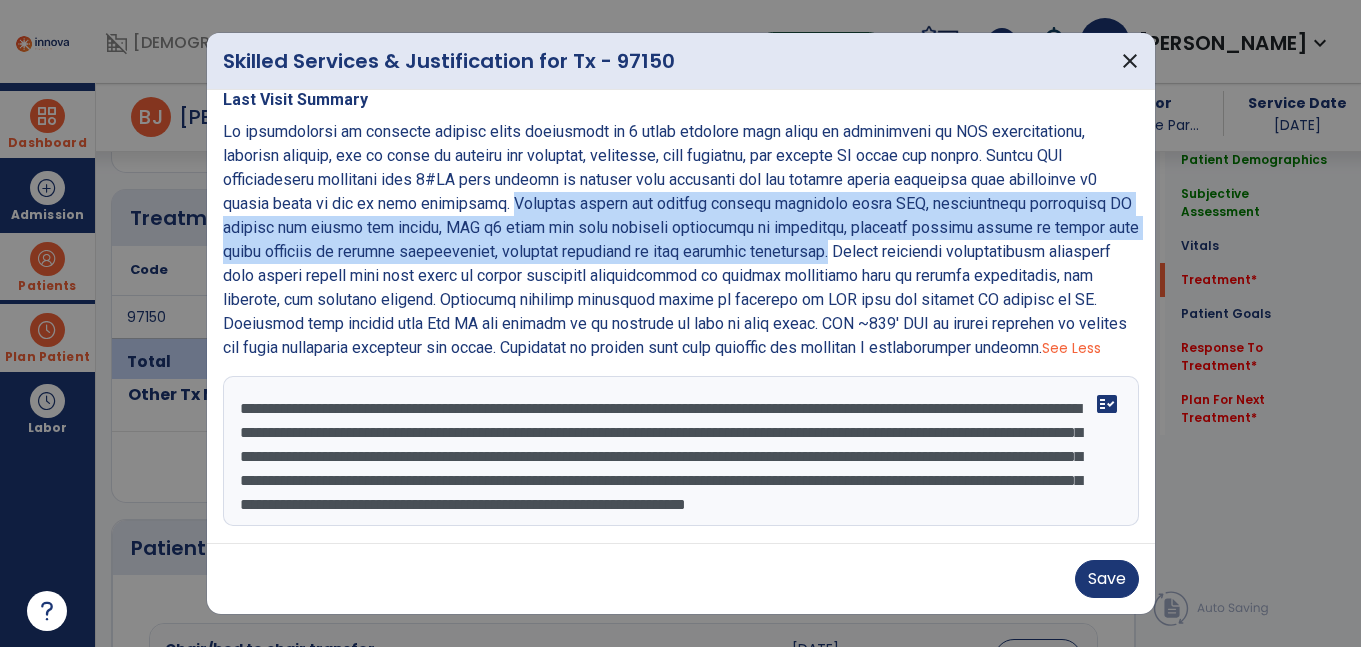 drag, startPoint x: 820, startPoint y: 229, endPoint x: 405, endPoint y: 175, distance: 418.4985 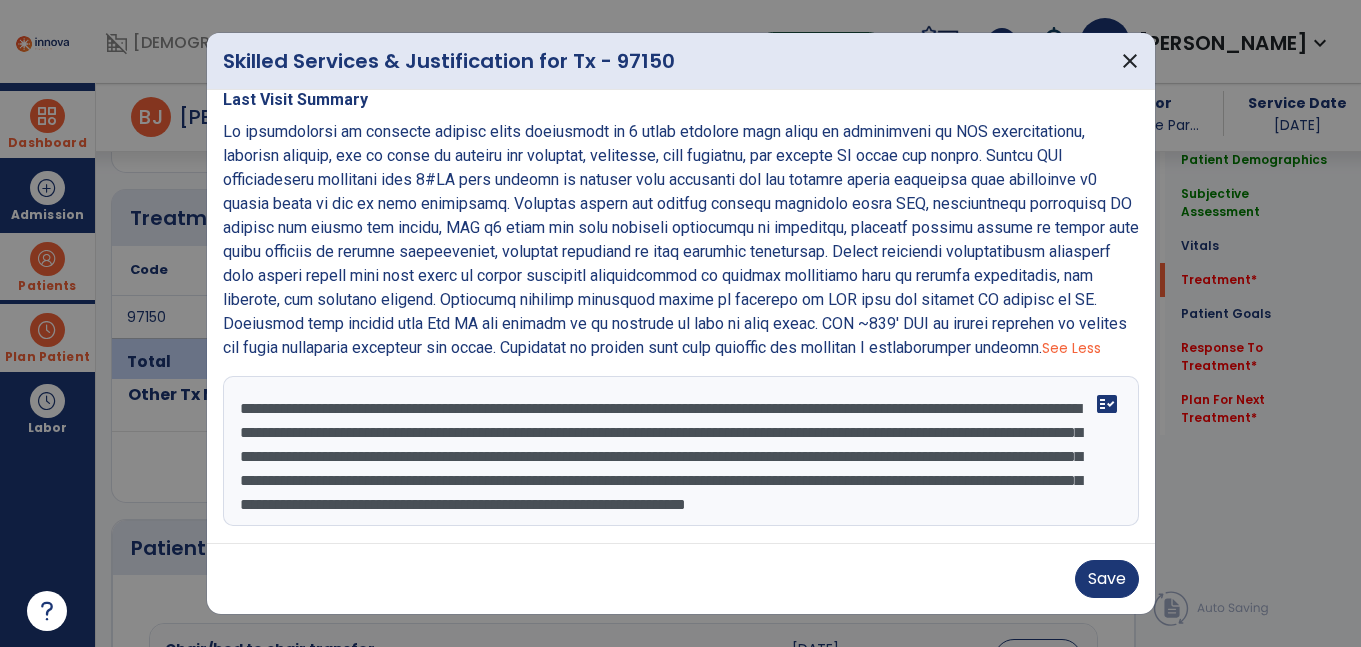 drag, startPoint x: 771, startPoint y: 512, endPoint x: 906, endPoint y: 484, distance: 137.87312 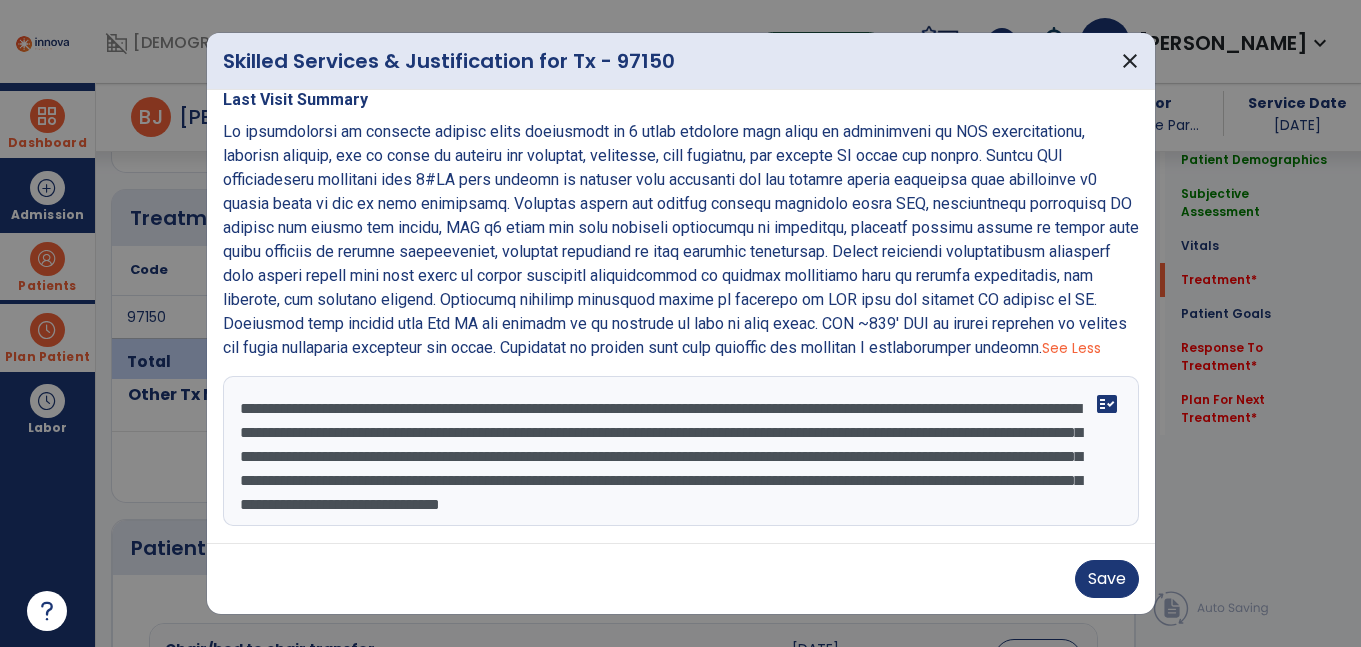 scroll, scrollTop: 24, scrollLeft: 0, axis: vertical 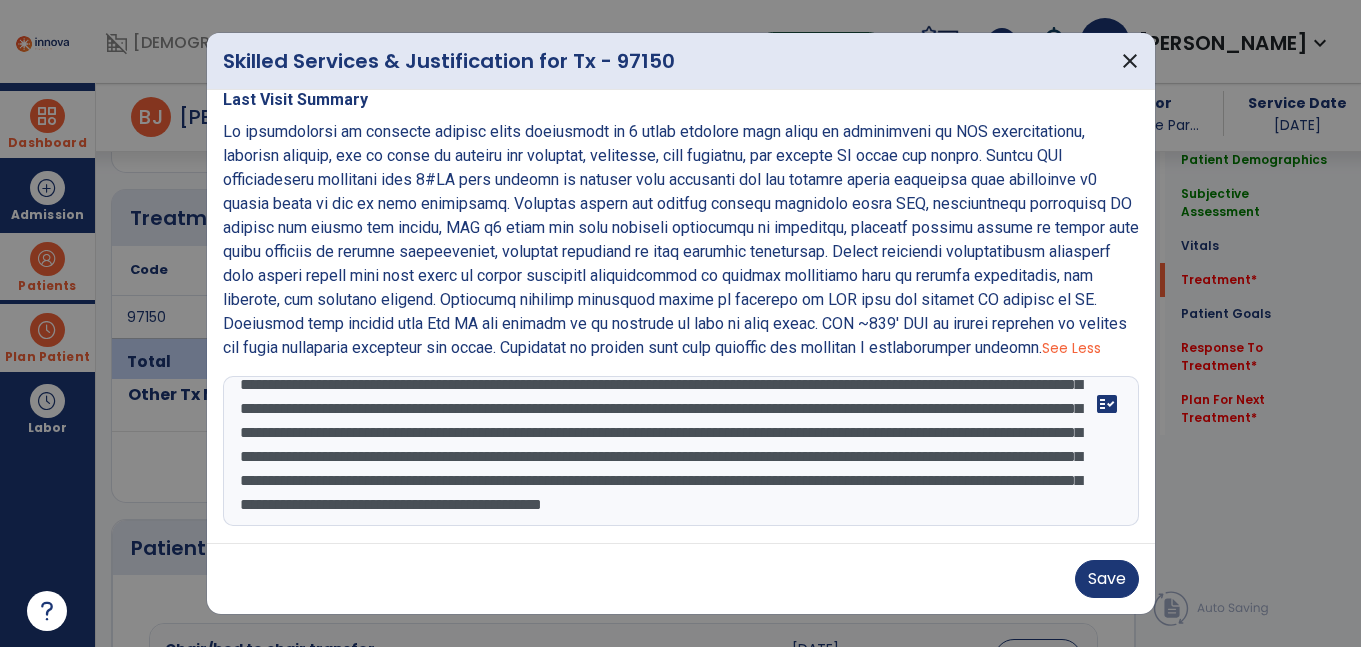 click on "**********" at bounding box center [678, 451] 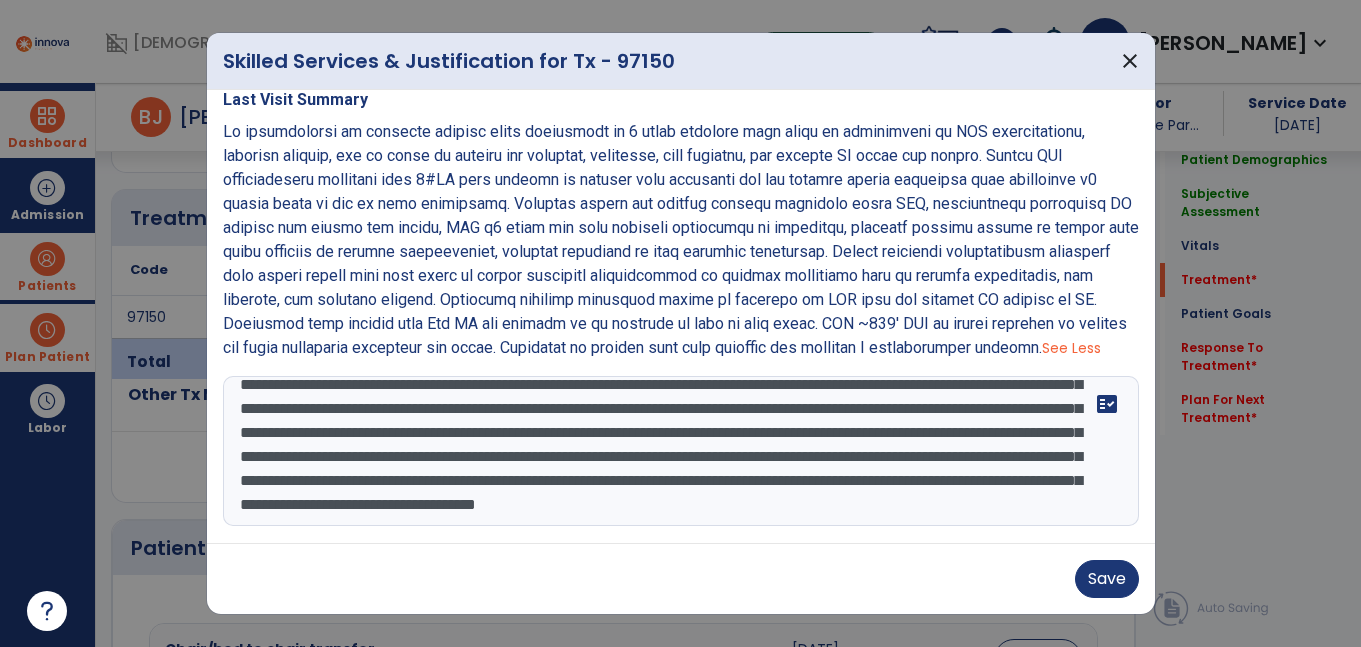 click on "**********" at bounding box center (678, 451) 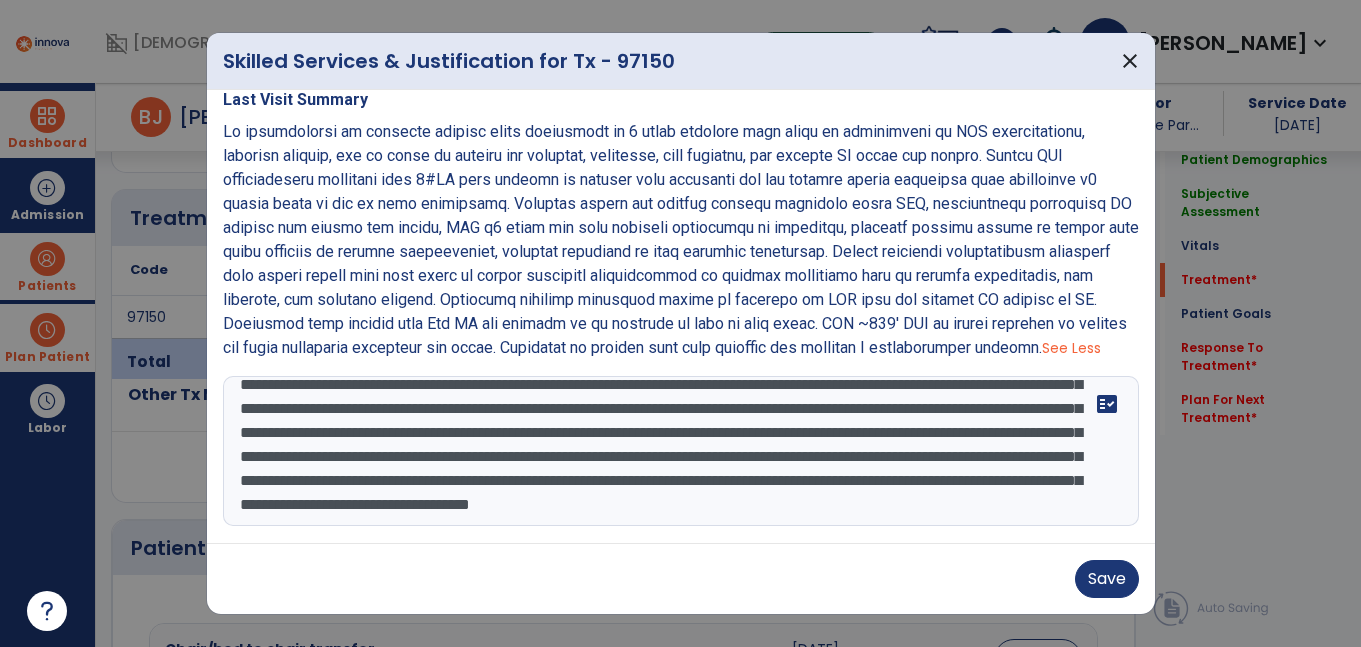 click on "**********" at bounding box center (678, 451) 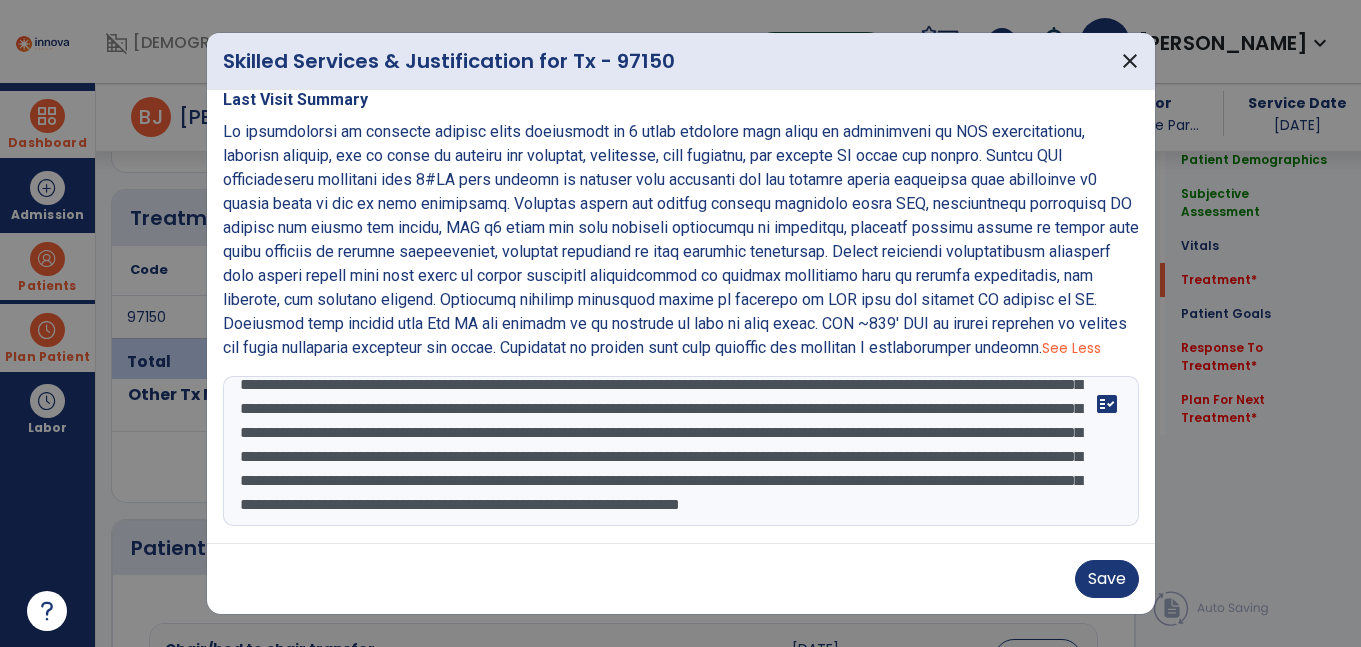 scroll, scrollTop: 112, scrollLeft: 0, axis: vertical 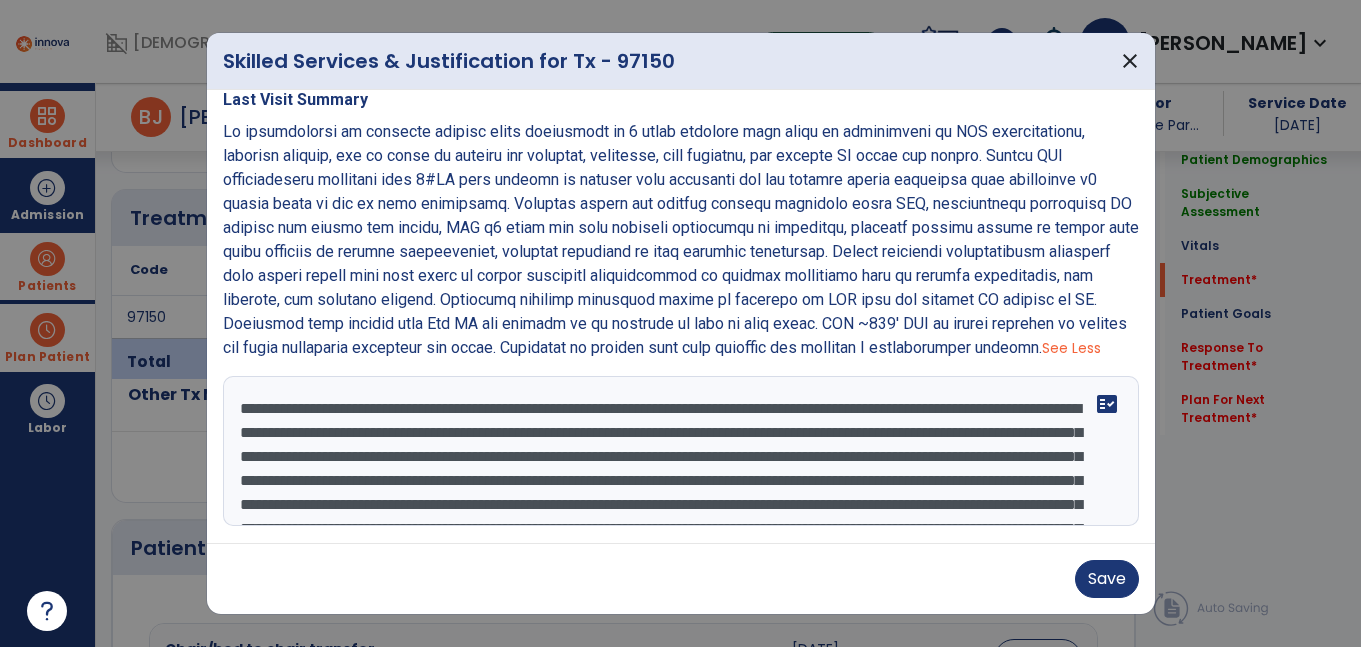 drag, startPoint x: 415, startPoint y: 481, endPoint x: 229, endPoint y: 371, distance: 216.09258 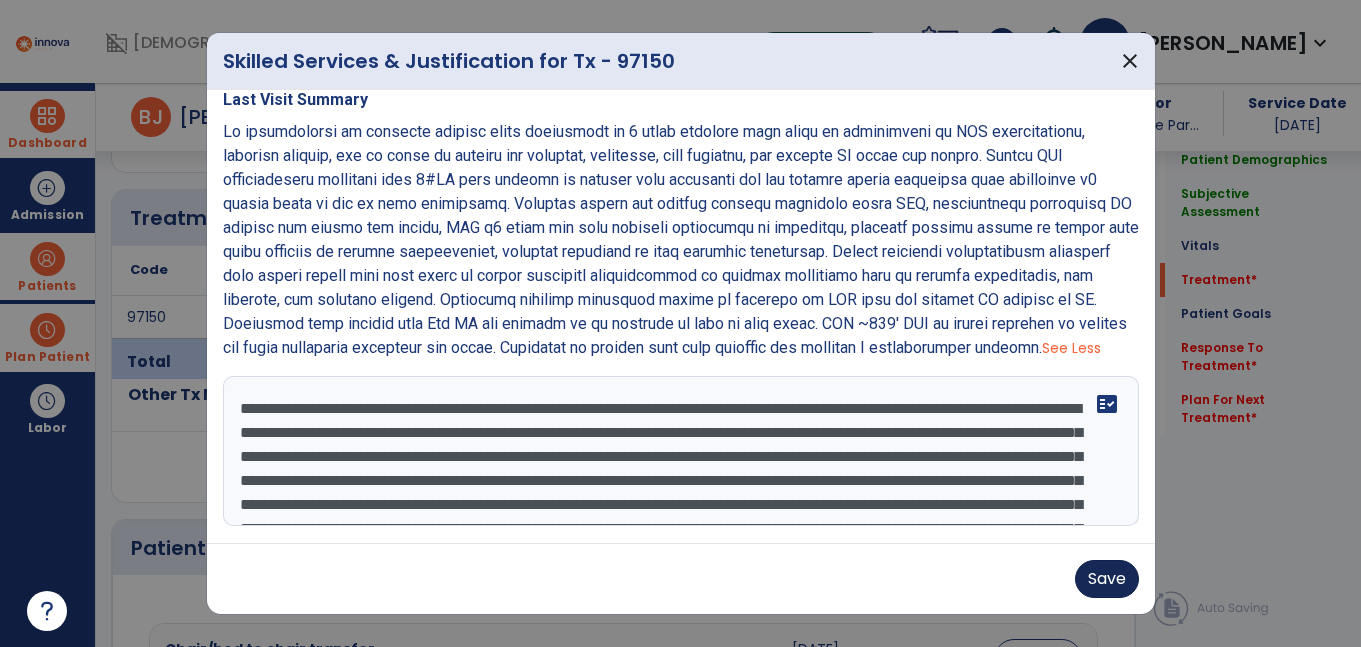 type on "**********" 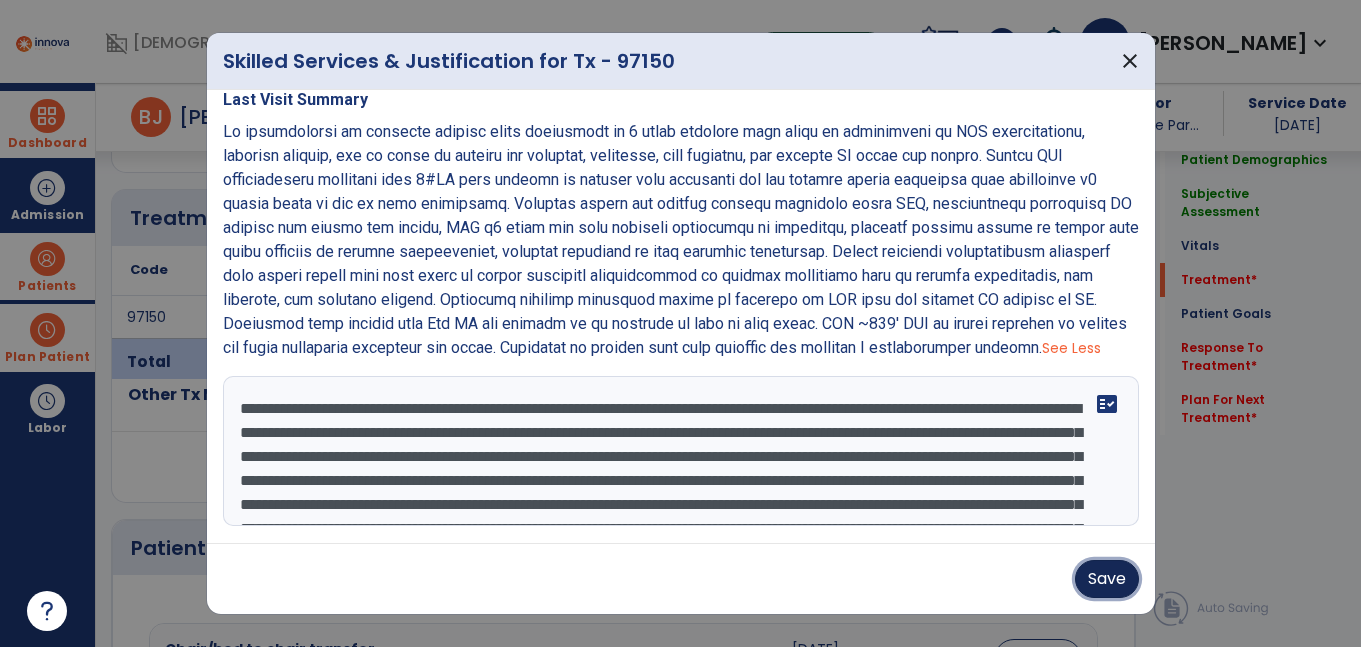 click on "Save" at bounding box center (1107, 579) 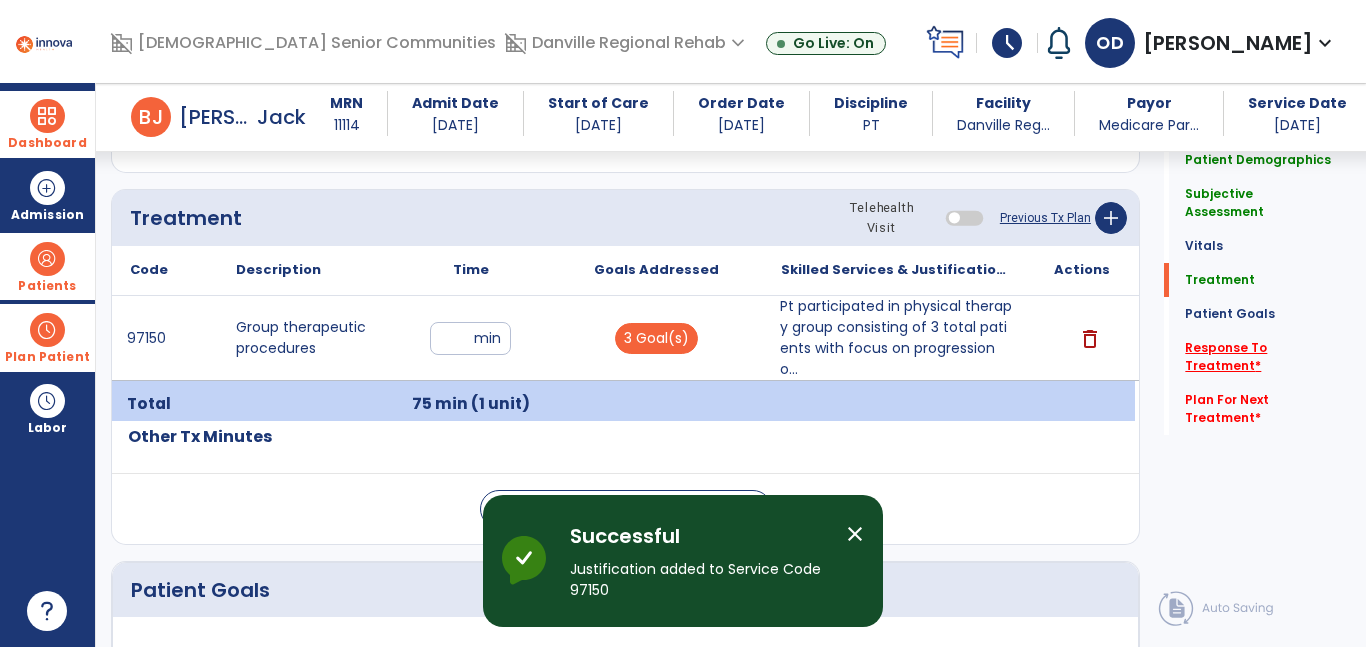 click on "Response To Treatment   *" 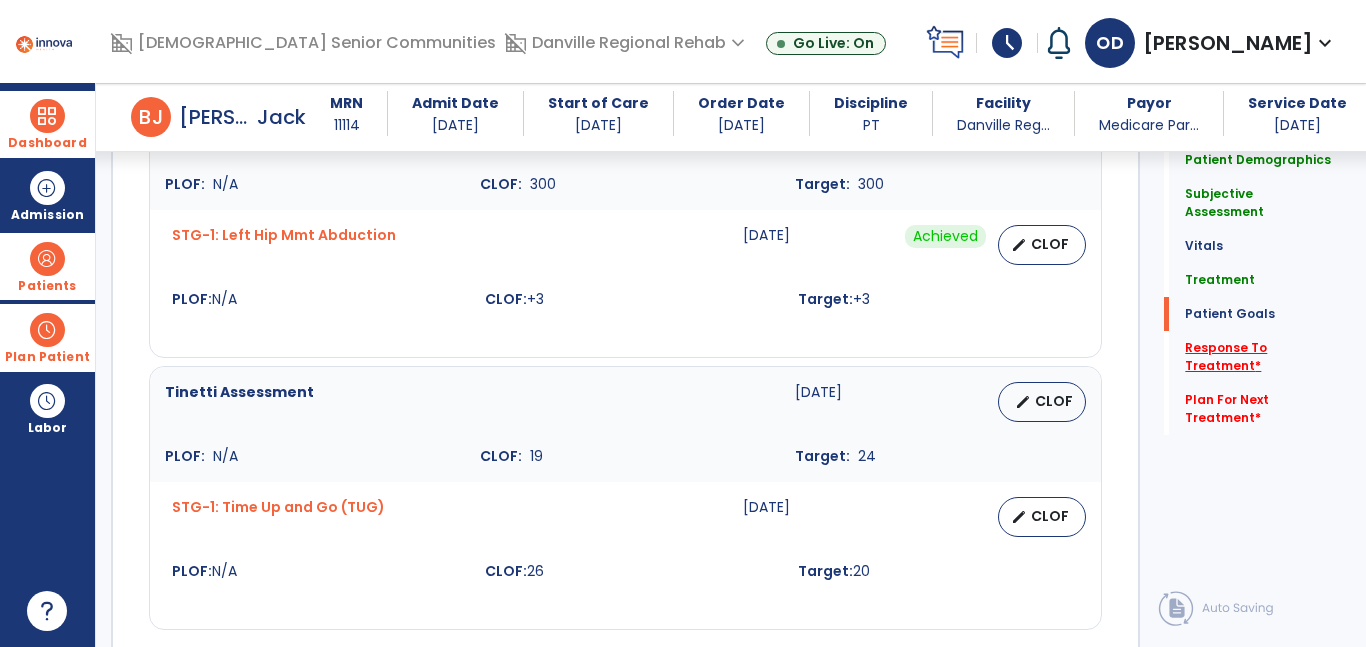 scroll, scrollTop: 2906, scrollLeft: 0, axis: vertical 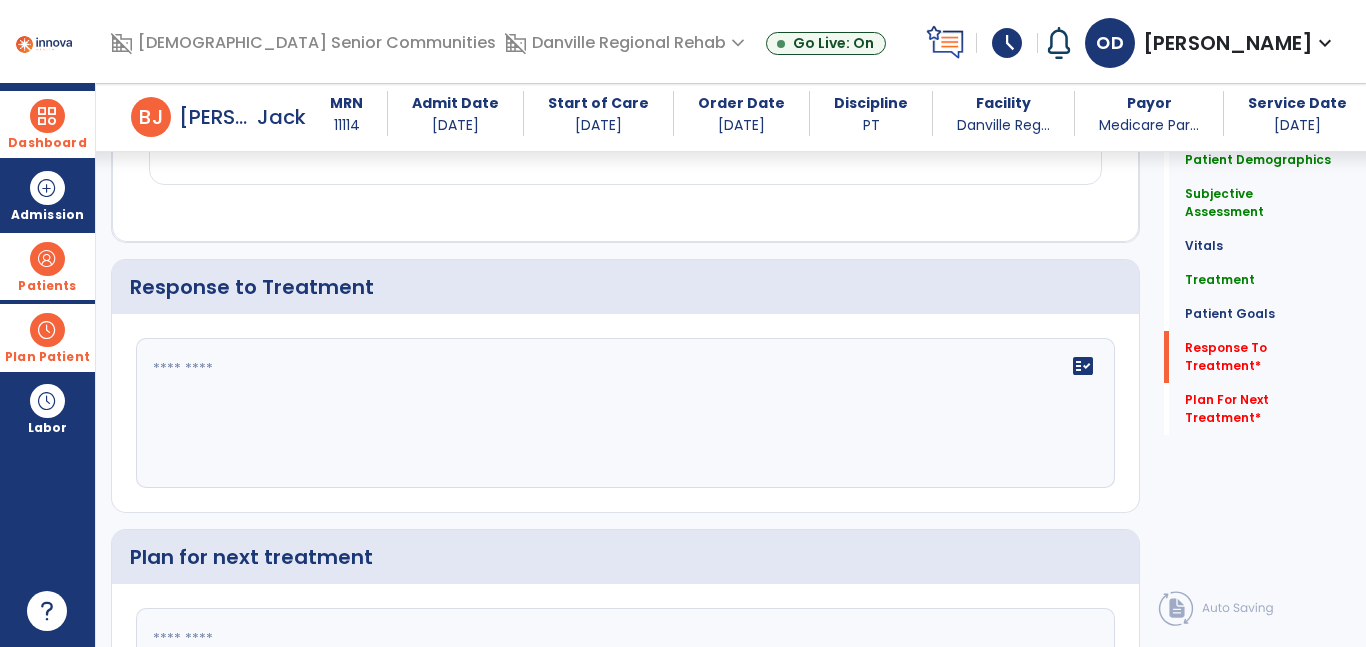 click on "fact_check" 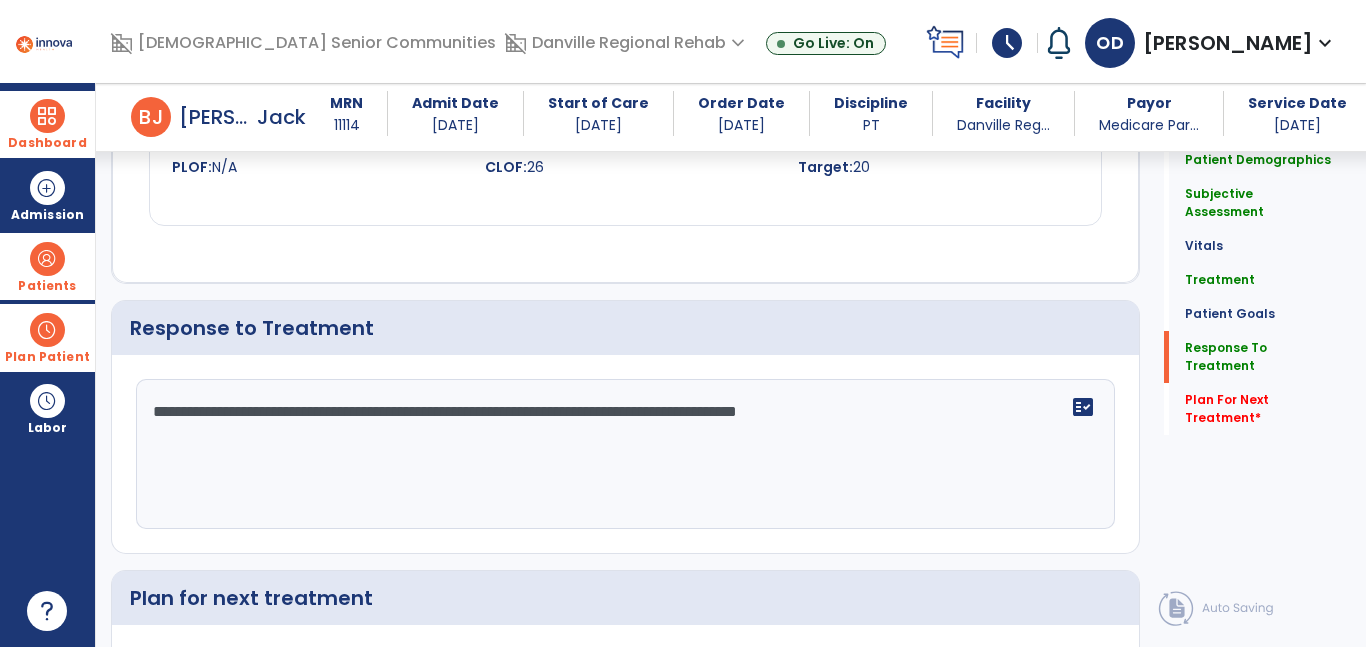 scroll, scrollTop: 2909, scrollLeft: 0, axis: vertical 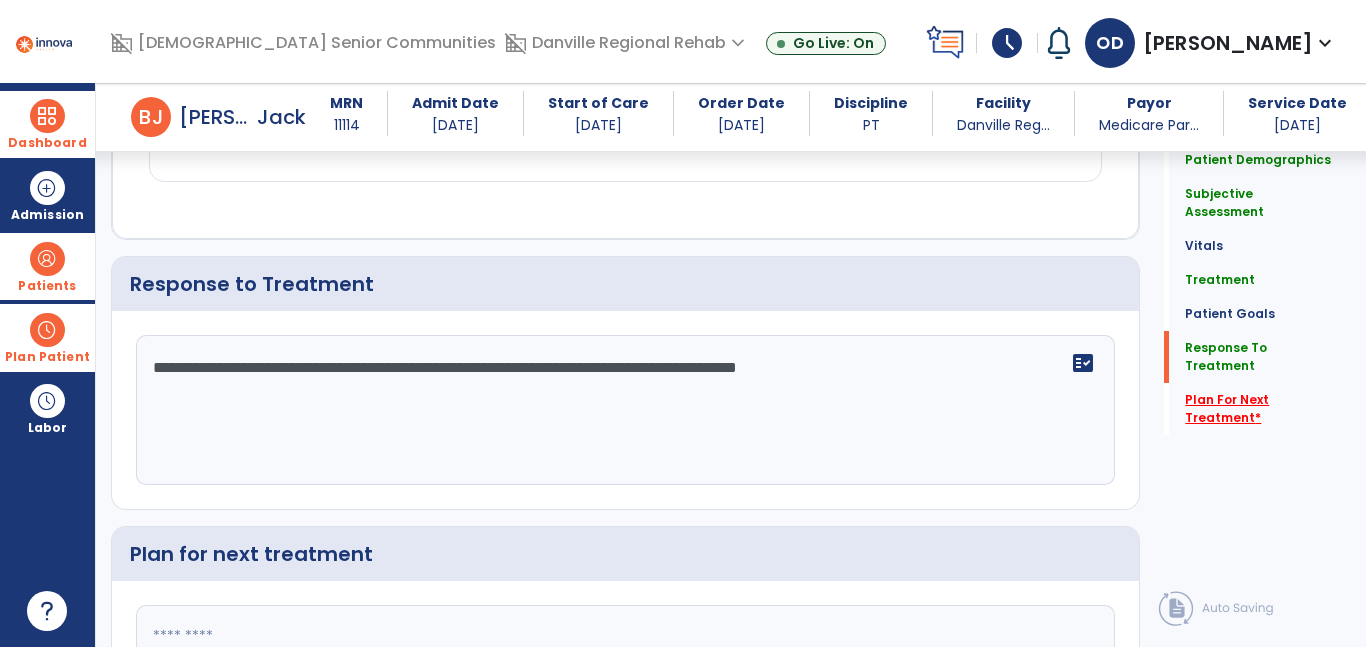 type on "**********" 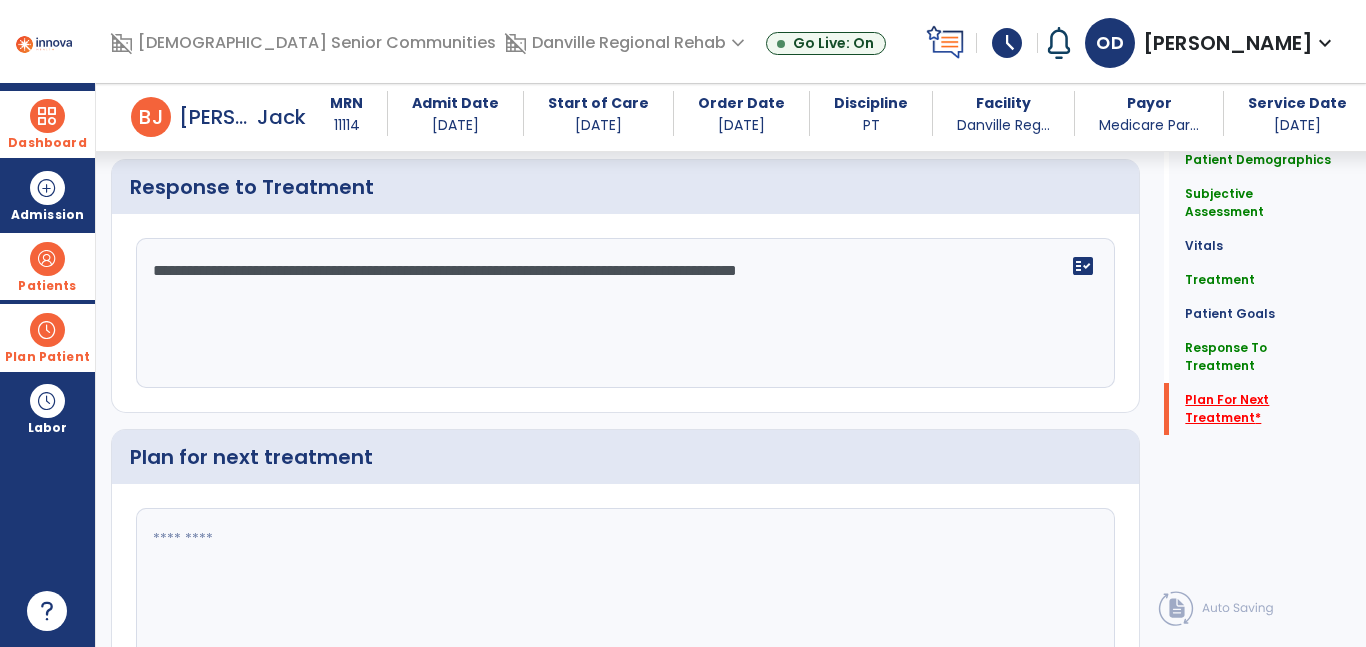 scroll, scrollTop: 3087, scrollLeft: 0, axis: vertical 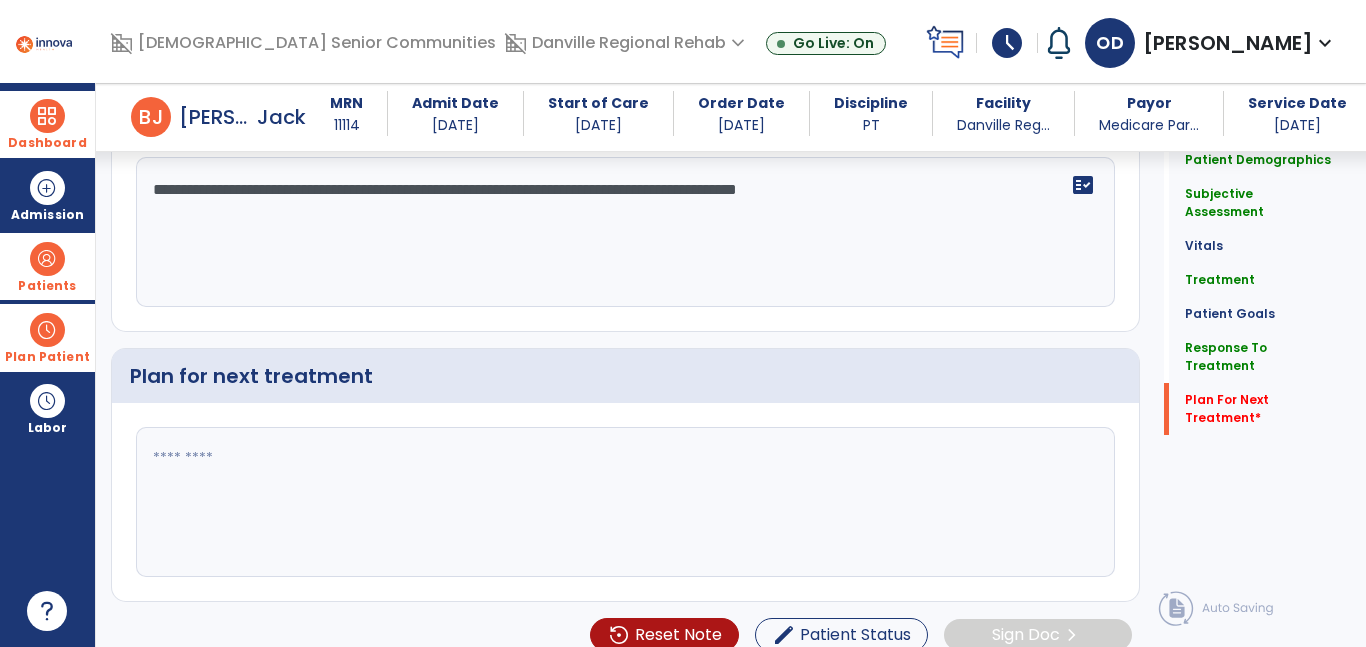 click 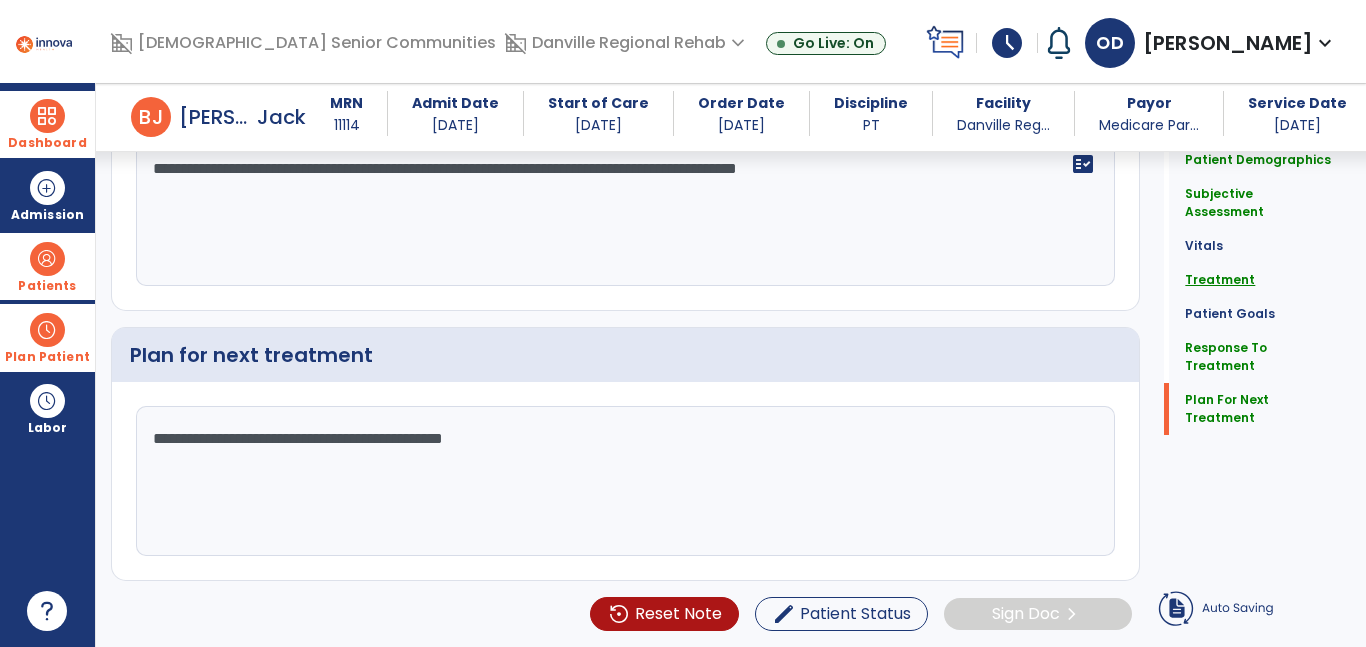 type on "**********" 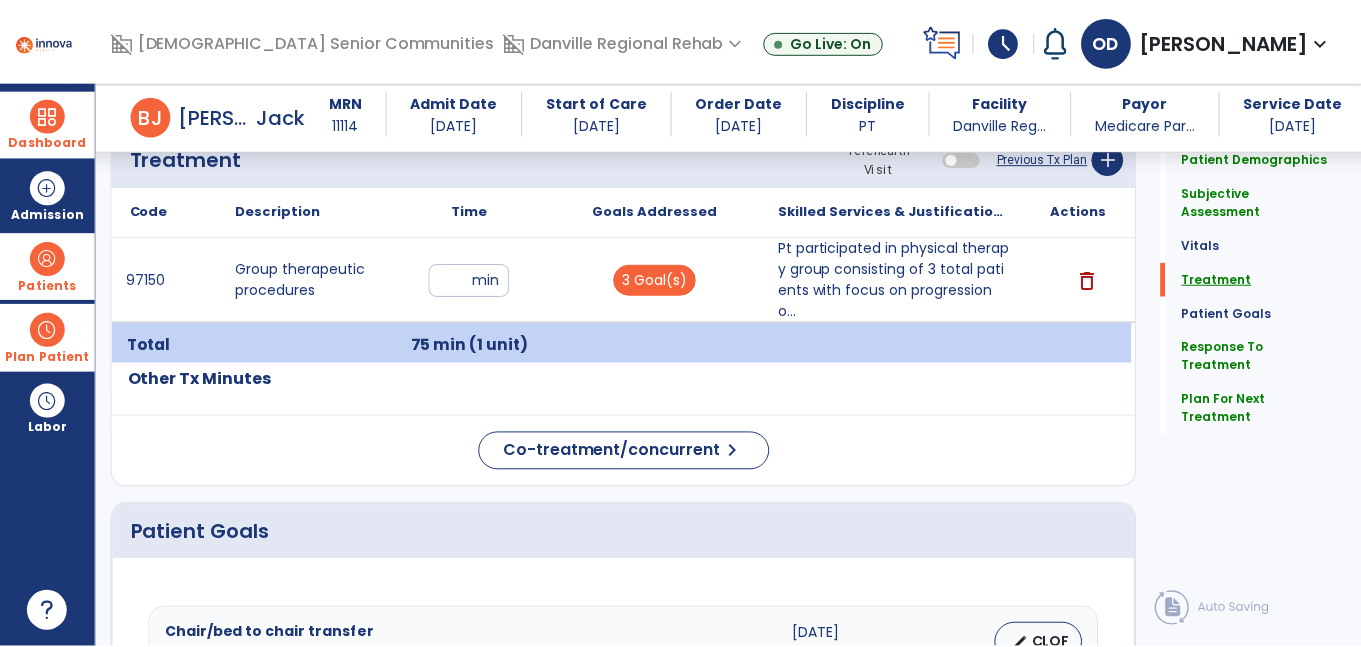 scroll, scrollTop: 1160, scrollLeft: 0, axis: vertical 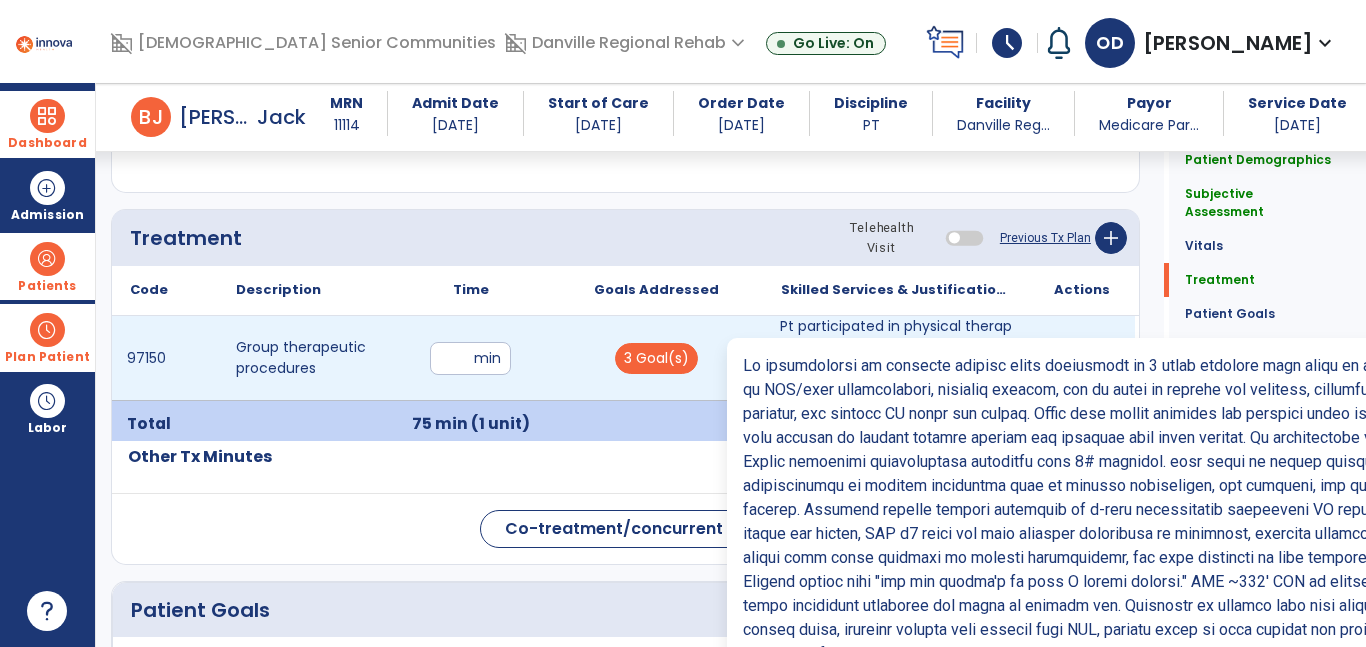 click on "Pt participated in physical therapy group consisting of 3 total patients with focus on progression o..." at bounding box center (896, 358) 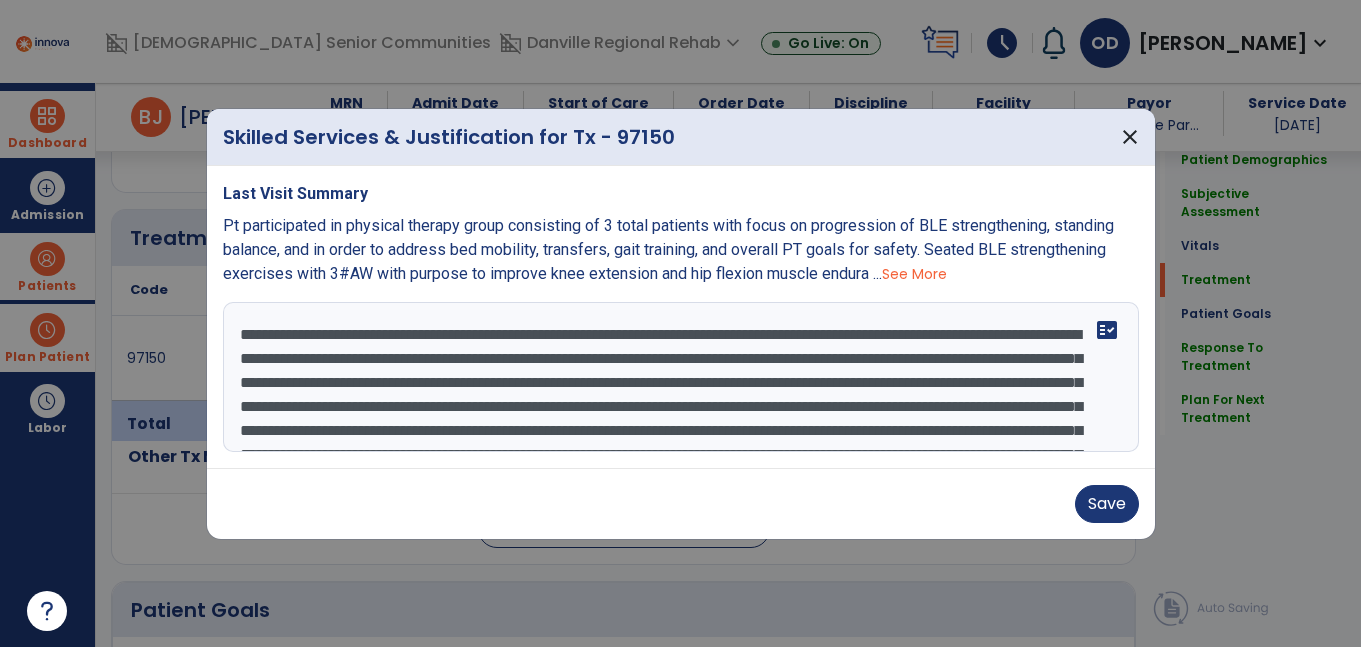 scroll, scrollTop: 1160, scrollLeft: 0, axis: vertical 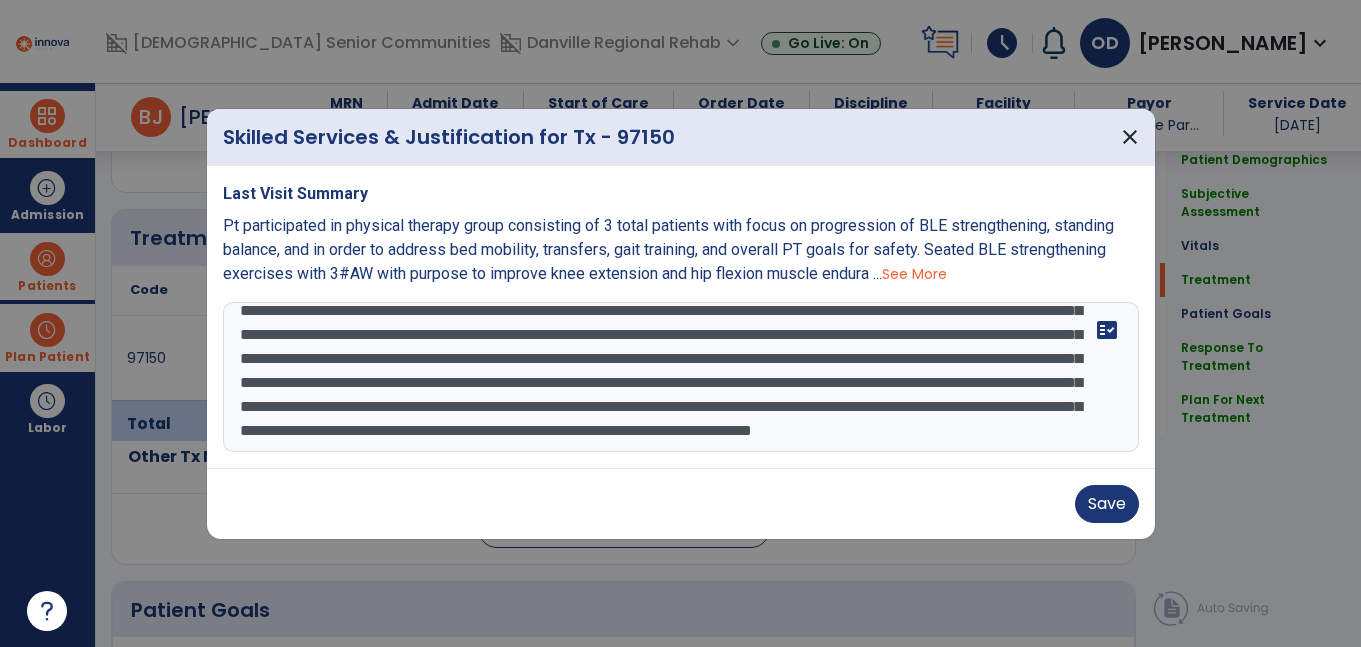 click at bounding box center [681, 377] 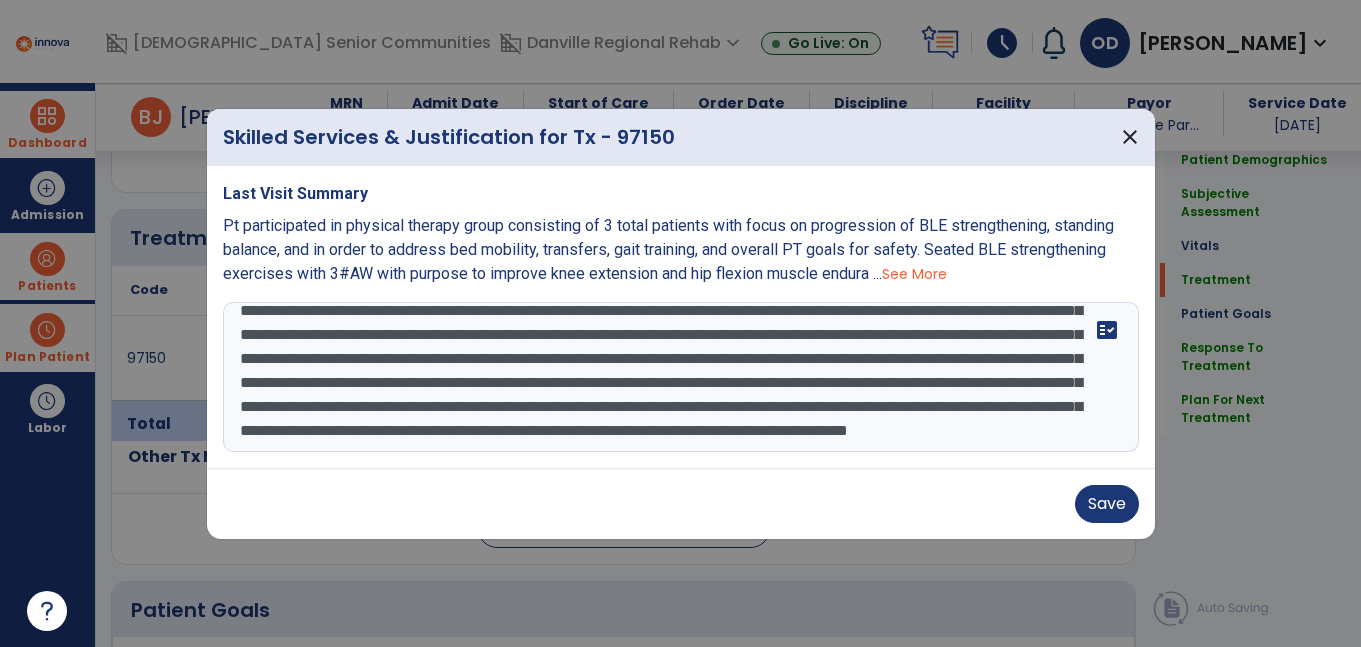 type on "**********" 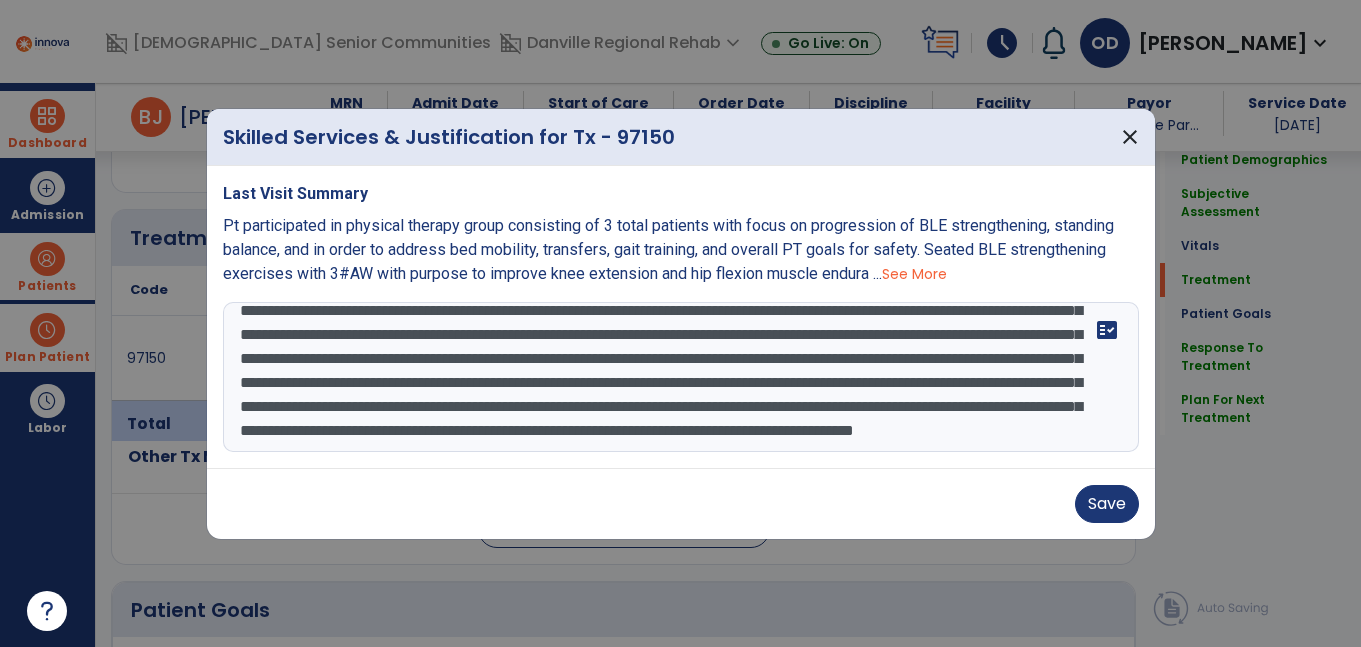 scroll, scrollTop: 192, scrollLeft: 0, axis: vertical 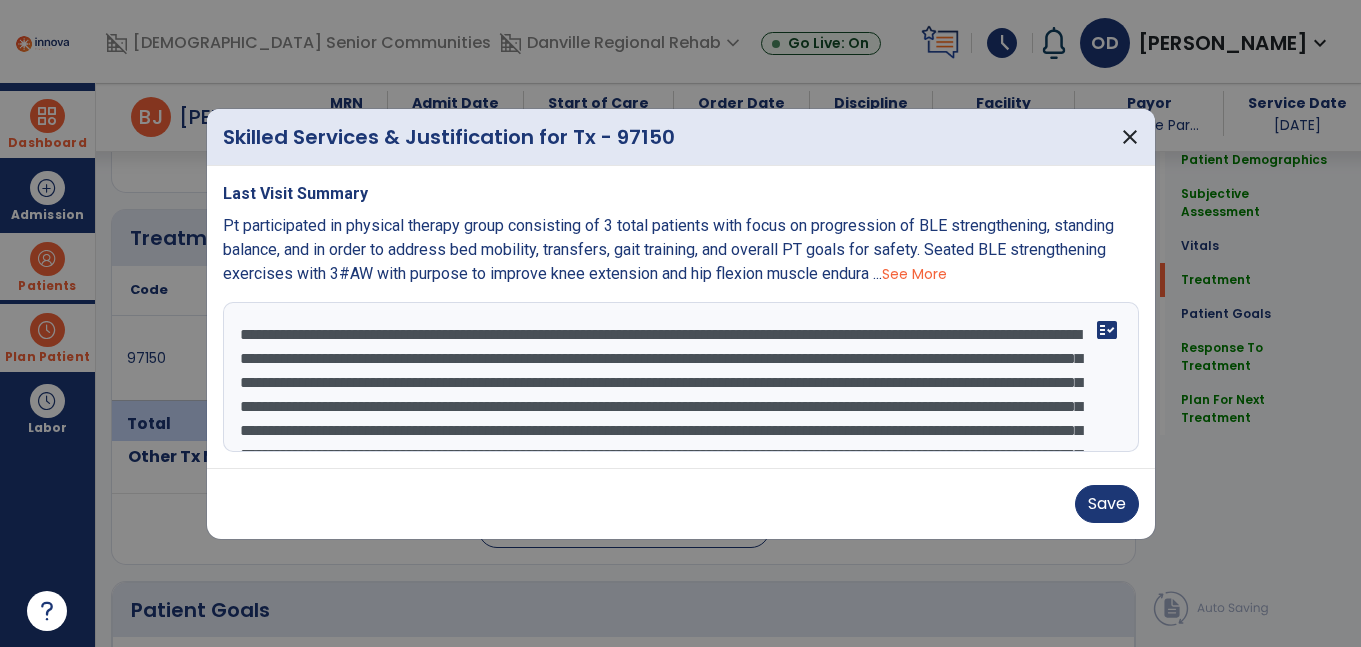 drag, startPoint x: 970, startPoint y: 432, endPoint x: 200, endPoint y: 330, distance: 776.72644 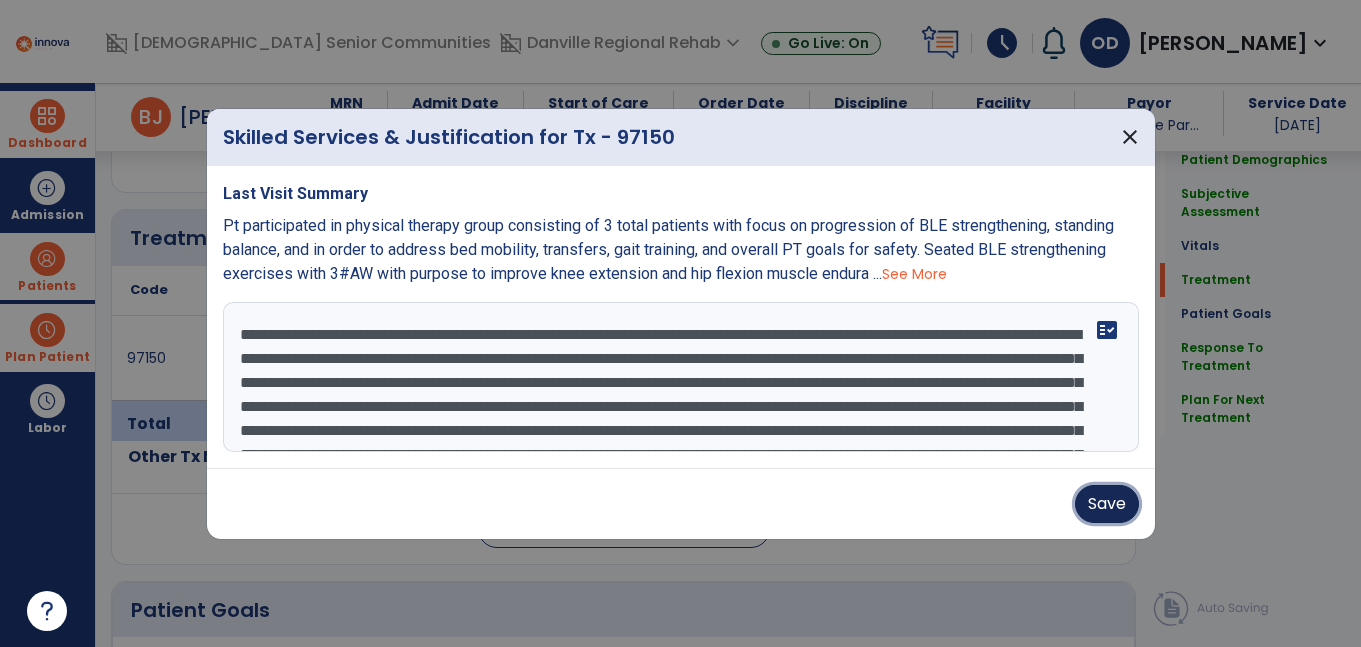 click on "Save" at bounding box center [1107, 504] 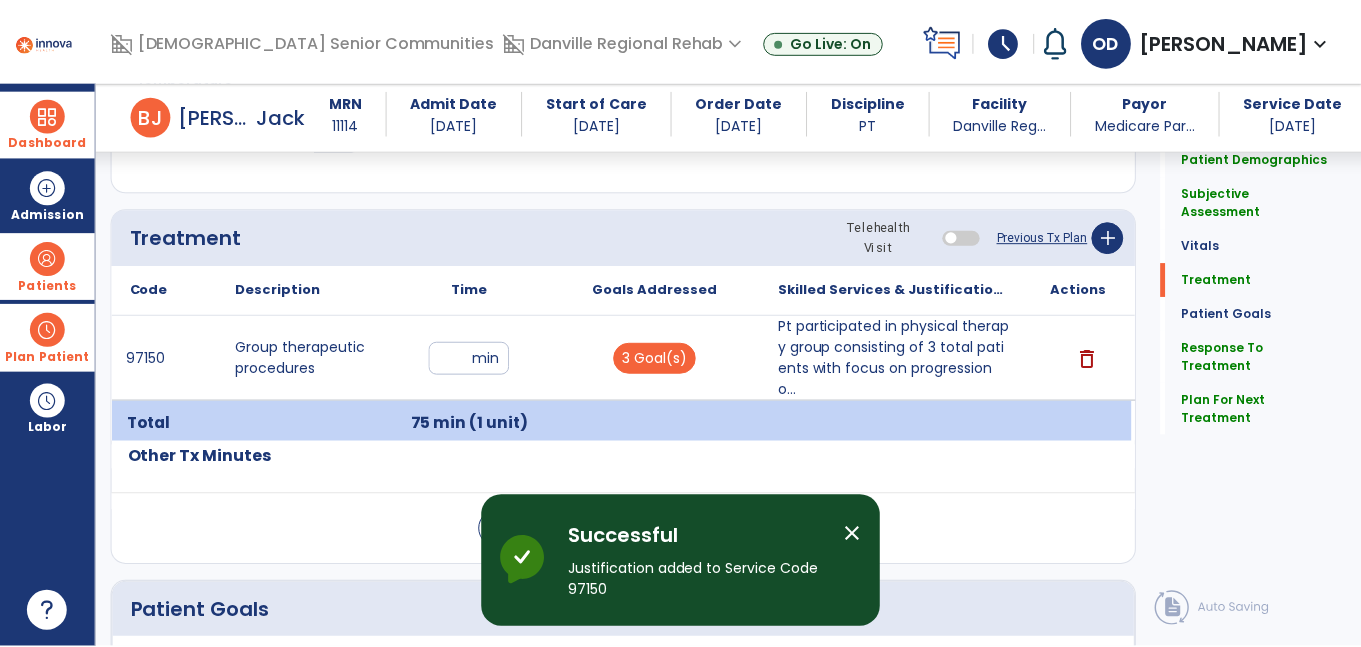 scroll, scrollTop: 3087, scrollLeft: 0, axis: vertical 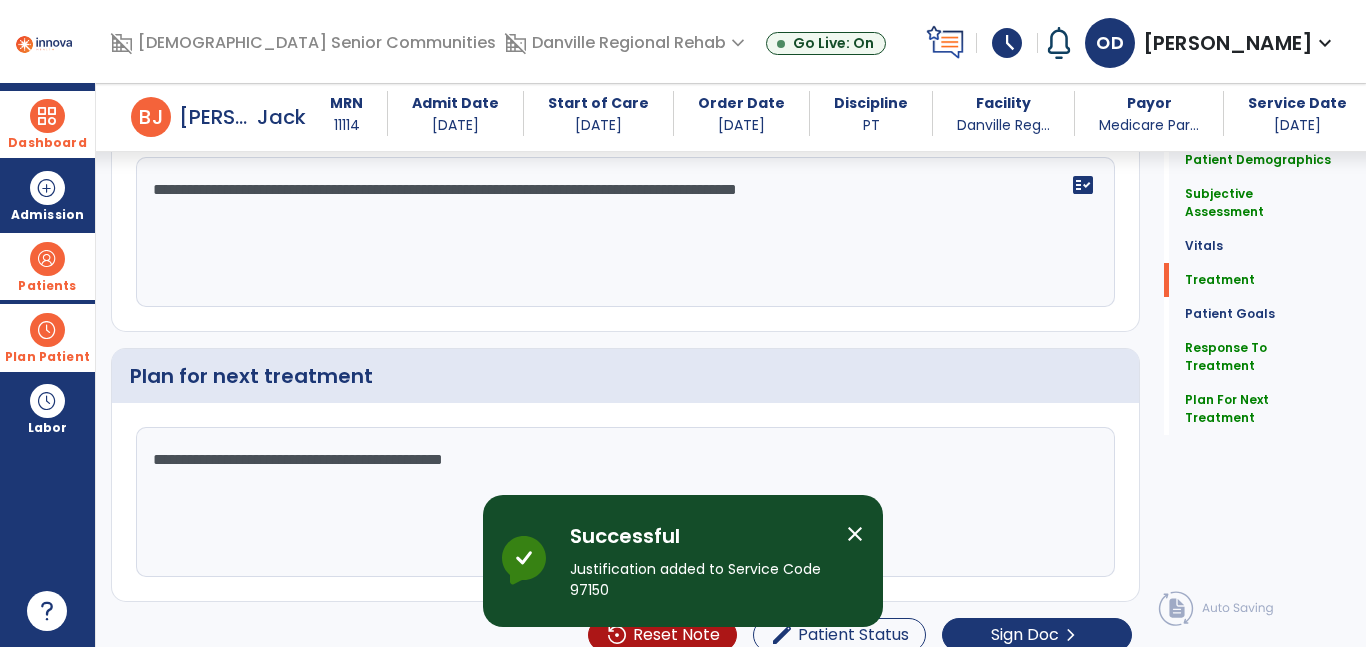 click on "Patient Demographics  Medical Diagnosis   Treatment Diagnosis   Precautions   Contraindications
Code
Description
Pdpm Clinical Category
H81.10" 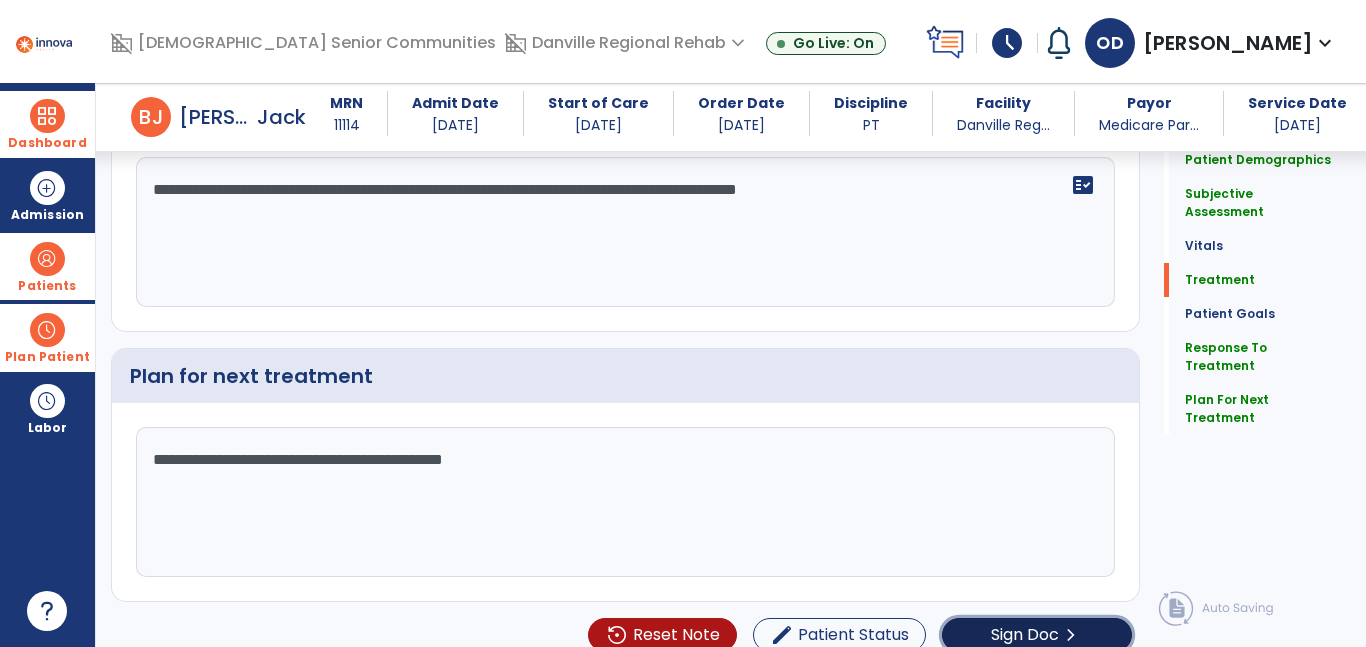 click on "Sign Doc" 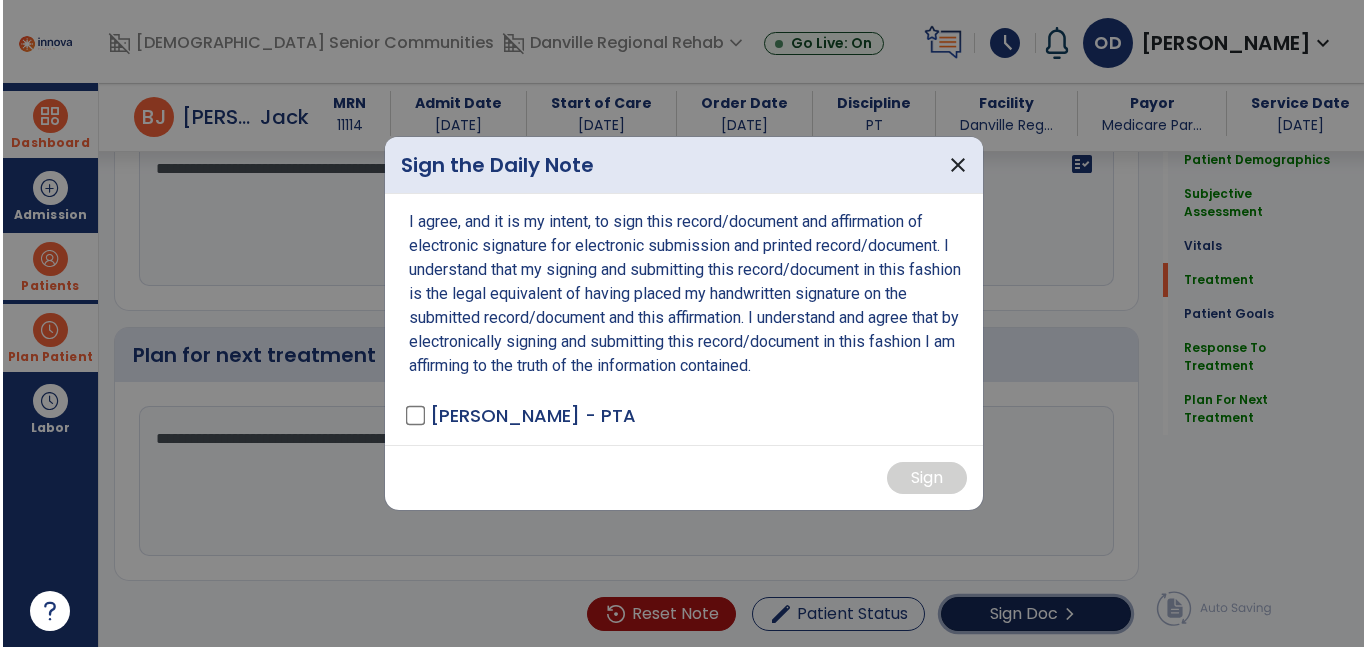scroll, scrollTop: 3108, scrollLeft: 0, axis: vertical 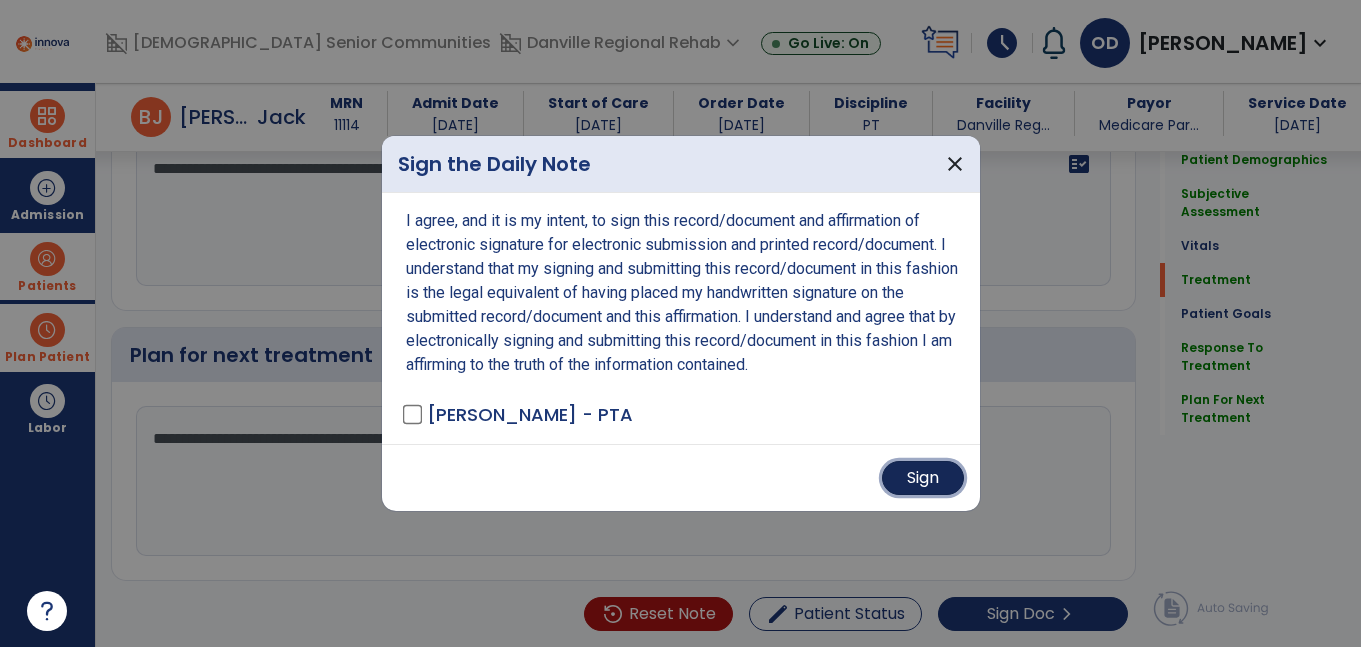 click on "Sign" at bounding box center (923, 478) 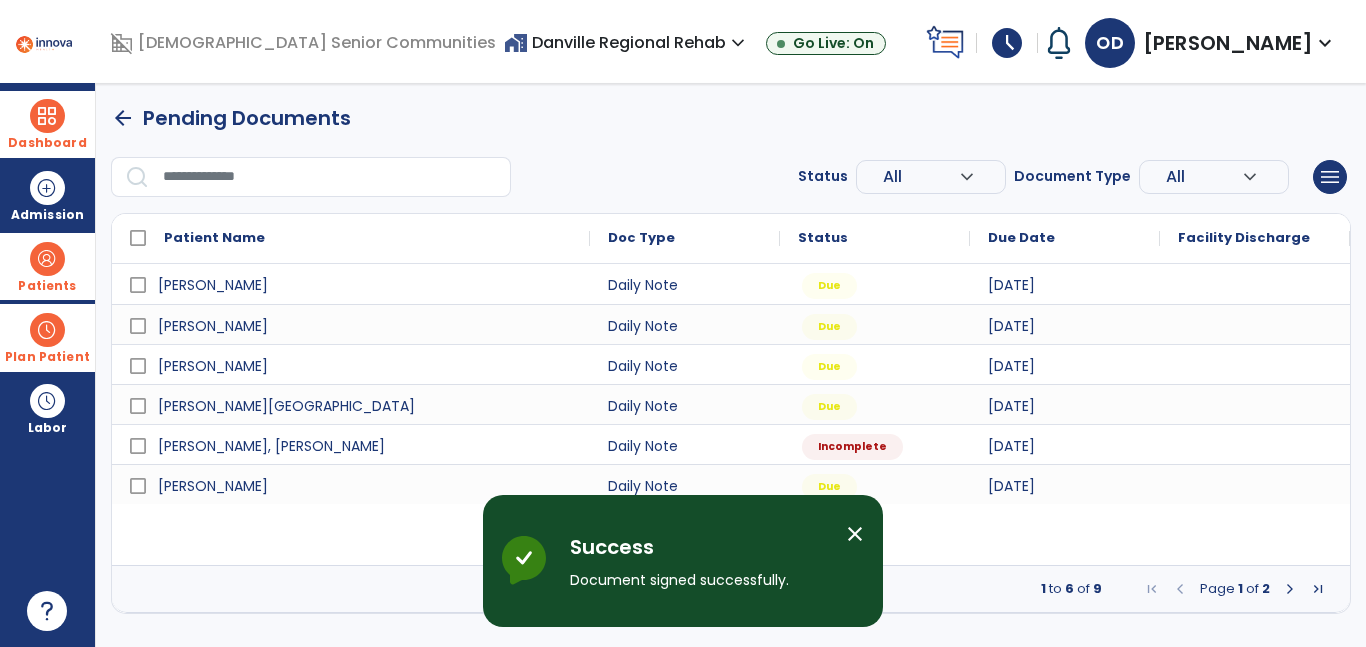 scroll, scrollTop: 0, scrollLeft: 0, axis: both 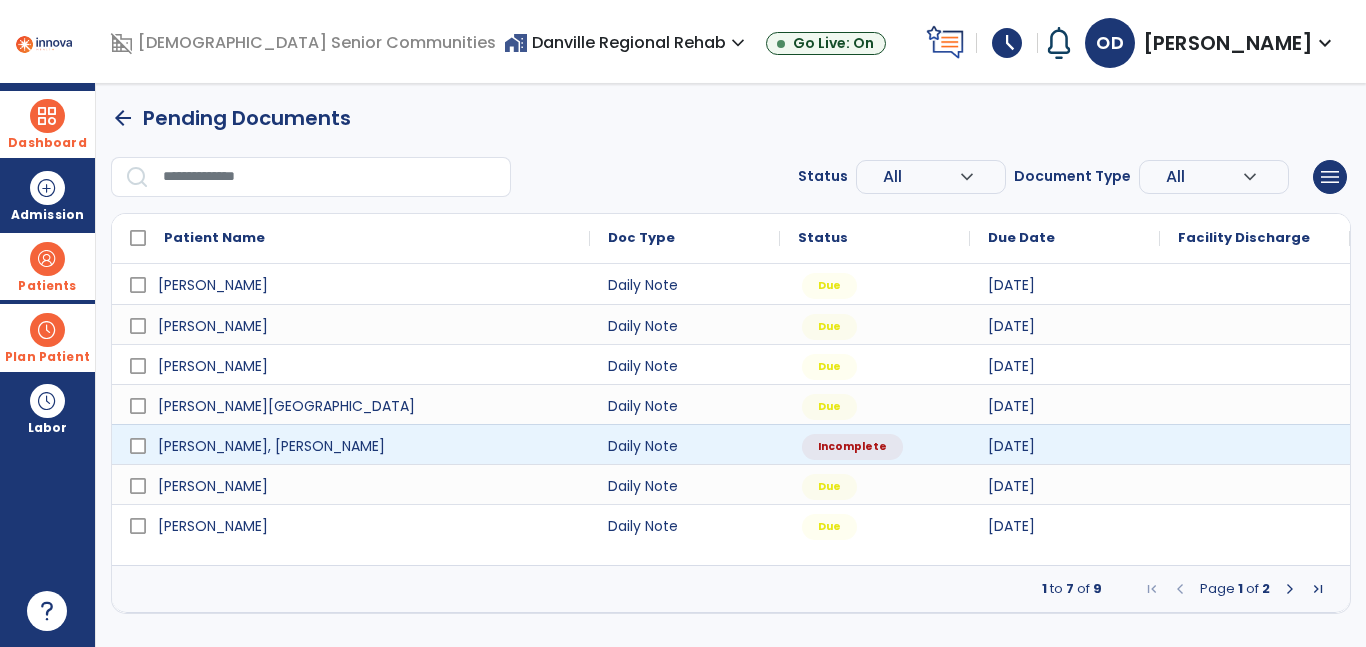 click at bounding box center [1290, 589] 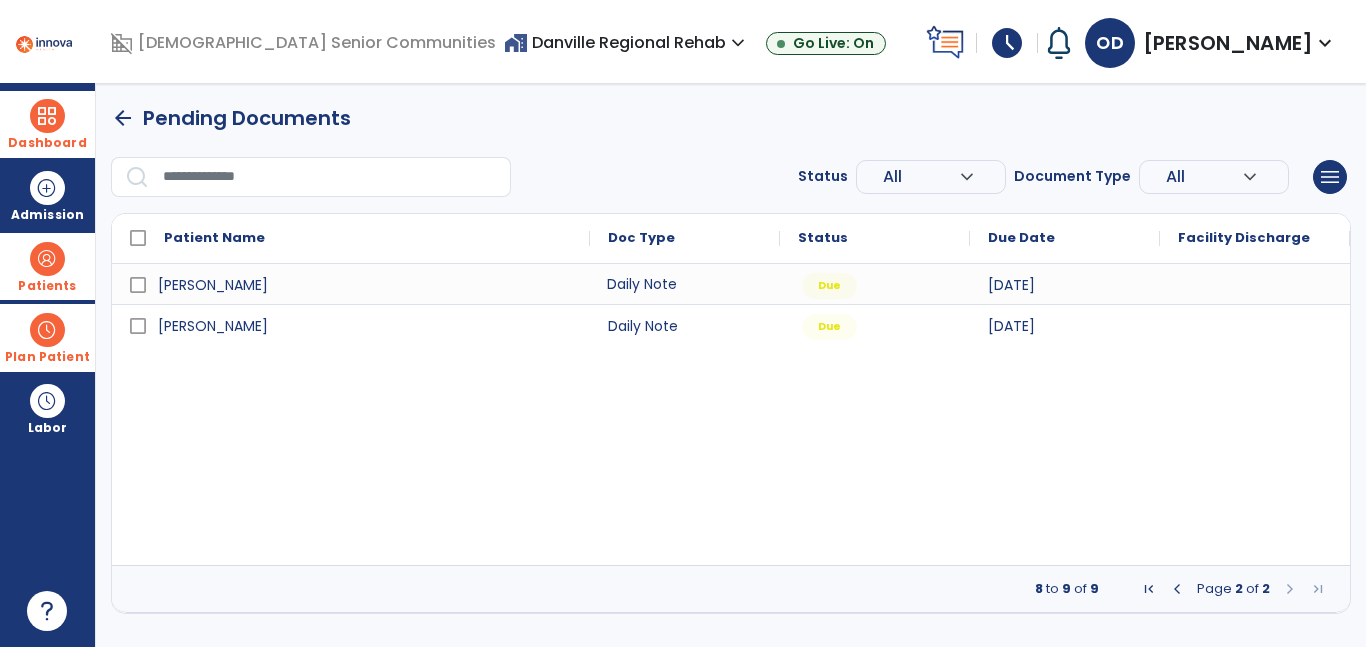 click on "Daily Note" at bounding box center [685, 284] 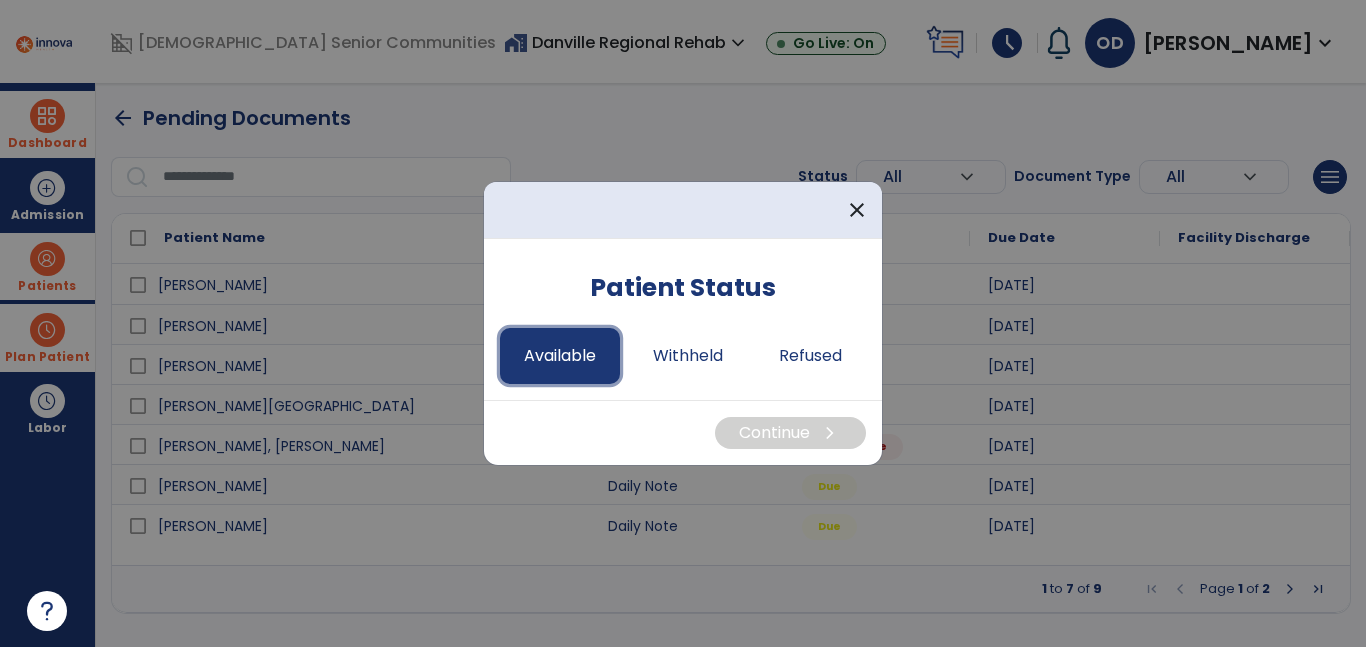 click on "Available" at bounding box center [560, 356] 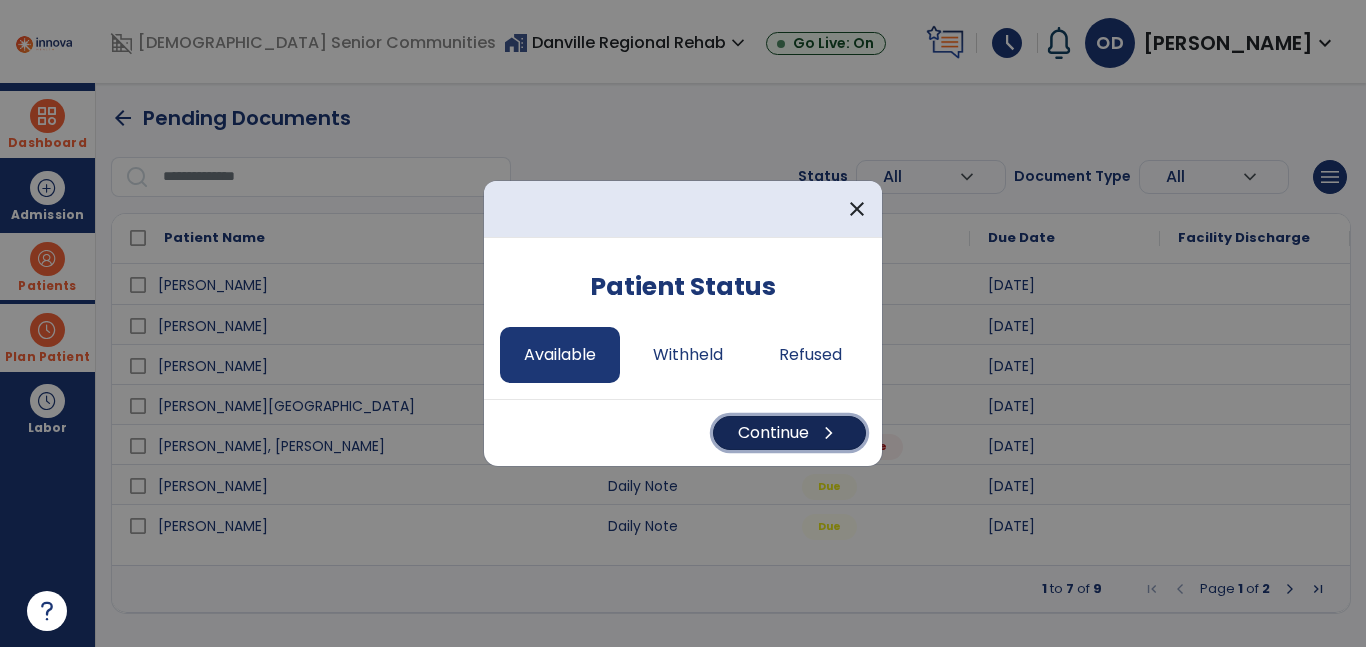 click on "chevron_right" at bounding box center (829, 433) 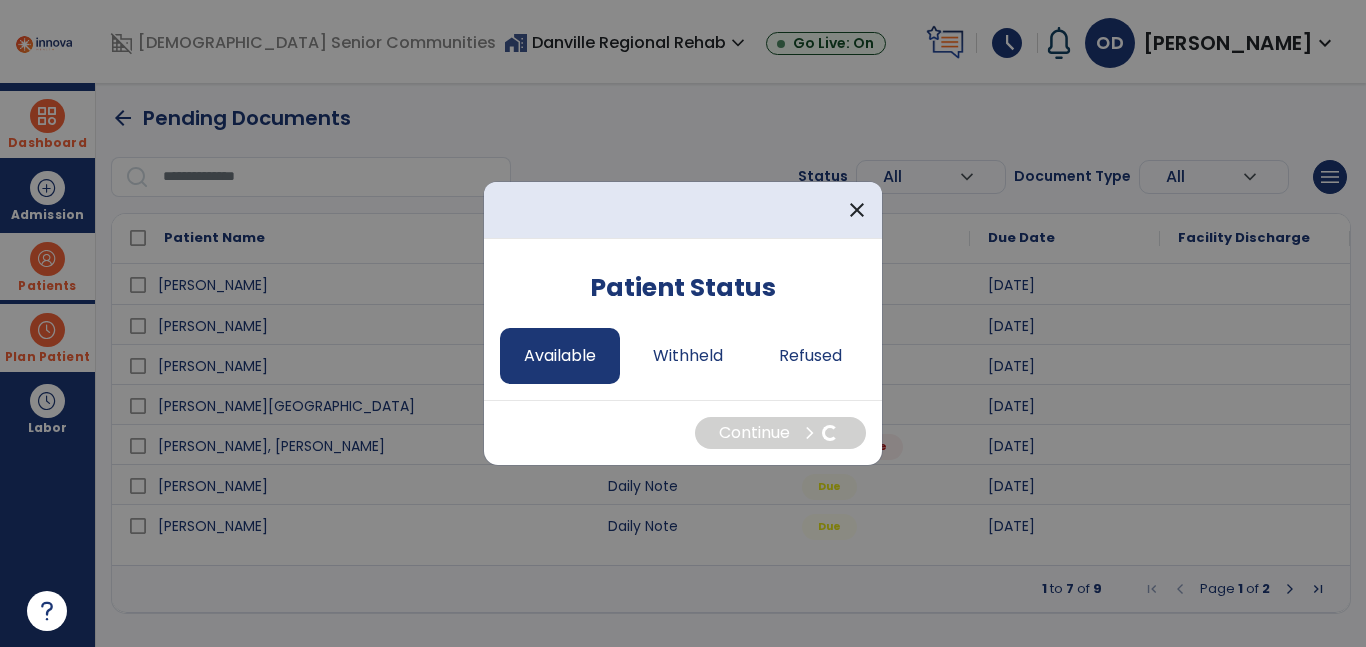 select on "*" 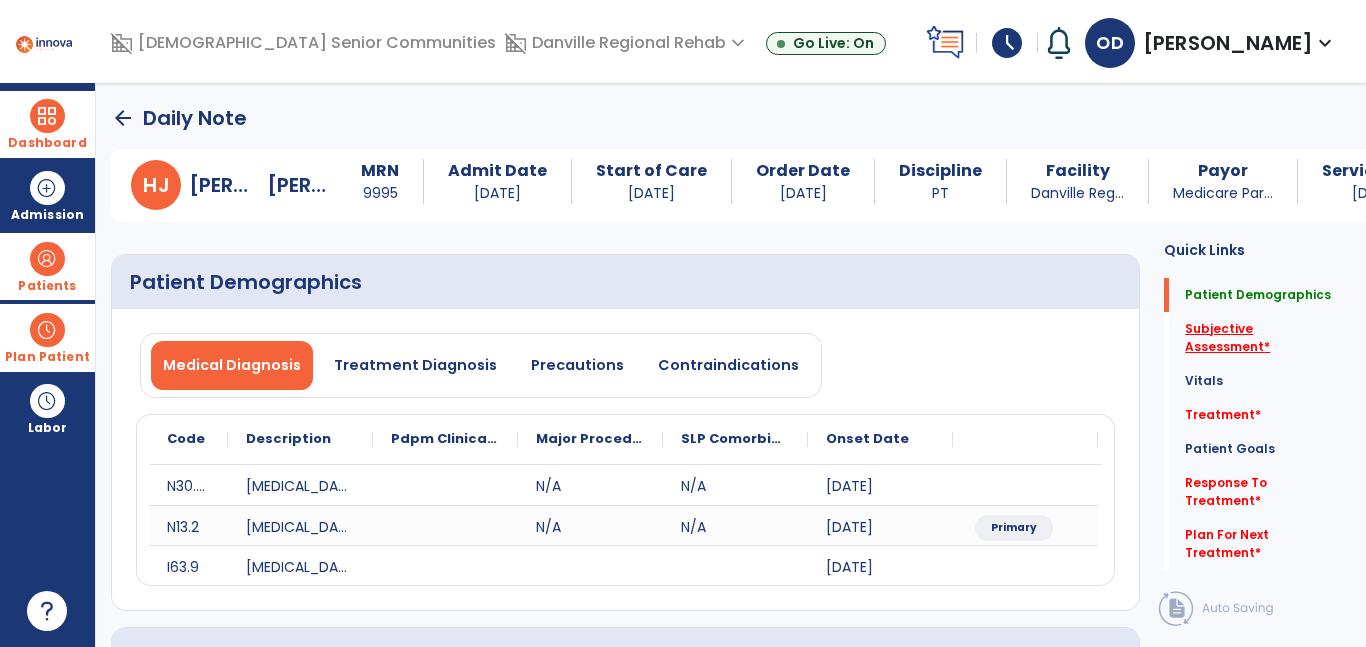 click on "Subjective Assessment   *" 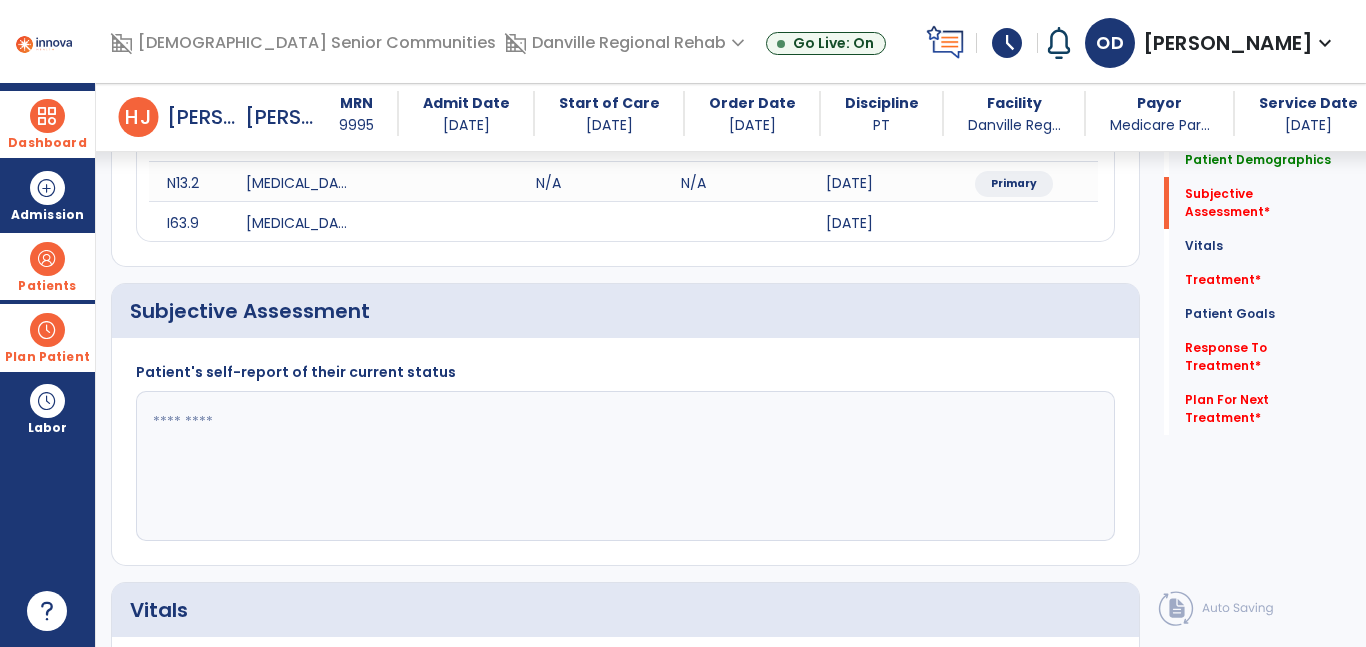 scroll, scrollTop: 403, scrollLeft: 0, axis: vertical 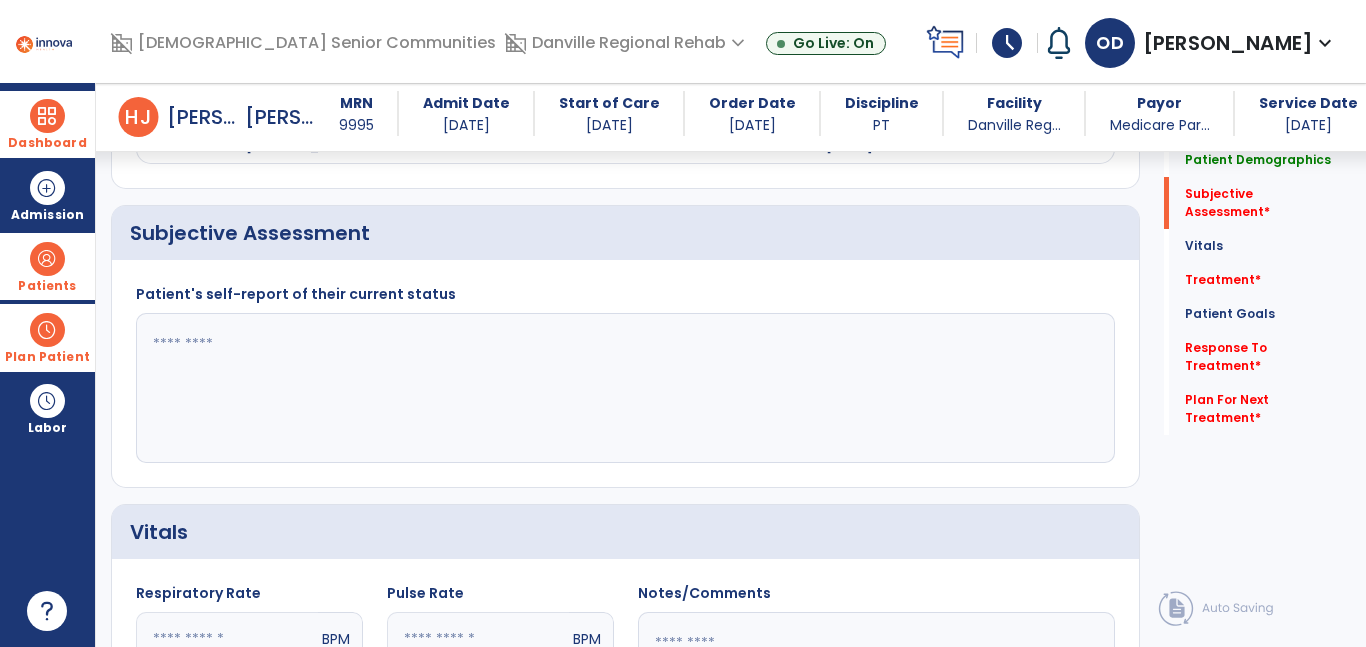 click 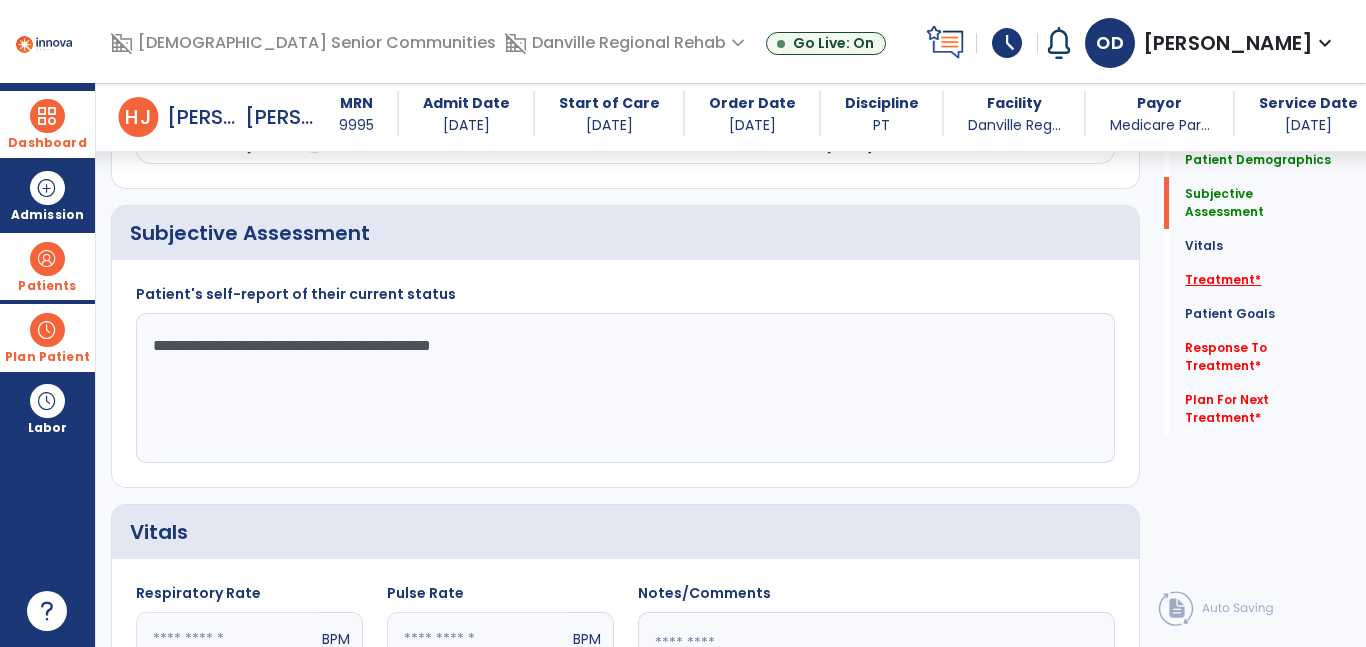 type on "**********" 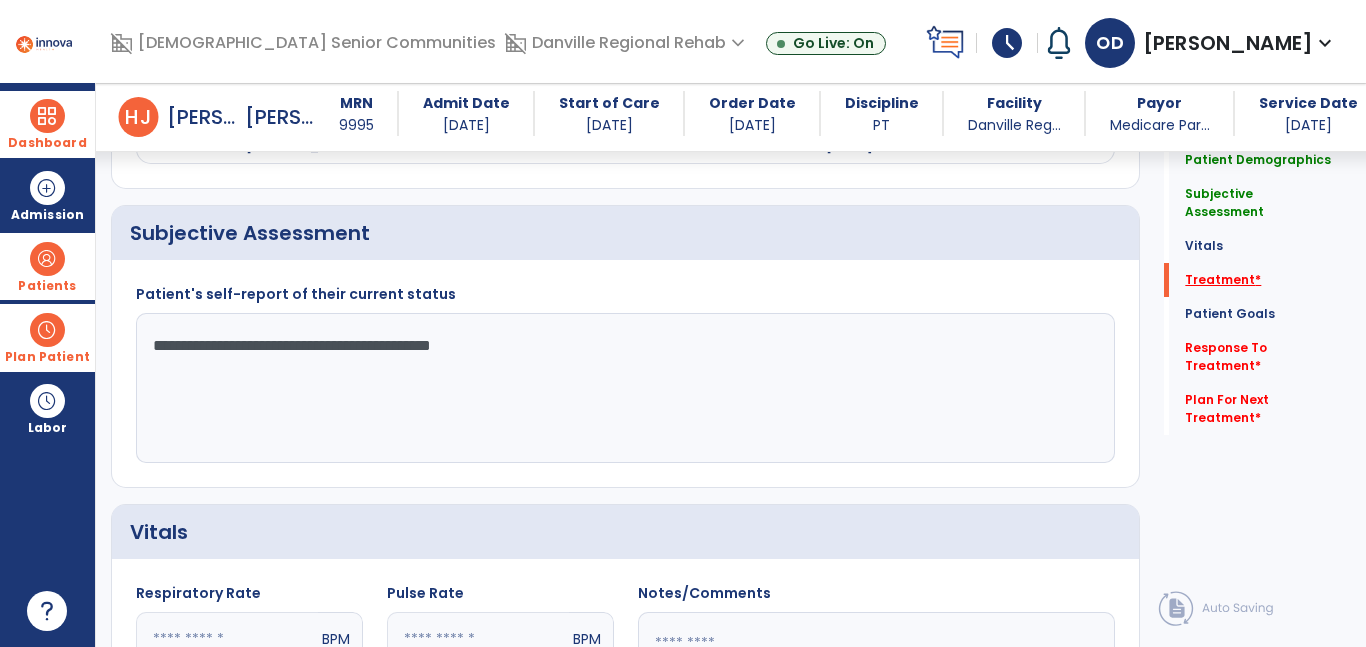 scroll, scrollTop: 785, scrollLeft: 0, axis: vertical 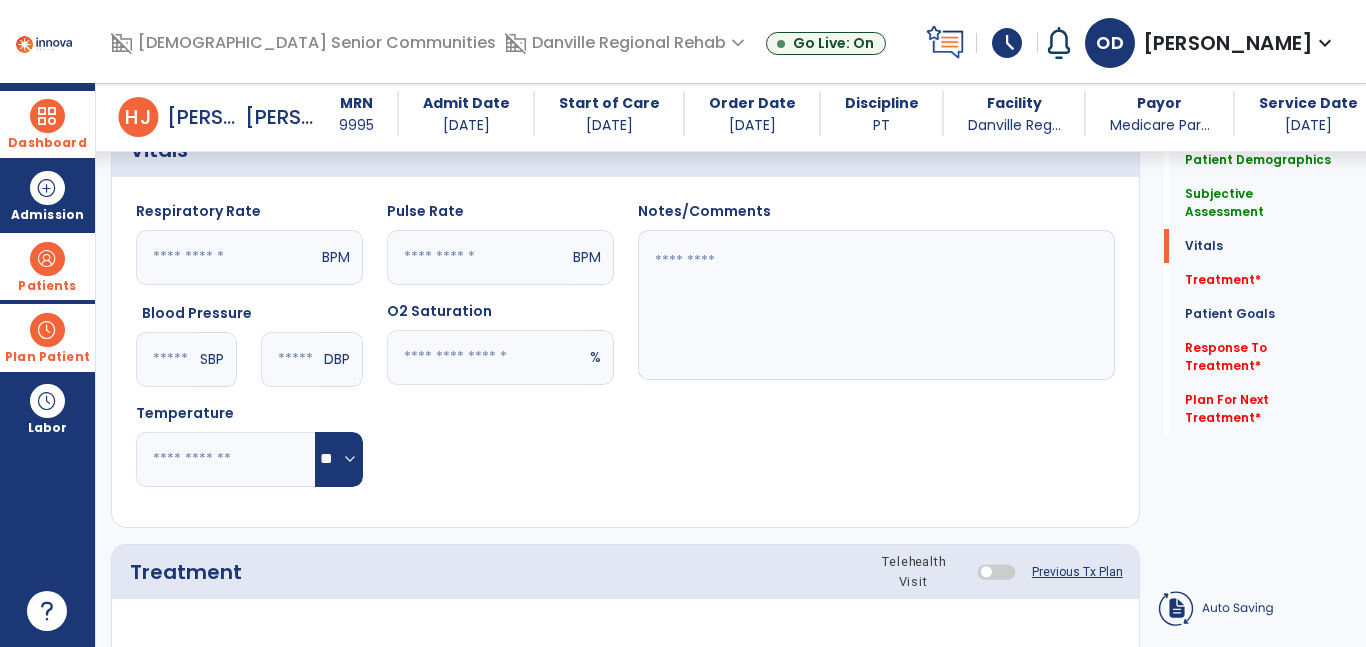 click on "add  Add Service Code" 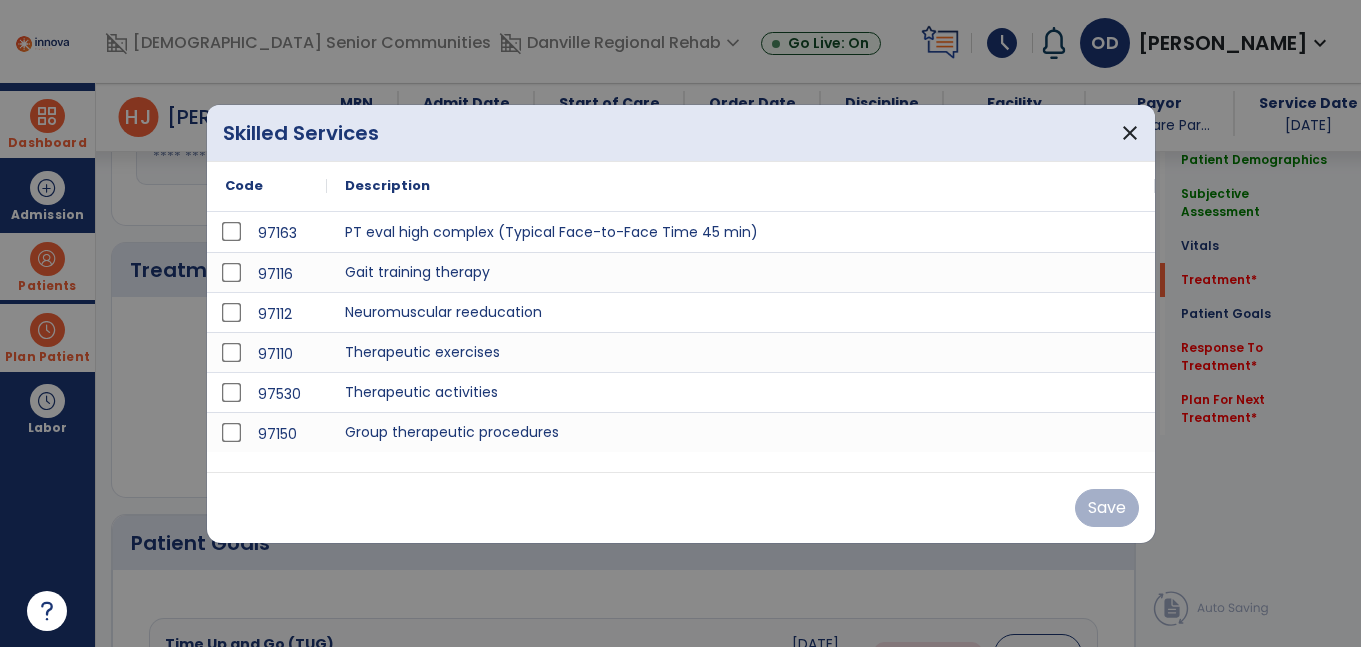 scroll, scrollTop: 1092, scrollLeft: 0, axis: vertical 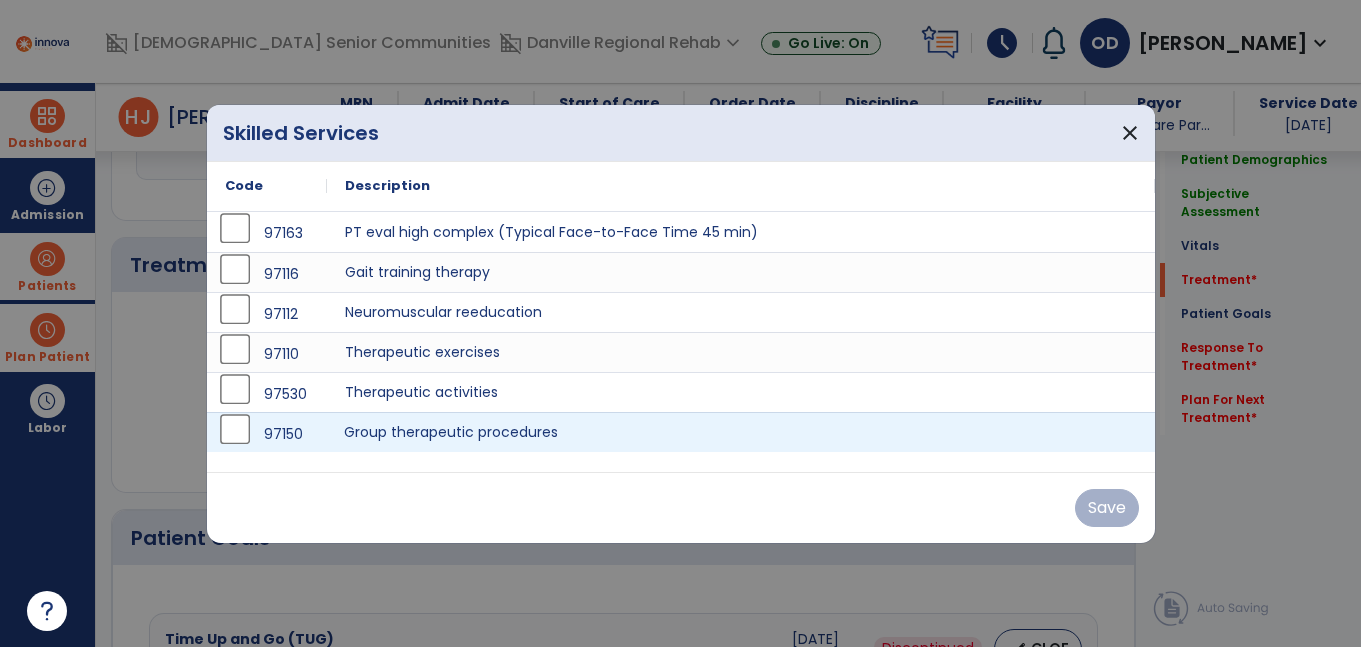 click on "Group therapeutic procedures" at bounding box center [741, 432] 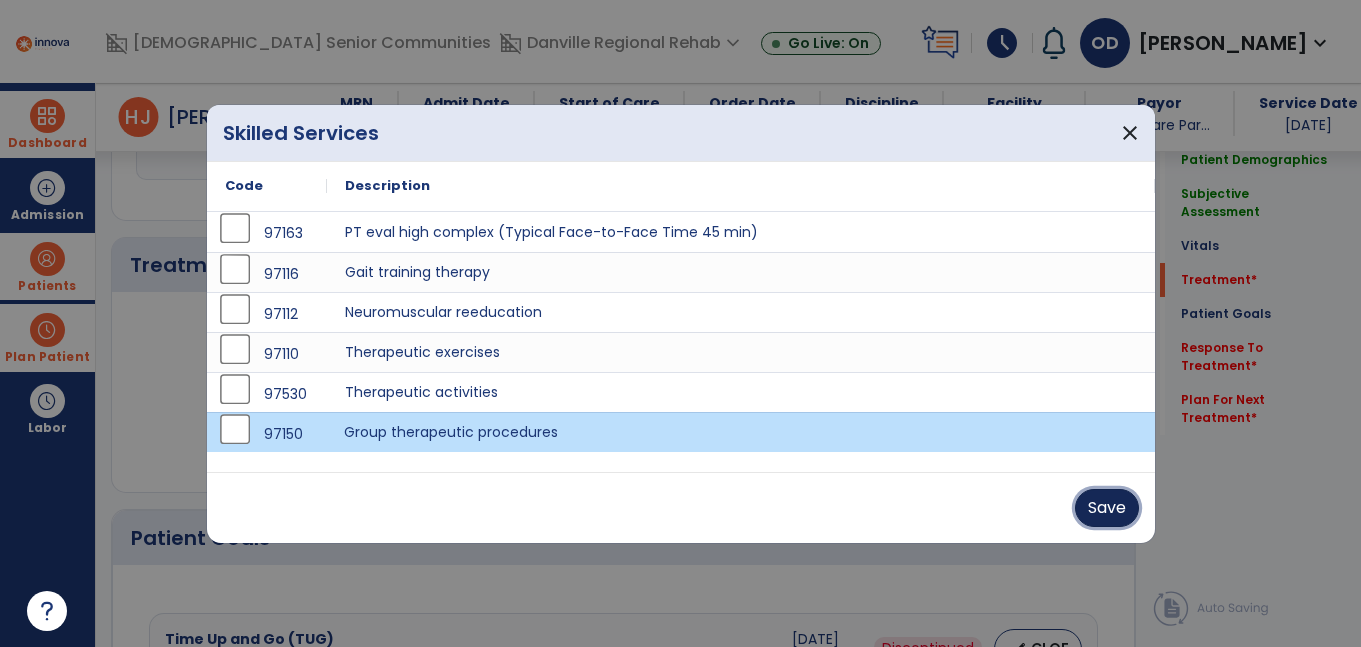 click on "Save" at bounding box center [1107, 508] 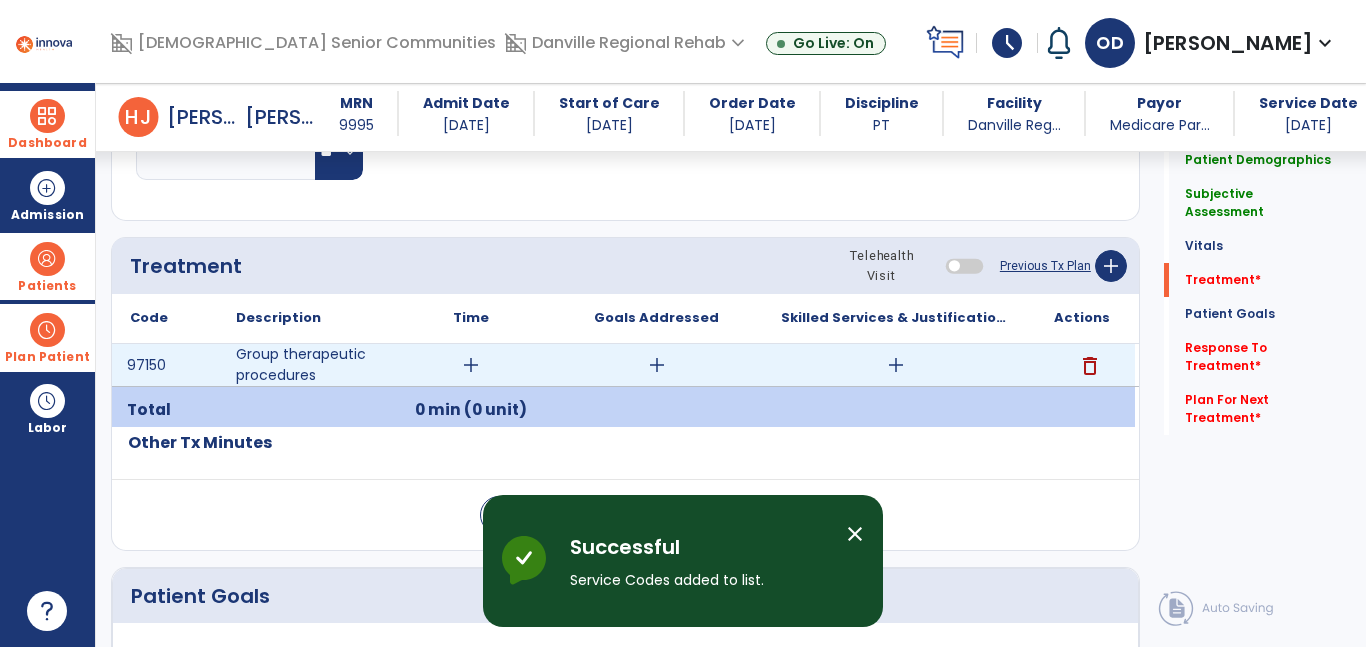 click on "add" at bounding box center (896, 365) 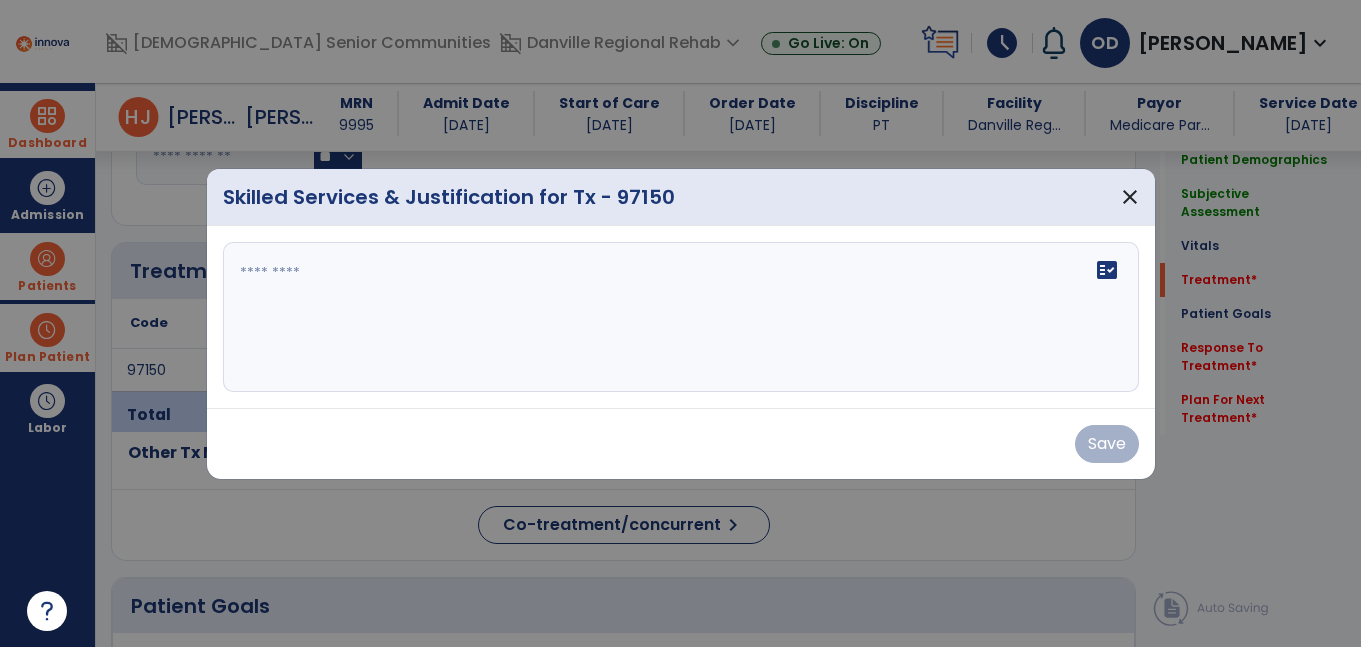 scroll, scrollTop: 1092, scrollLeft: 0, axis: vertical 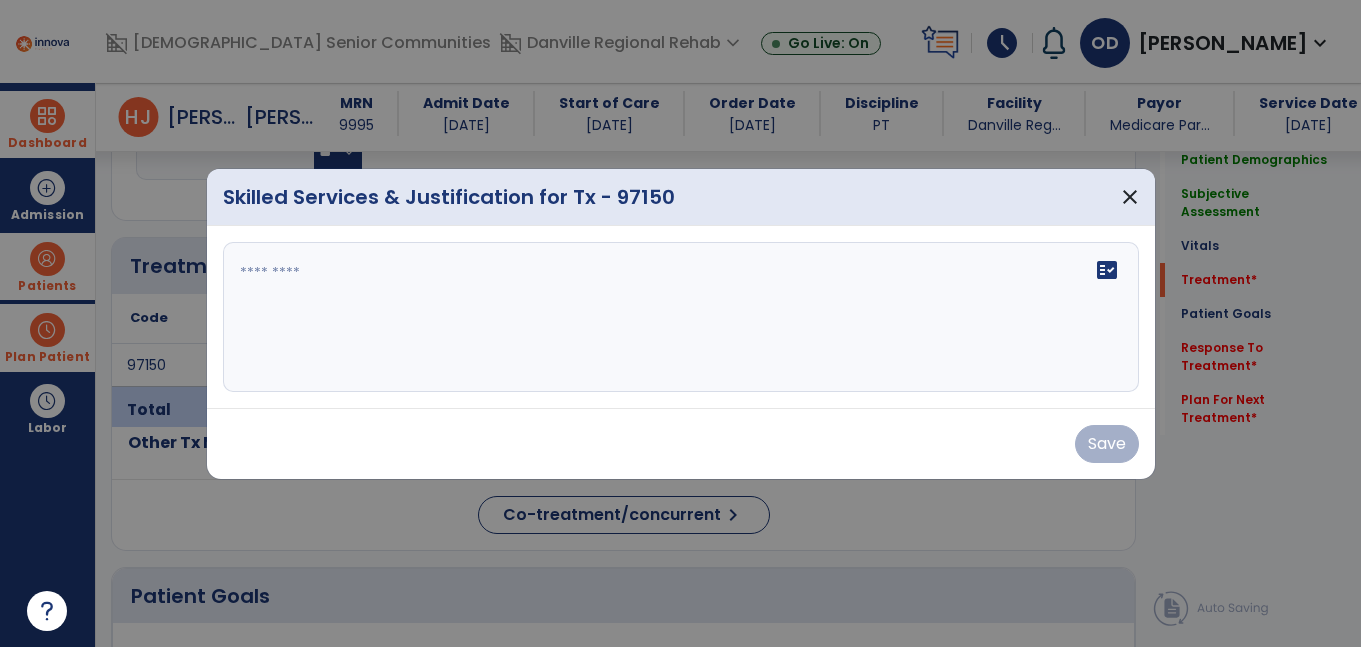 click on "fact_check" at bounding box center (681, 317) 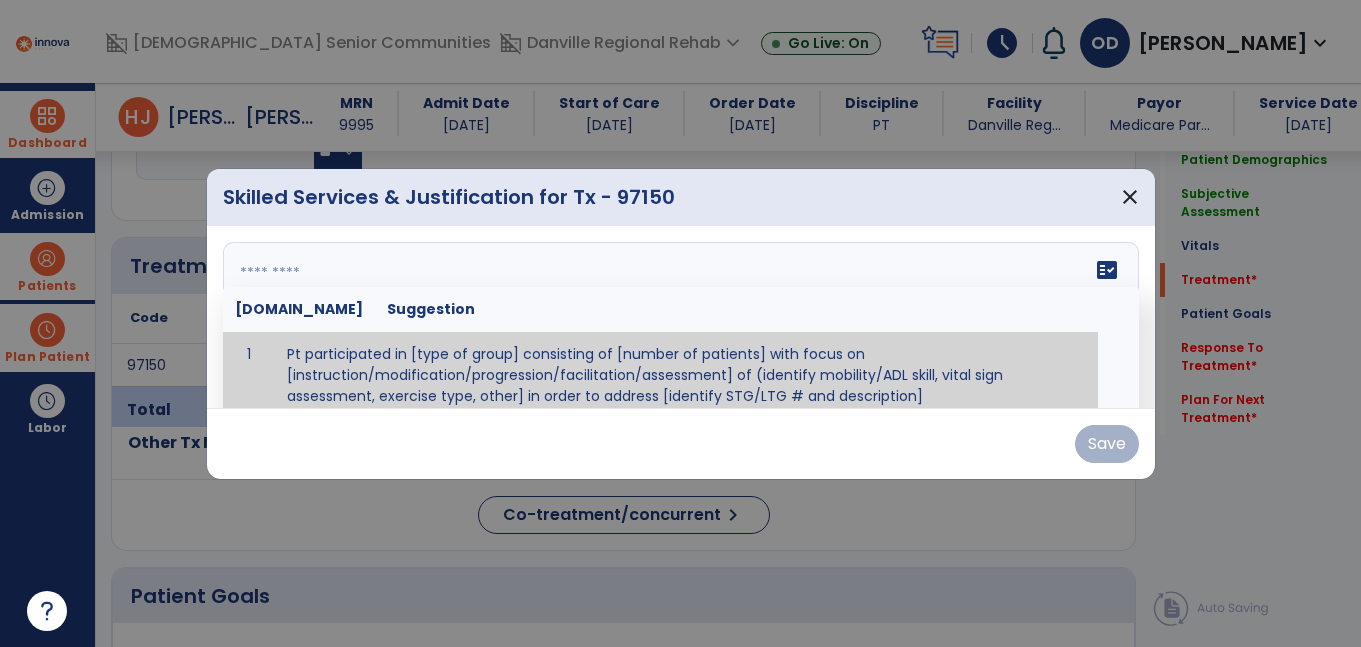scroll, scrollTop: 12, scrollLeft: 0, axis: vertical 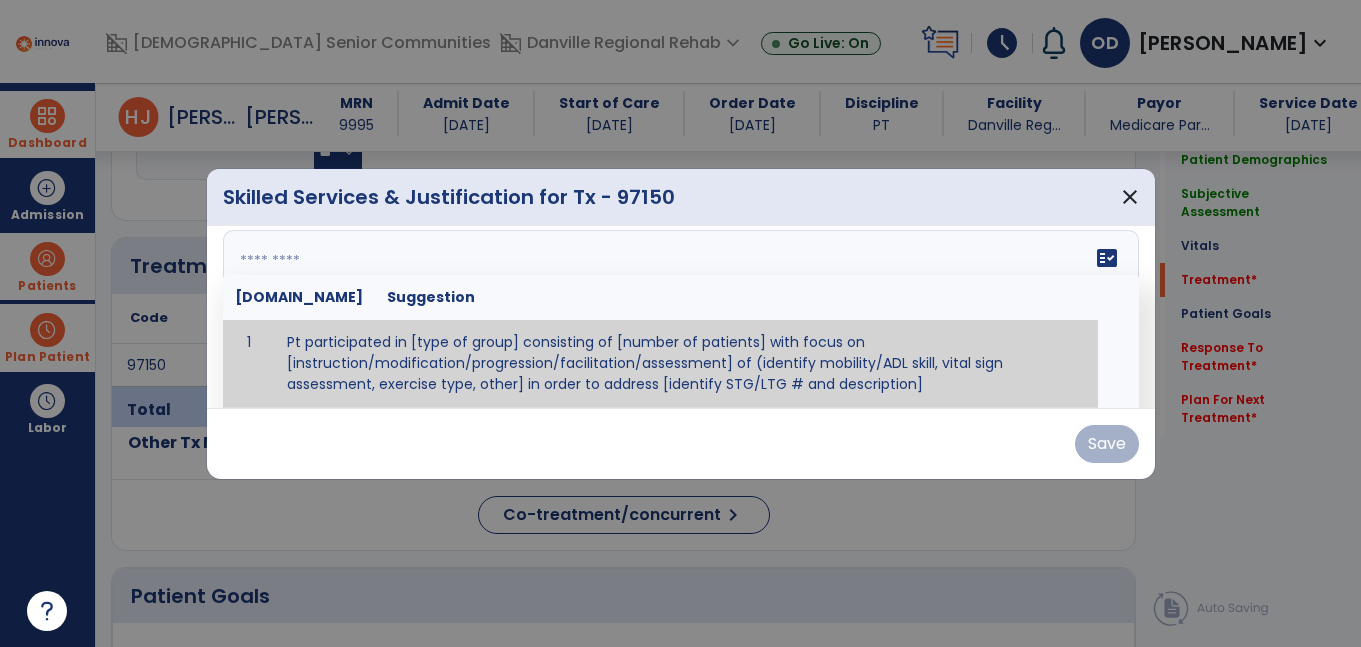 paste on "**********" 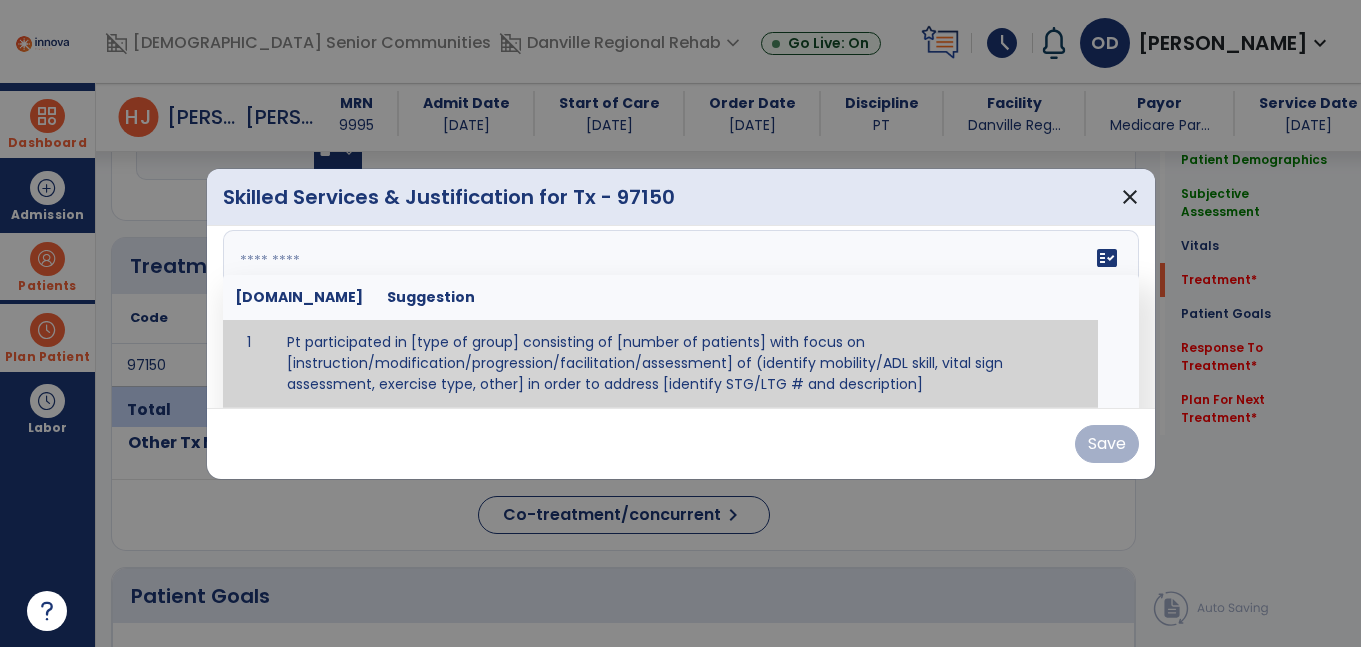 type on "**********" 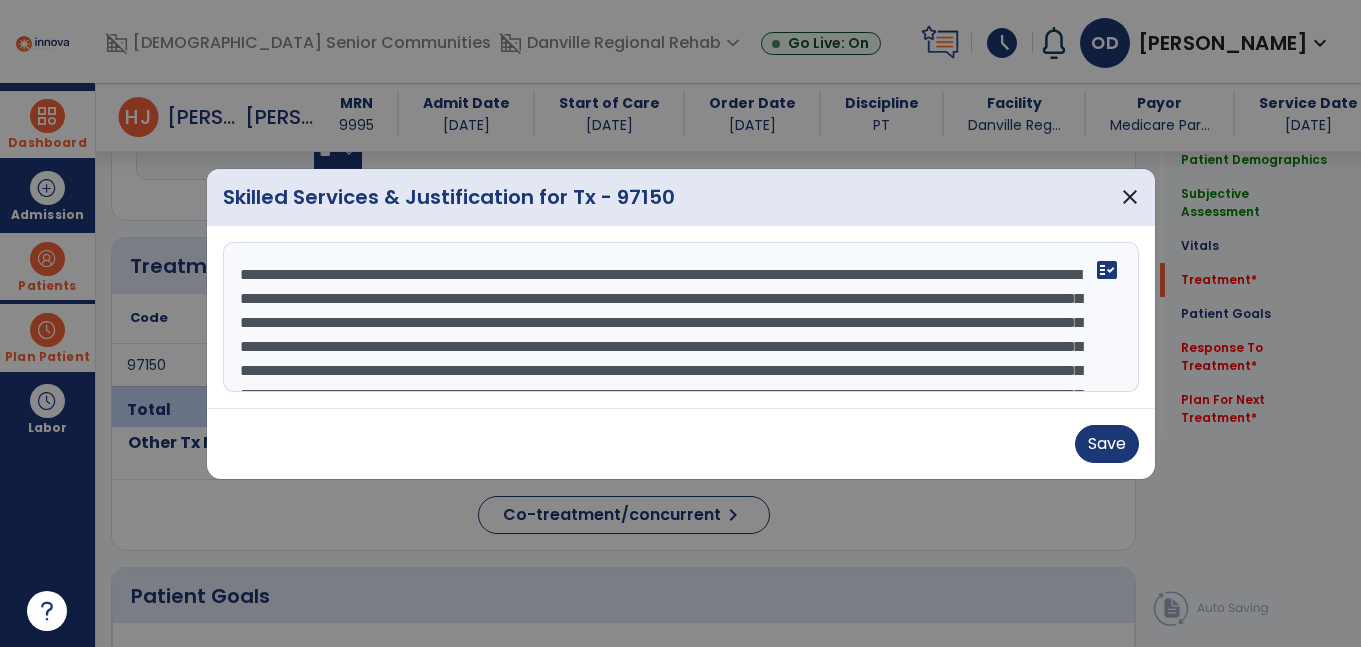 scroll, scrollTop: 184, scrollLeft: 0, axis: vertical 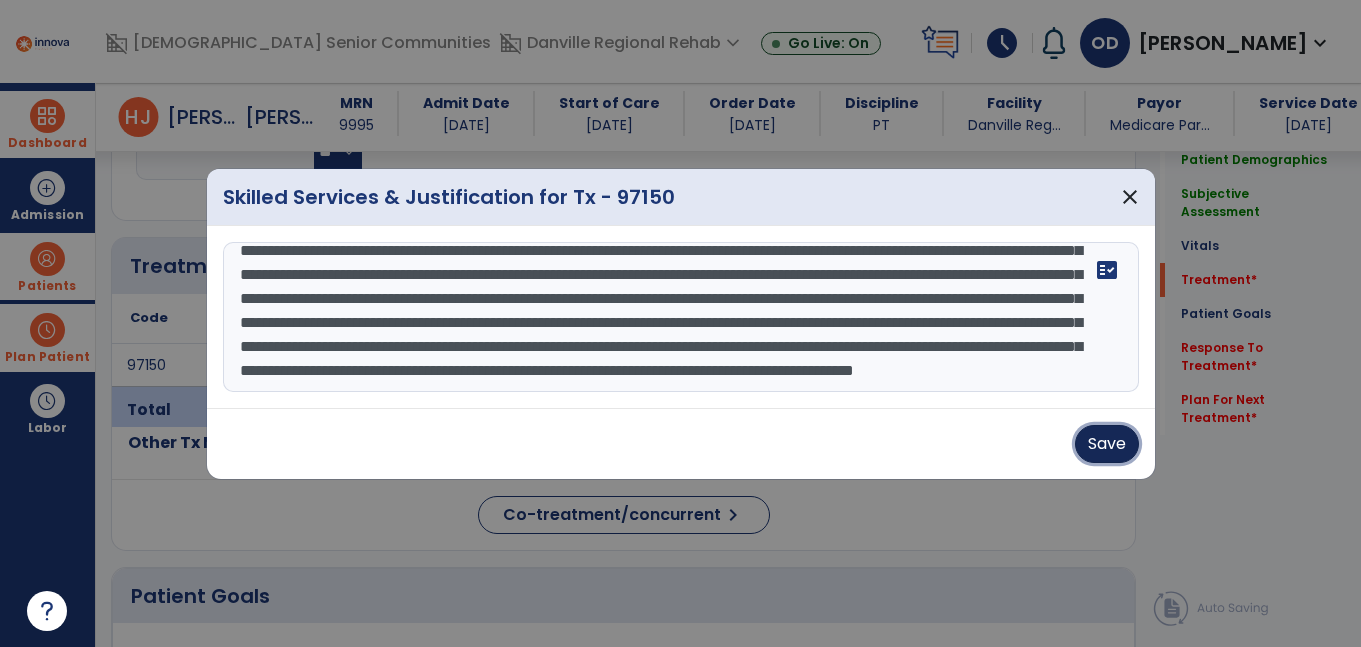 click on "Save" at bounding box center (1107, 444) 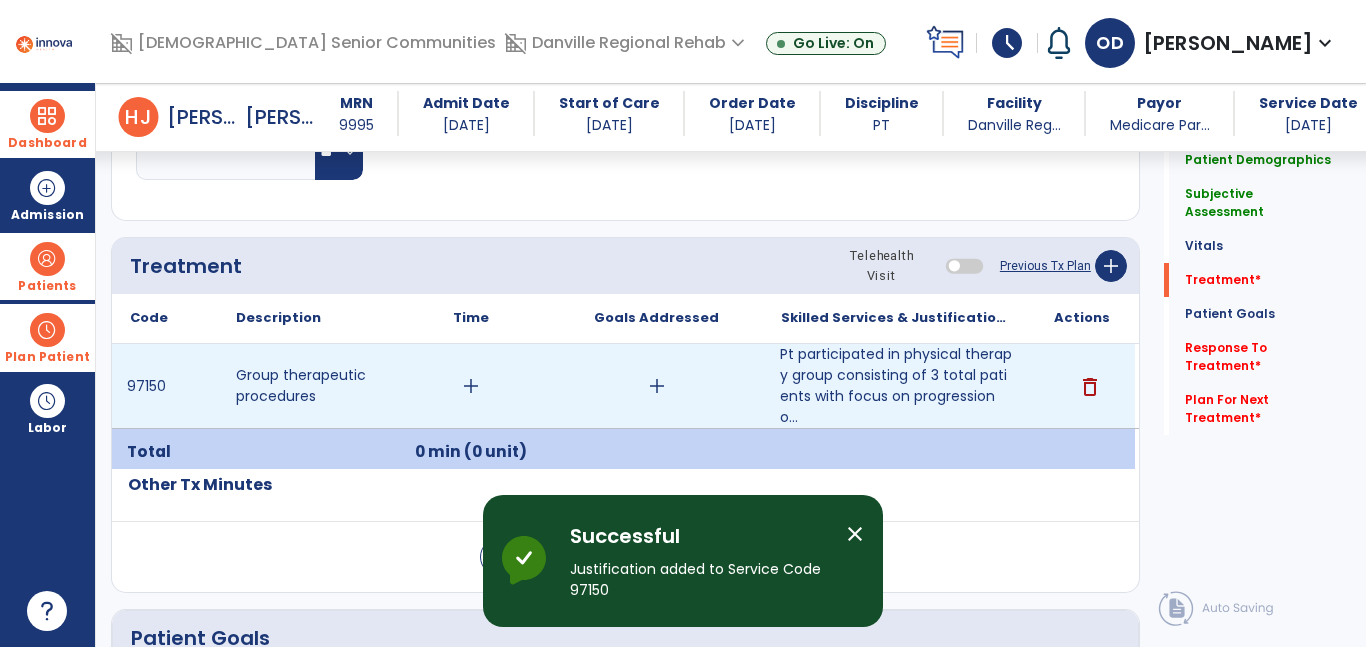 click on "add" at bounding box center [471, 386] 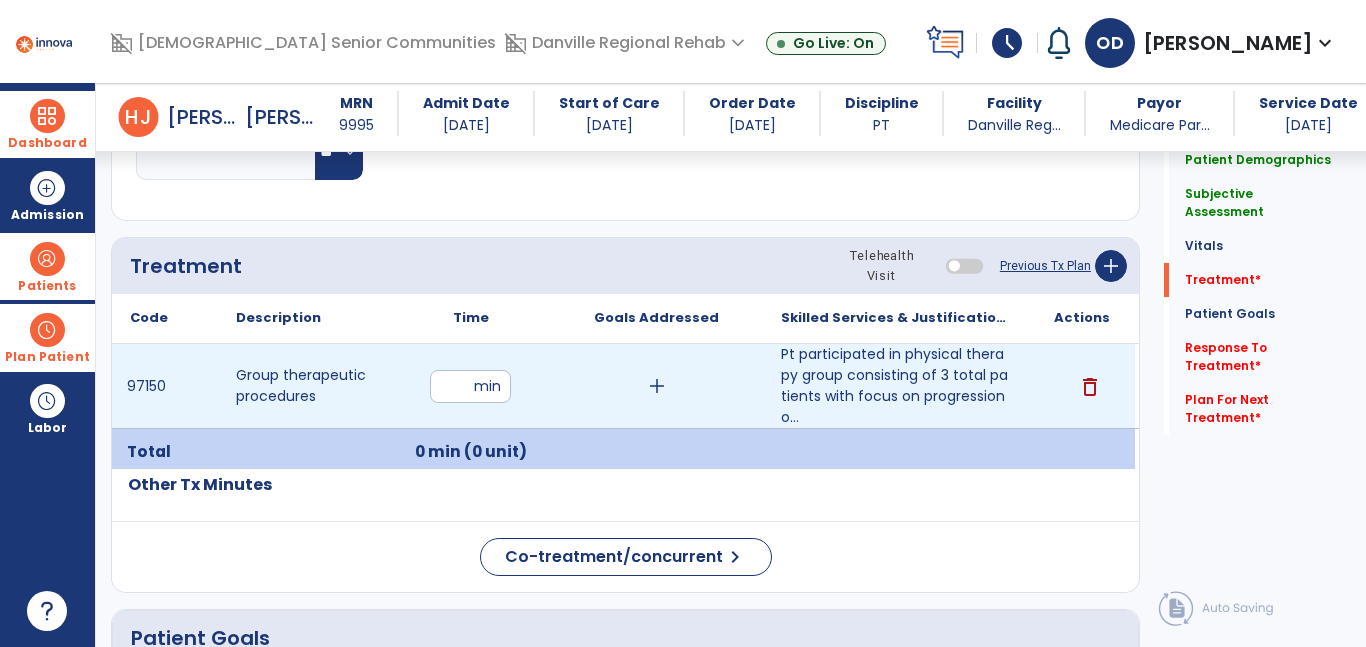 type on "**" 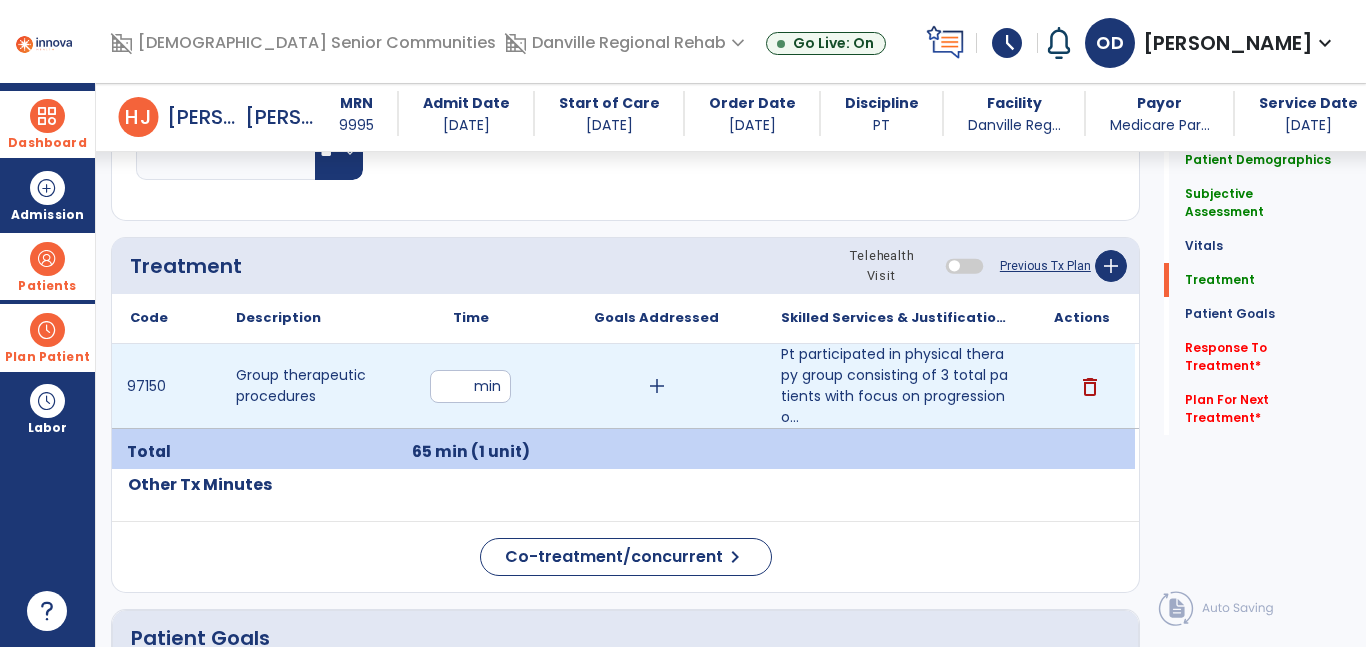 click on "add" at bounding box center [657, 386] 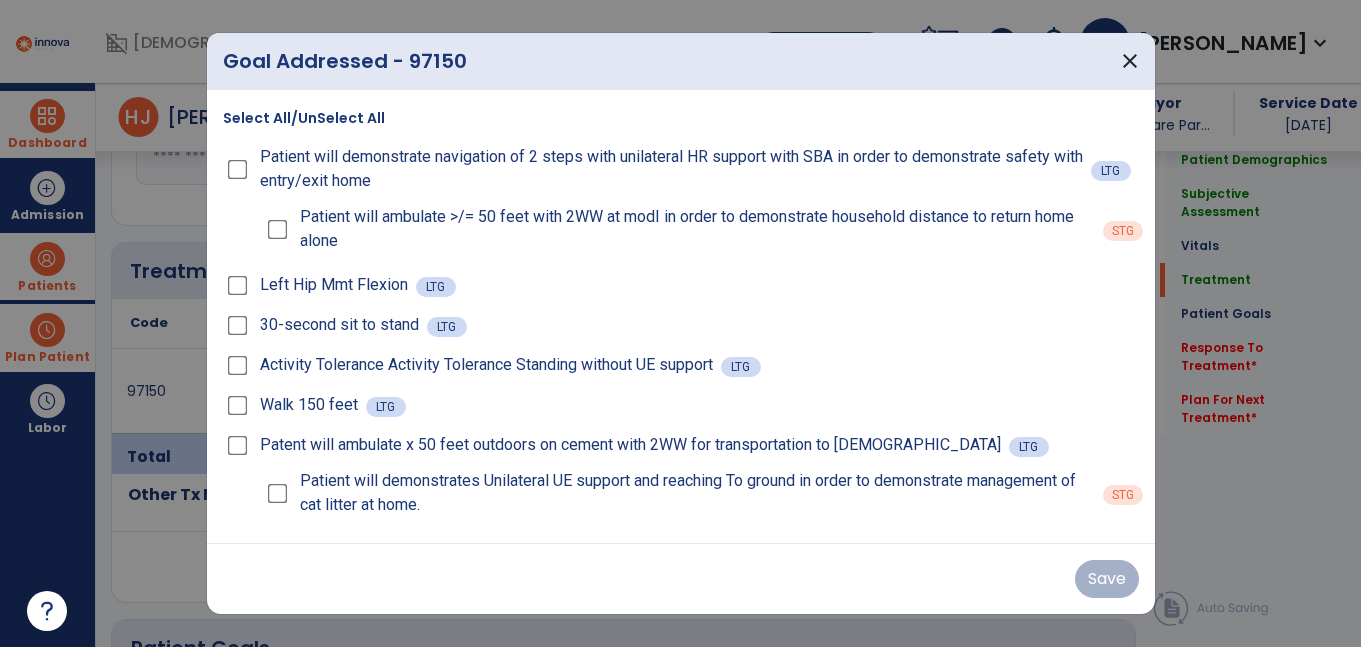 scroll, scrollTop: 1092, scrollLeft: 0, axis: vertical 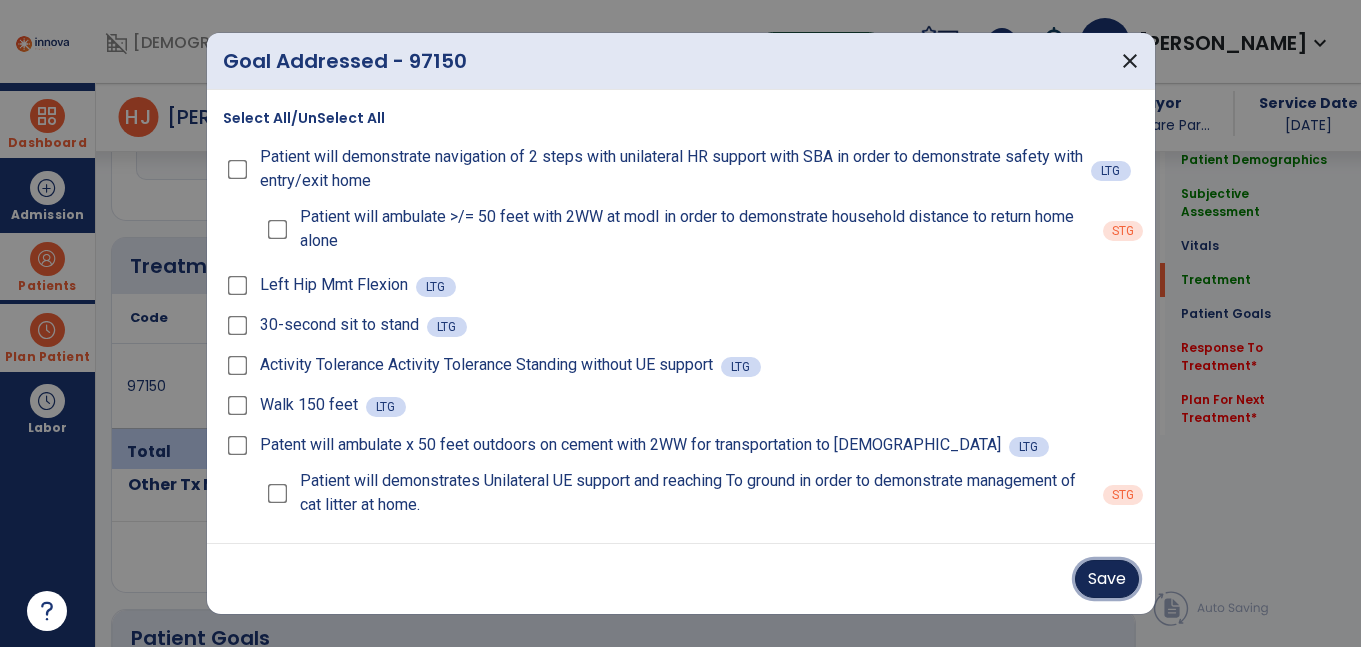 click on "Save" at bounding box center [1107, 579] 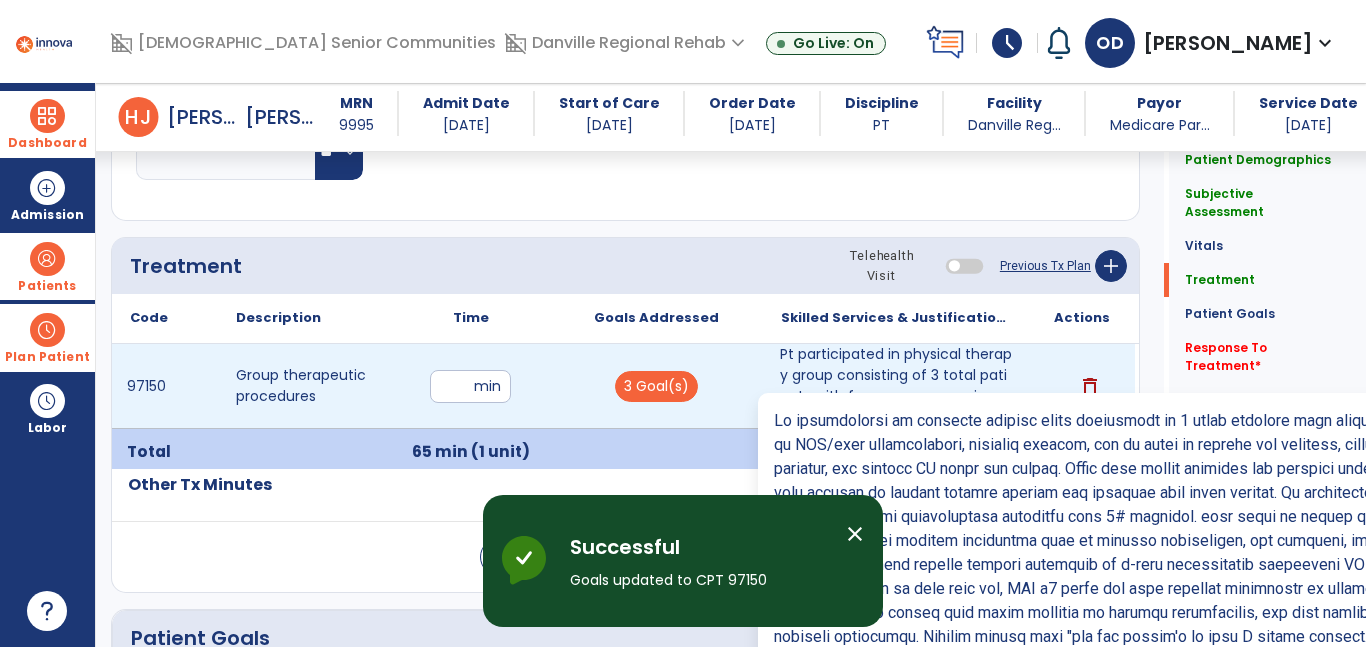 click on "Pt participated in physical therapy group consisting of 3 total patients with focus on progression o..." at bounding box center (896, 386) 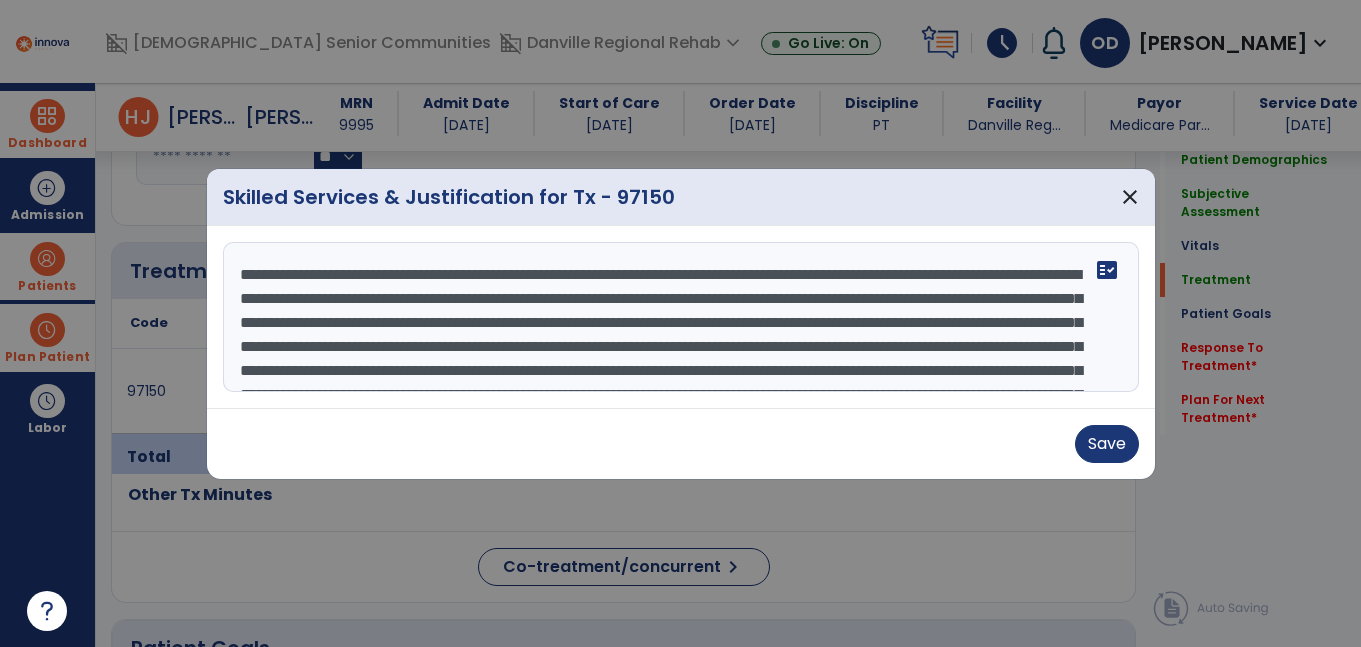 scroll, scrollTop: 1092, scrollLeft: 0, axis: vertical 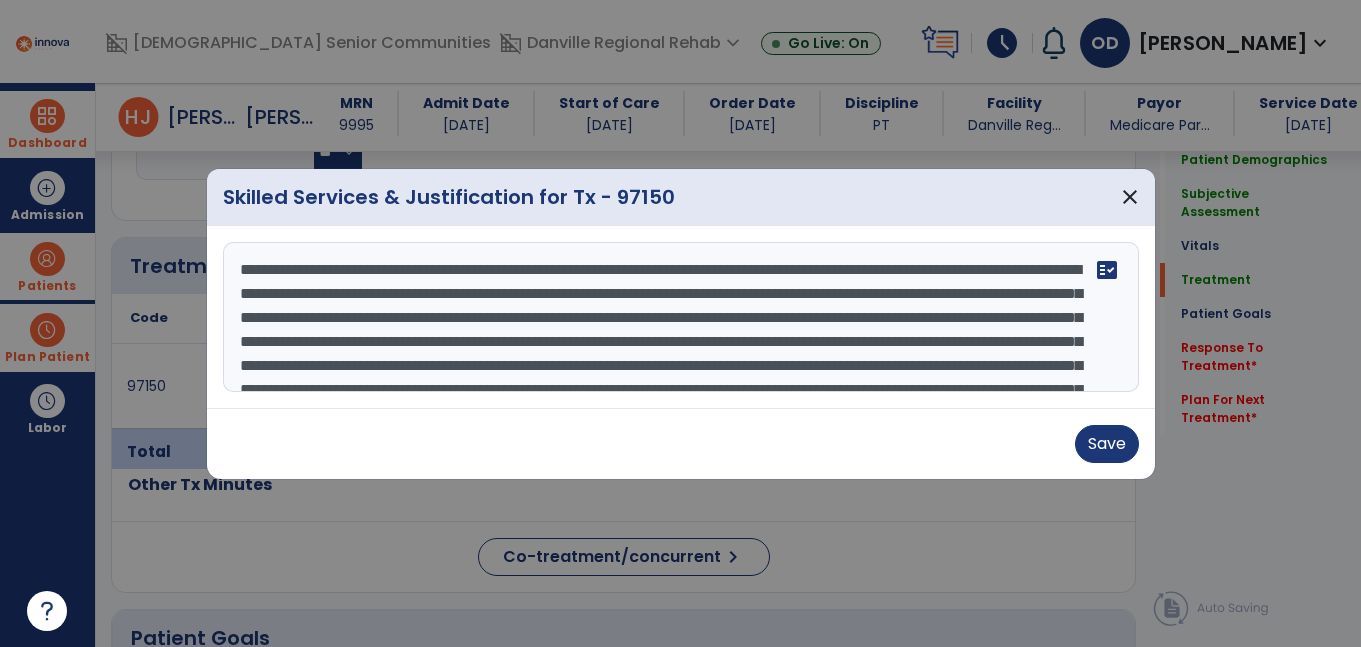 click at bounding box center (681, 317) 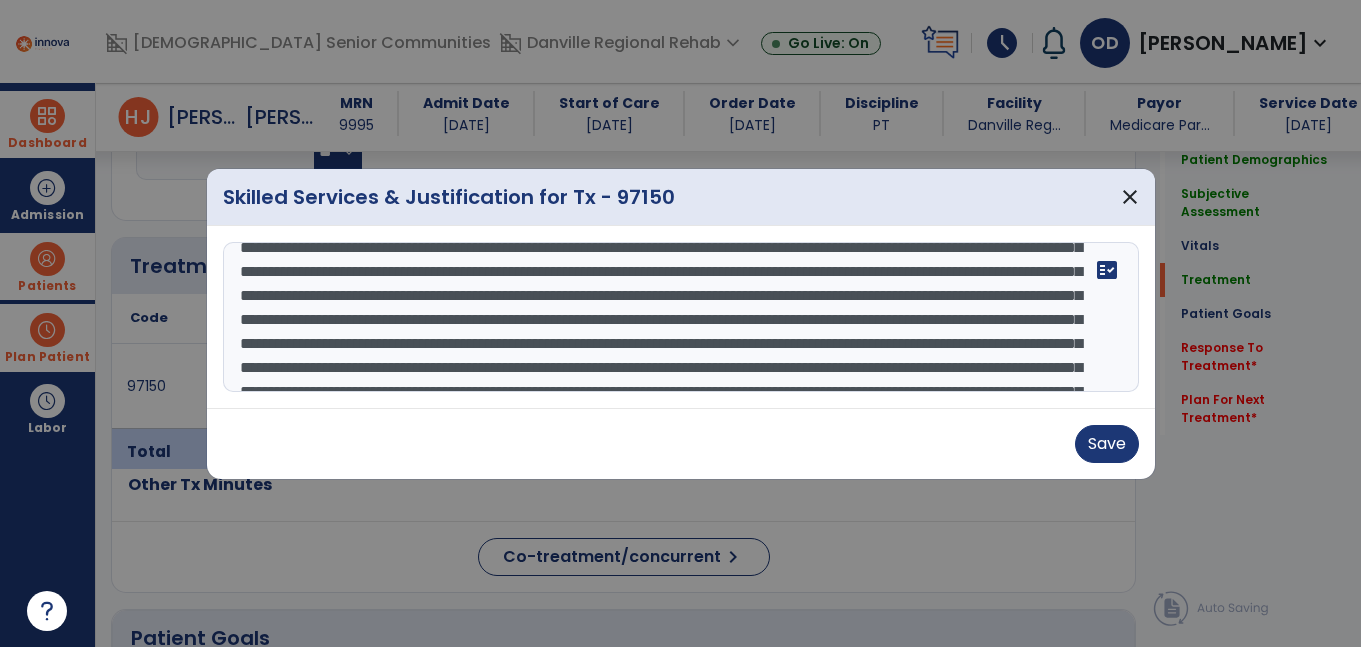 scroll, scrollTop: 94, scrollLeft: 0, axis: vertical 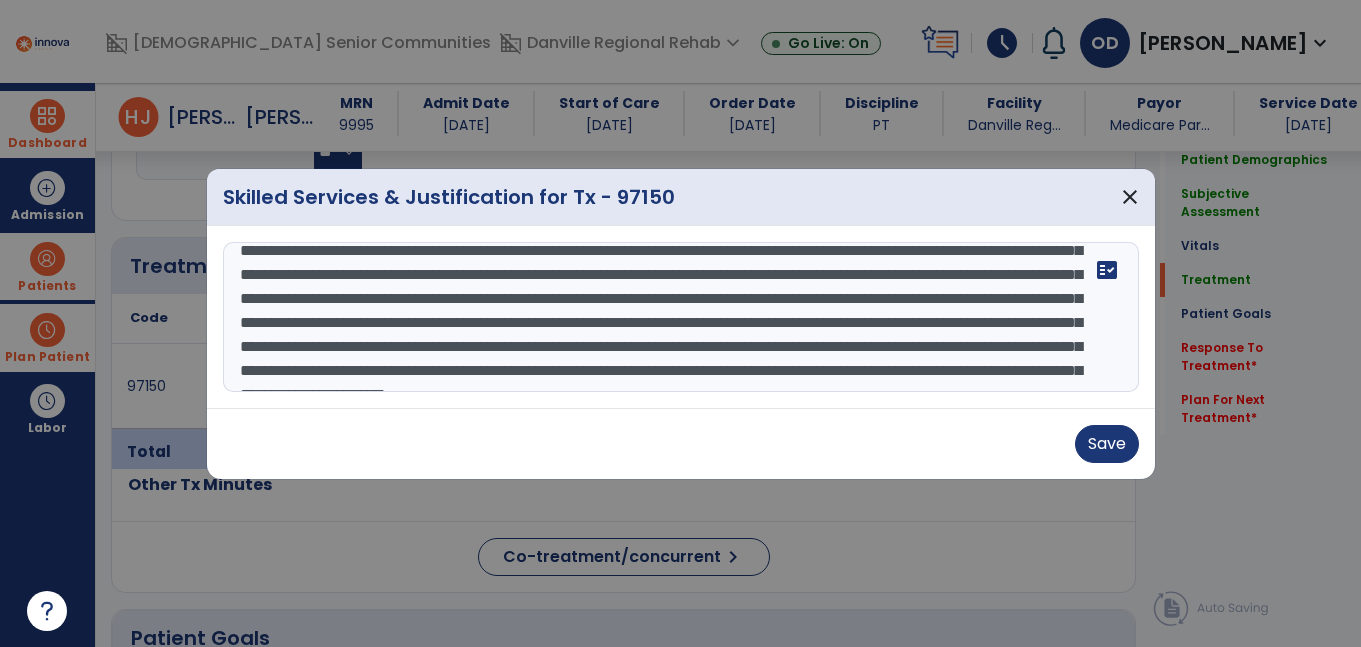 click at bounding box center (681, 317) 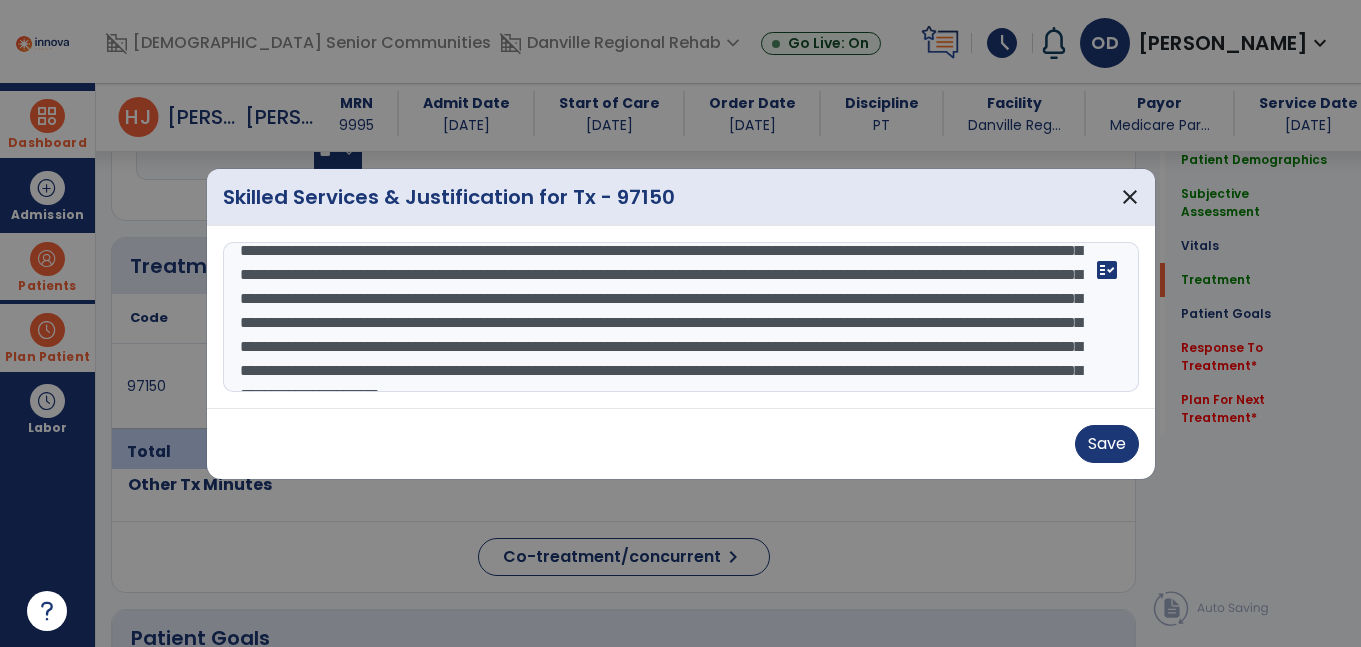 scroll, scrollTop: 46, scrollLeft: 0, axis: vertical 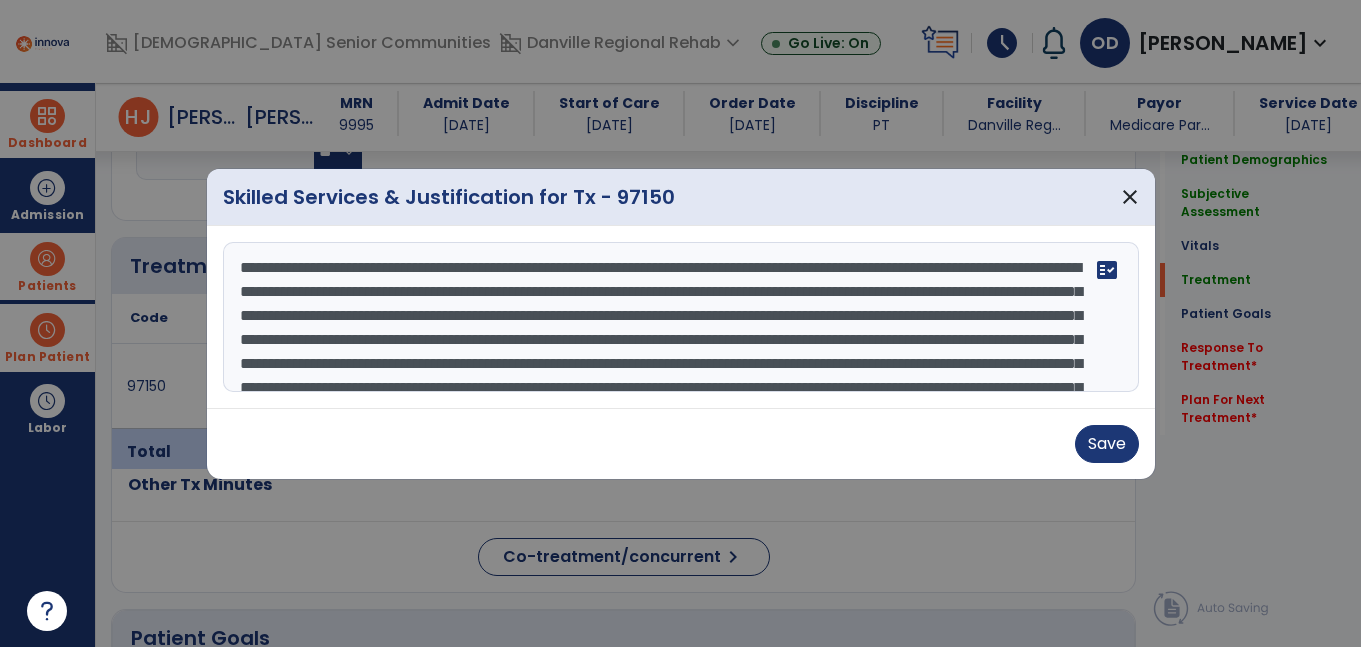 click at bounding box center [681, 317] 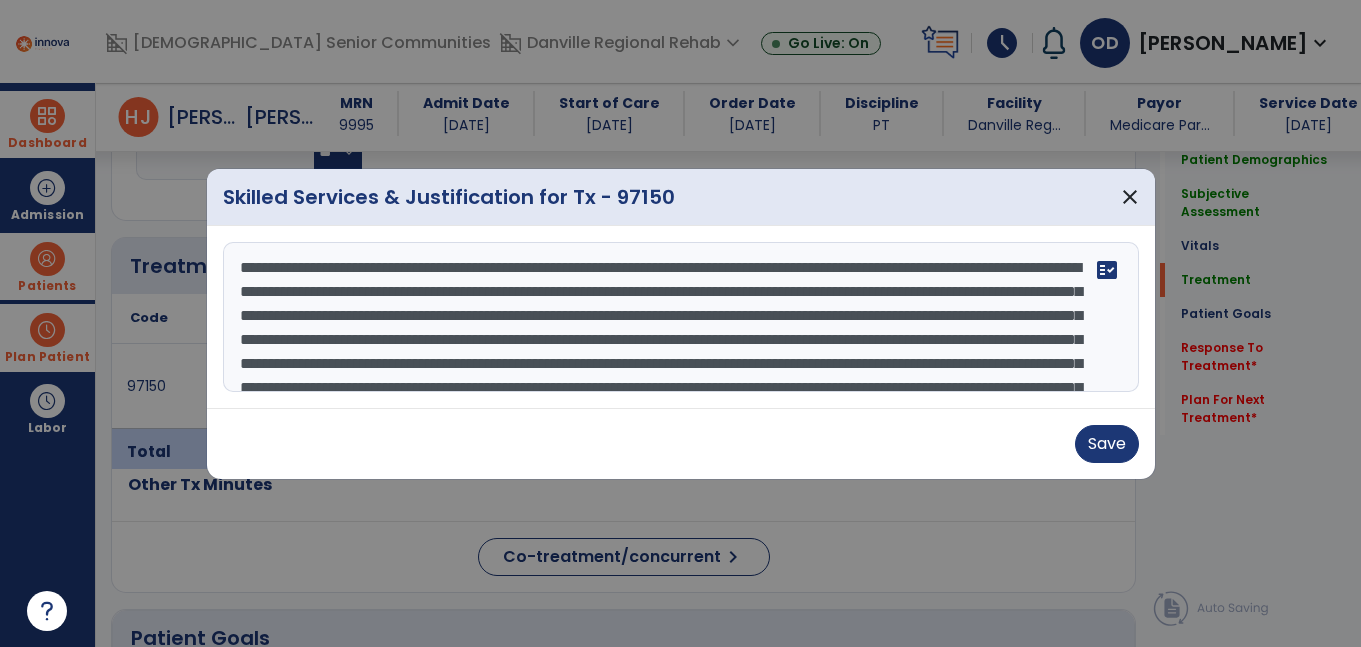 scroll, scrollTop: 0, scrollLeft: 0, axis: both 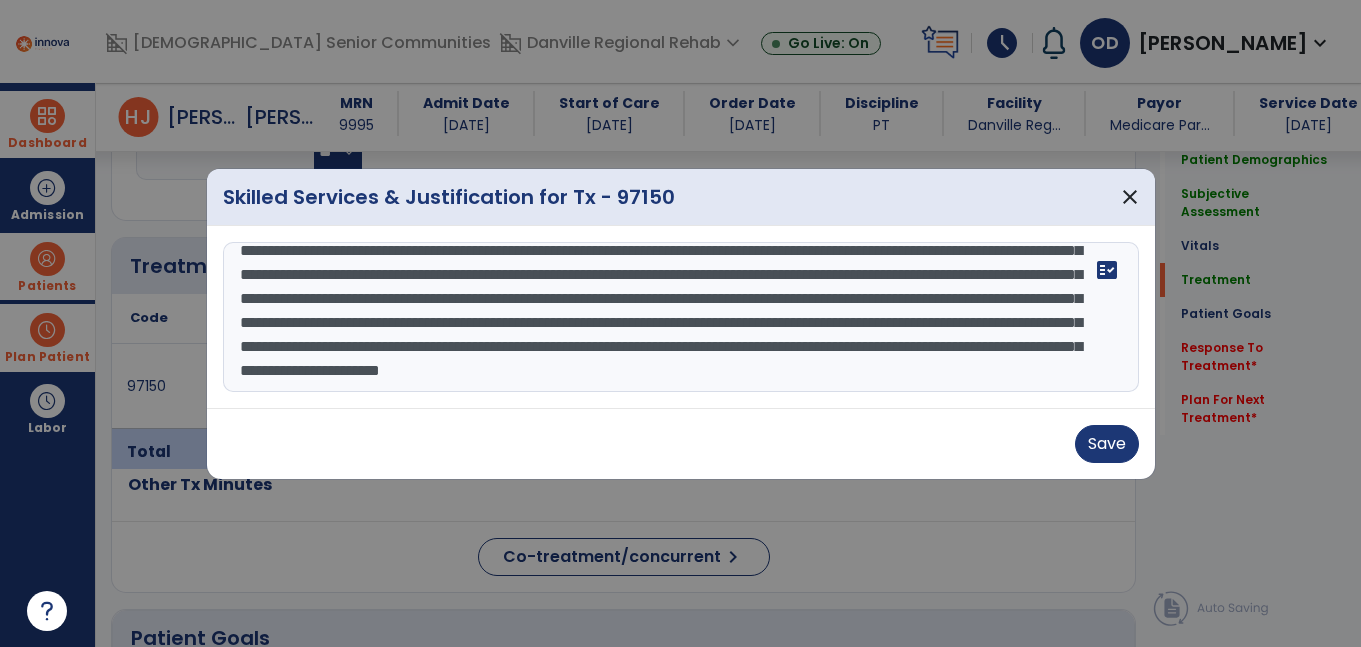 click at bounding box center [681, 317] 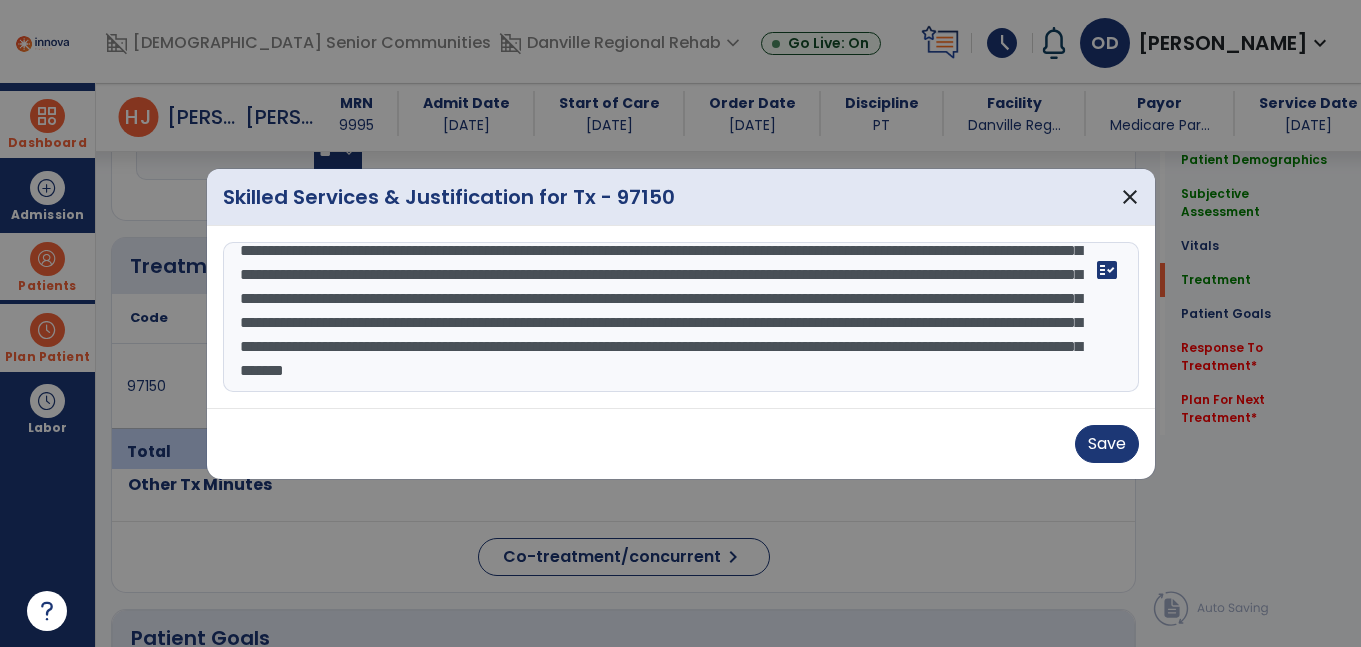 scroll, scrollTop: 214, scrollLeft: 0, axis: vertical 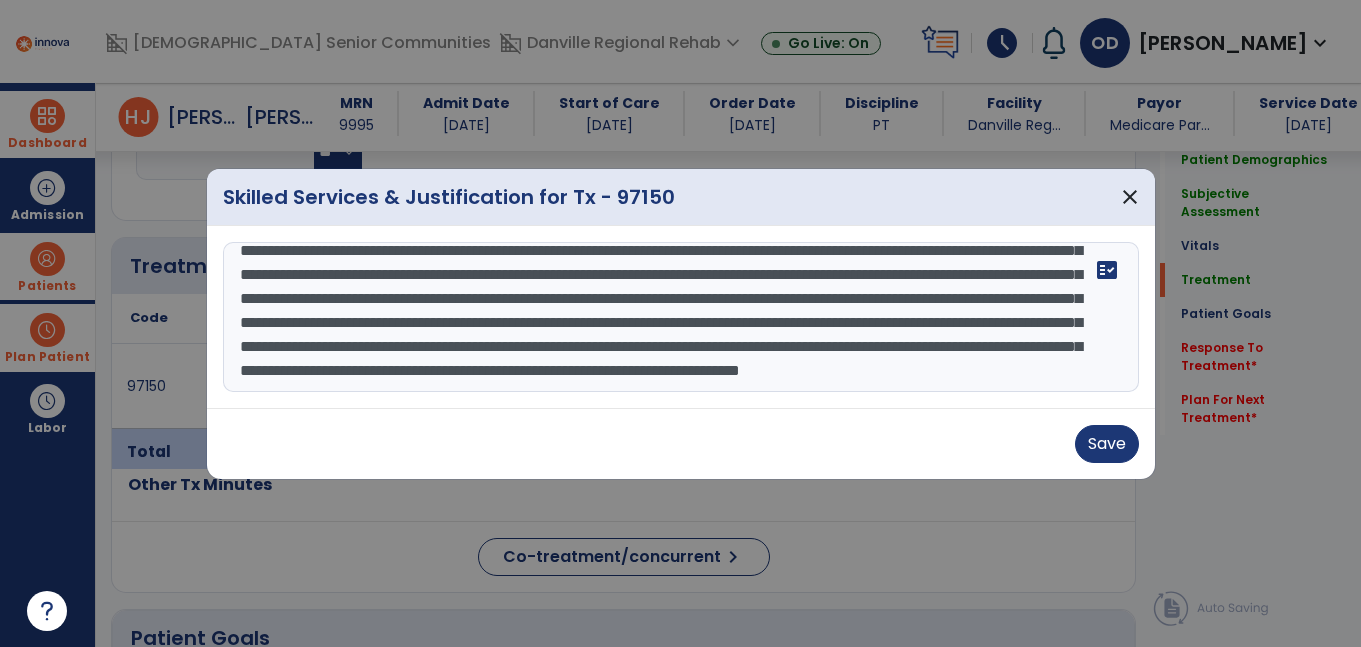 click at bounding box center (681, 317) 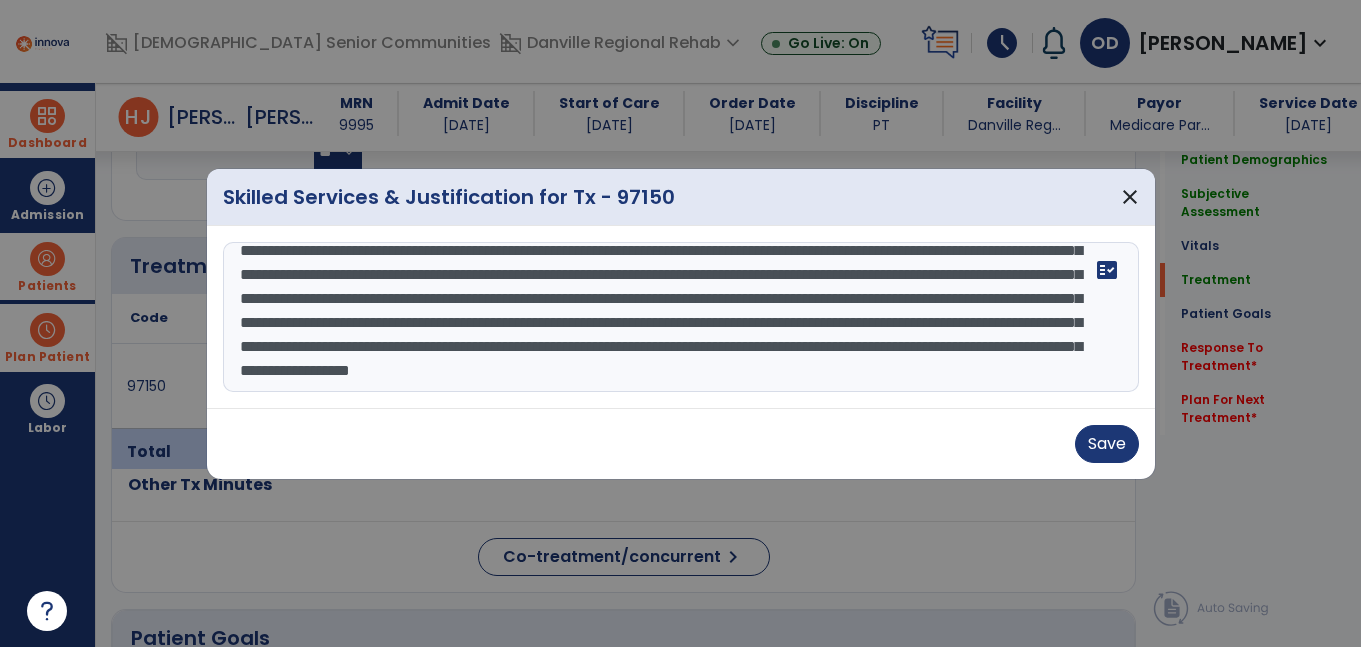scroll, scrollTop: 192, scrollLeft: 0, axis: vertical 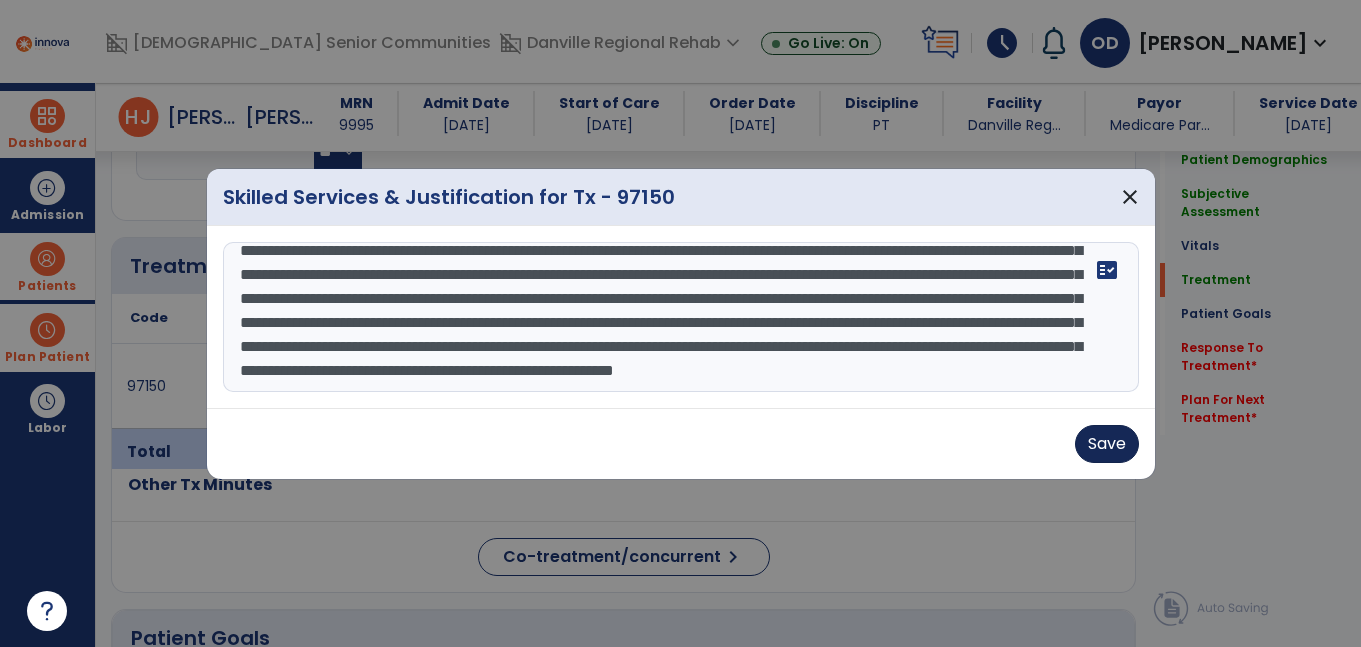 type on "**********" 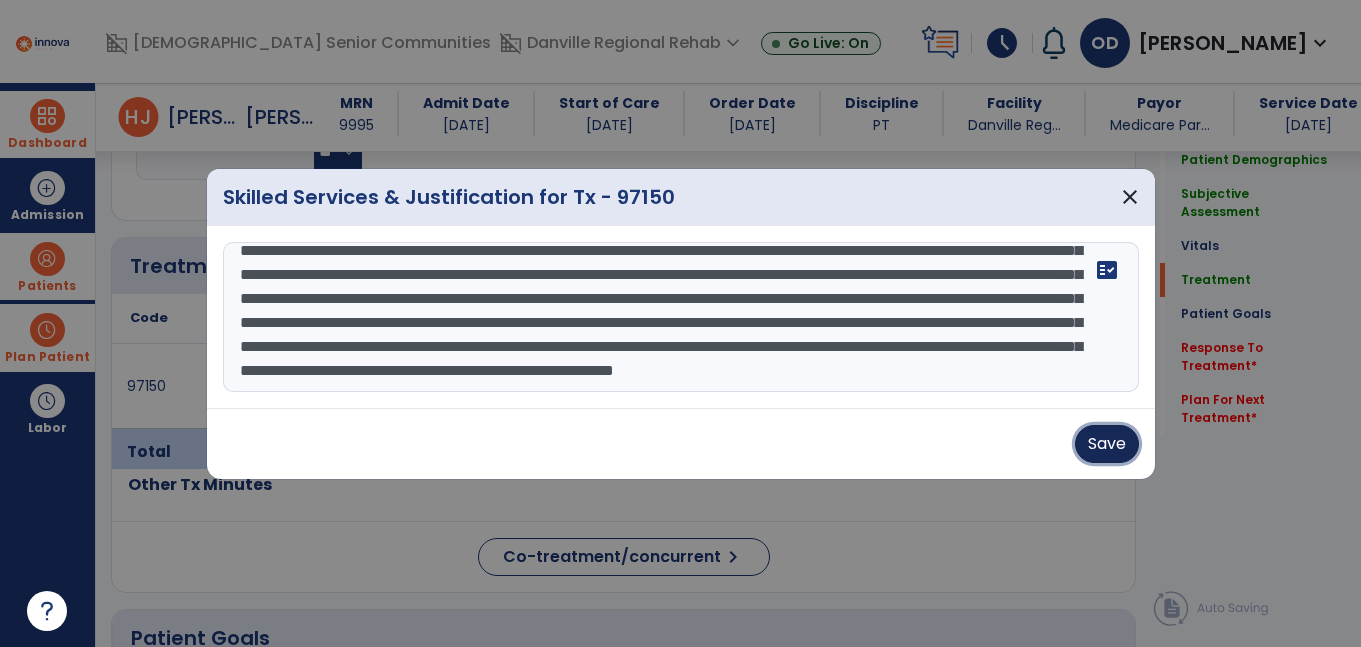 click on "Save" at bounding box center (1107, 444) 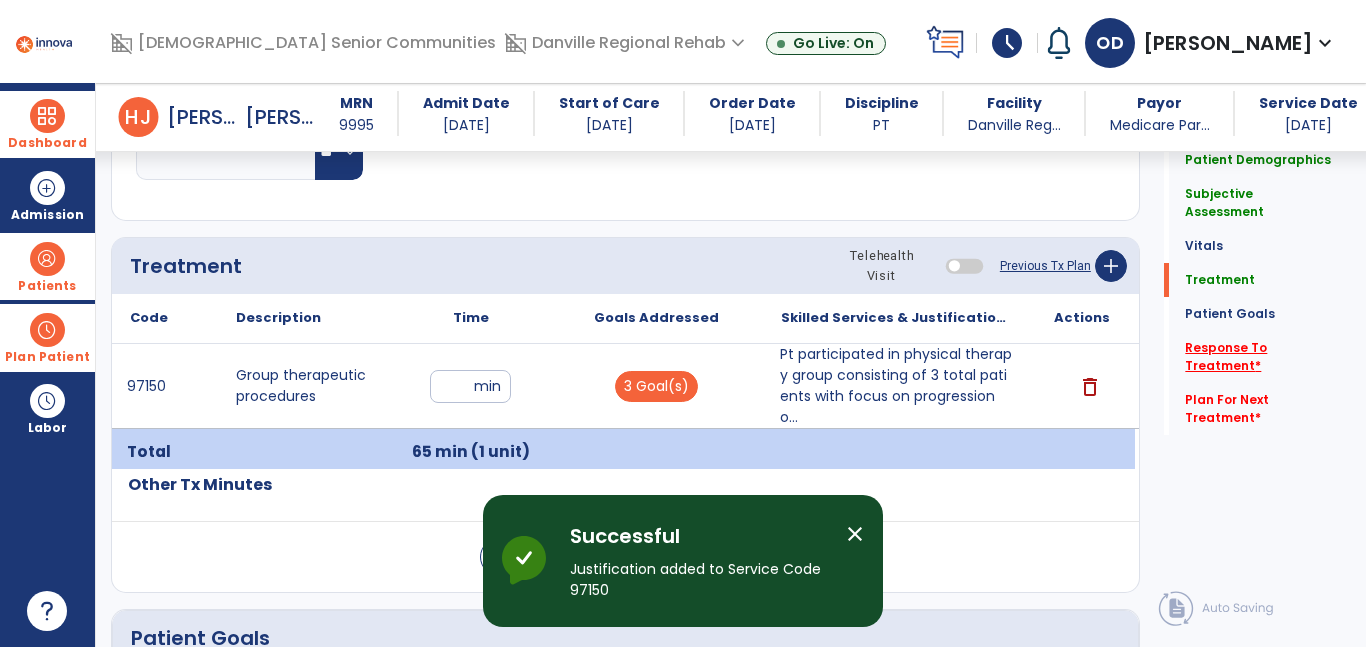 click on "Response To Treatment   *" 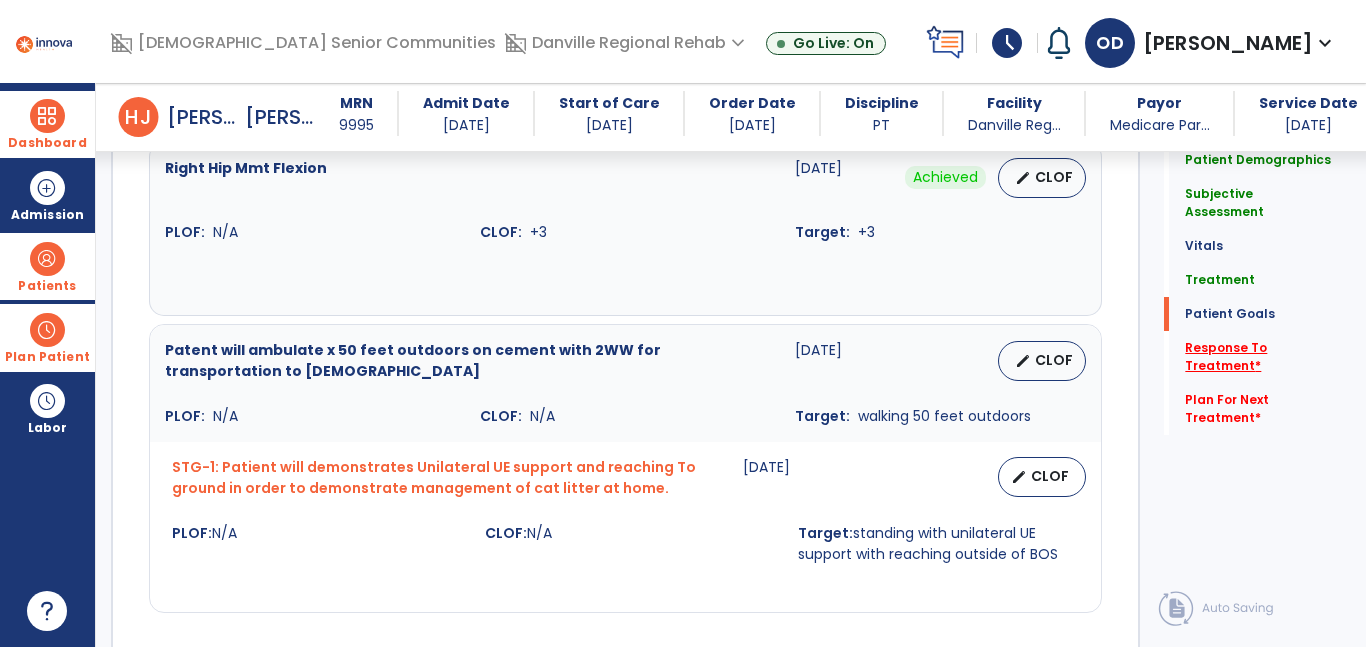 scroll, scrollTop: 3319, scrollLeft: 0, axis: vertical 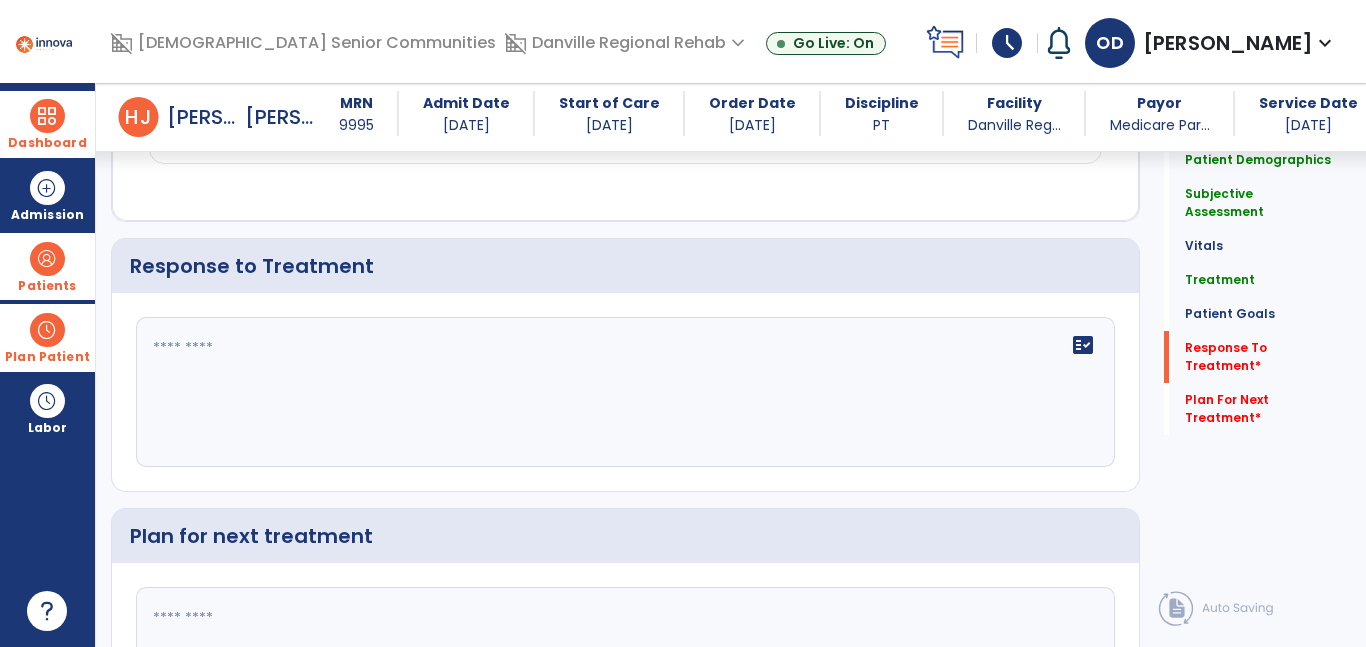 click 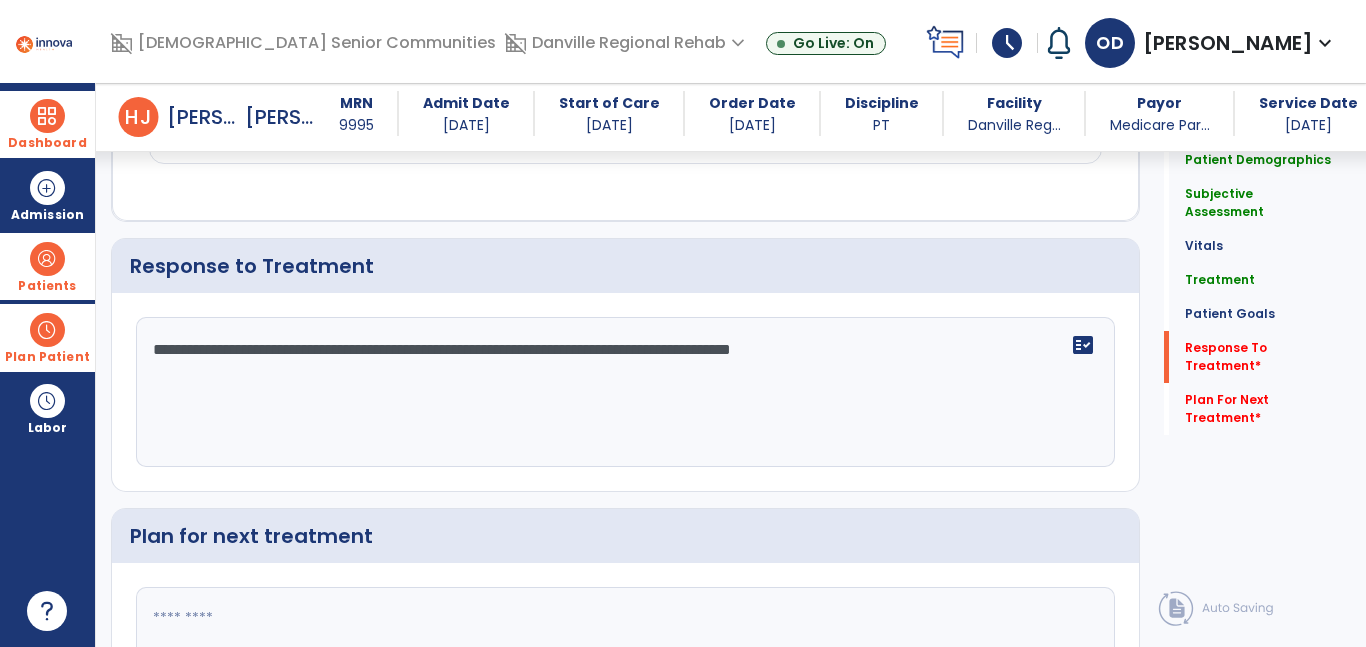 scroll, scrollTop: 3500, scrollLeft: 0, axis: vertical 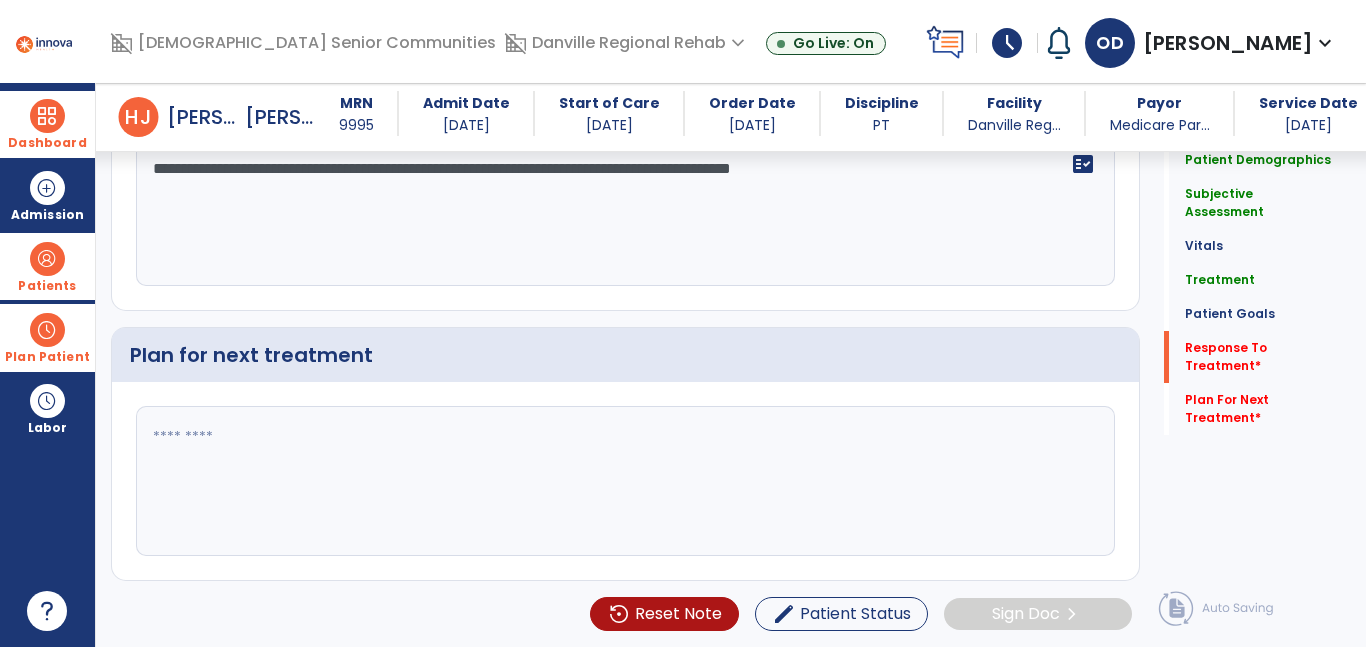 type on "**********" 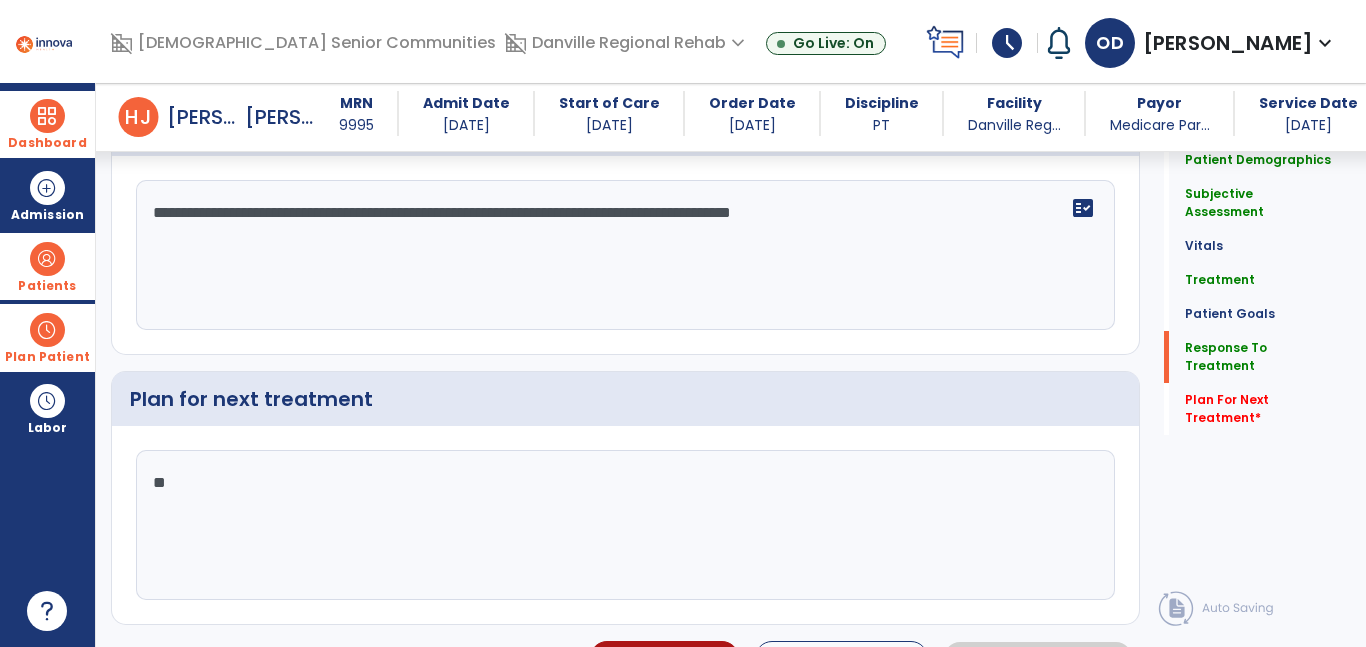 scroll, scrollTop: 3500, scrollLeft: 0, axis: vertical 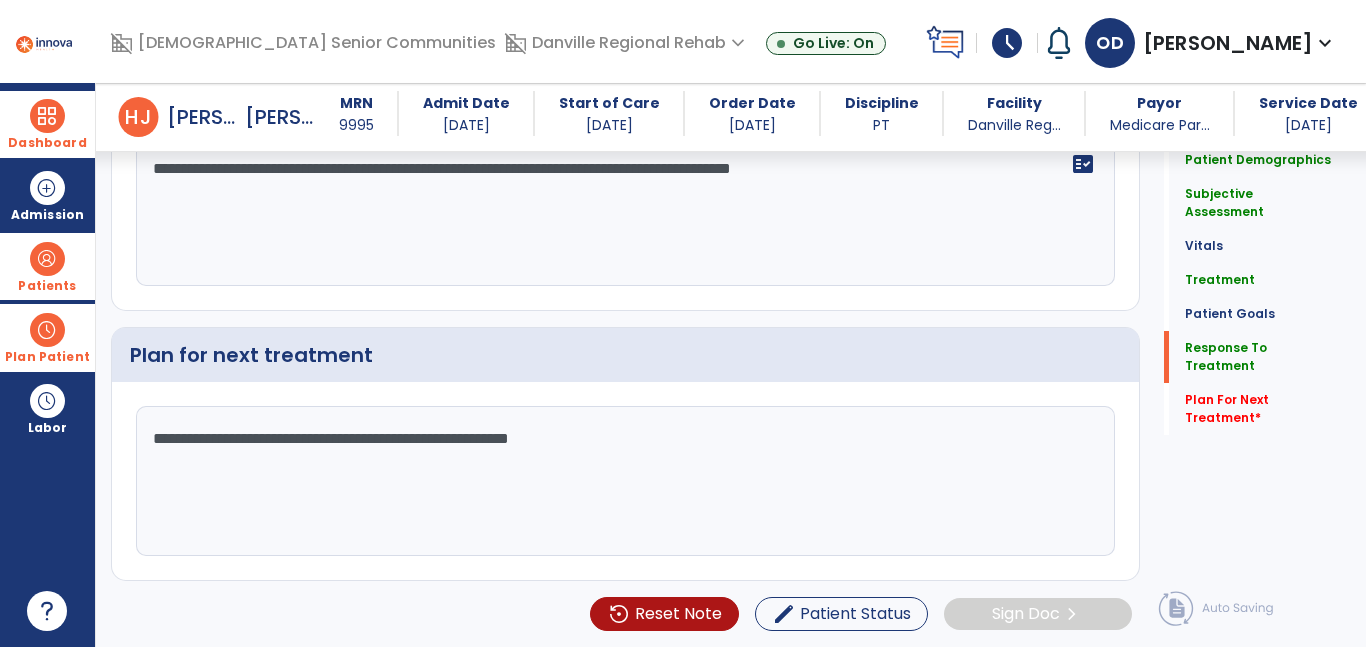 click on "**********" 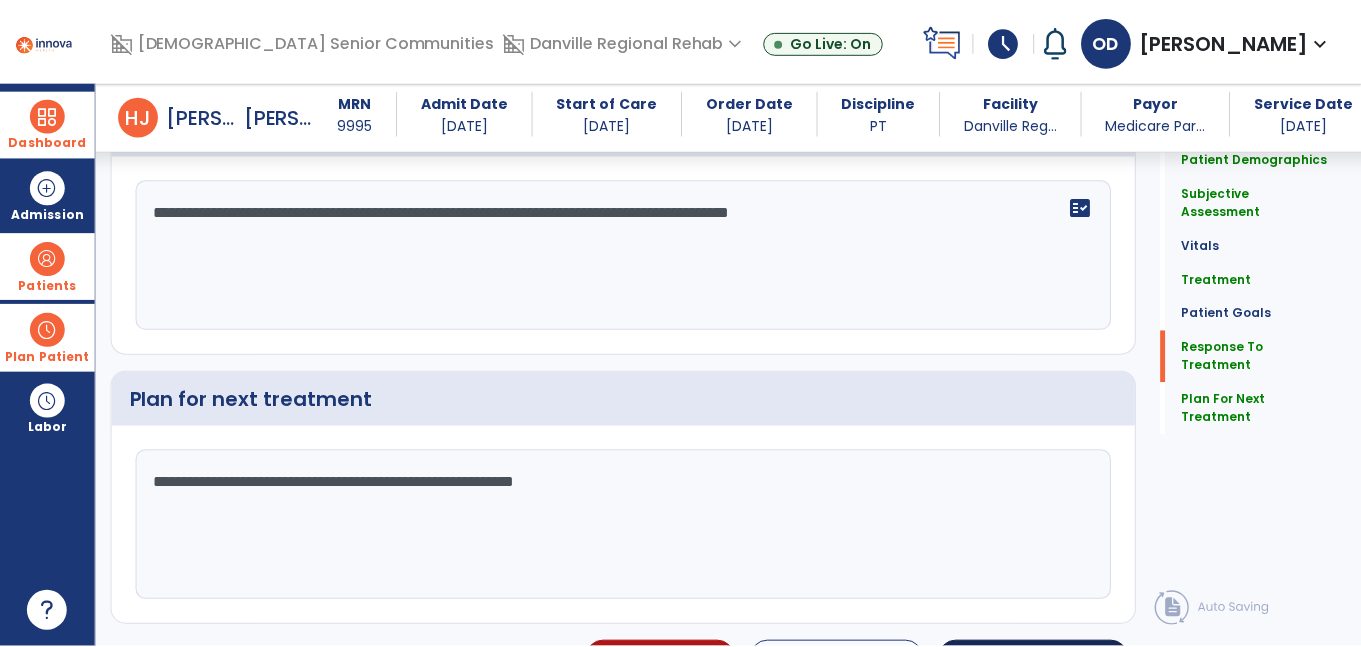 scroll, scrollTop: 3500, scrollLeft: 0, axis: vertical 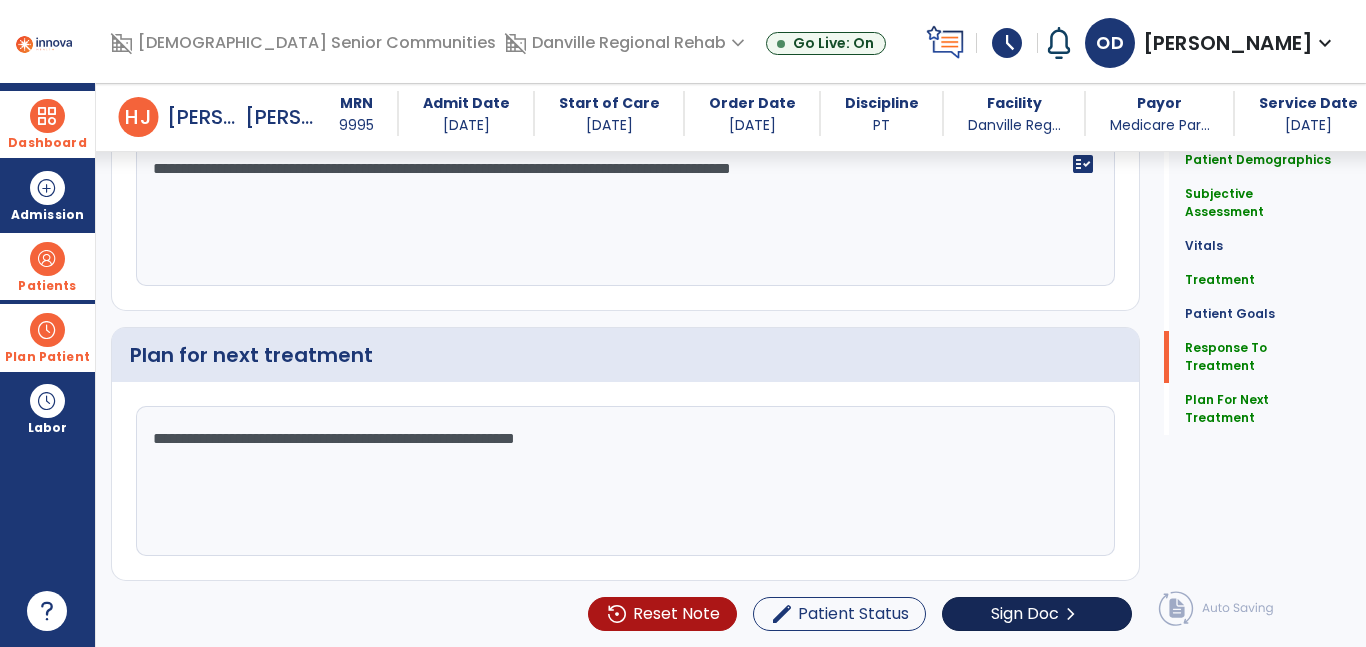 type on "**********" 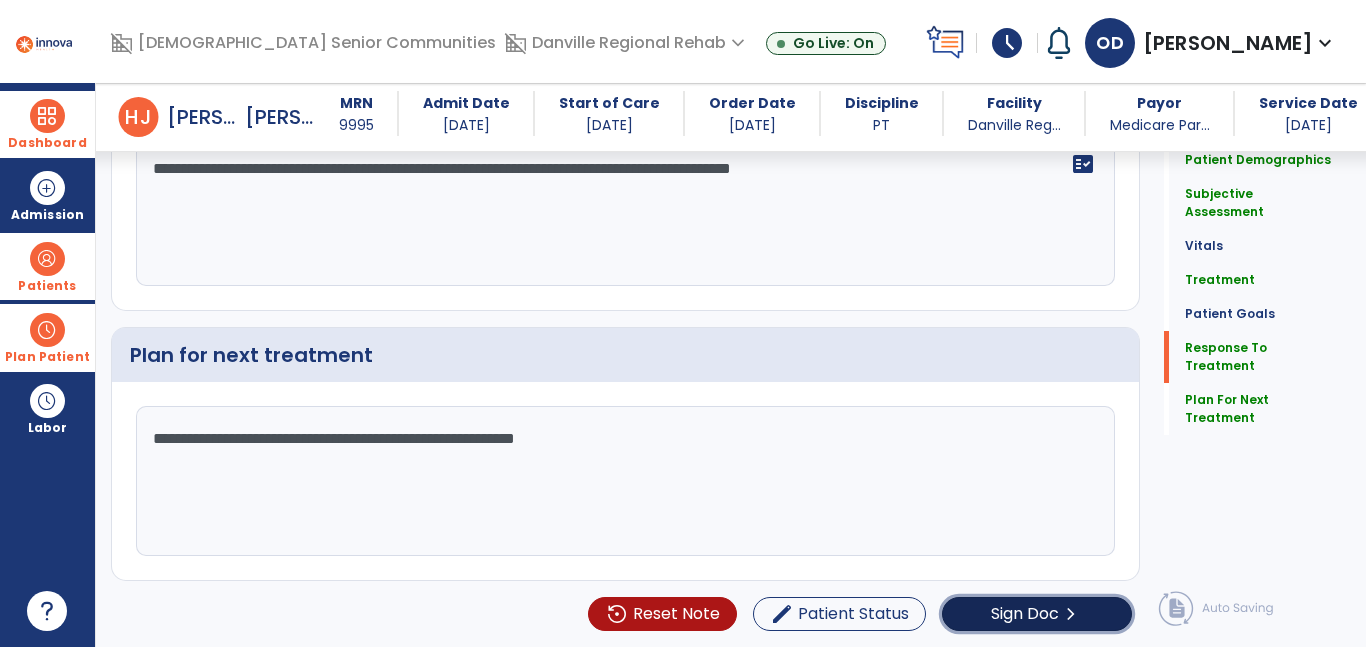 click on "chevron_right" 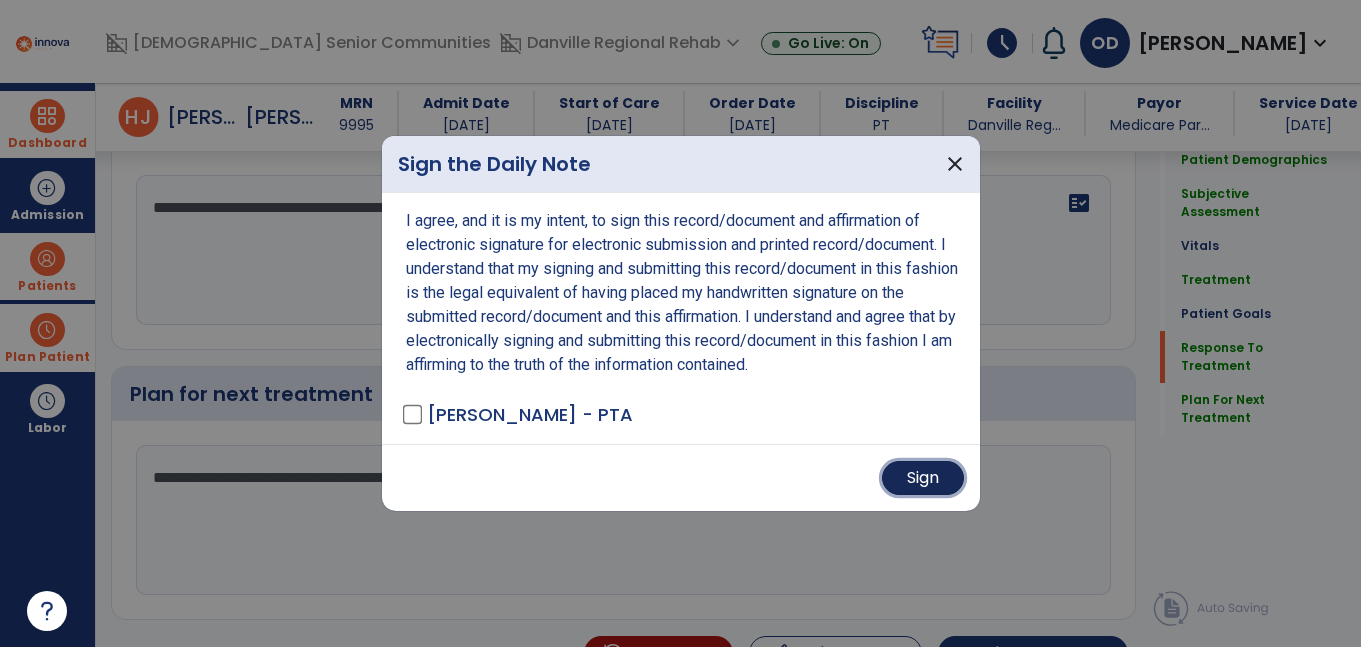 click on "Sign" at bounding box center [923, 478] 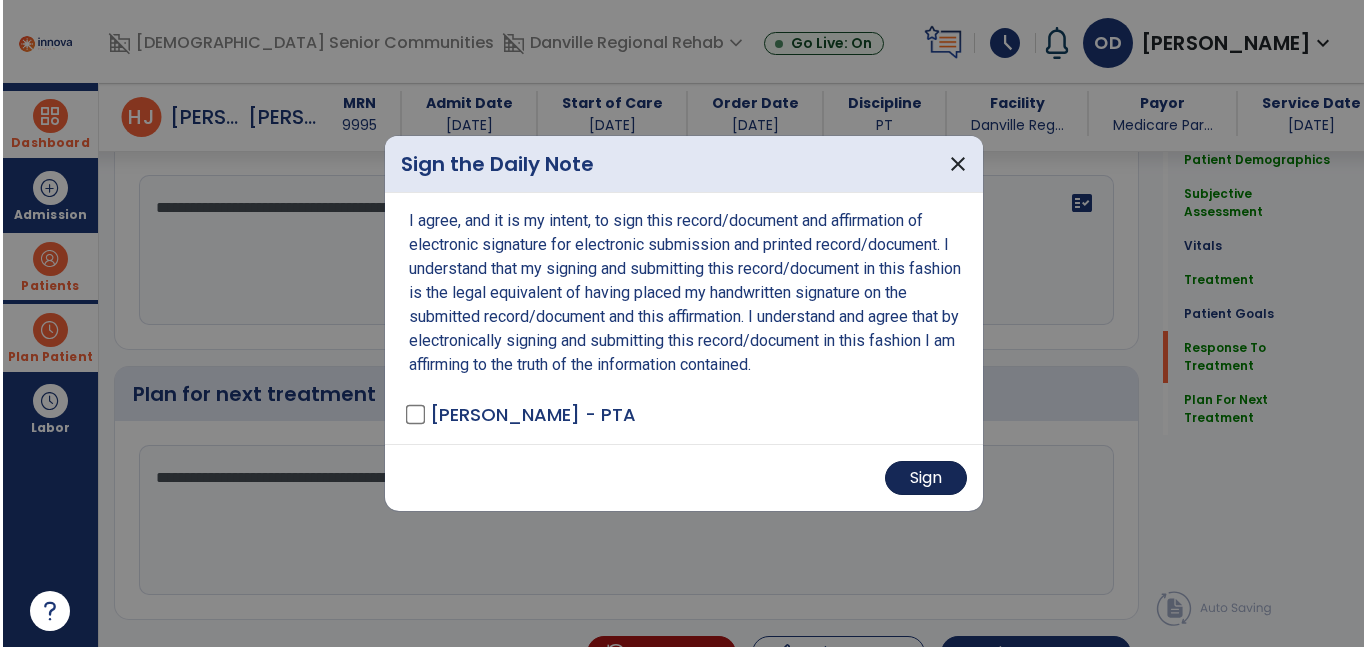 scroll, scrollTop: 3500, scrollLeft: 0, axis: vertical 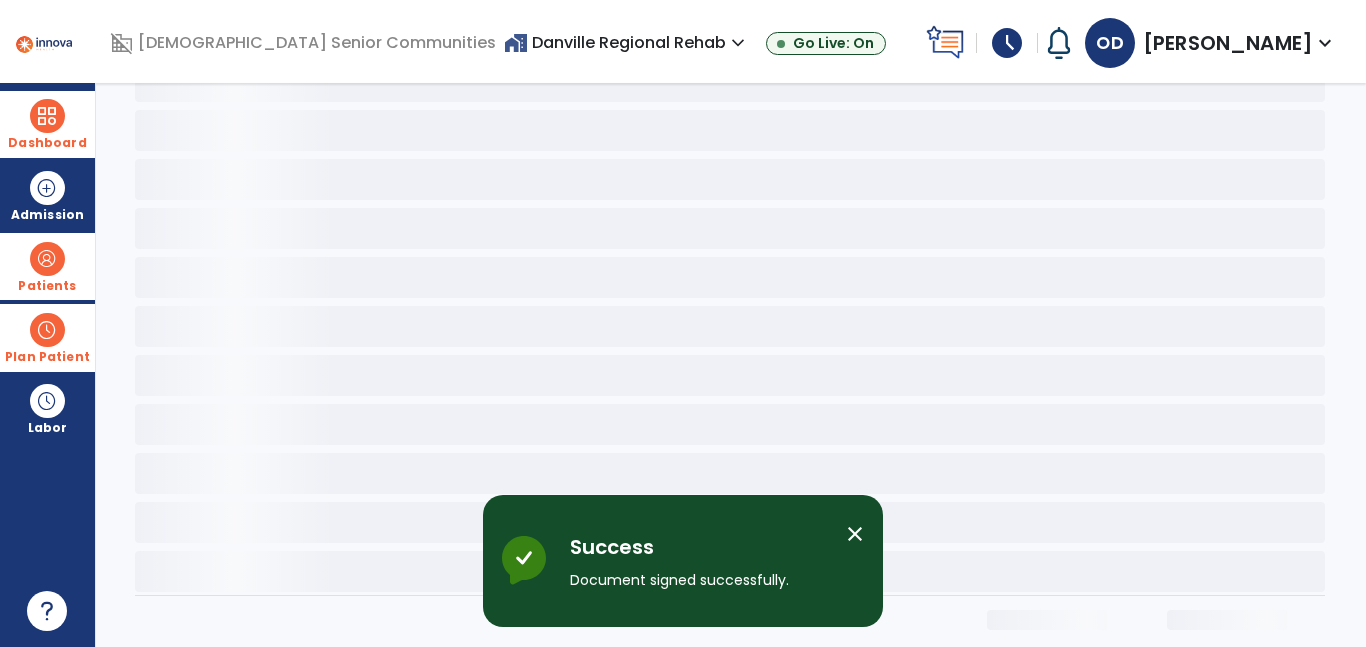 click on "close" at bounding box center (855, 534) 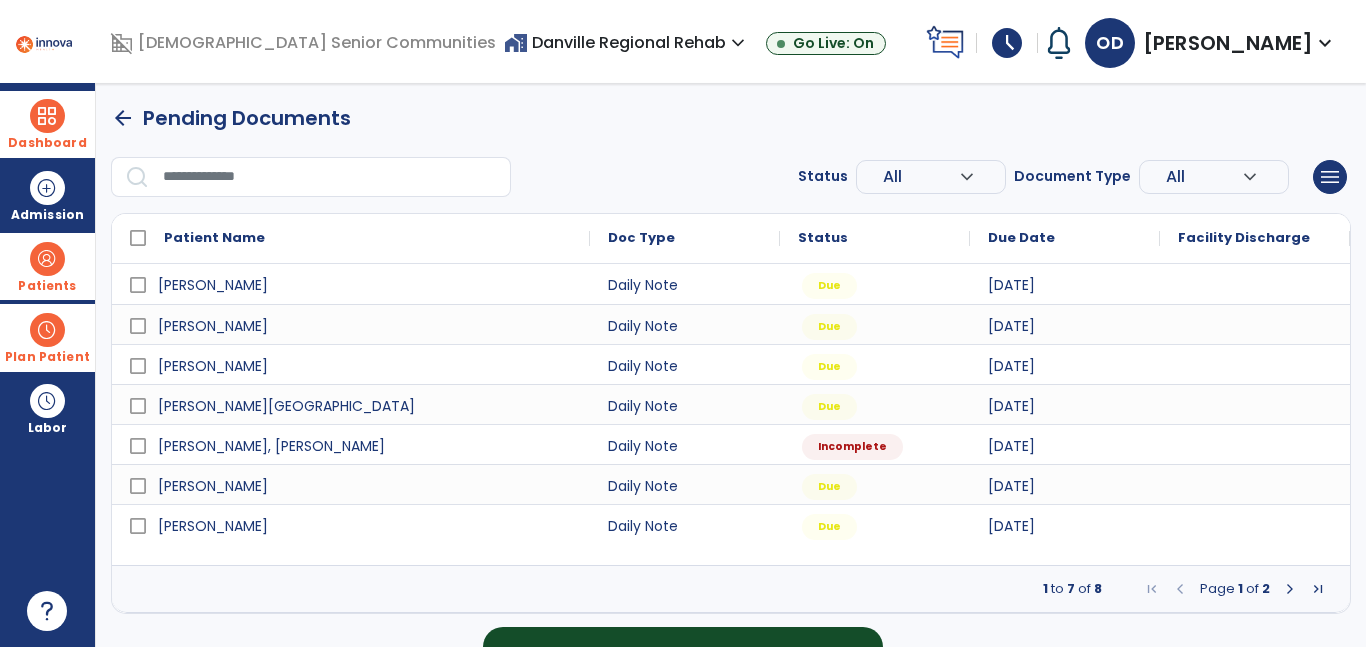 scroll, scrollTop: 0, scrollLeft: 0, axis: both 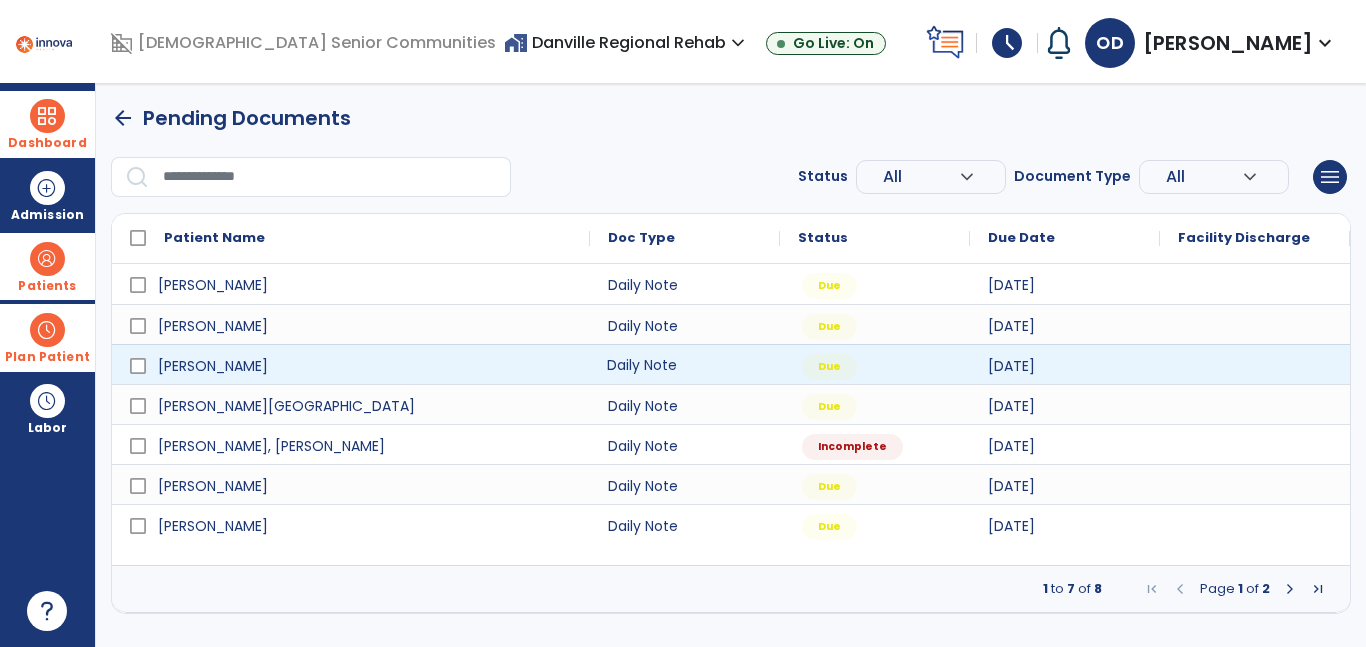 click on "Daily Note" at bounding box center [685, 364] 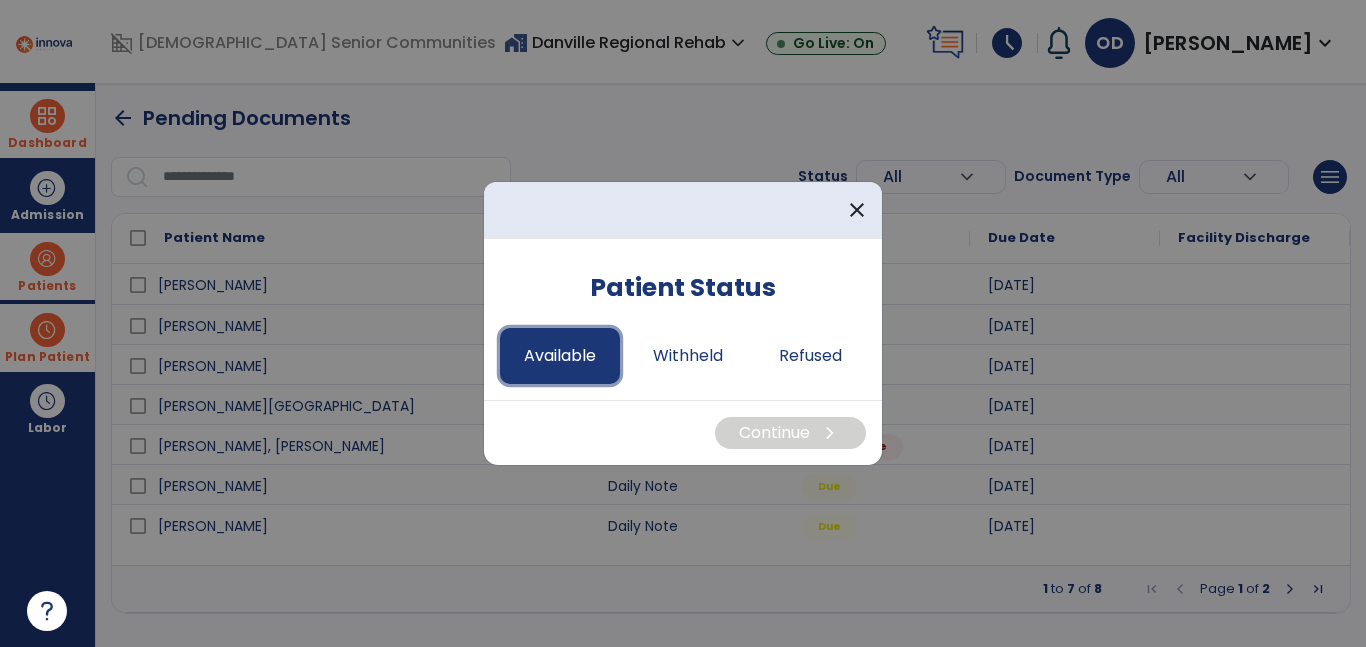 click on "Available" at bounding box center (560, 356) 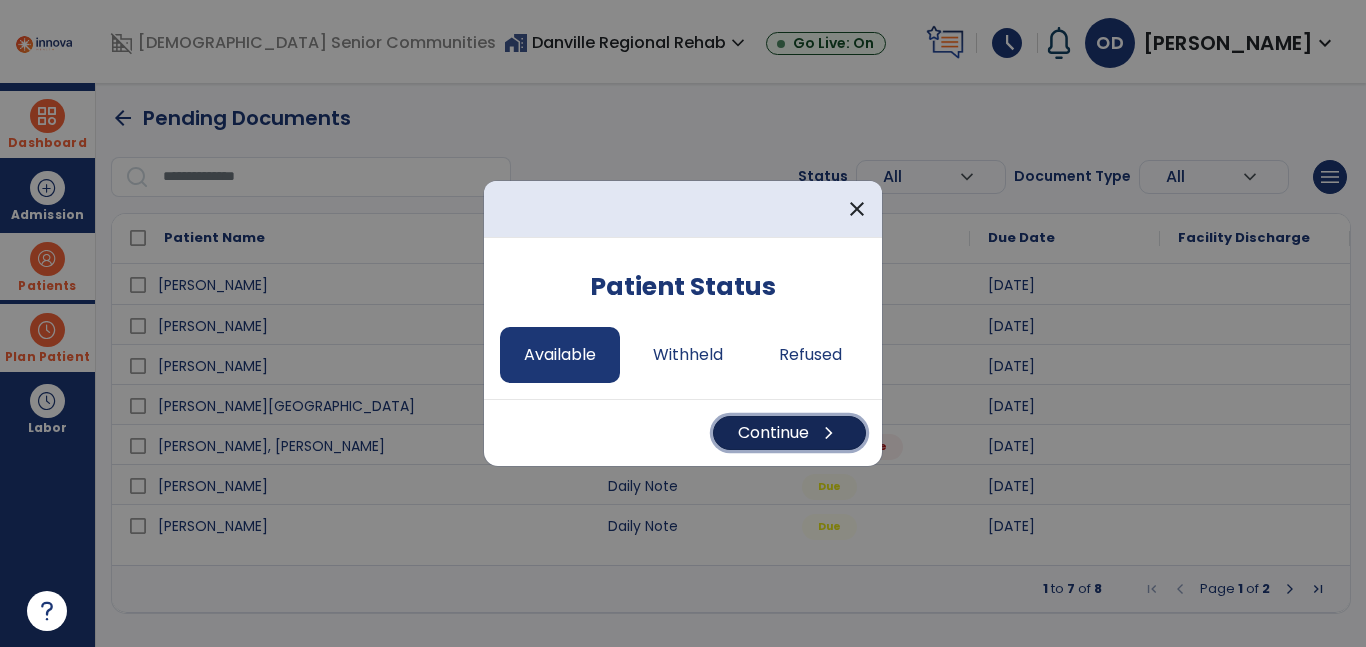 click on "Continue   chevron_right" at bounding box center [789, 433] 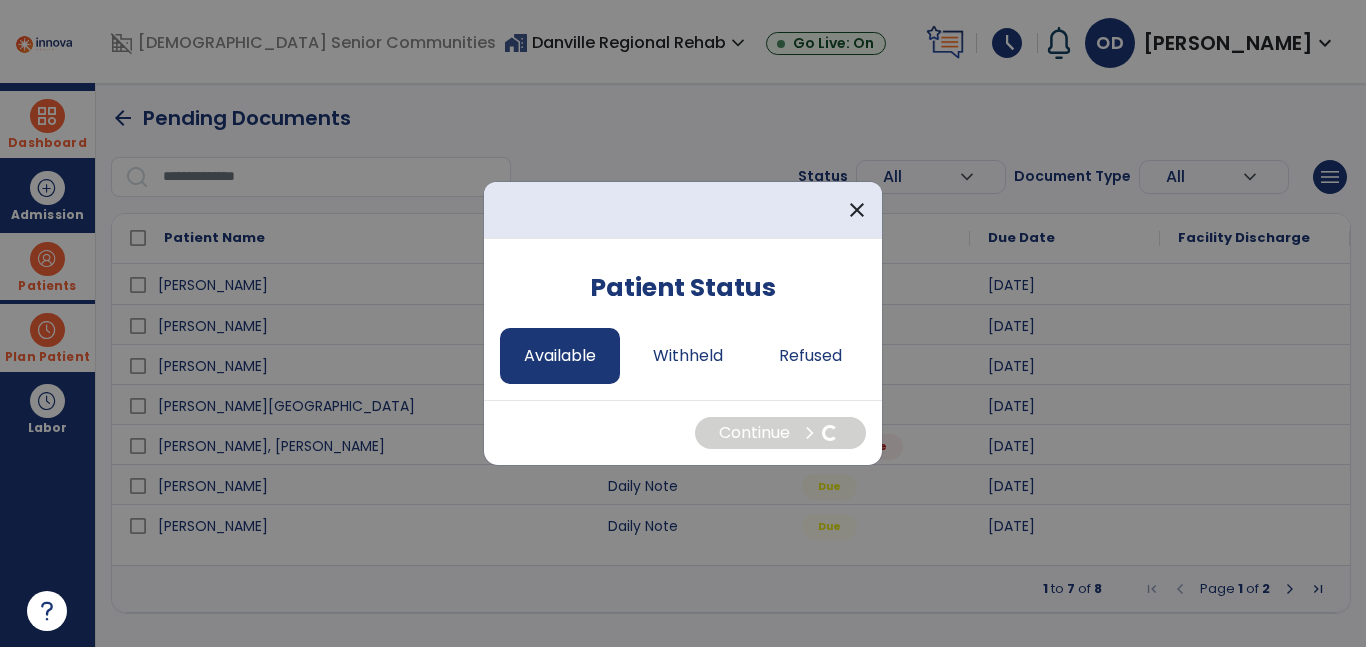 select on "*" 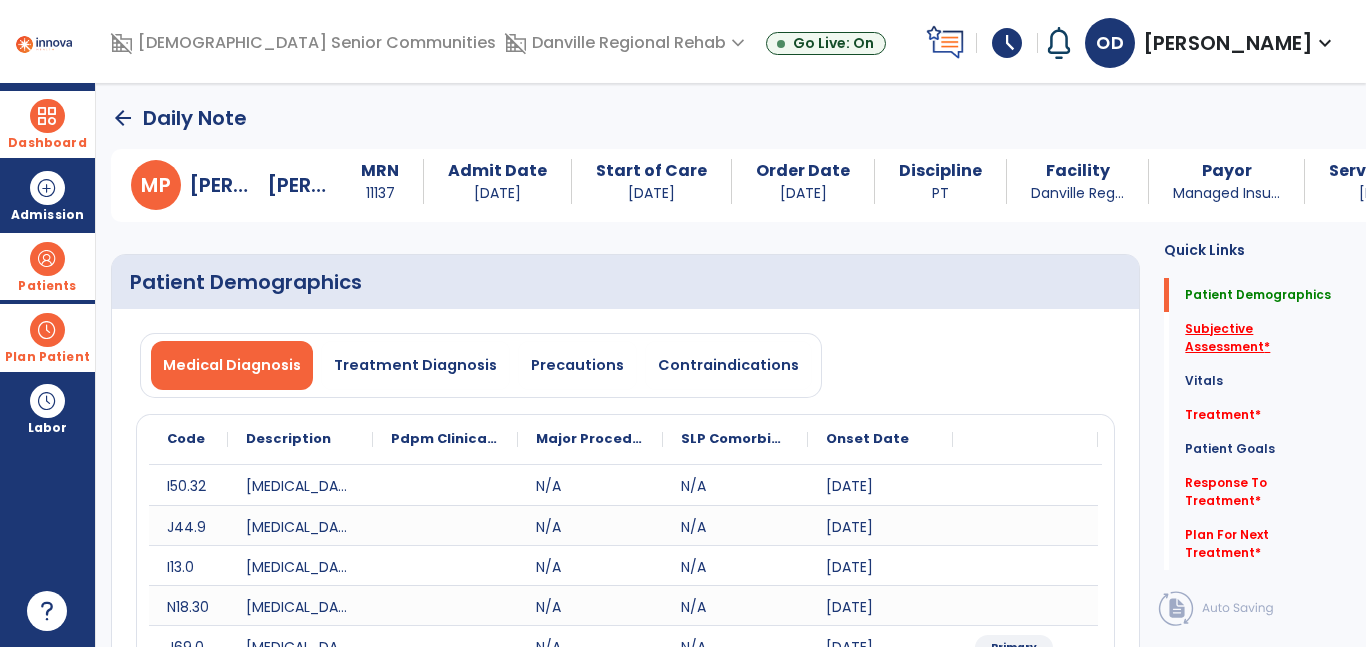 click on "Subjective Assessment   *" 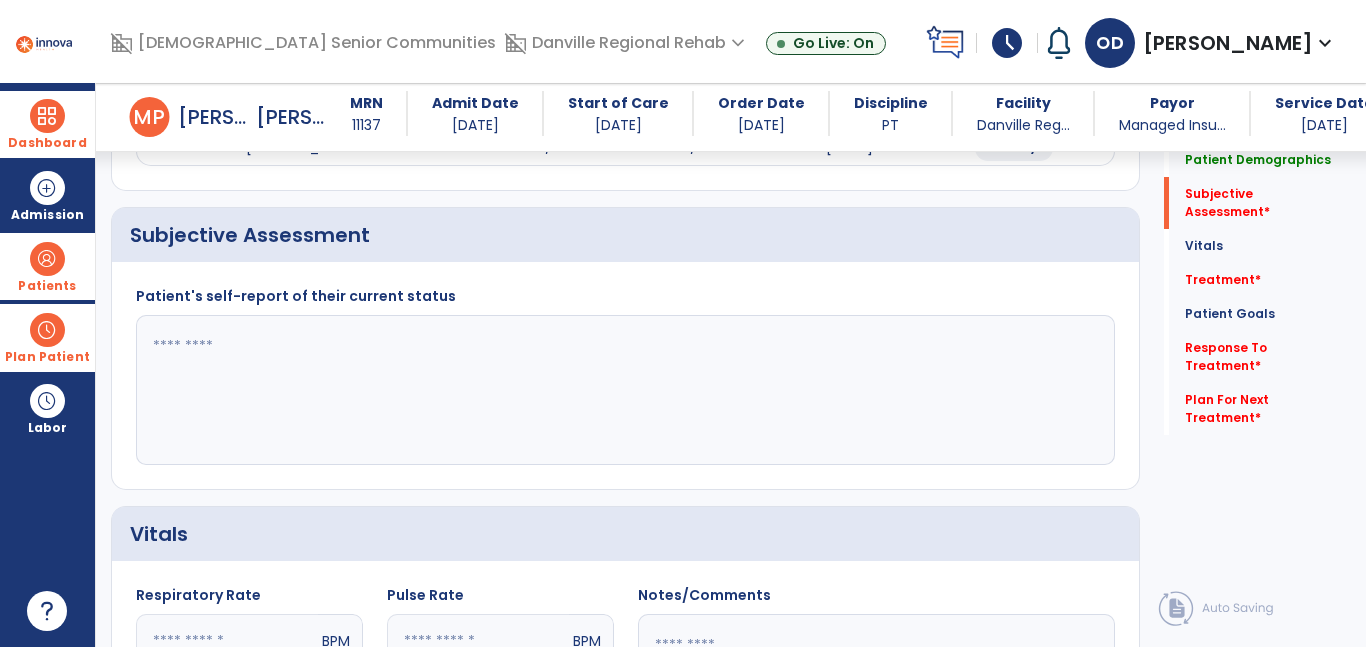 scroll, scrollTop: 483, scrollLeft: 0, axis: vertical 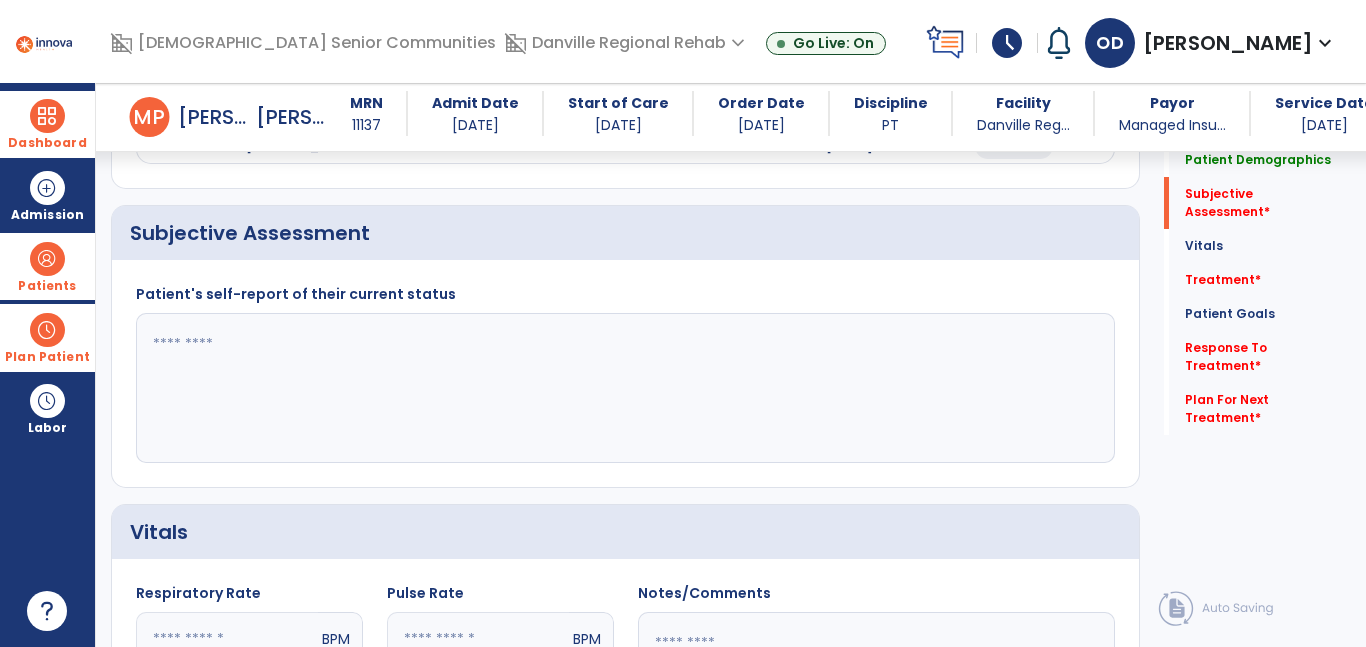click 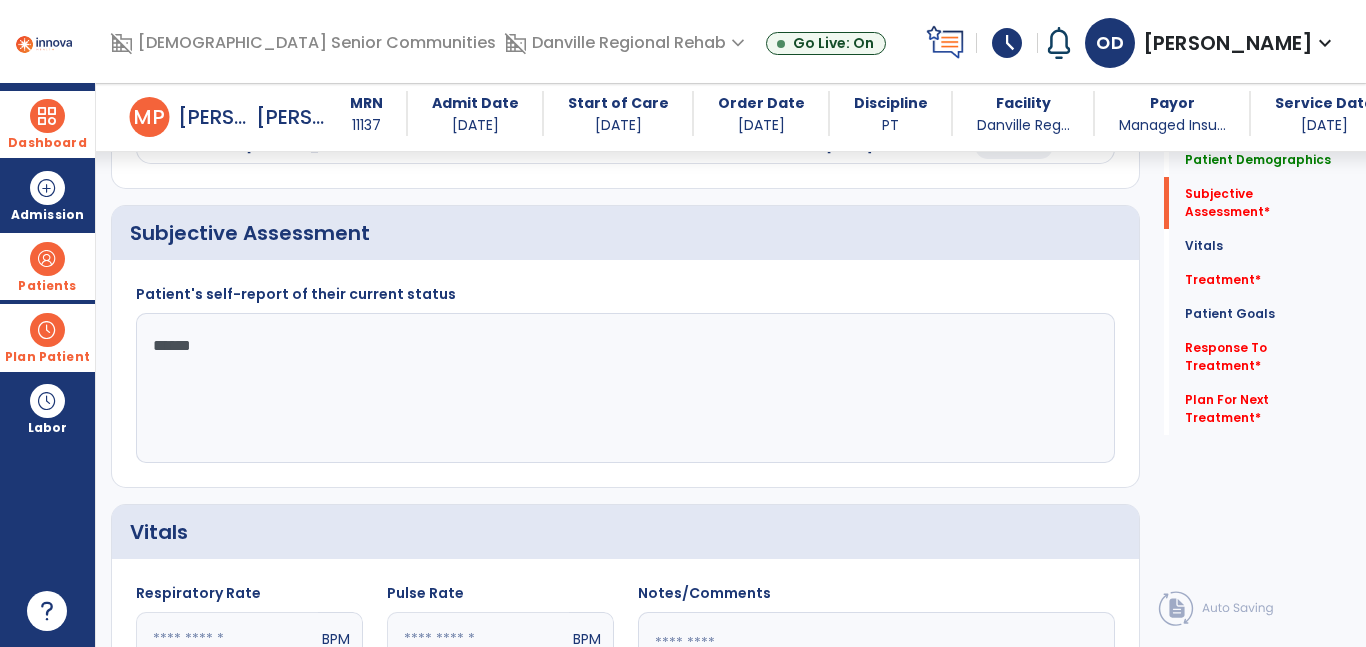 type on "*******" 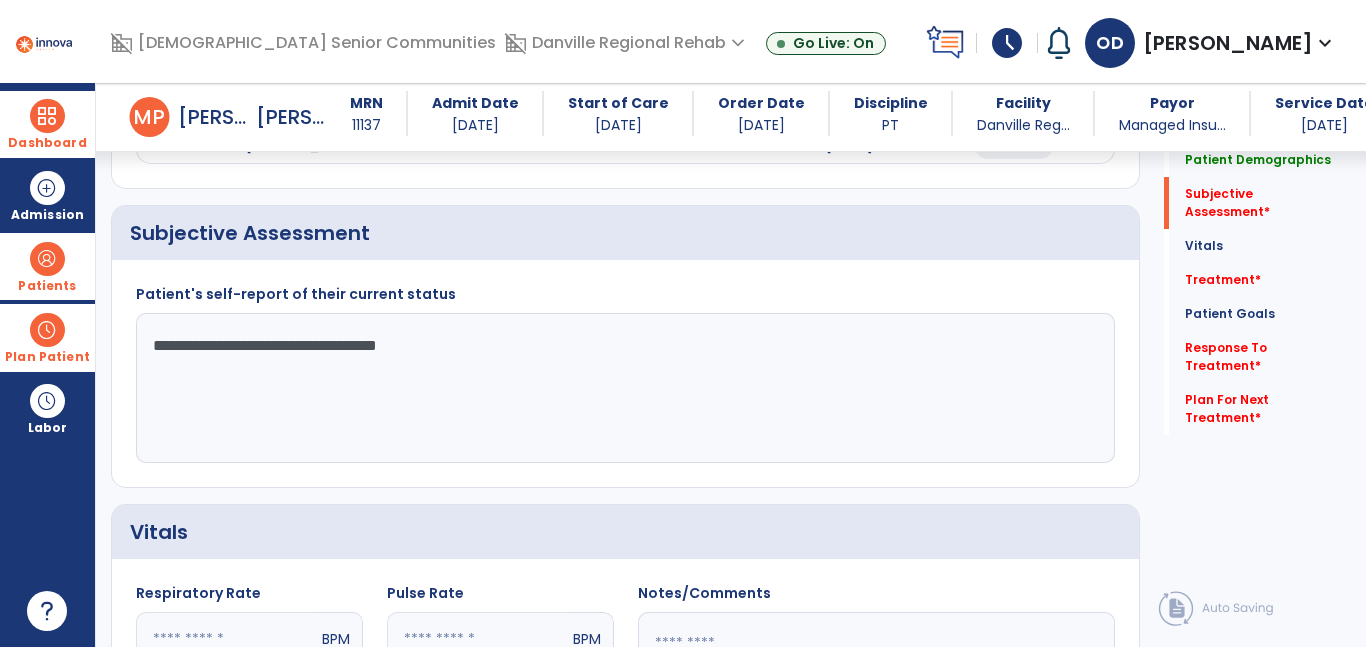 type on "**********" 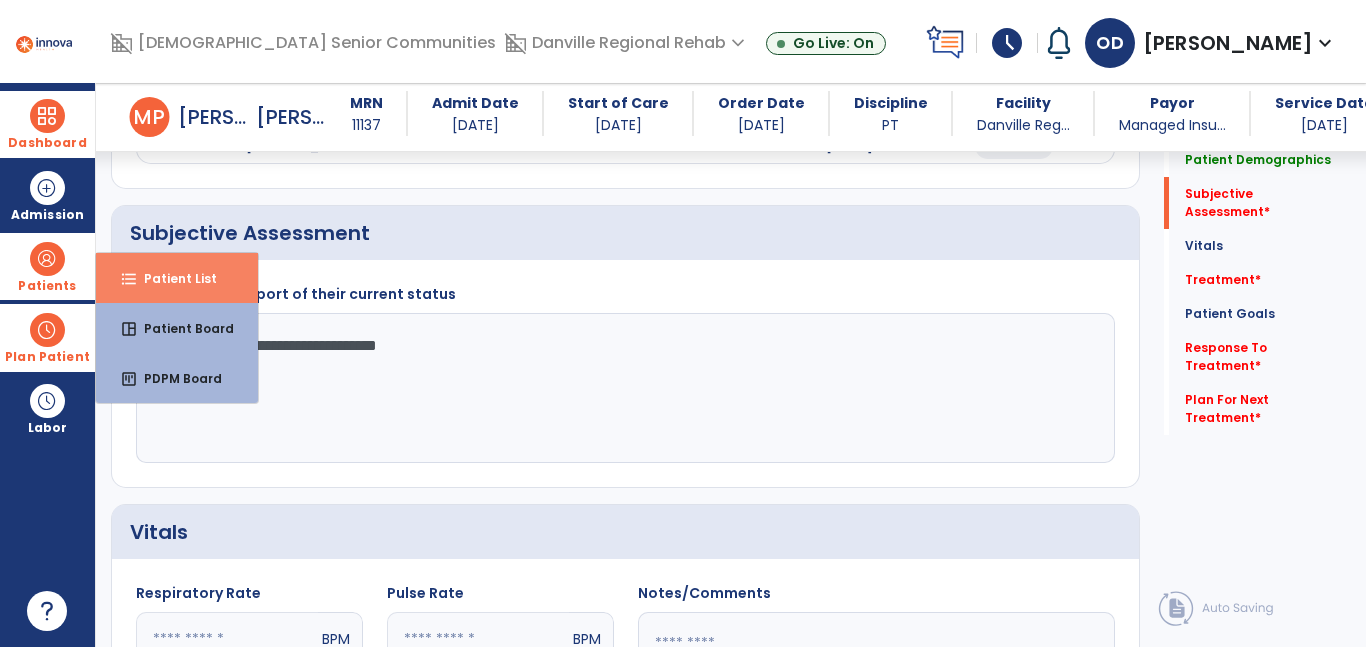 click on "Patient List" at bounding box center [172, 278] 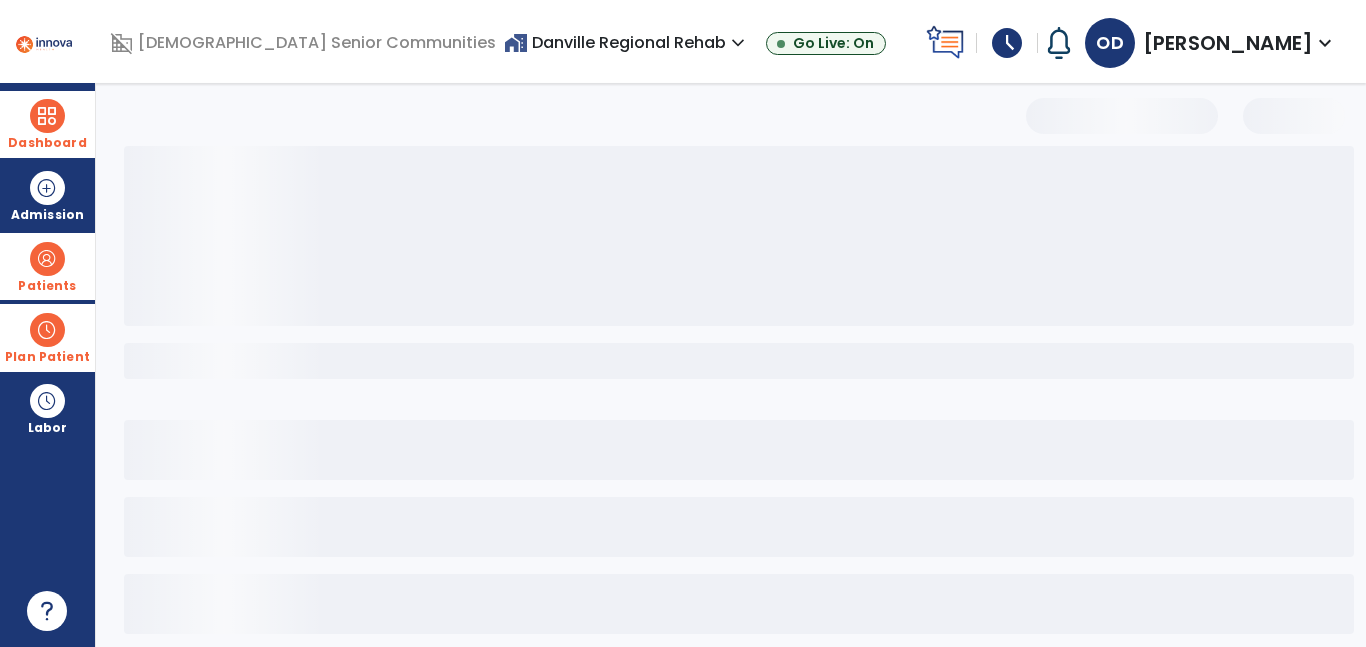 scroll, scrollTop: 96, scrollLeft: 0, axis: vertical 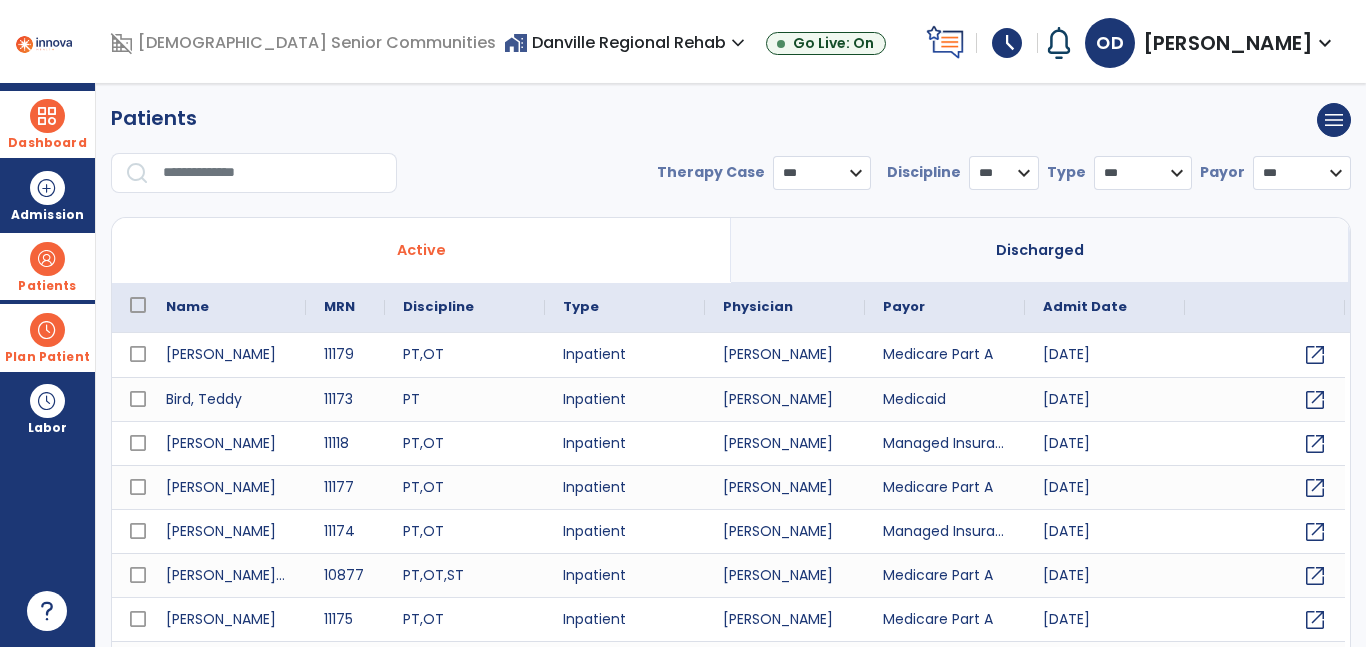 click at bounding box center (273, 173) 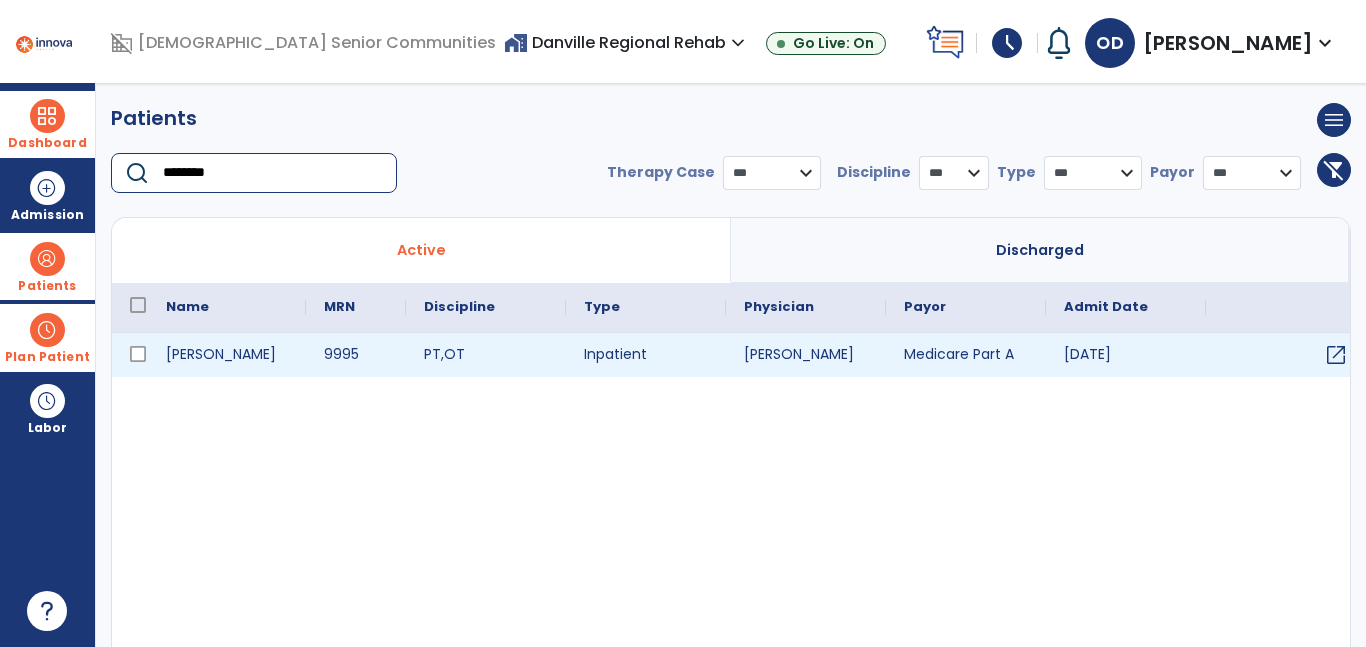 type on "********" 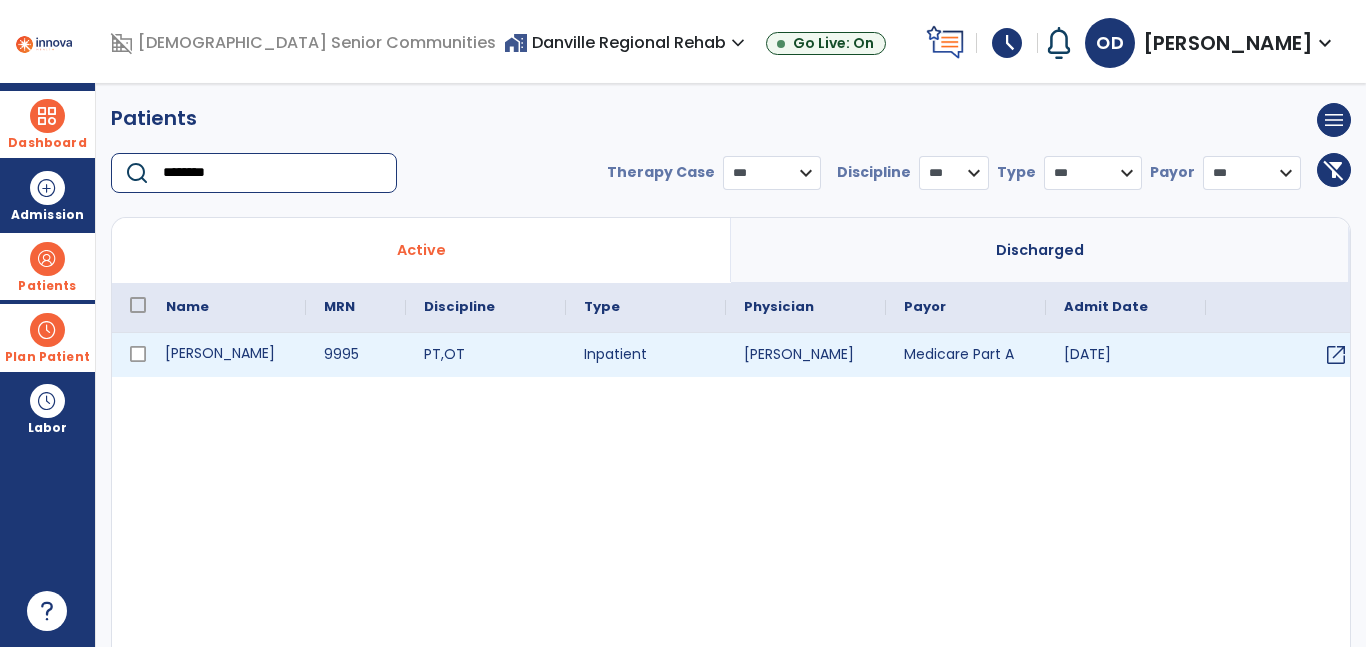 click on "[PERSON_NAME]" at bounding box center (227, 355) 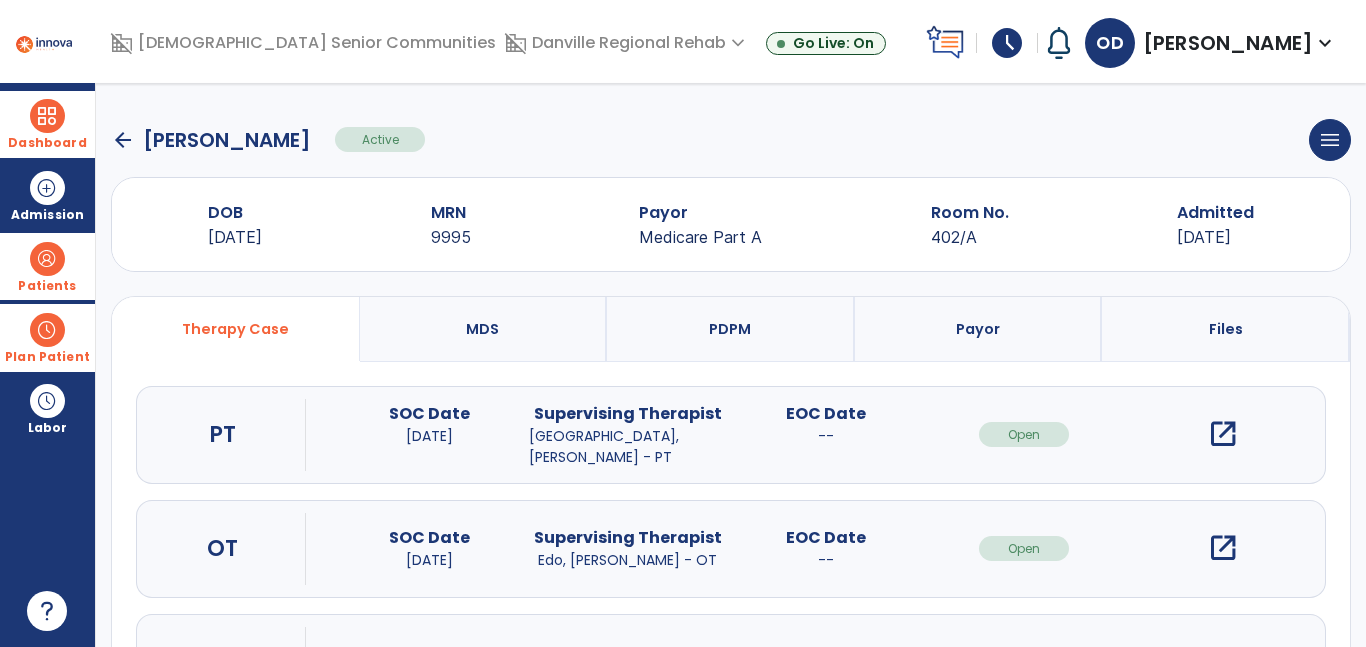 click on "open_in_new" at bounding box center (1223, 434) 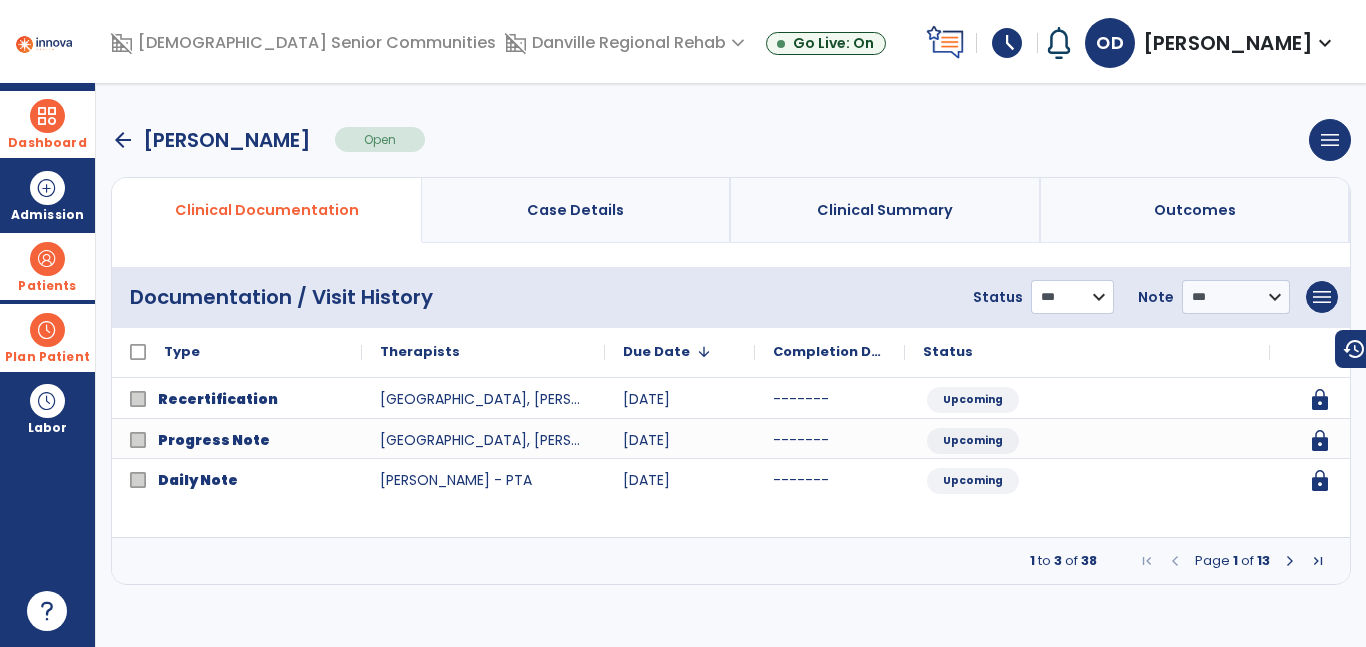 click on "**********" at bounding box center [1072, 297] 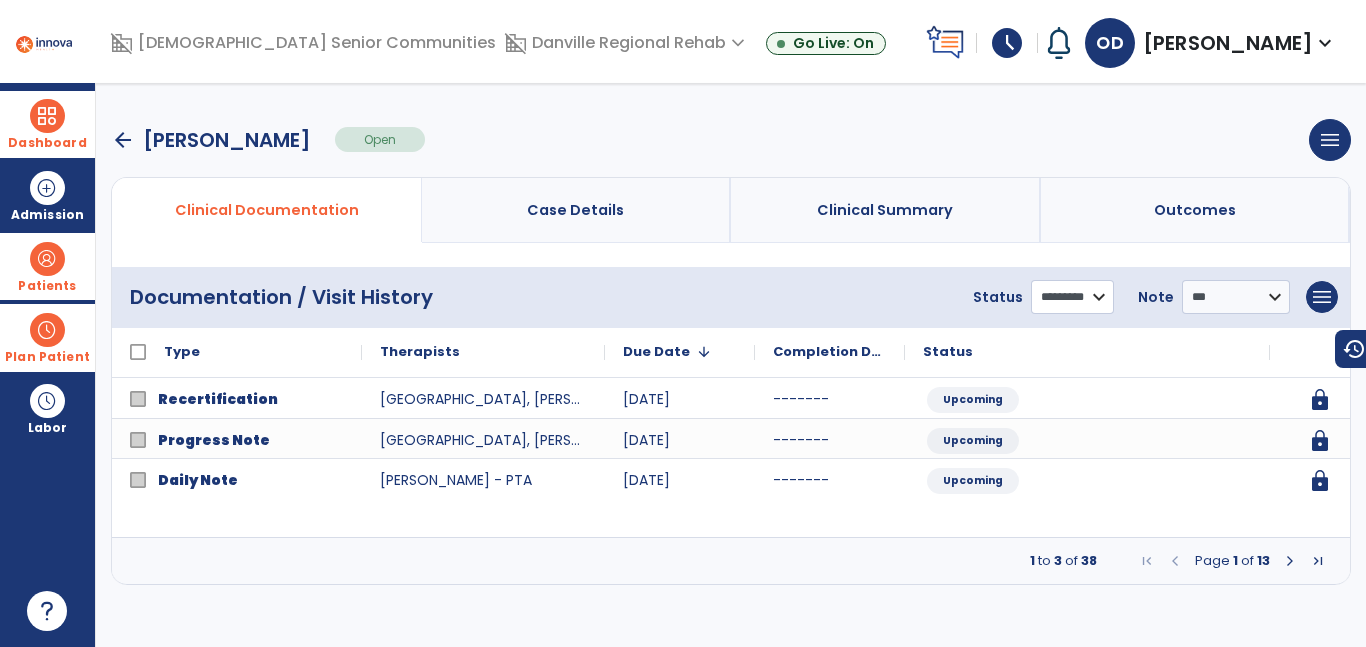 click on "**********" at bounding box center [1072, 297] 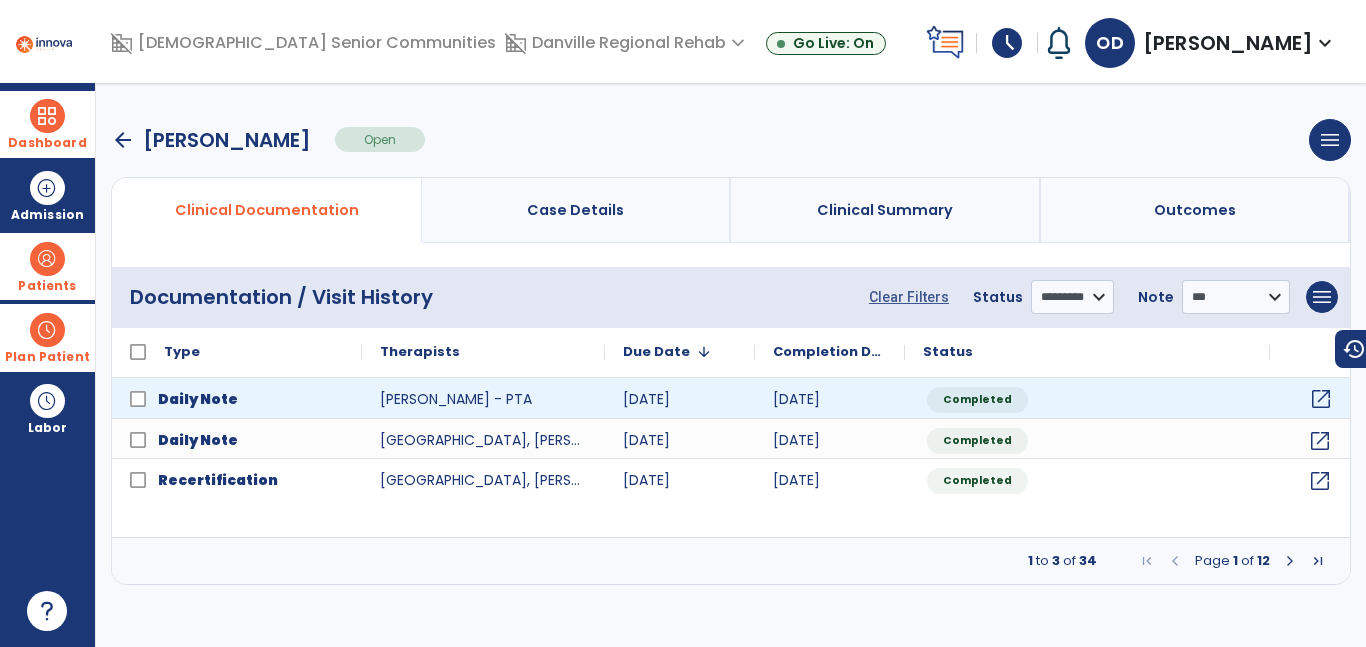 click on "open_in_new" 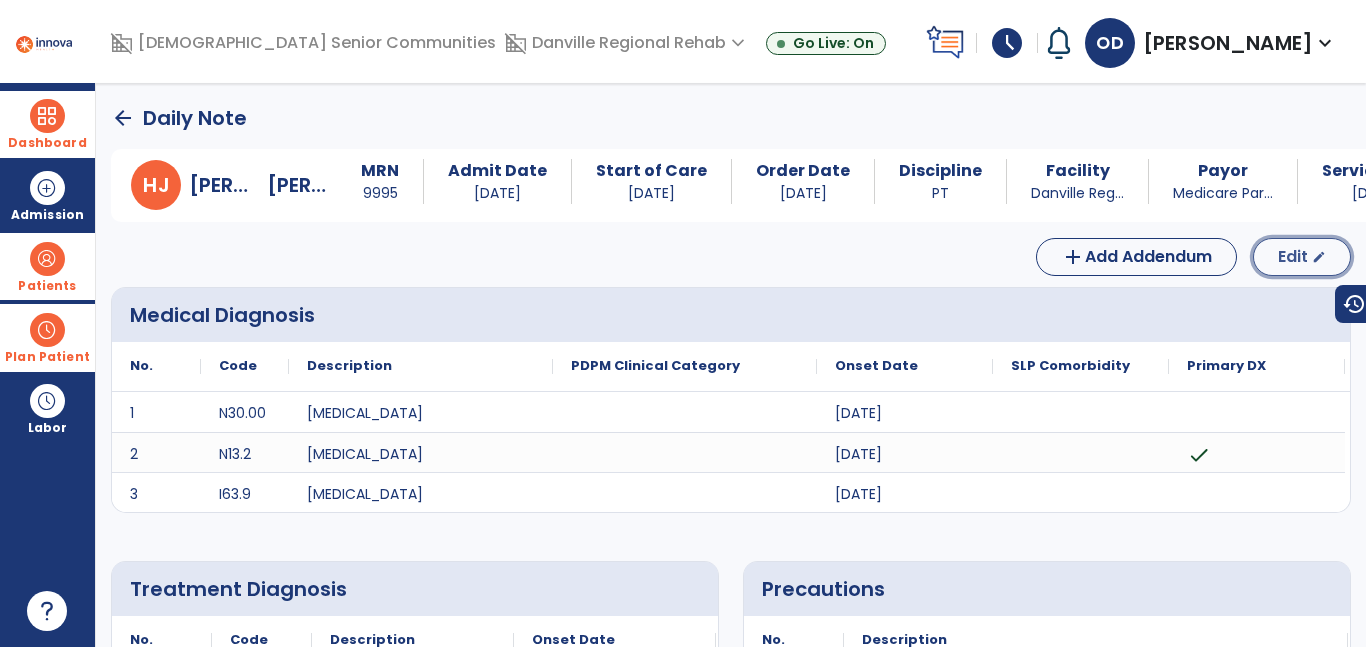 click on "Edit  edit" 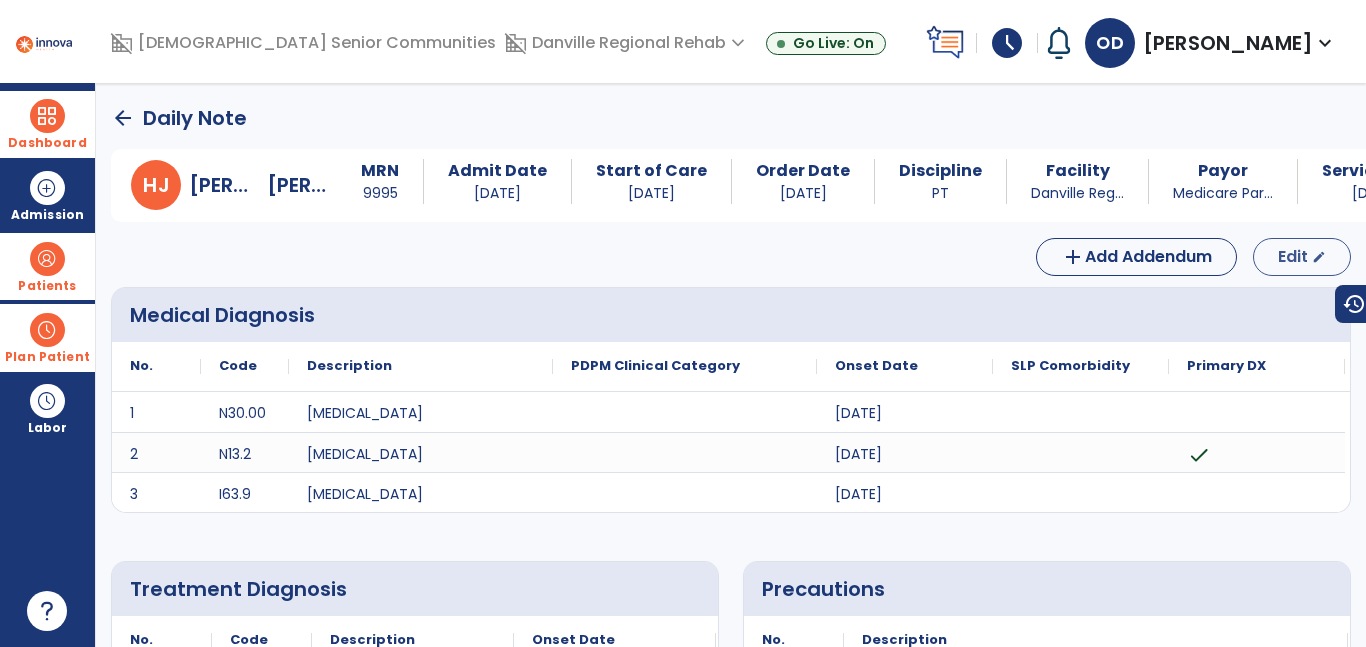 select on "*" 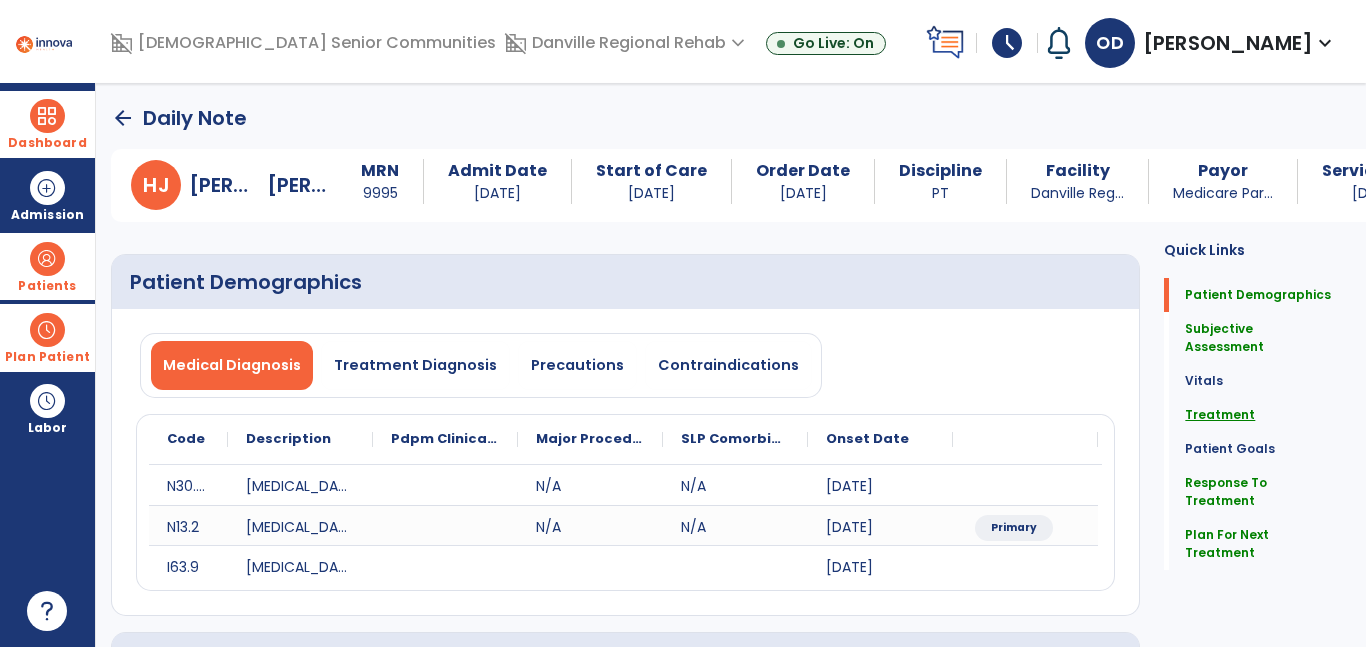 click on "Treatment" 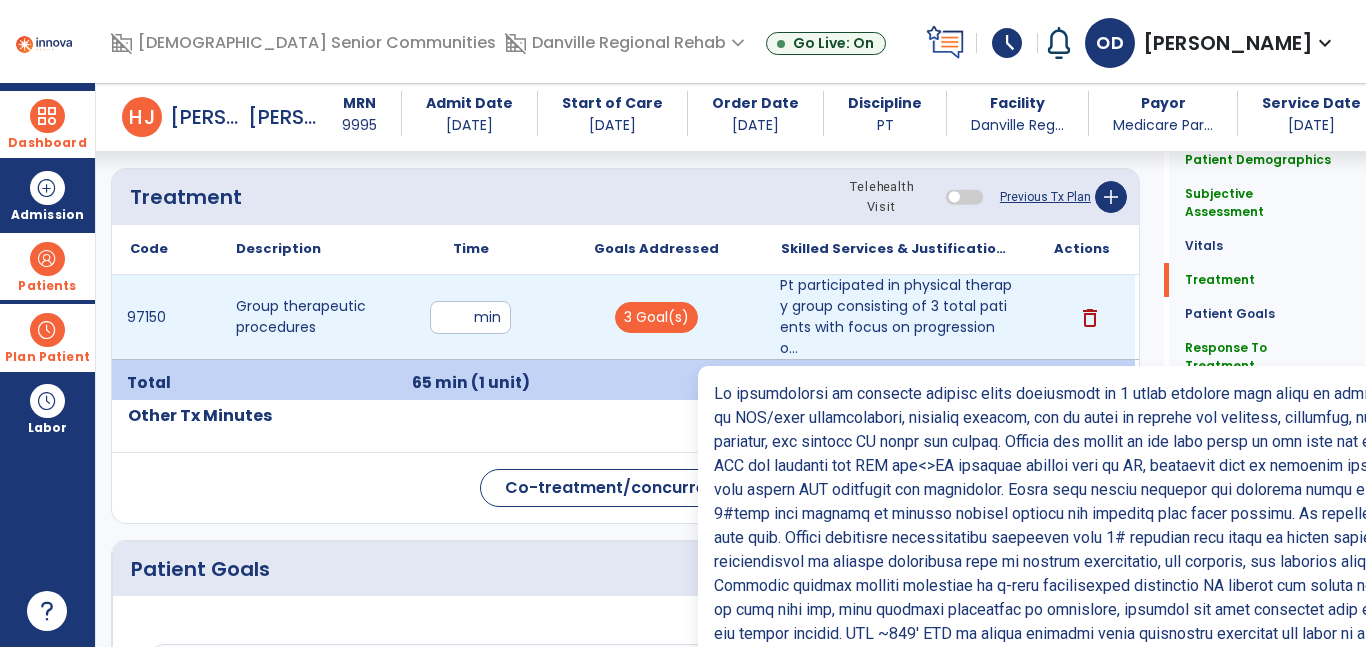 click on "Pt participated in physical therapy group consisting of 3 total patients with focus on progression o..." at bounding box center [896, 317] 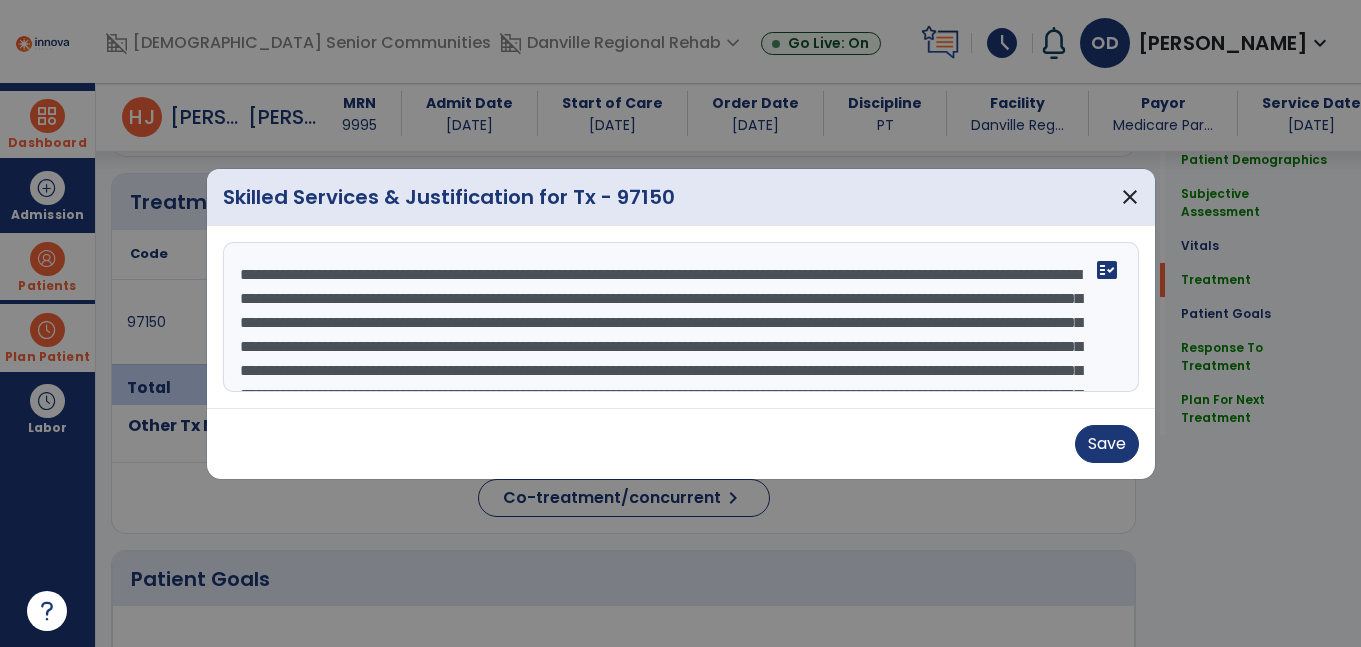 scroll, scrollTop: 1161, scrollLeft: 0, axis: vertical 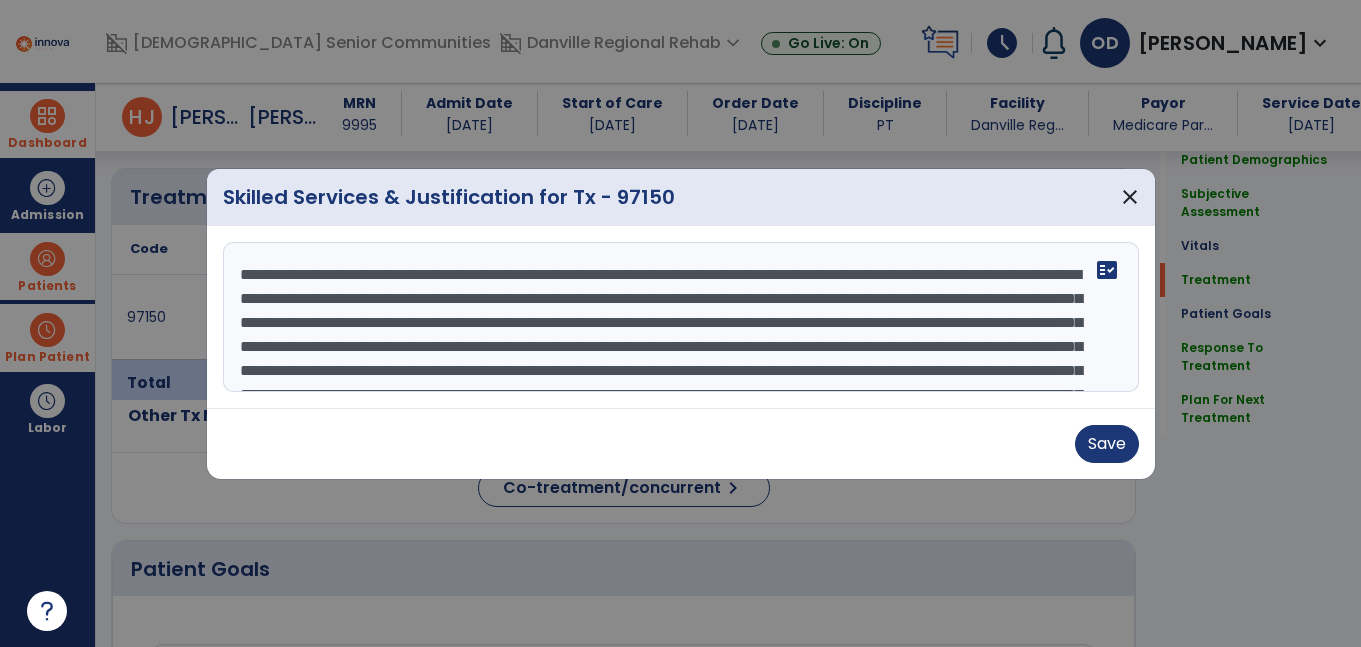 drag, startPoint x: 1077, startPoint y: 301, endPoint x: 185, endPoint y: 232, distance: 894.66473 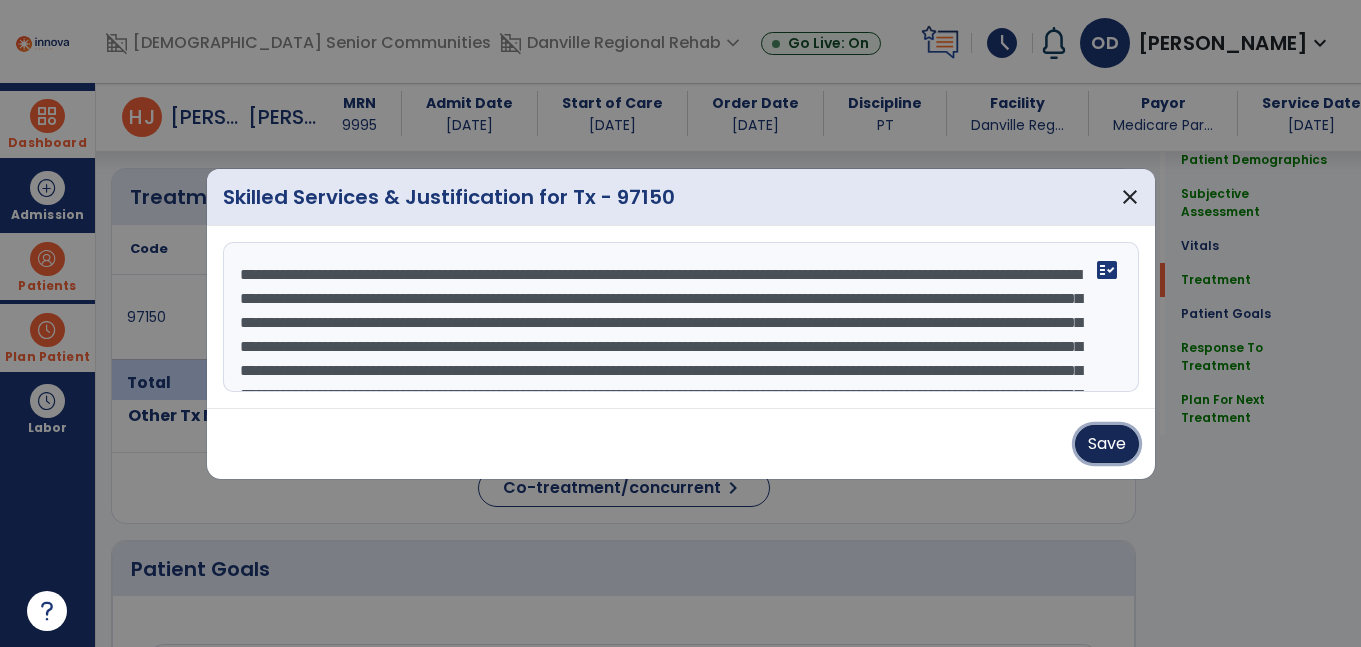 click on "Save" at bounding box center (1107, 444) 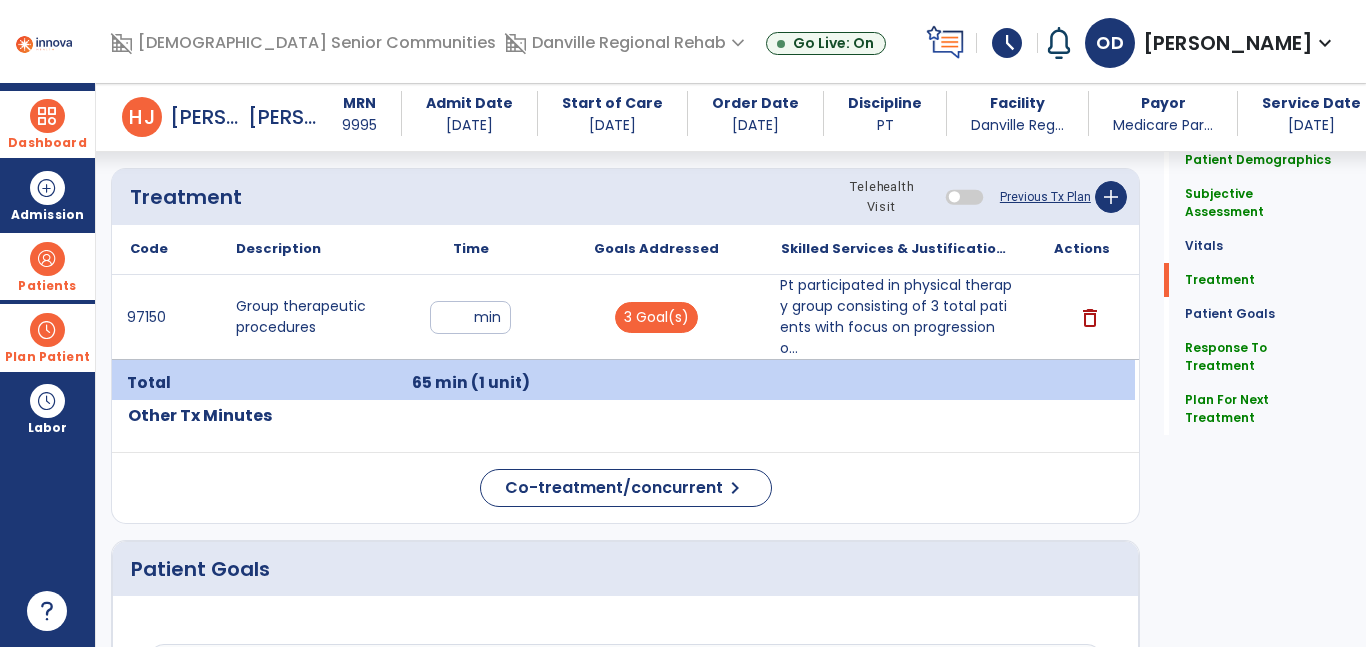 click at bounding box center (47, 116) 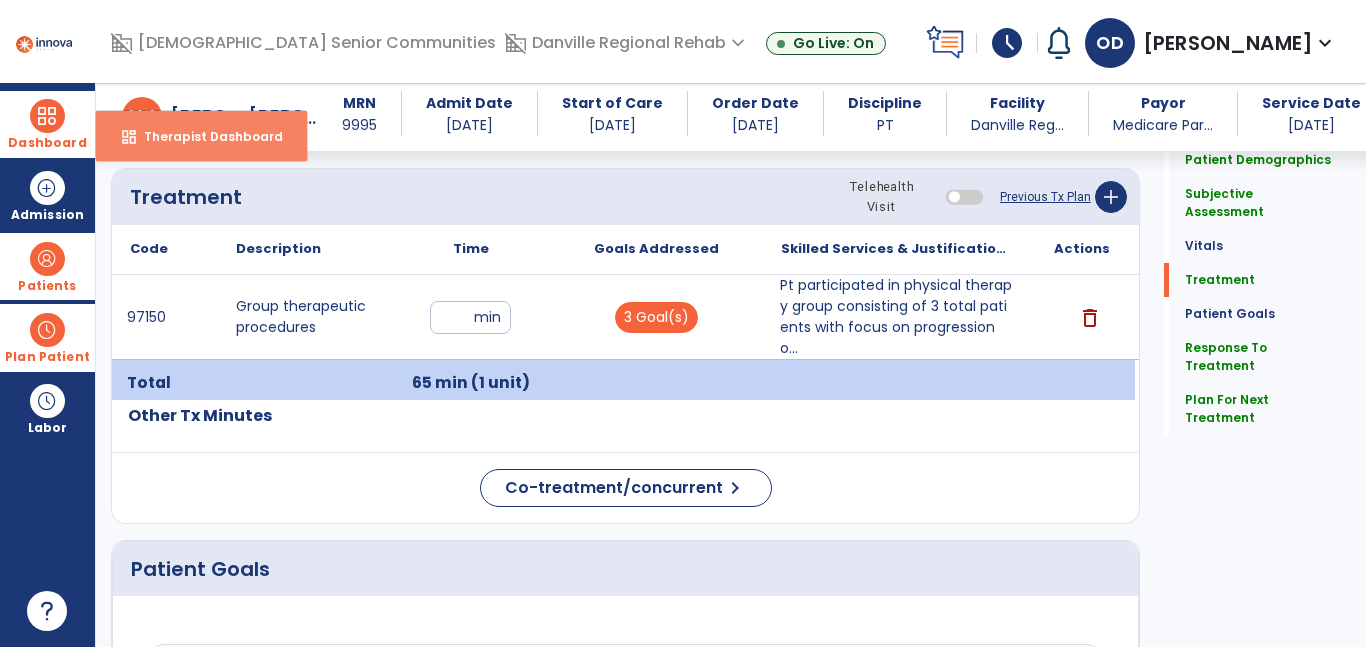 click on "Therapist Dashboard" at bounding box center [205, 136] 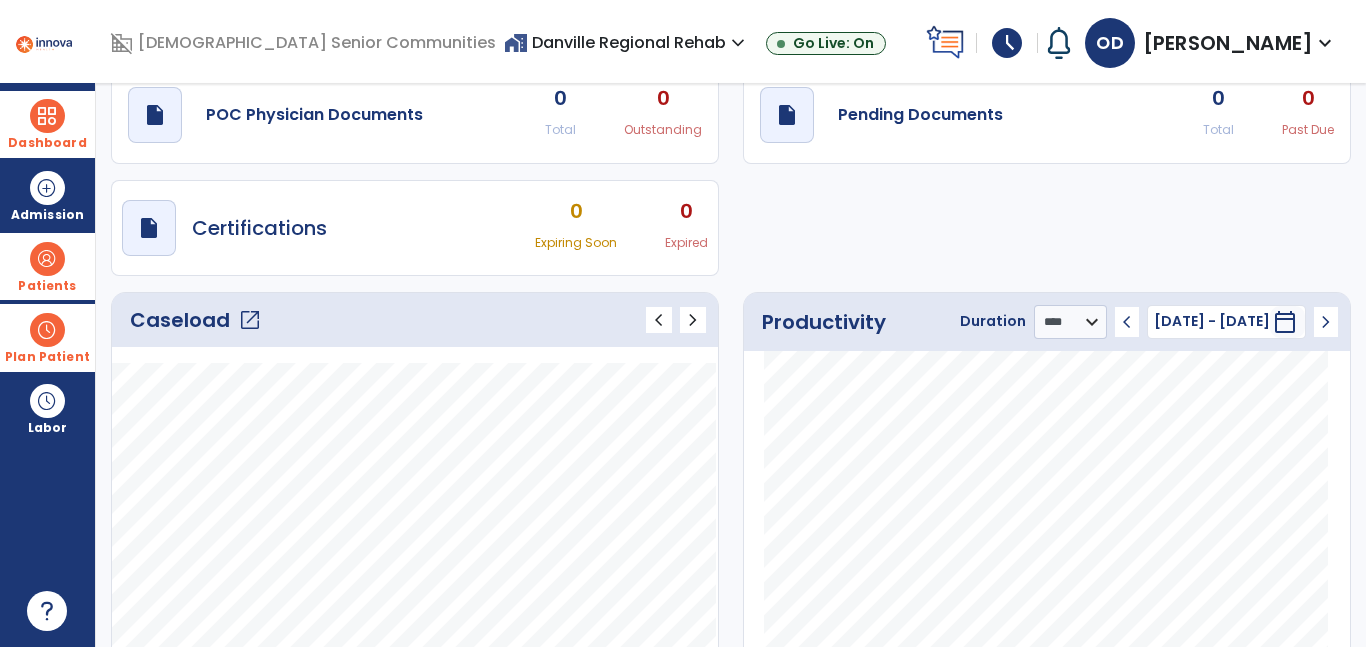 scroll, scrollTop: 0, scrollLeft: 0, axis: both 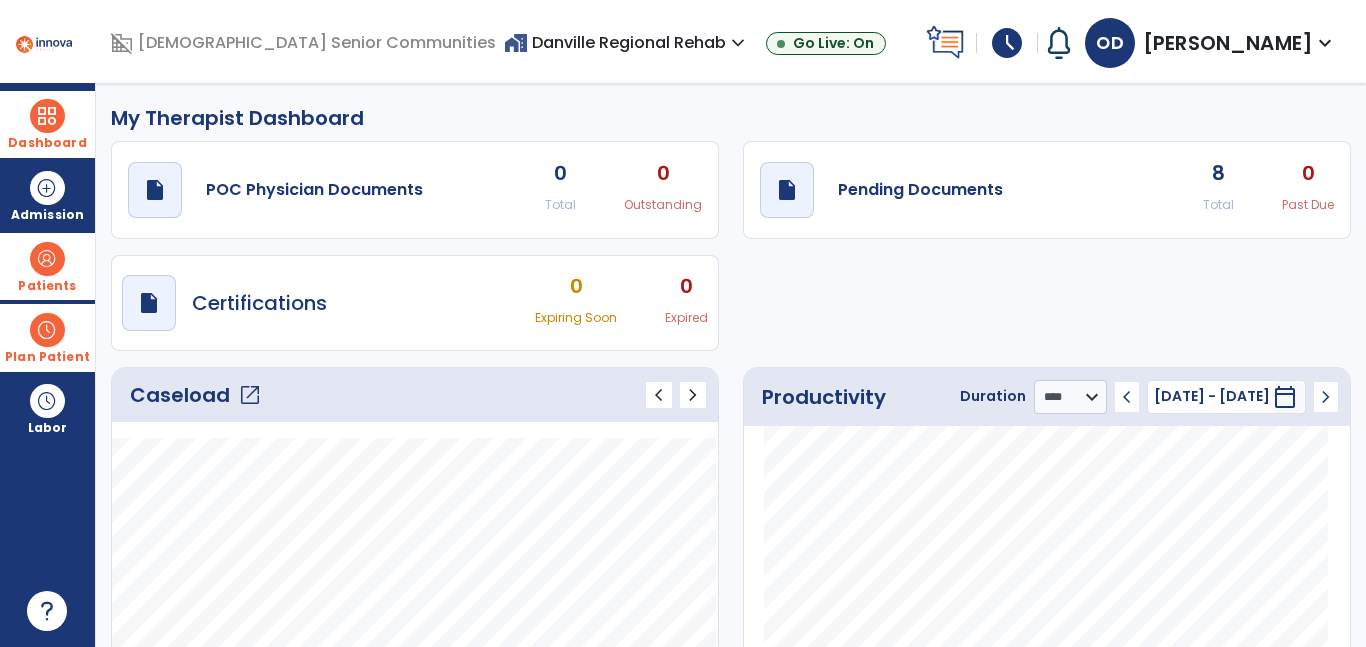 click on "8 Total" 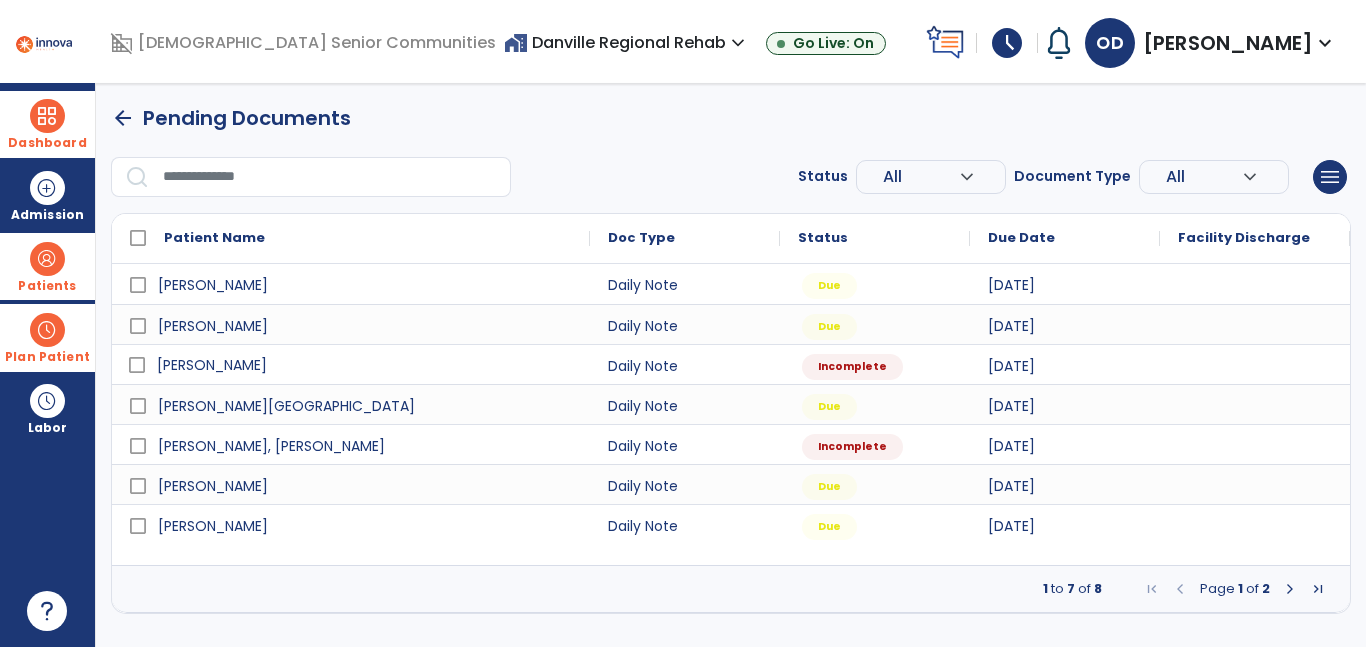 click on "[PERSON_NAME]" at bounding box center [212, 365] 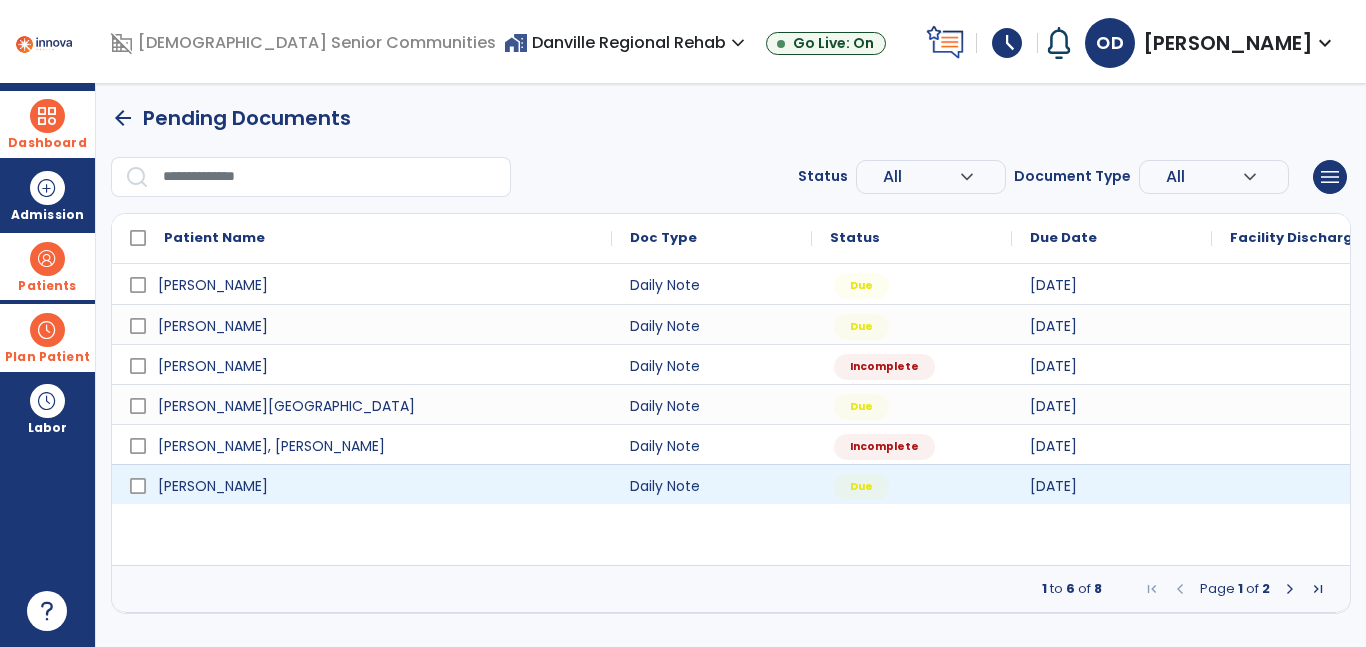select on "*" 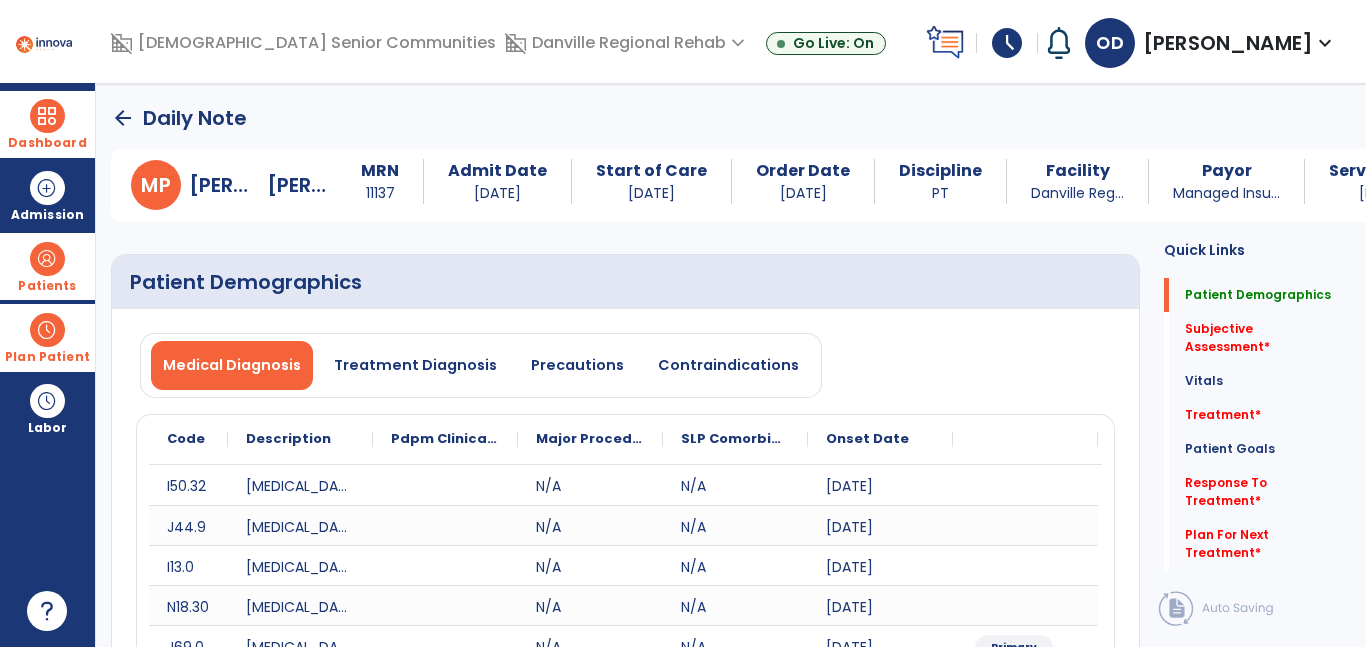 click on "Treatment   *  Treatment   *" 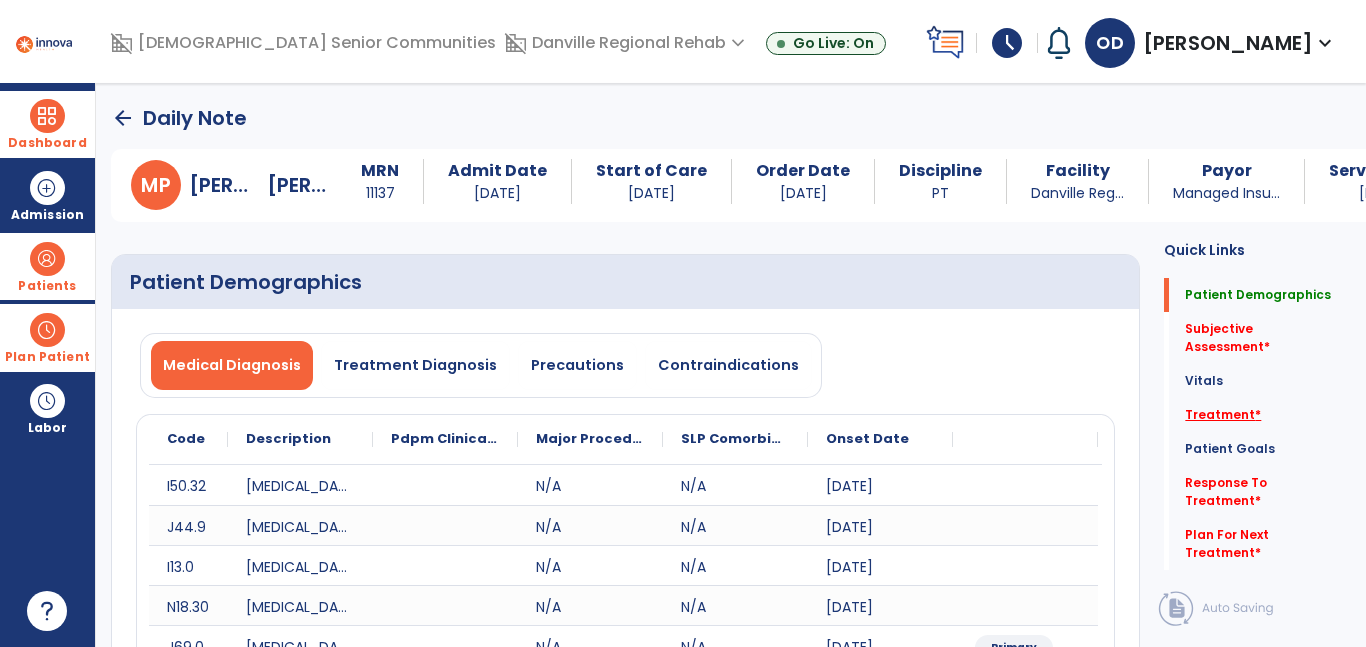 click on "Treatment   *" 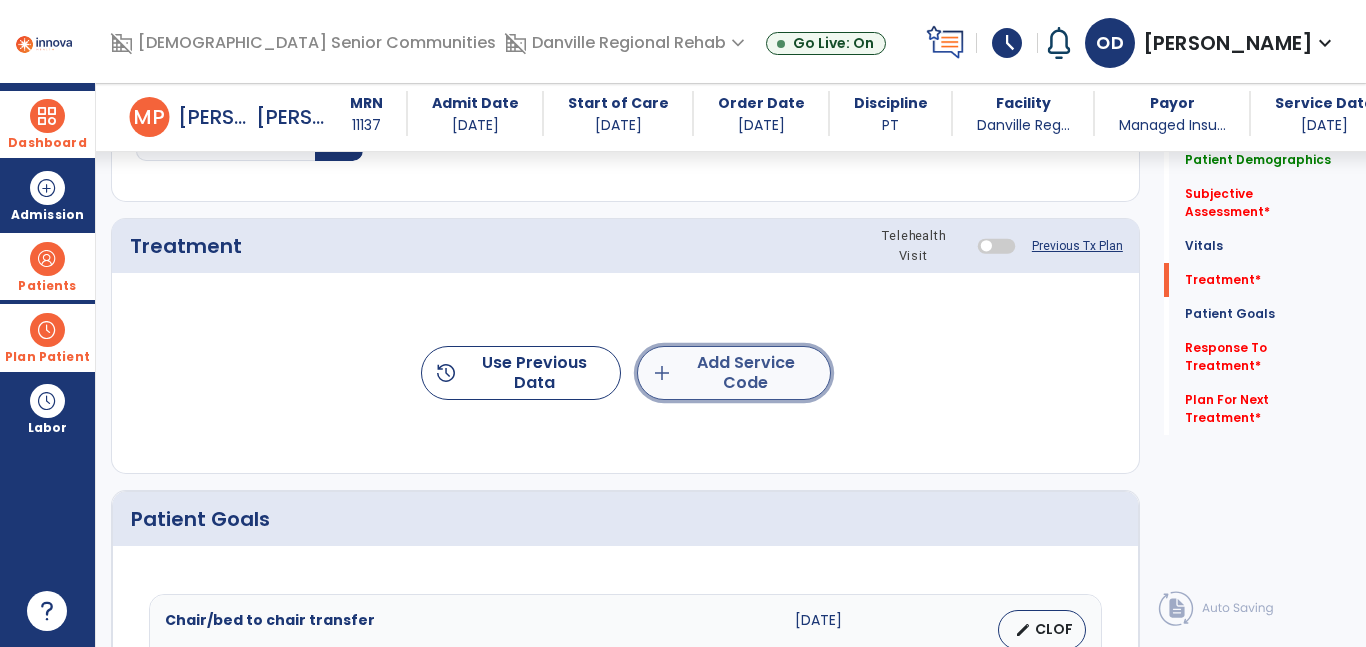 click on "add  Add Service Code" 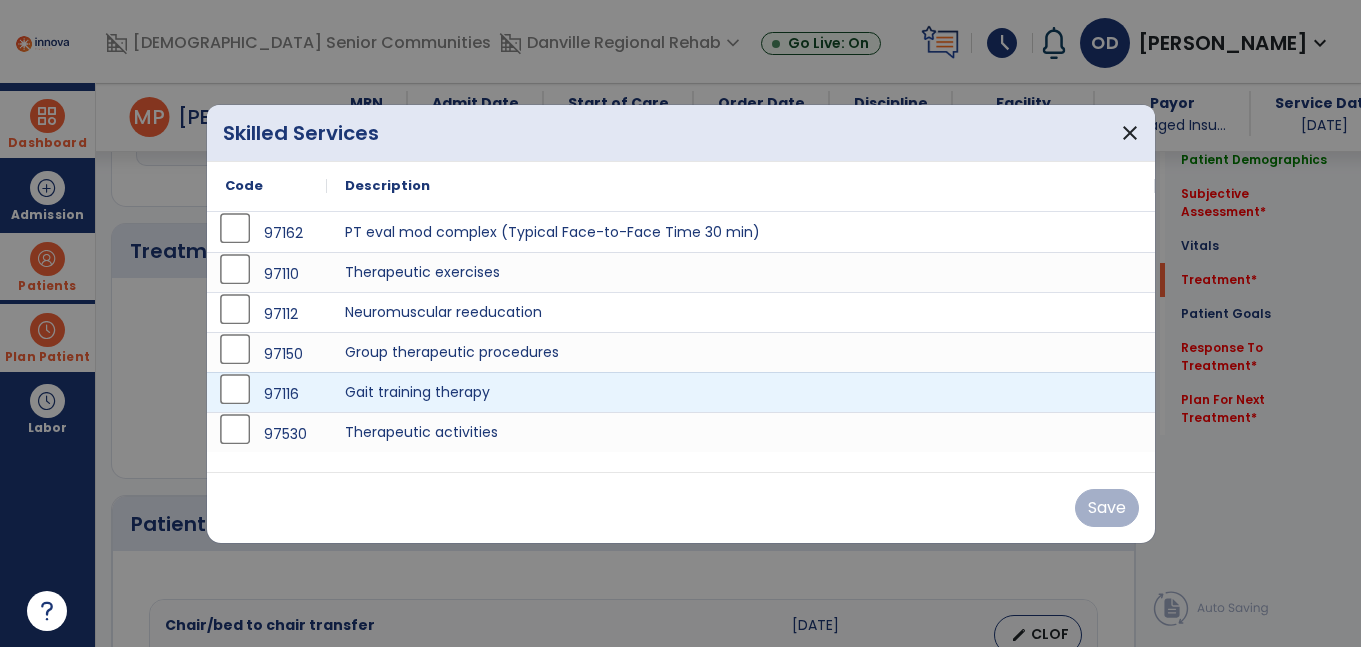 scroll, scrollTop: 1191, scrollLeft: 0, axis: vertical 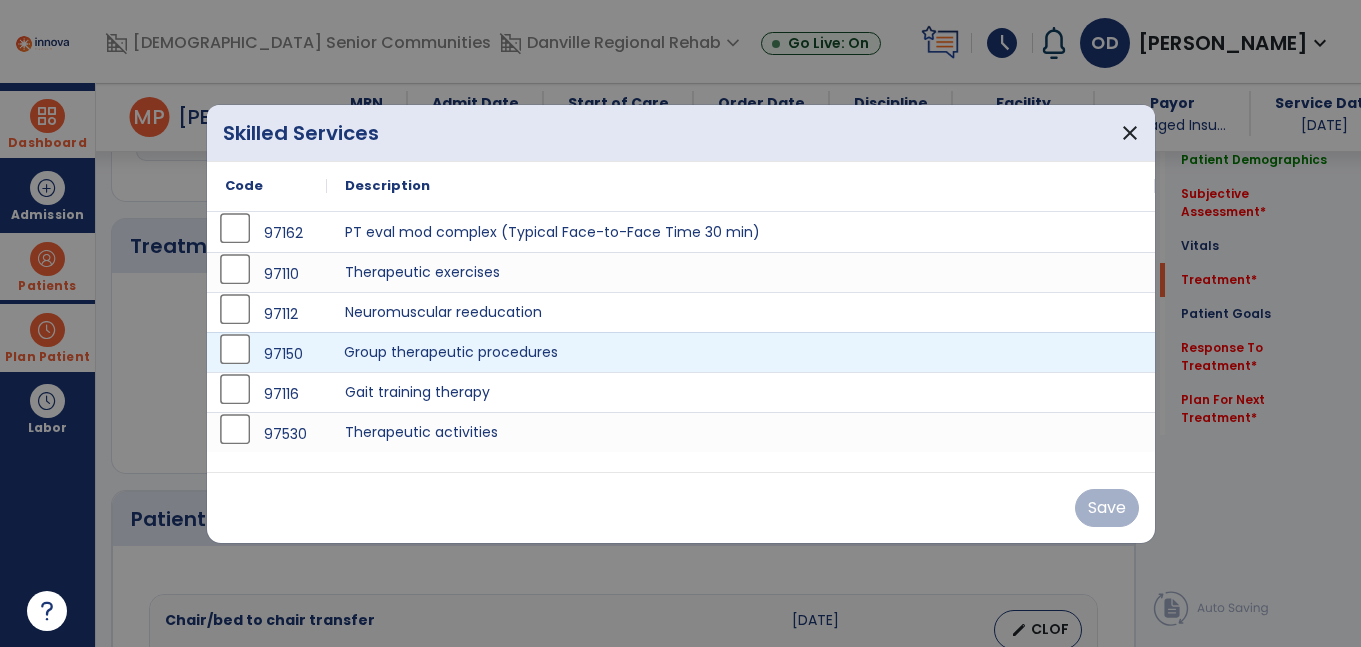 click on "Group therapeutic procedures" at bounding box center [741, 352] 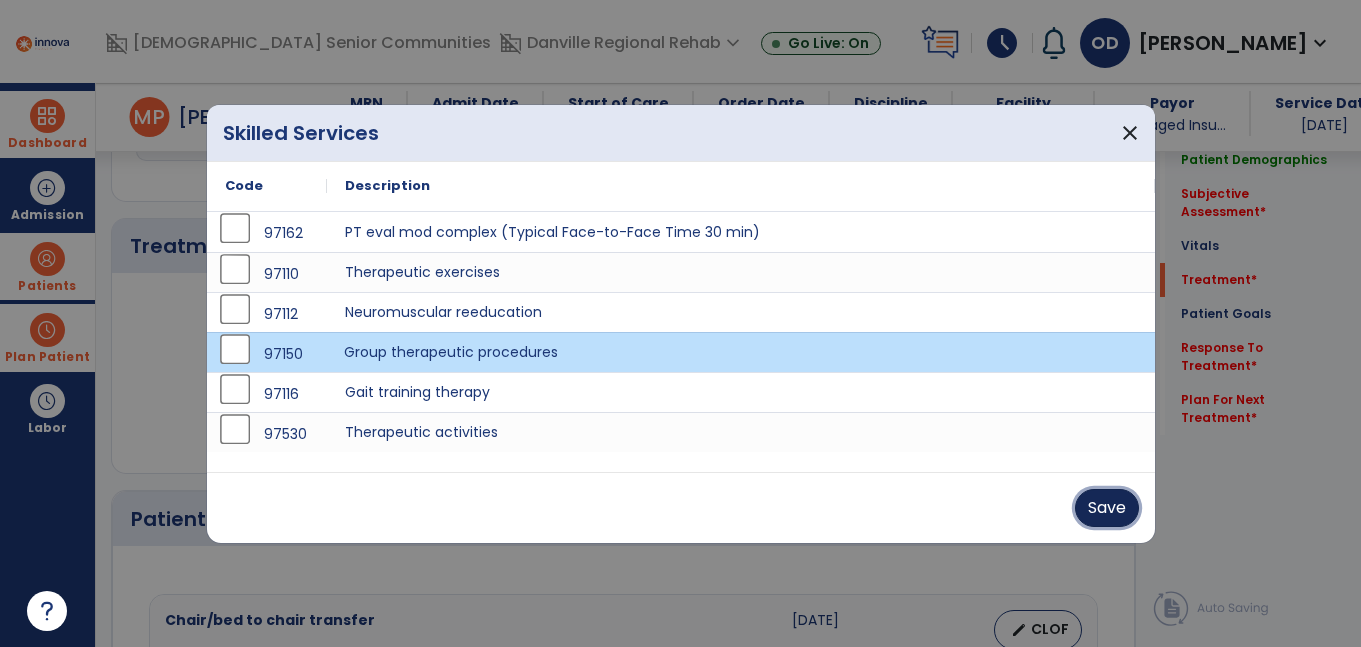 click on "Save" at bounding box center (1107, 508) 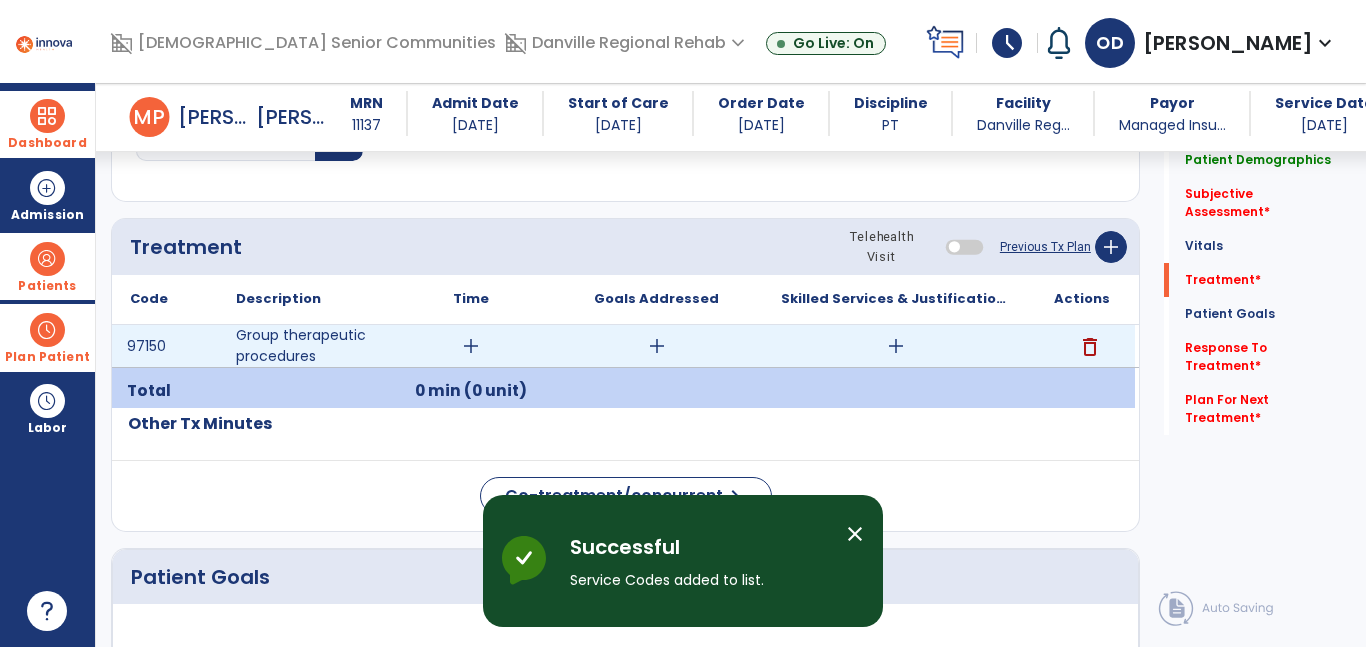 click on "add" at bounding box center [896, 346] 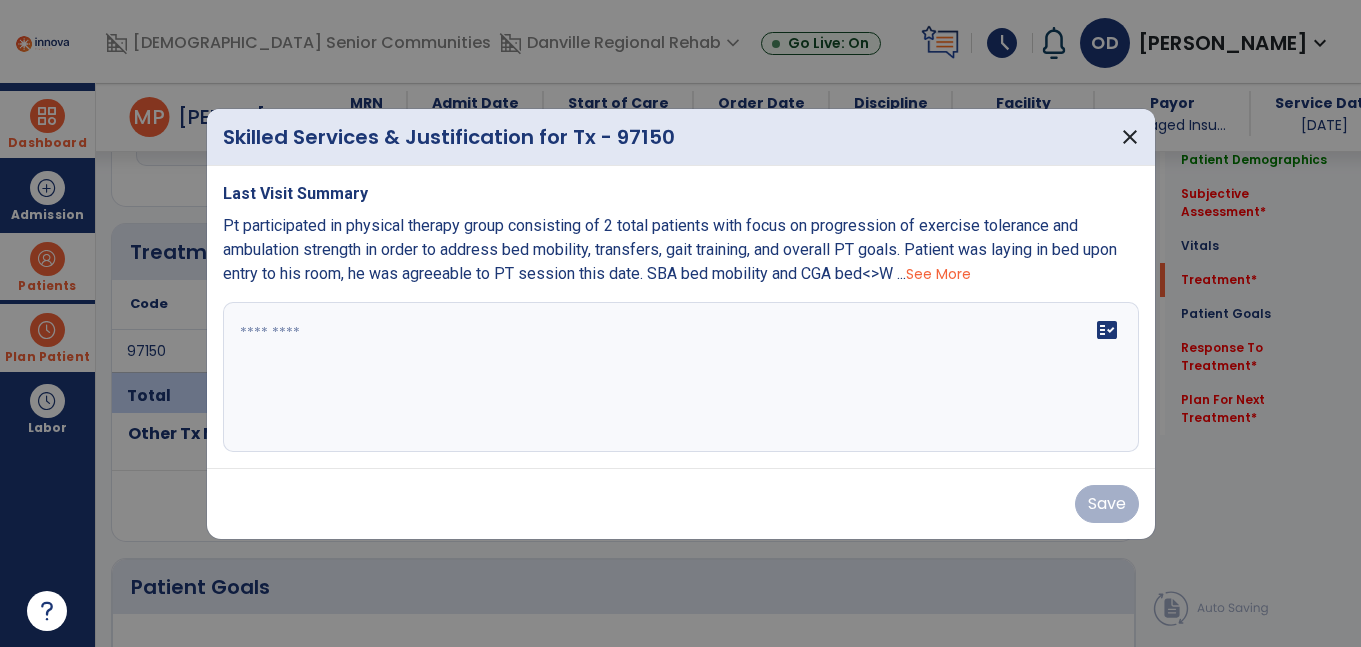 scroll, scrollTop: 1191, scrollLeft: 0, axis: vertical 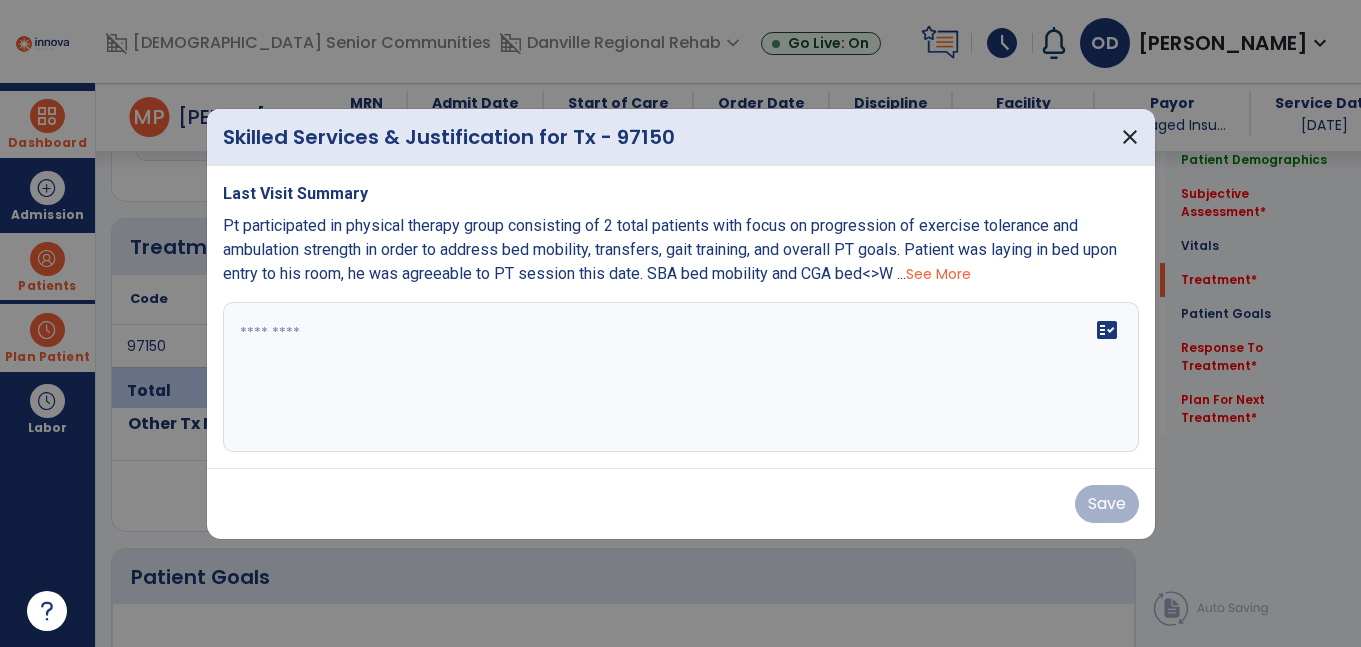 click on "Last Visit Summary Pt participated in physical therapy group consisting of 2 total patients with focus on progression of exercise tolerance and ambulation strength in order to address bed mobility, transfers, gait training, and overall PT goals. Patient was laying in bed upon entry to his room, he was agreeable to PT session this date. SBA bed mobility and CGA bed<>W ...  See More   fact_check" at bounding box center (681, 317) 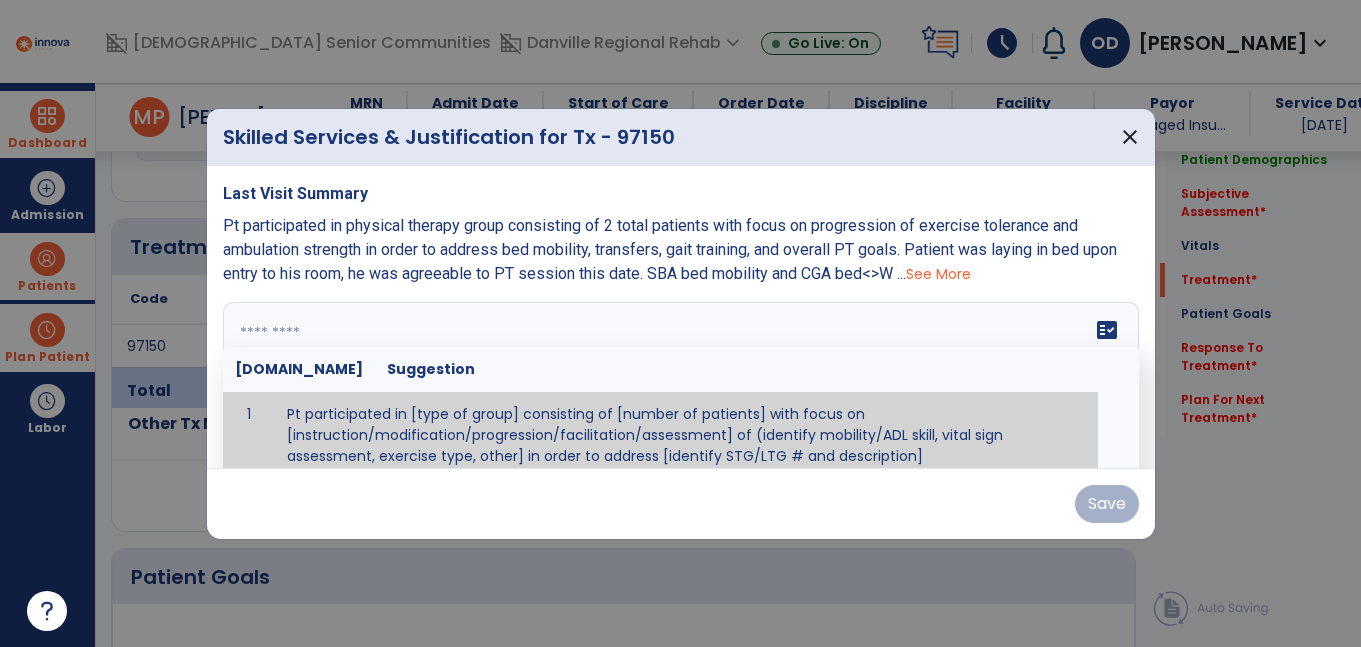 scroll, scrollTop: 12, scrollLeft: 0, axis: vertical 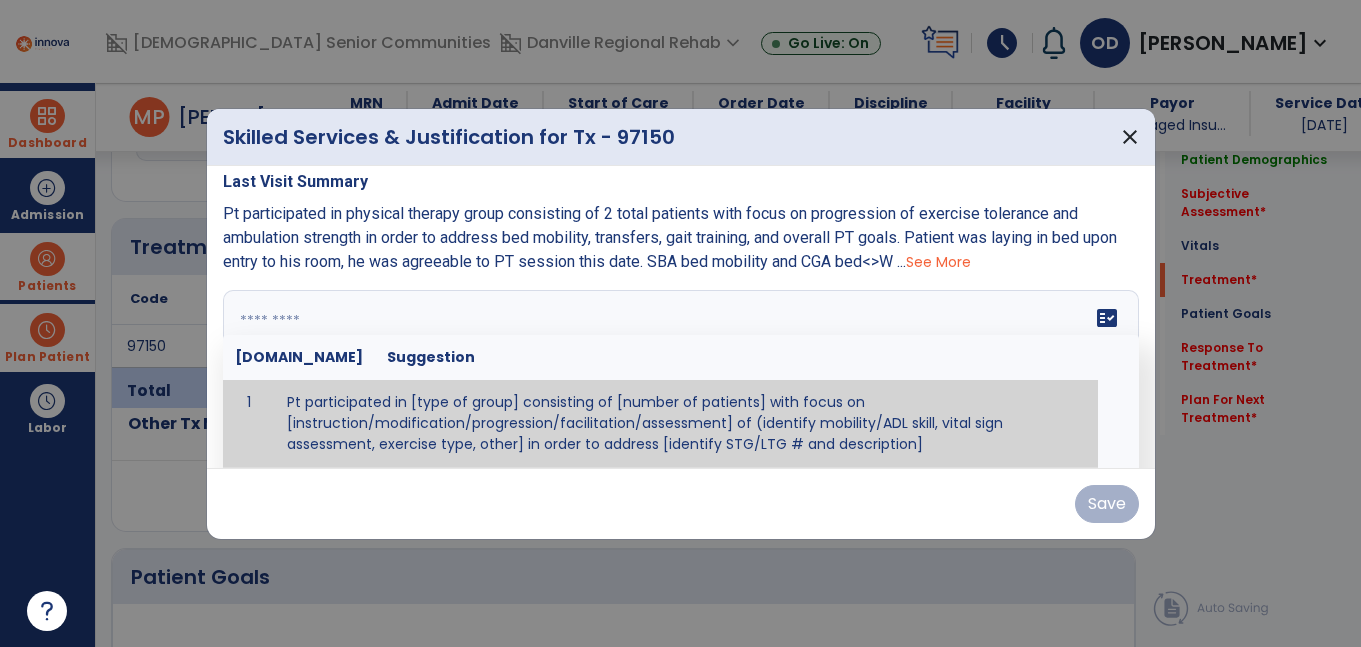 paste on "**********" 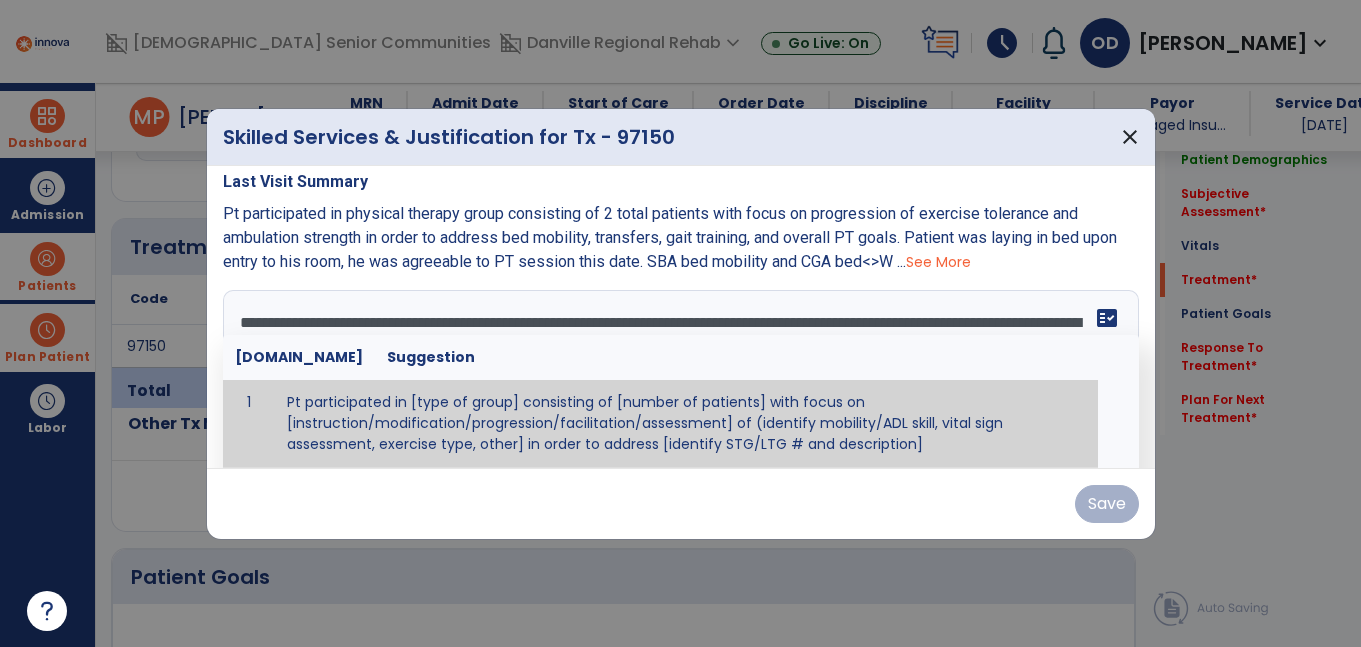 scroll, scrollTop: 88, scrollLeft: 0, axis: vertical 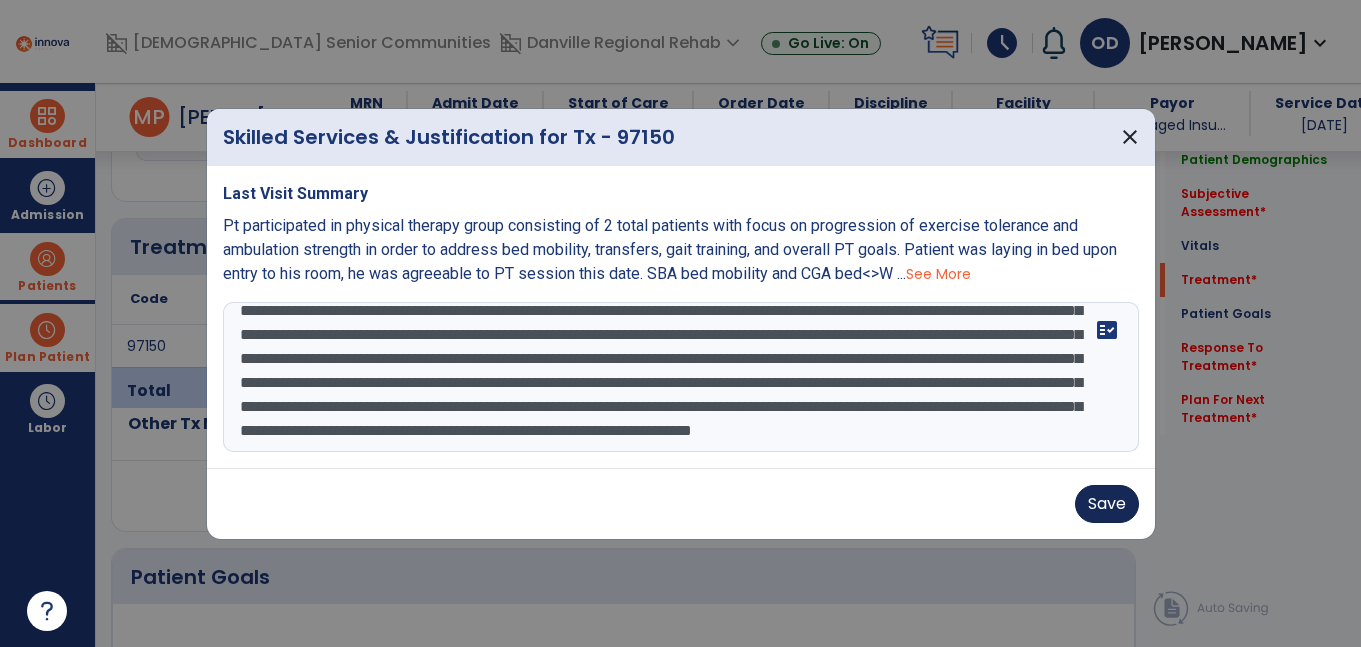 type on "**********" 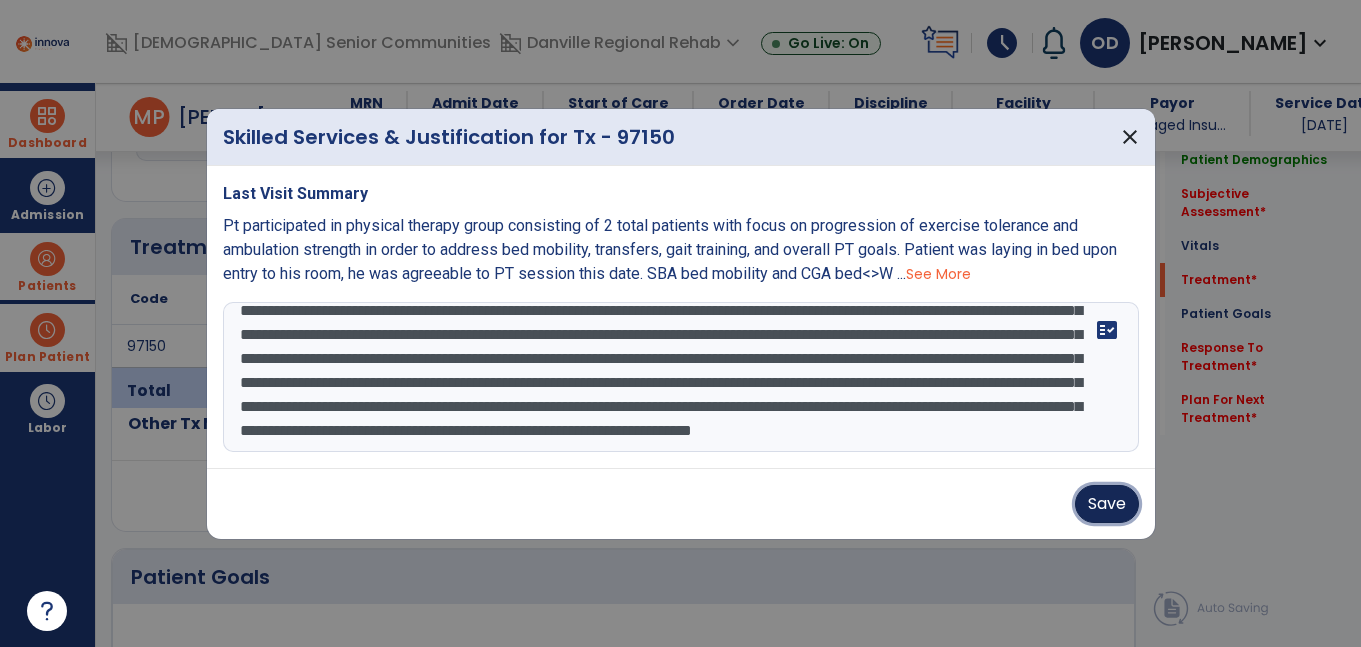 click on "Save" at bounding box center [1107, 504] 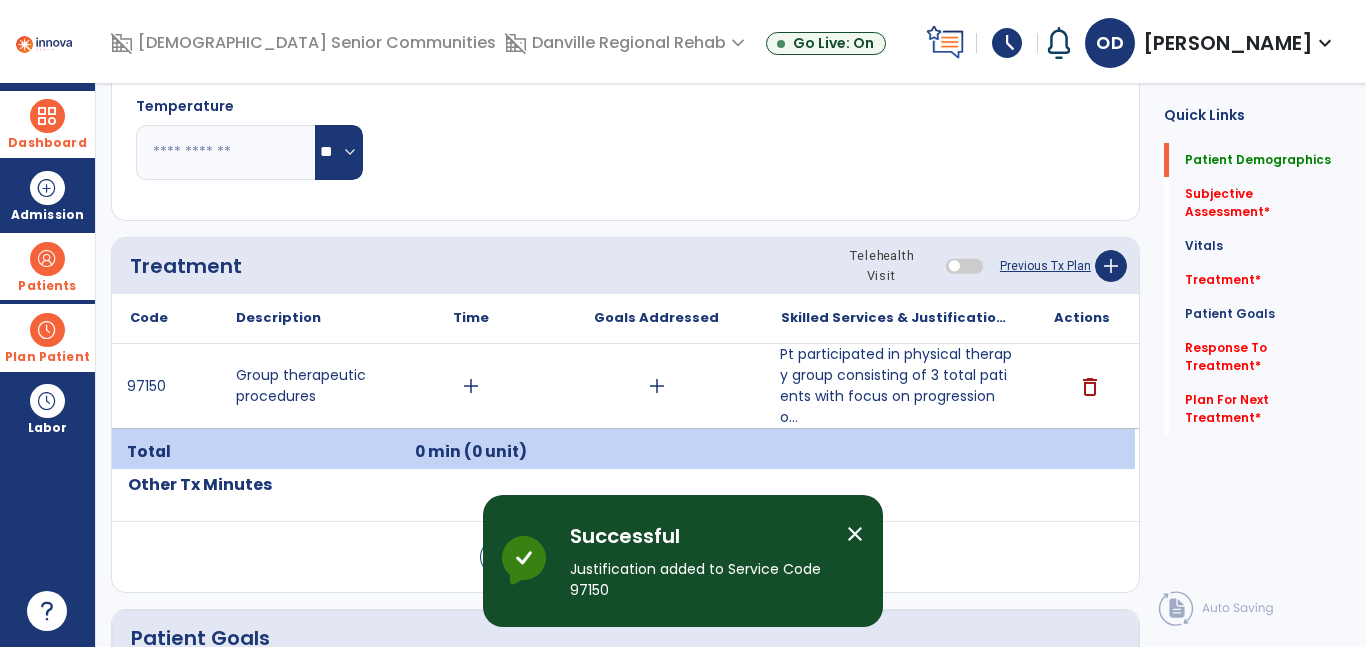 scroll, scrollTop: 0, scrollLeft: 0, axis: both 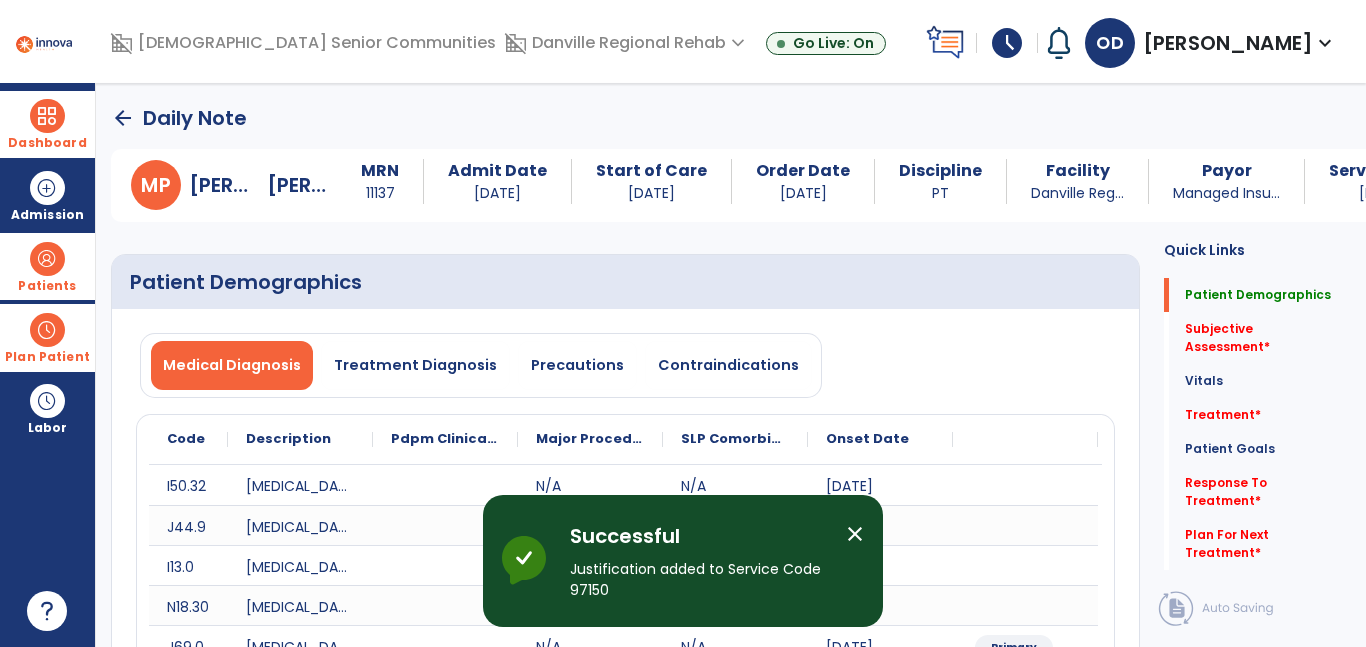 click on "Dashboard" at bounding box center (47, 124) 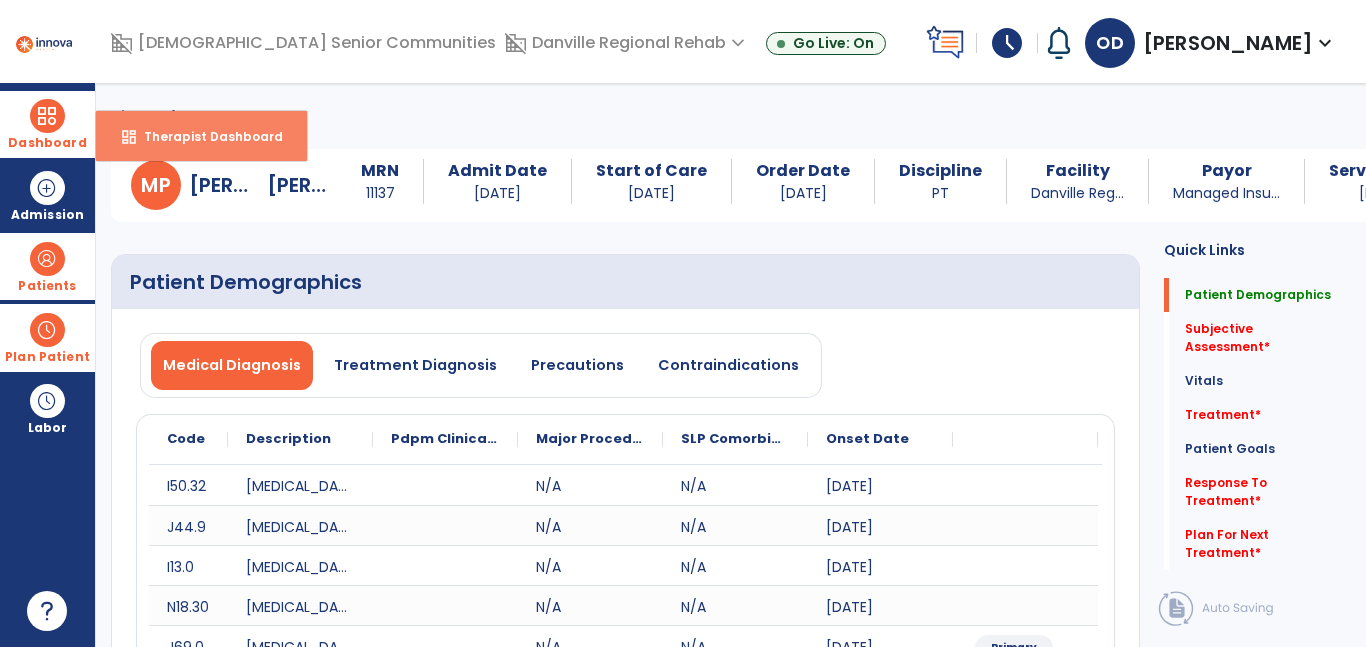 click on "Therapist Dashboard" at bounding box center [205, 136] 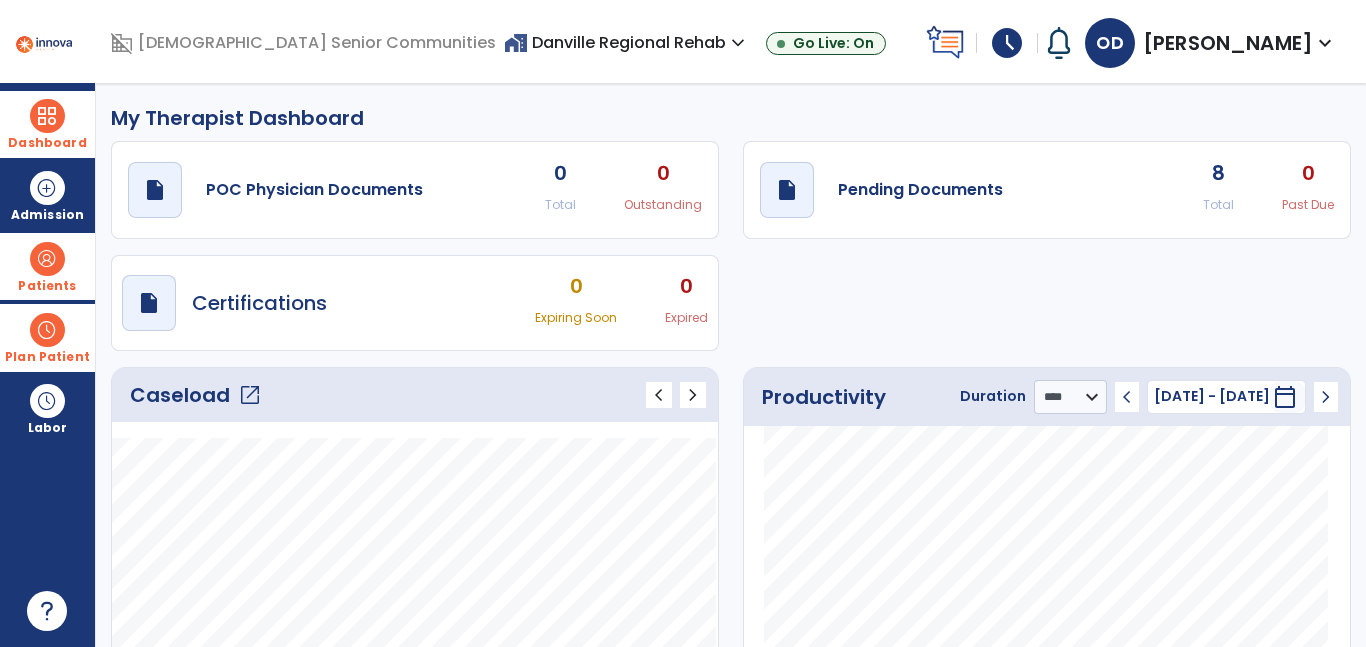 click on "8" 